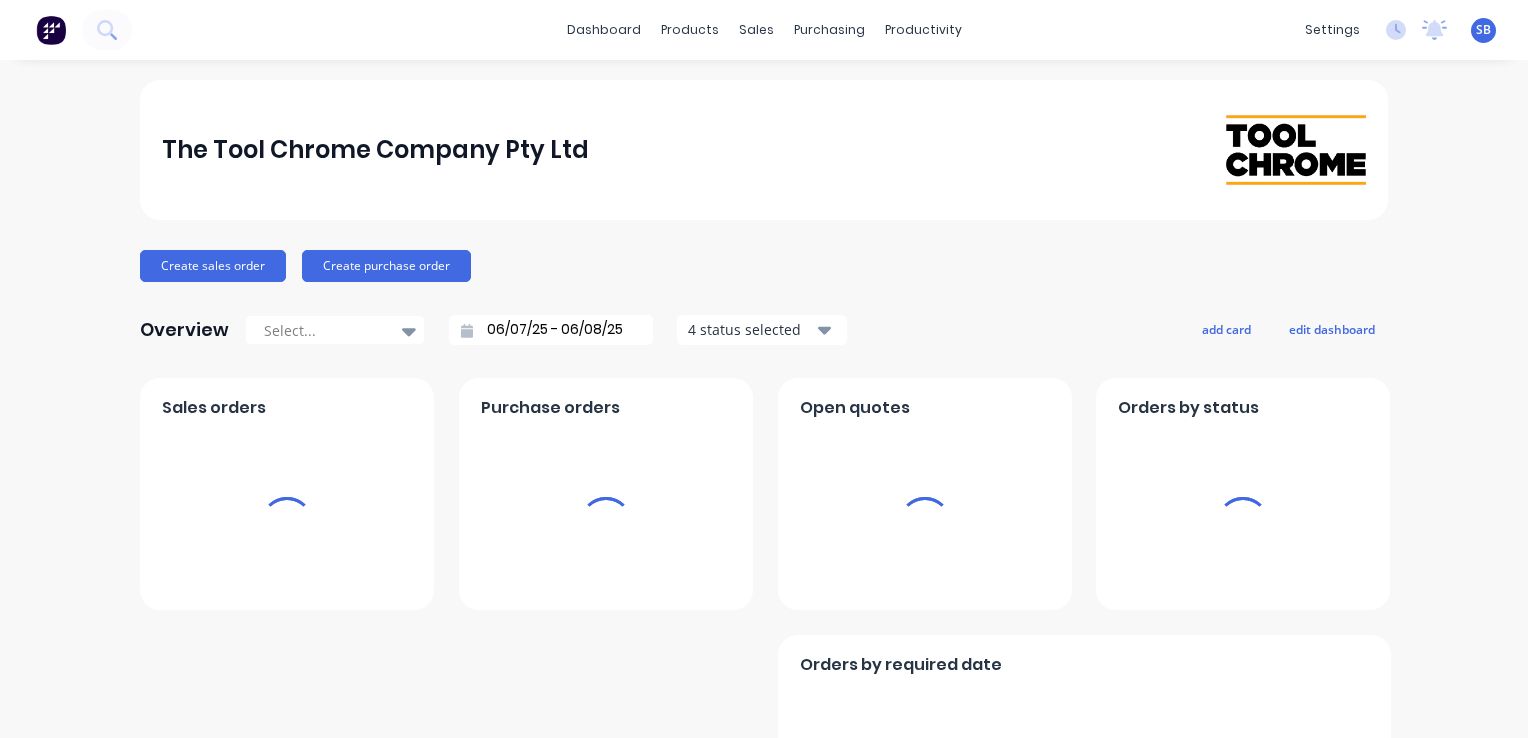 scroll, scrollTop: 0, scrollLeft: 0, axis: both 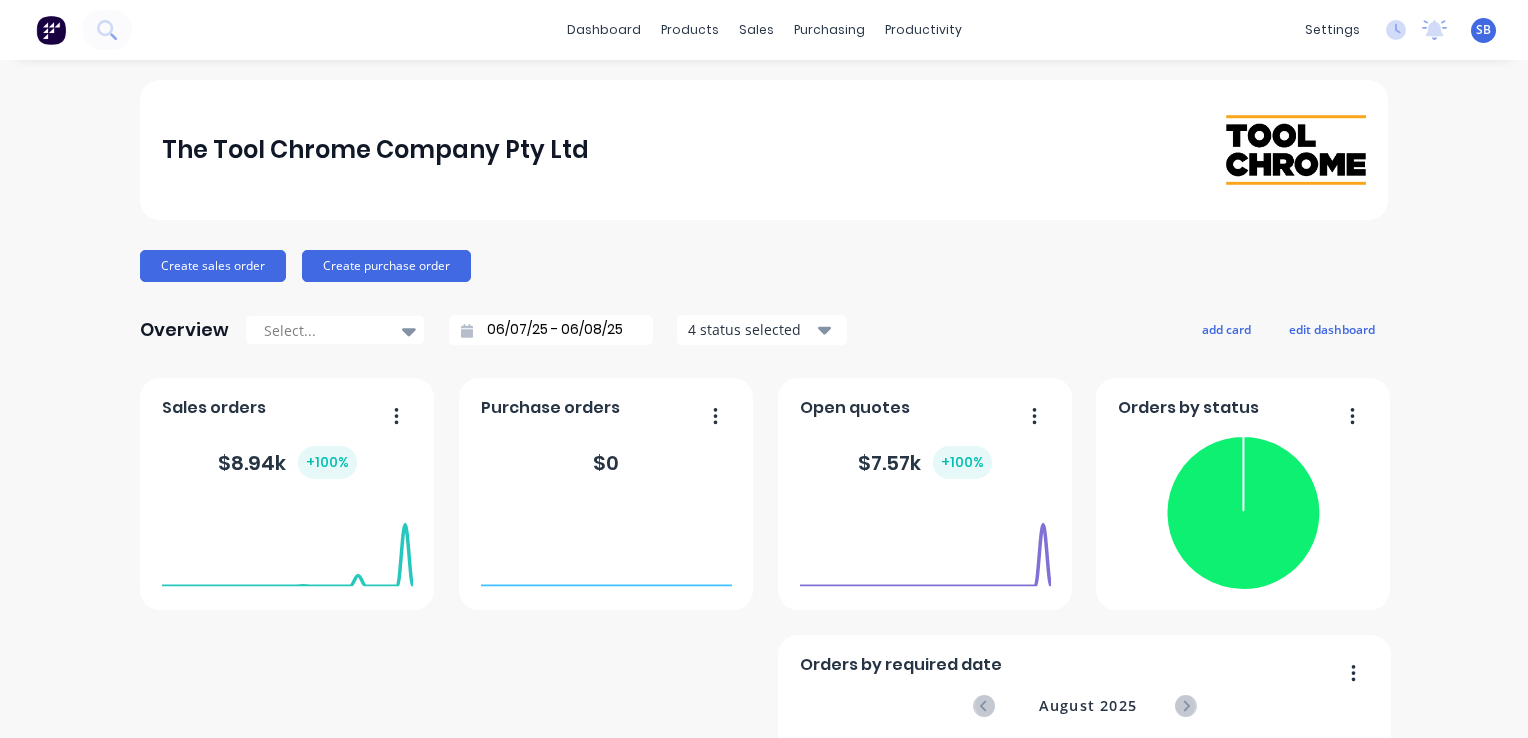 click on "The Tool Chrome Company Pty Ltd" at bounding box center [764, 150] 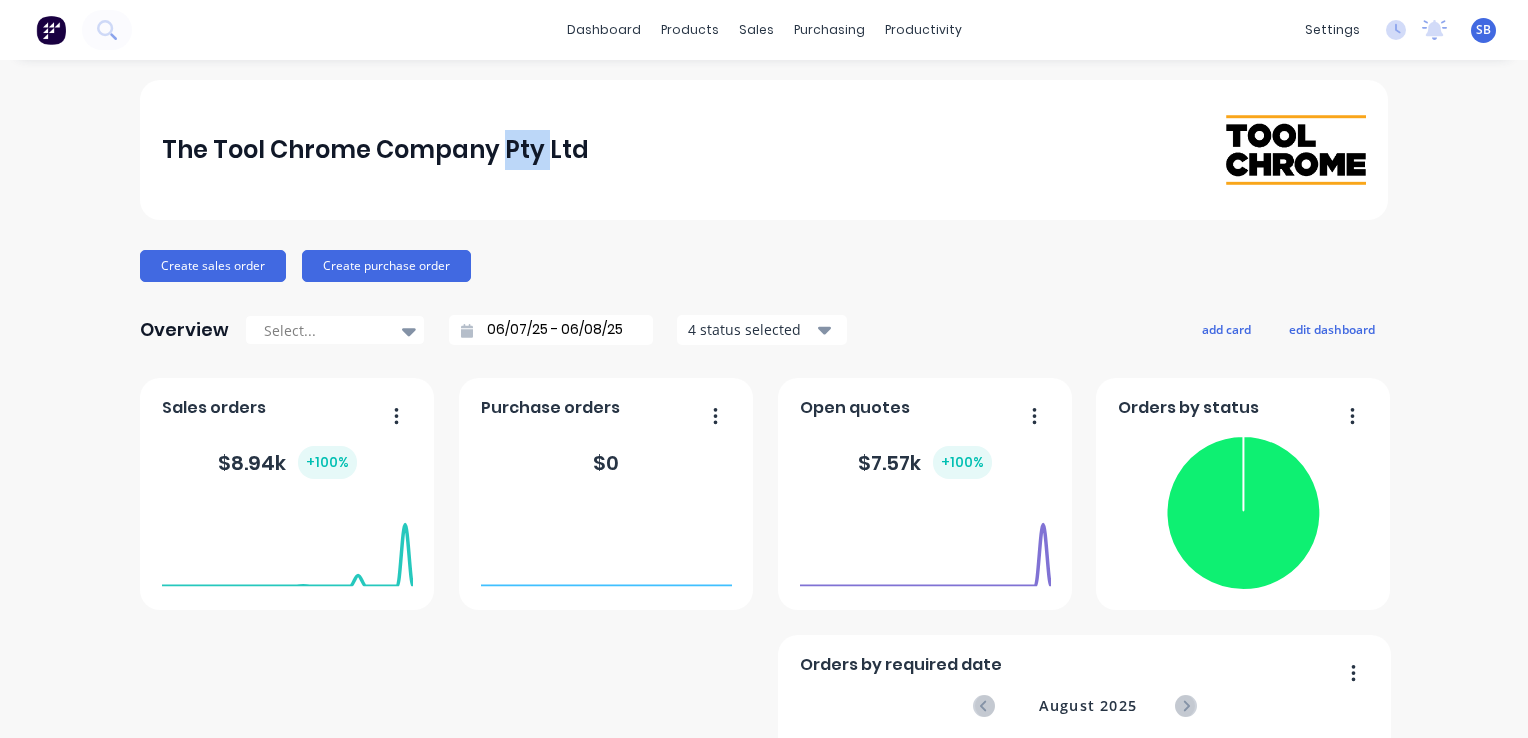 click on "The Tool Chrome Company Pty Ltd" at bounding box center [764, 150] 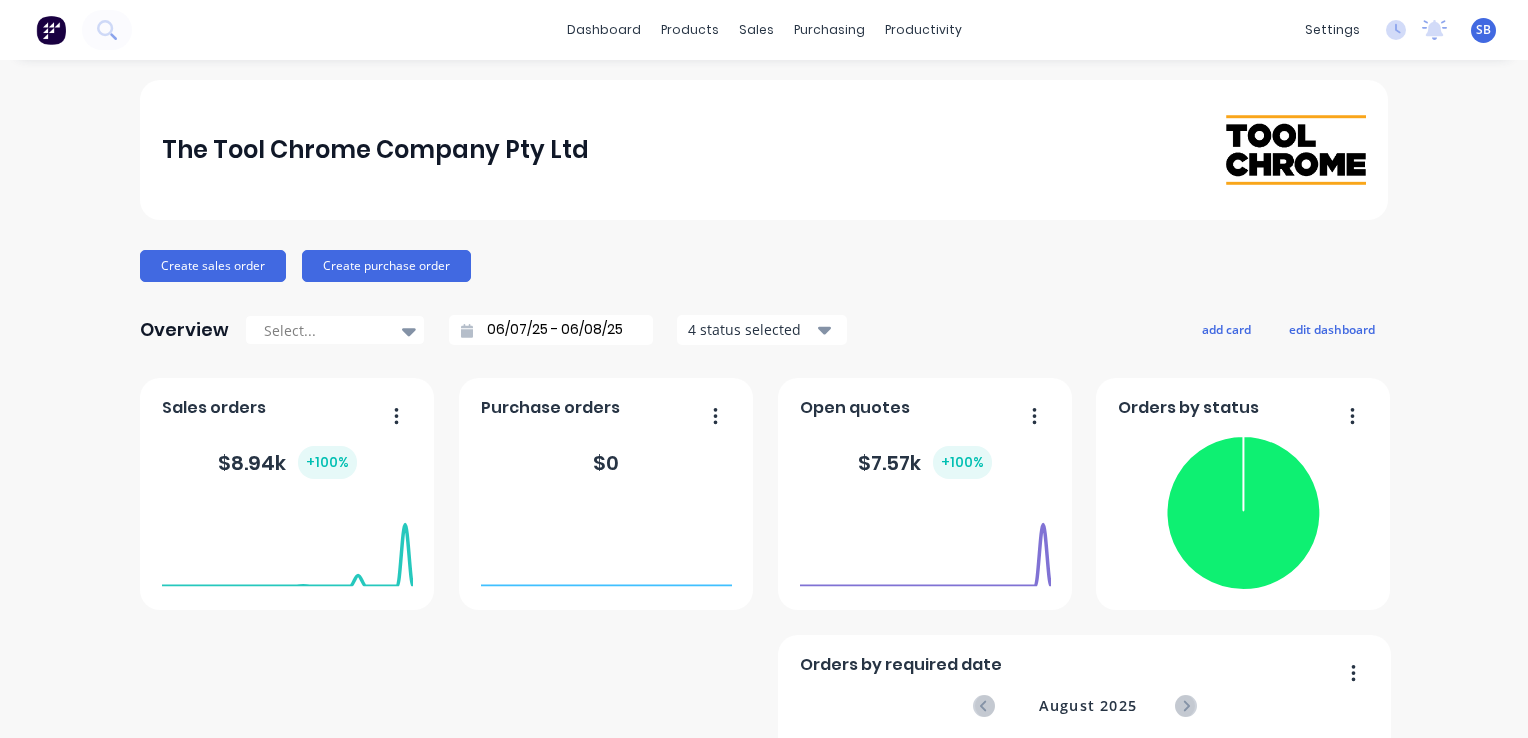 drag, startPoint x: 496, startPoint y: 95, endPoint x: 382, endPoint y: 7, distance: 144.01389 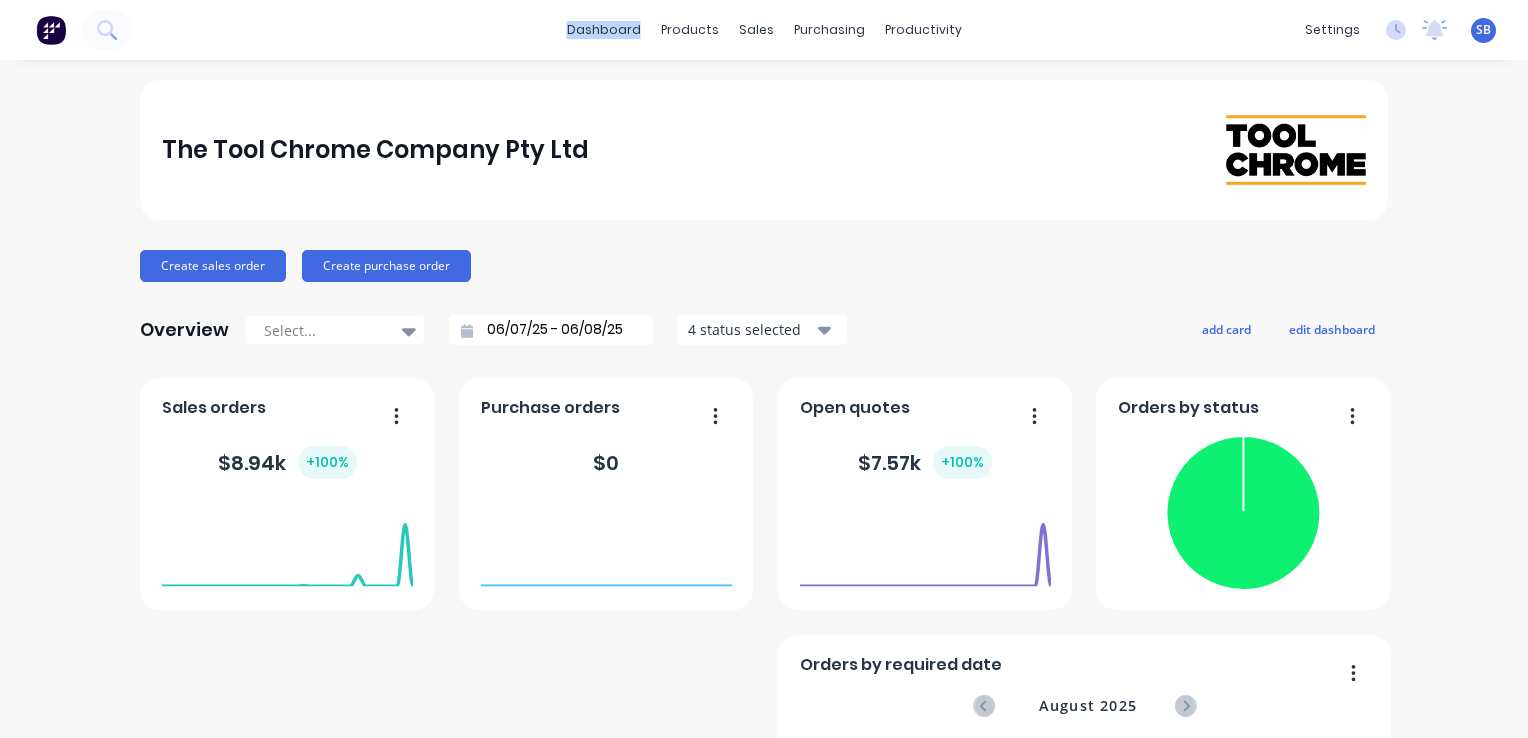 click on "dashboard products sales purchasing productivity dashboard products Product Catalogue Materials sales Sales Orders Customers Price Level Manager purchasing Purchase Orders Suppliers productivity Workflow Planner Delivery Scheduling Timesheets settings No new notifications Mark all as read You have no notifications SB The Tool Chrome Company Pty Lt... Simon Bousfield Administrator Profile Sign out" at bounding box center [764, 30] 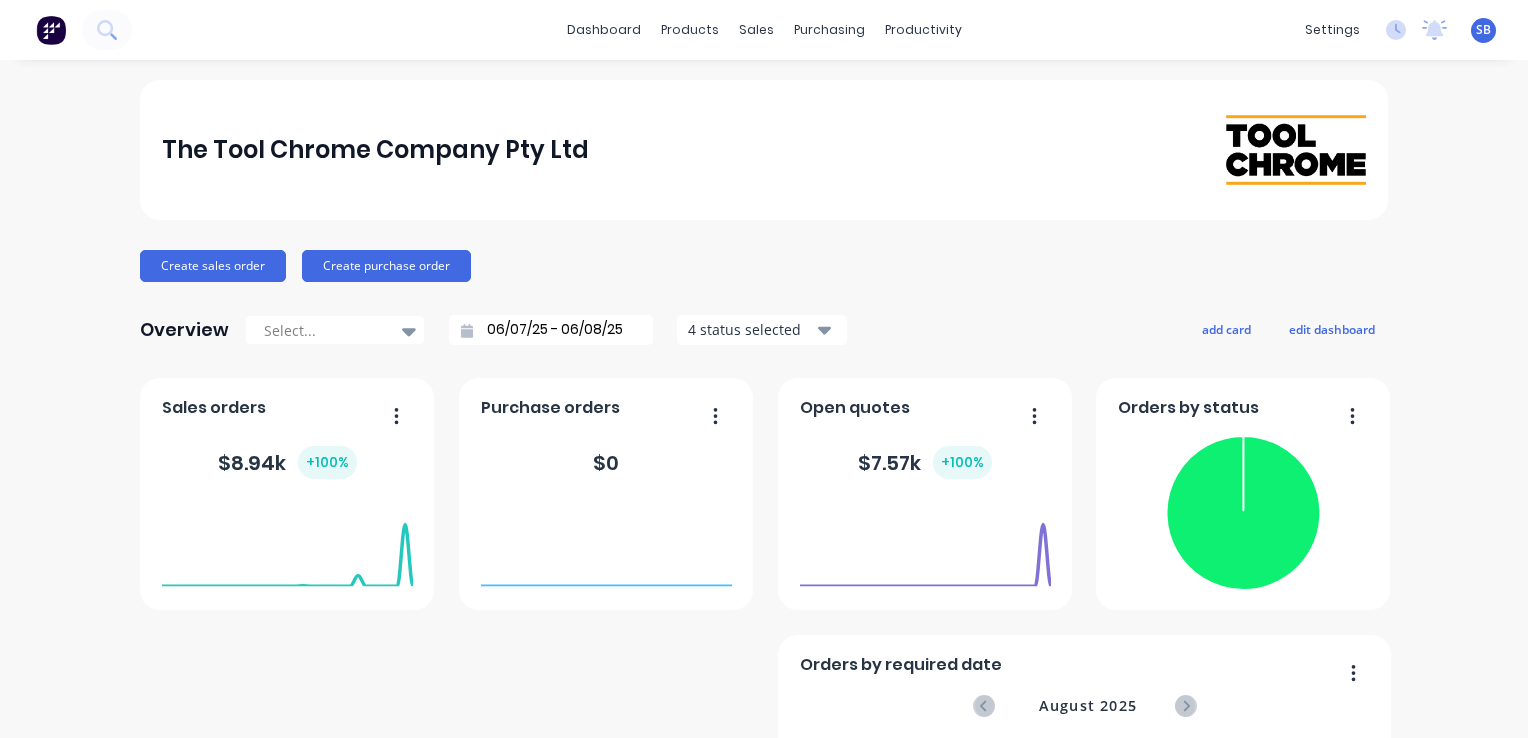 click on "The Tool Chrome Company Pty Ltd Create sales order   Create purchase order   Overview Select... 06/07/25 - 06/08/25 4 status selected add card   edit dashboard   Orders by status   Orders by required date   August 2025 S M T W T F S 29 30 1 2 3 4 5 6 7 8 9 10 11 12 13 14 15 16 17 18 19 20 21 22 23 24 25 26 27 28 29 30 31 1 2 3 4 5 6 7 8 9 S M T W T F S 27 28 29 30 31 1 2 3 4 5 6 7 8 9 10 11 12 13 14 15 16 17 18 19 20 21 22 23 24 25 26 27 28 29 30 31 1 2 3 4 5 6 S M T W T F S 31 1 2 3 4 5 6 7 8 9 10 11 12 13 14 15 16 17 18 19 20 21 22 23 24 25 26 27 28 29 30 1 2 3 4 5 6 7 8 9 10 11 Sales orders   $ 8.94k   + 100 % Open quotes   $ 7.57k   + 100 % Top customers   3   orders + 100 % .1a Test Customer .1a Test Customer .a1 .a1 Apex Decor Apex Decor 1.0 1.0 0.9 0.9 0.8 0.8 0.7 0.7 0.6 0.6 0.5 0.5 0.4 0.4 0.3 0.3 0.2 0.2 0.1 0.1 0.0 0.0 Purchase orders   $ 0" at bounding box center [764, 859] 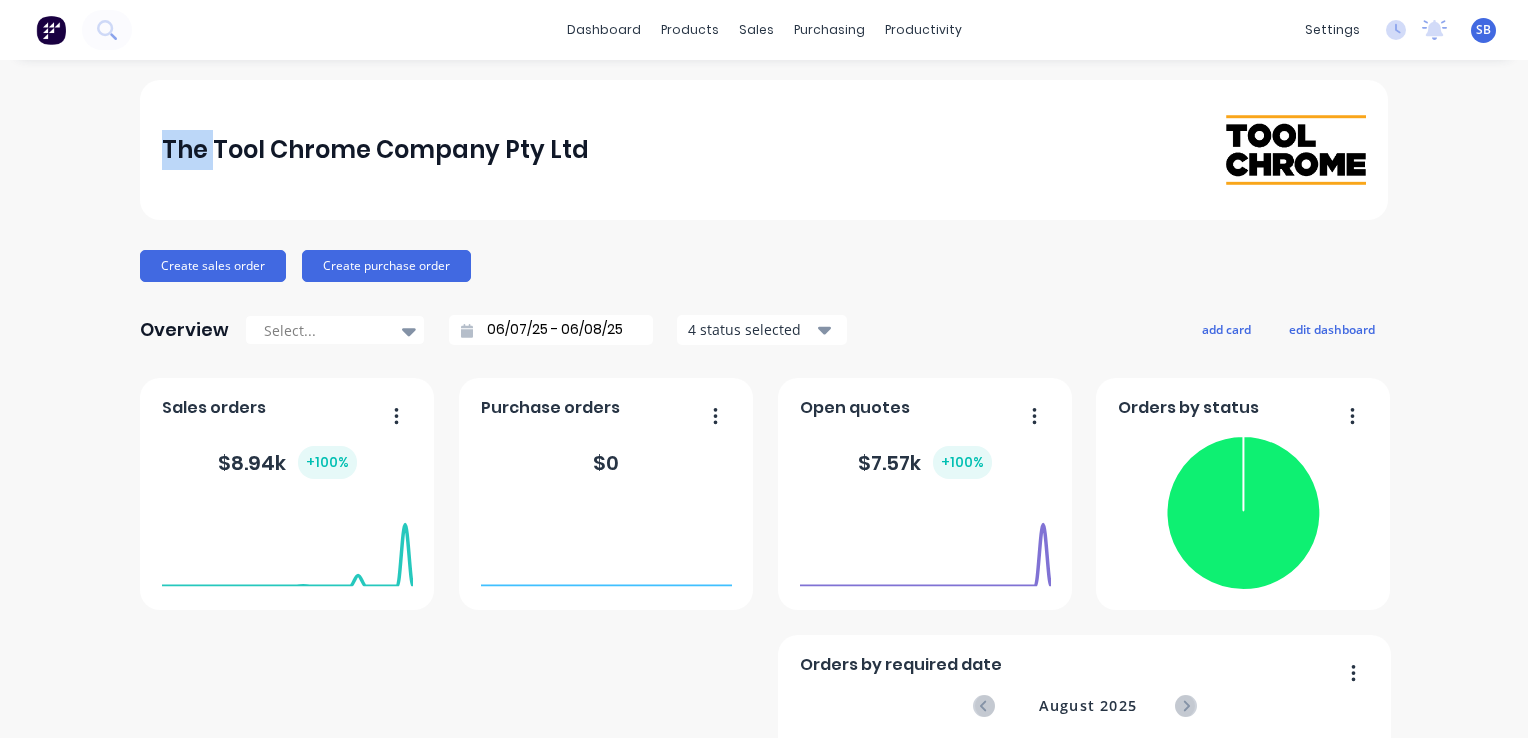click on "The Tool Chrome Company Pty Ltd Create sales order   Create purchase order   Overview Select... 06/07/25 - 06/08/25 4 status selected add card   edit dashboard   Orders by status   Orders by required date   August 2025 S M T W T F S 29 30 1 2 3 4 5 6 7 8 9 10 11 12 13 14 15 16 17 18 19 20 21 22 23 24 25 26 27 28 29 30 31 1 2 3 4 5 6 7 8 9 S M T W T F S 27 28 29 30 31 1 2 3 4 5 6 7 8 9 10 11 12 13 14 15 16 17 18 19 20 21 22 23 24 25 26 27 28 29 30 31 1 2 3 4 5 6 S M T W T F S 31 1 2 3 4 5 6 7 8 9 10 11 12 13 14 15 16 17 18 19 20 21 22 23 24 25 26 27 28 29 30 1 2 3 4 5 6 7 8 9 10 11 Sales orders   $ 8.94k   + 100 % Open quotes   $ 7.57k   + 100 % Top customers   3   orders + 100 % .1a Test Customer .1a Test Customer .a1 .a1 Apex Decor Apex Decor 1.0 1.0 0.9 0.9 0.8 0.8 0.7 0.7 0.6 0.6 0.5 0.5 0.4 0.4 0.3 0.3 0.2 0.2 0.1 0.1 0.0 0.0 Purchase orders   $ 0" at bounding box center (764, 859) 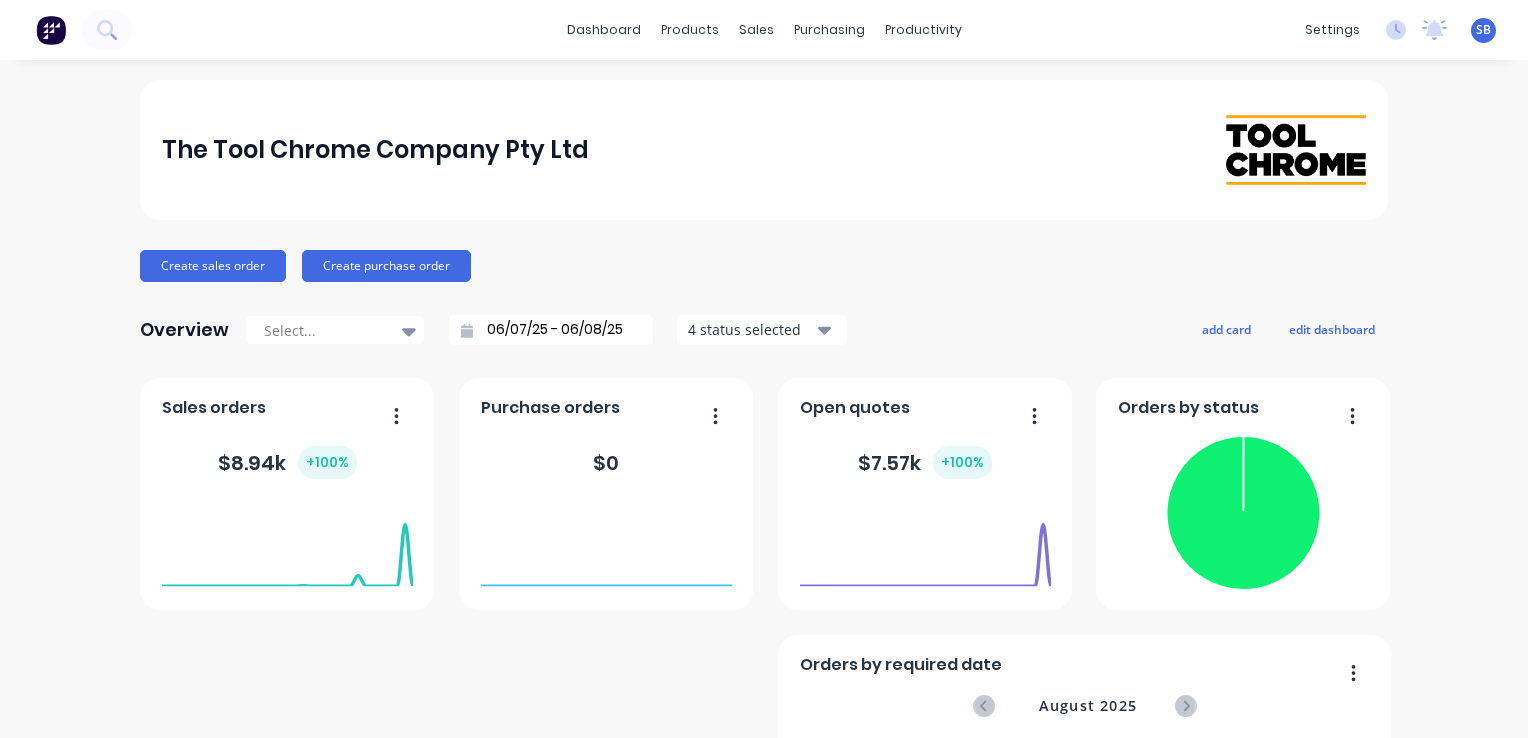 click on "The Tool Chrome Company Pty Ltd Create sales order   Create purchase order   Overview Select... 06/07/25 - 06/08/25 4 status selected add card   edit dashboard   Orders by status   Orders by required date   August 2025 S M T W T F S 29 30 1 2 3 4 5 6 7 8 9 10 11 12 13 14 15 16 17 18 19 20 21 22 23 24 25 26 27 28 29 30 31 1 2 3 4 5 6 7 8 9 S M T W T F S 27 28 29 30 31 1 2 3 4 5 6 7 8 9 10 11 12 13 14 15 16 17 18 19 20 21 22 23 24 25 26 27 28 29 30 31 1 2 3 4 5 6 S M T W T F S 31 1 2 3 4 5 6 7 8 9 10 11 12 13 14 15 16 17 18 19 20 21 22 23 24 25 26 27 28 29 30 1 2 3 4 5 6 7 8 9 10 11 Sales orders   $ 8.94k   + 100 % Open quotes   $ 7.57k   + 100 % Top customers   3   orders + 100 % .1a Test Customer .1a Test Customer .a1 .a1 Apex Decor Apex Decor 1.0 1.0 0.9 0.9 0.8 0.8 0.7 0.7 0.6 0.6 0.5 0.5 0.4 0.4 0.3 0.3 0.2 0.2 0.1 0.1 0.0 0.0 Purchase orders   $ 0" at bounding box center (764, 859) 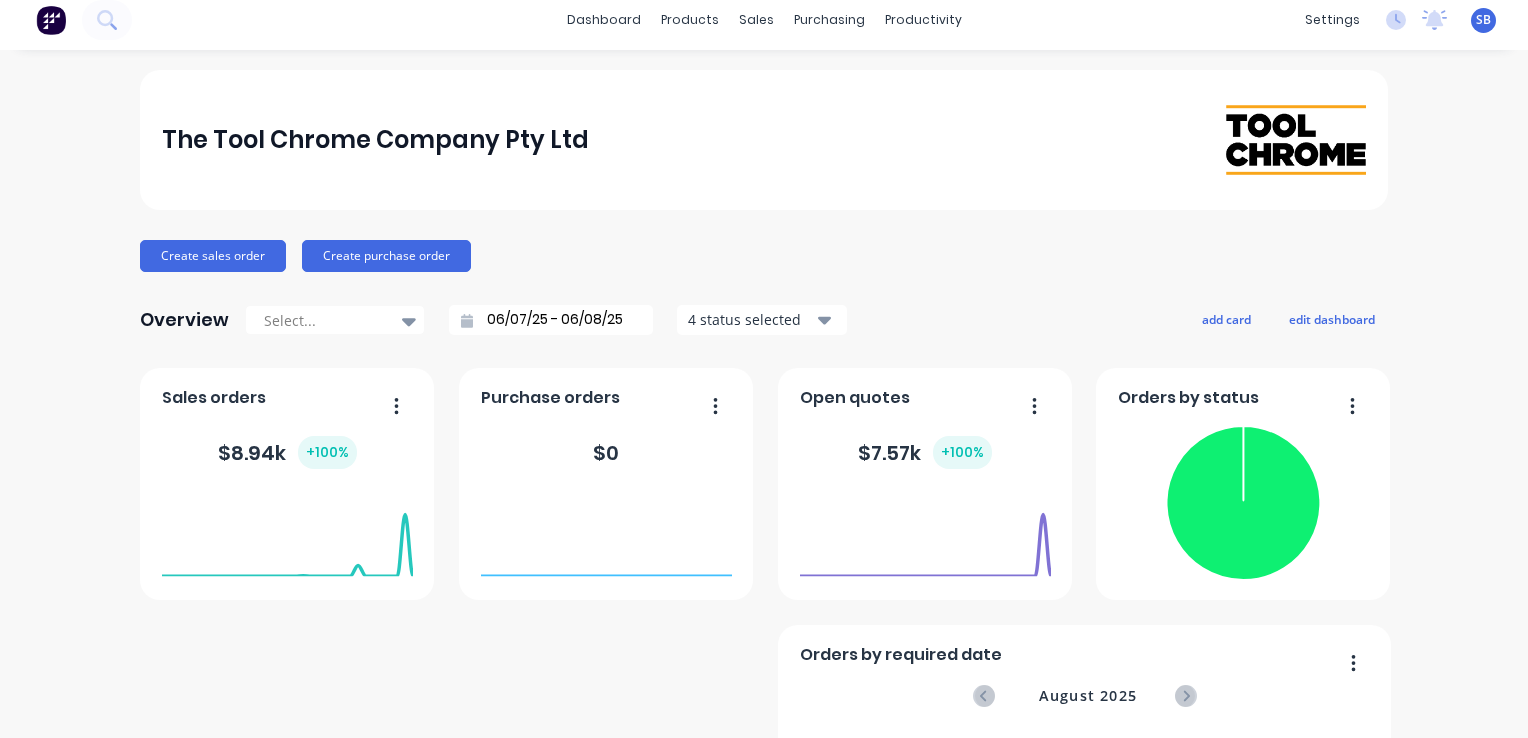 scroll, scrollTop: 0, scrollLeft: 0, axis: both 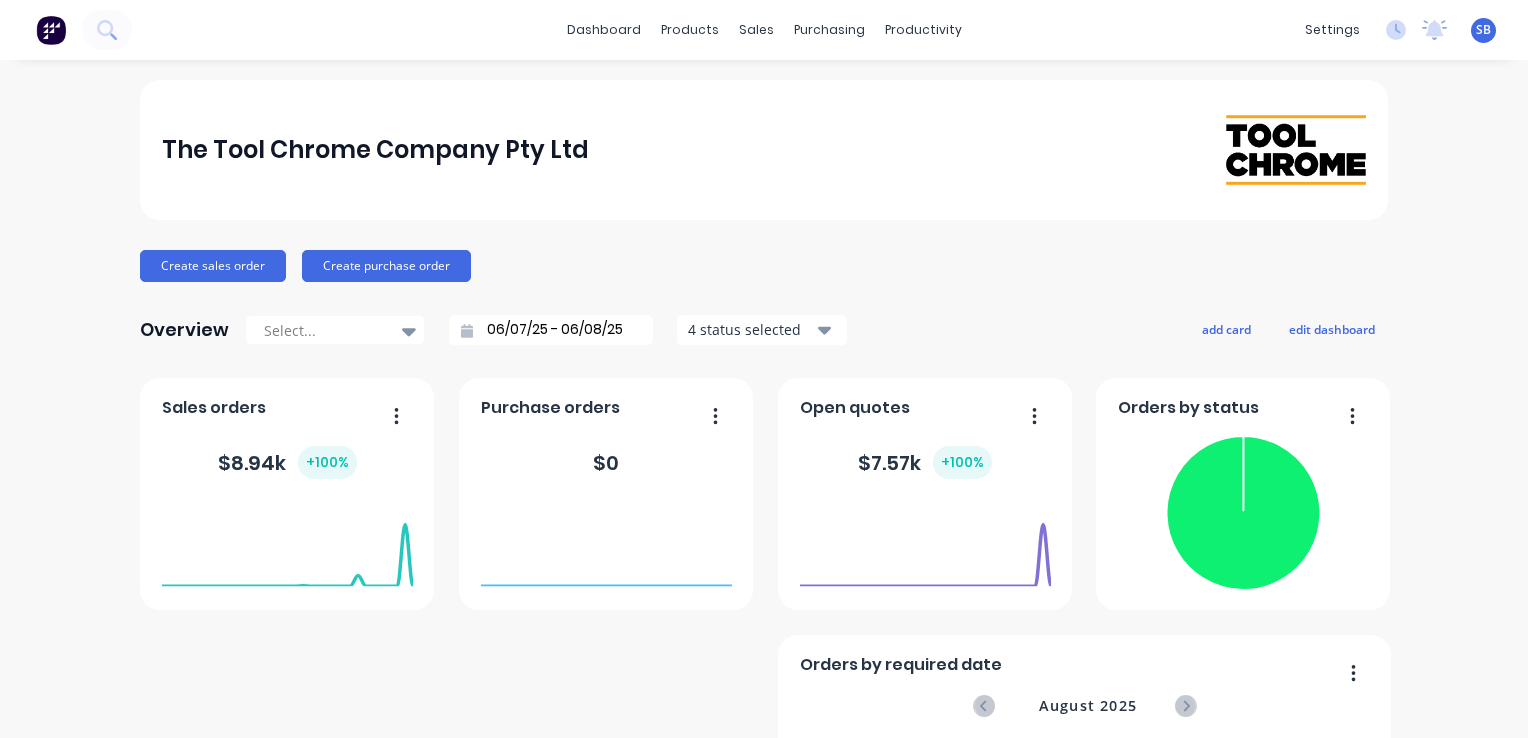 click on "The Tool Chrome Company Pty Ltd" at bounding box center (764, 149) 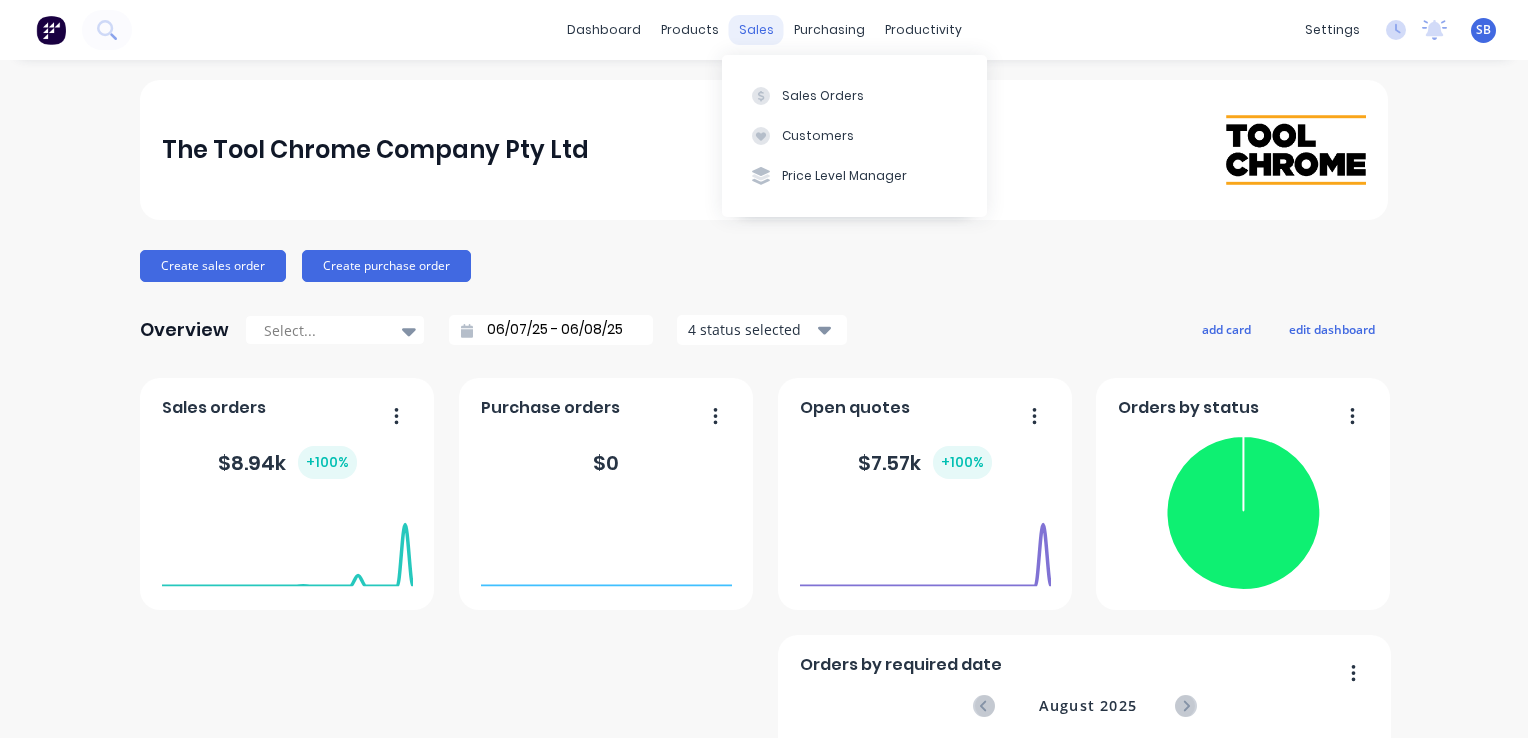 click on "sales" at bounding box center [756, 30] 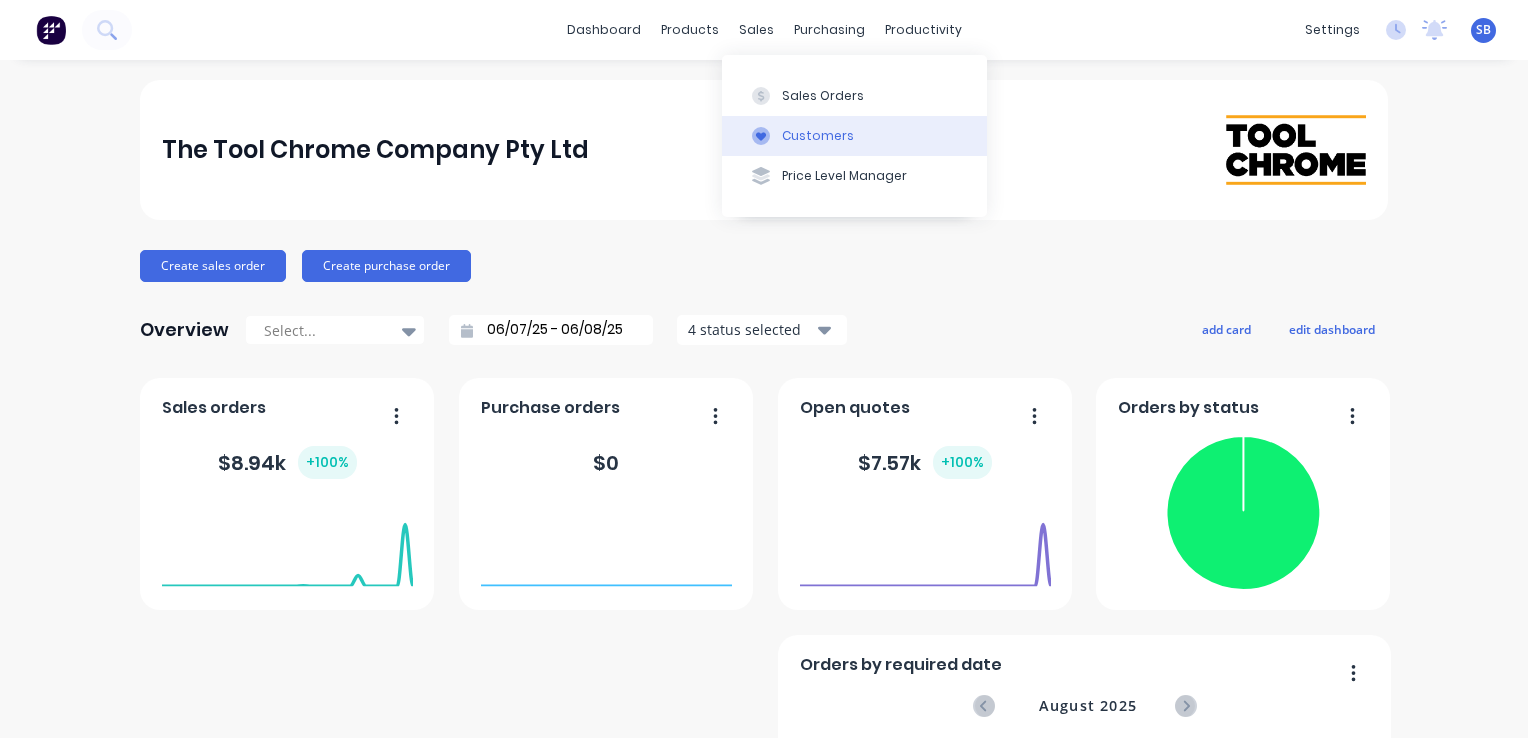 click on "Customers" at bounding box center (818, 136) 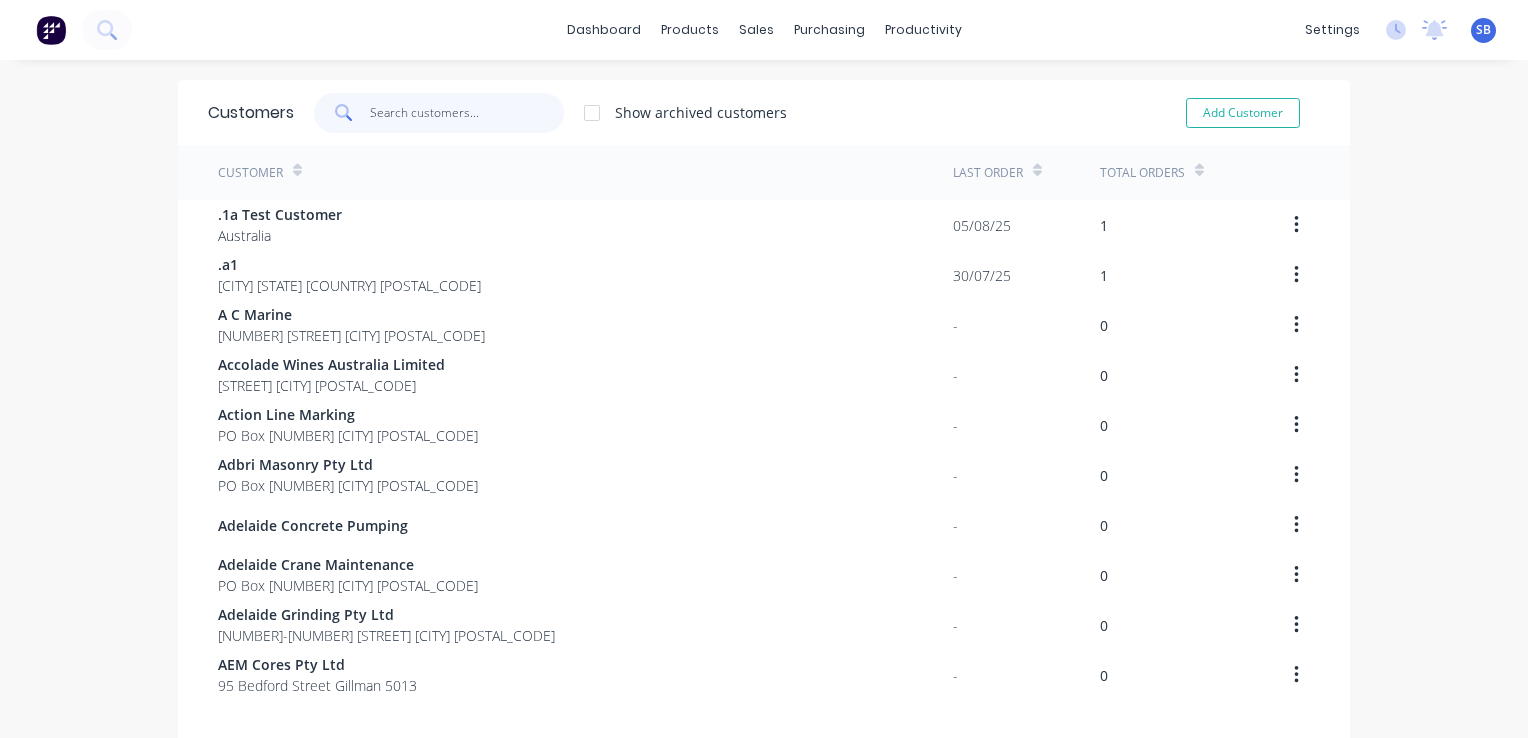 click at bounding box center (467, 113) 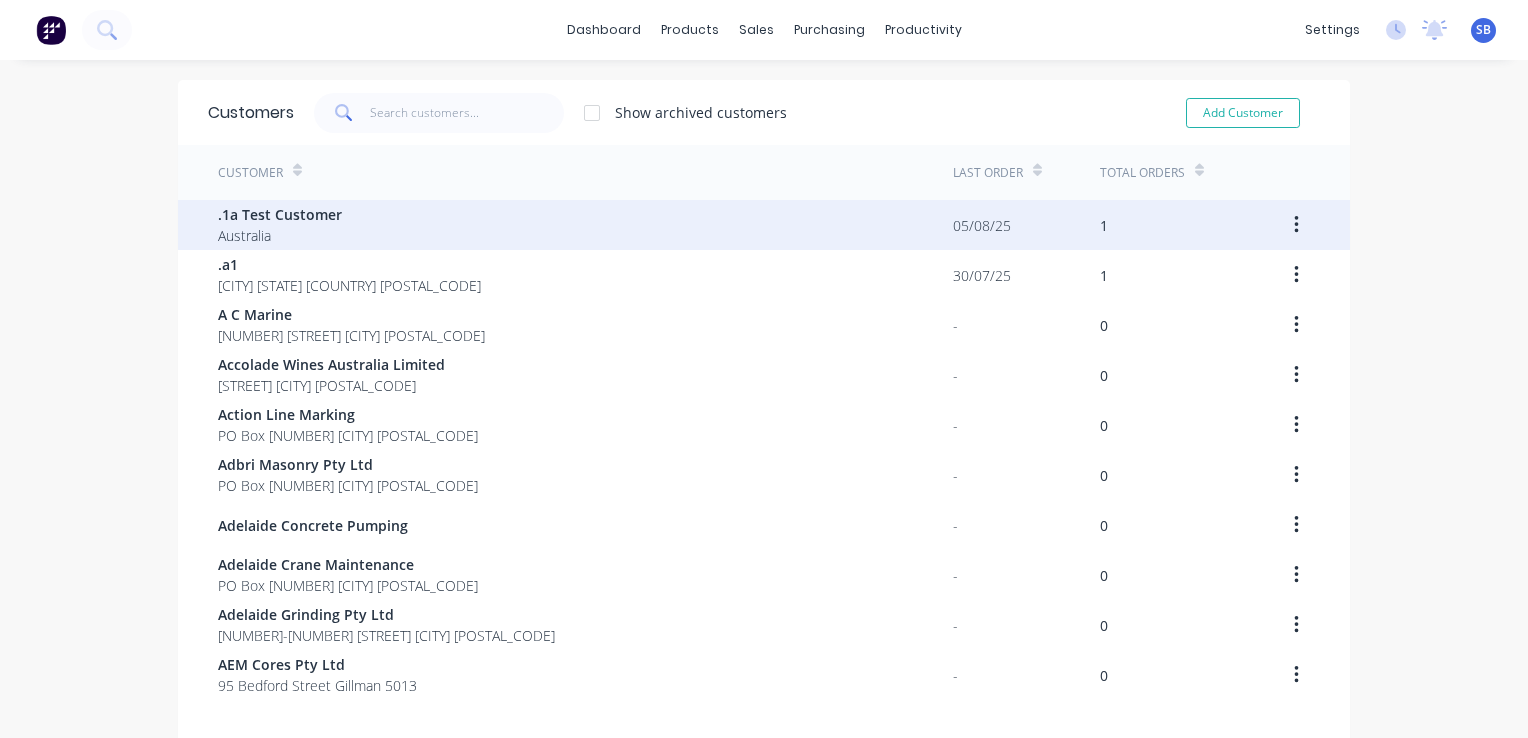 click on ".1a Test Customer  Australia" at bounding box center [585, 225] 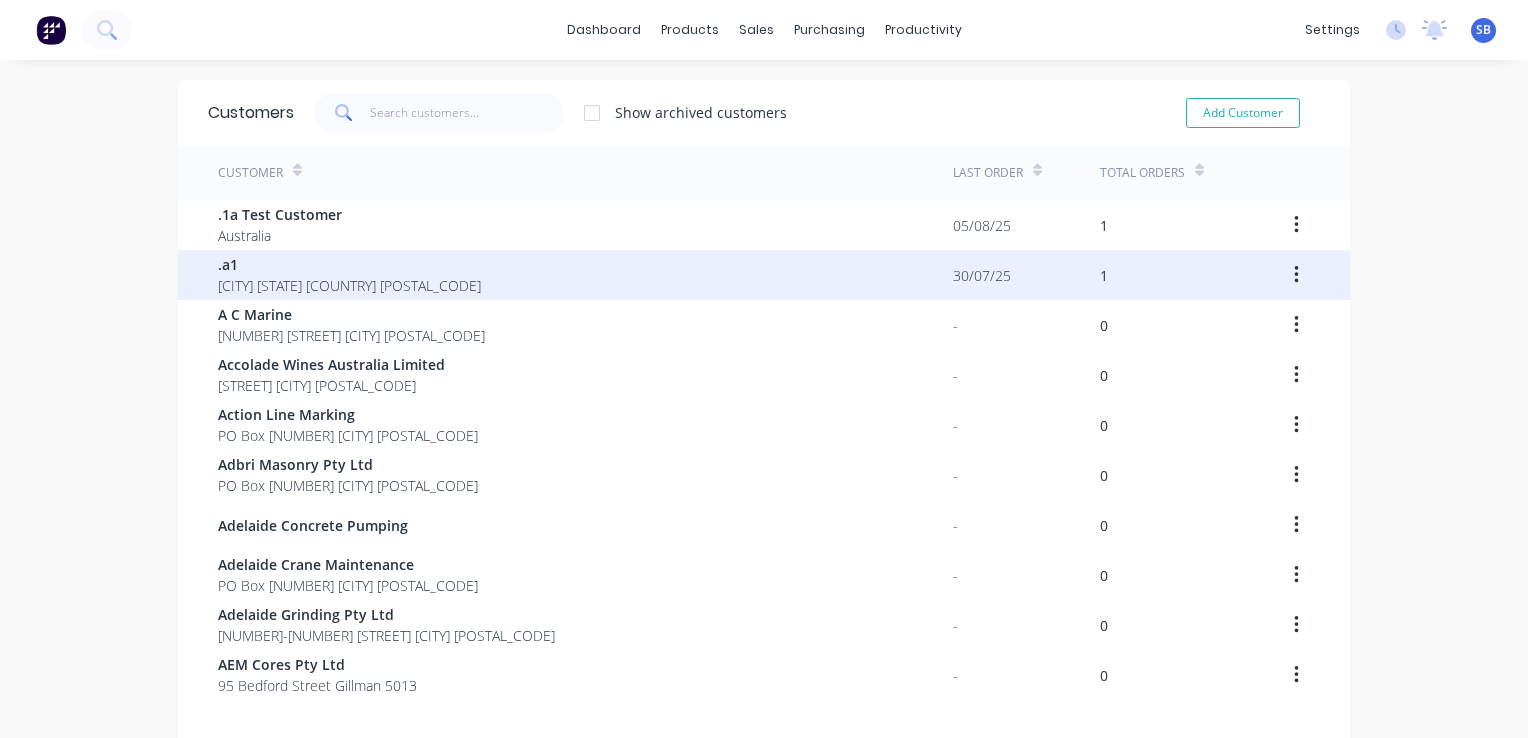 click on ".a1  Funky Town Tasmania Australia 6666" at bounding box center (585, 275) 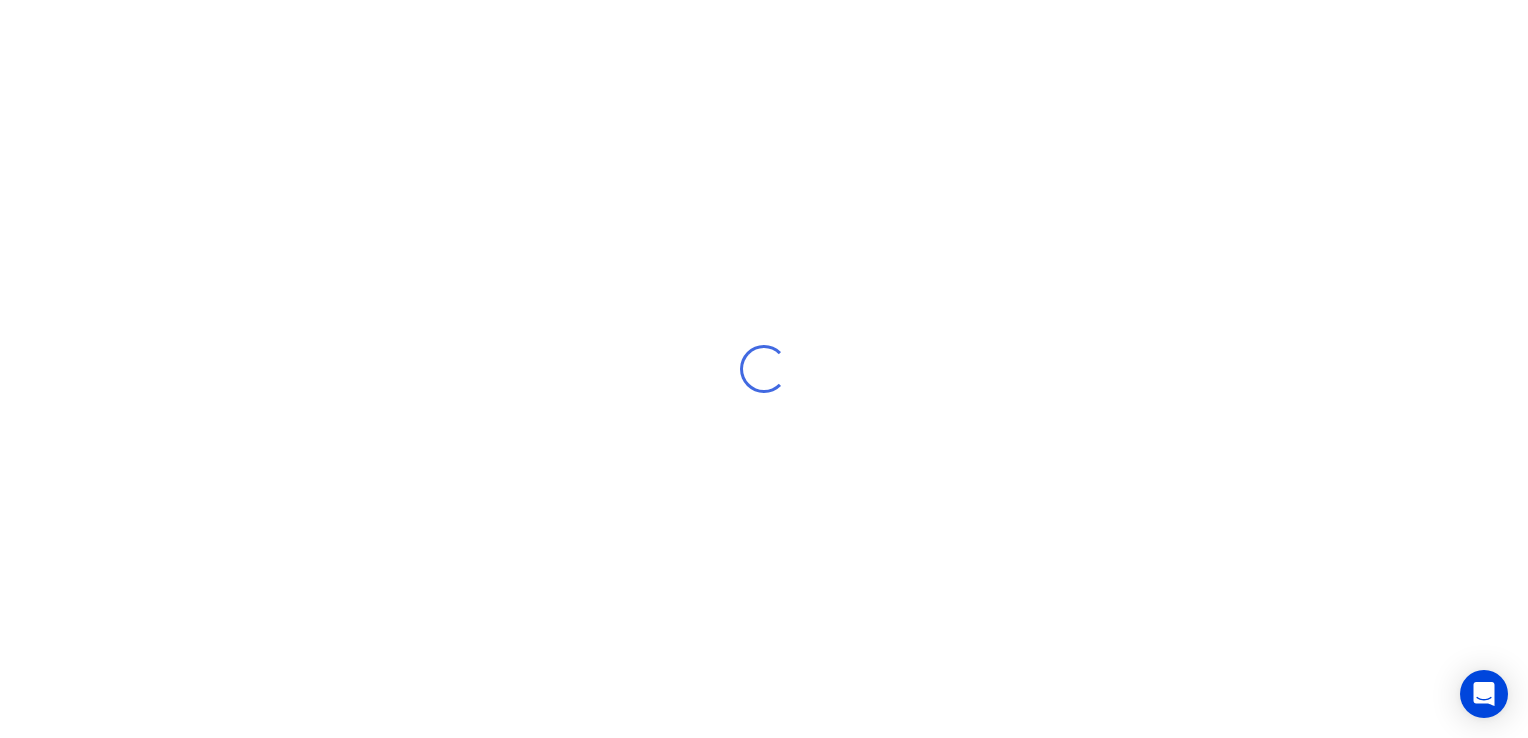 scroll, scrollTop: 0, scrollLeft: 0, axis: both 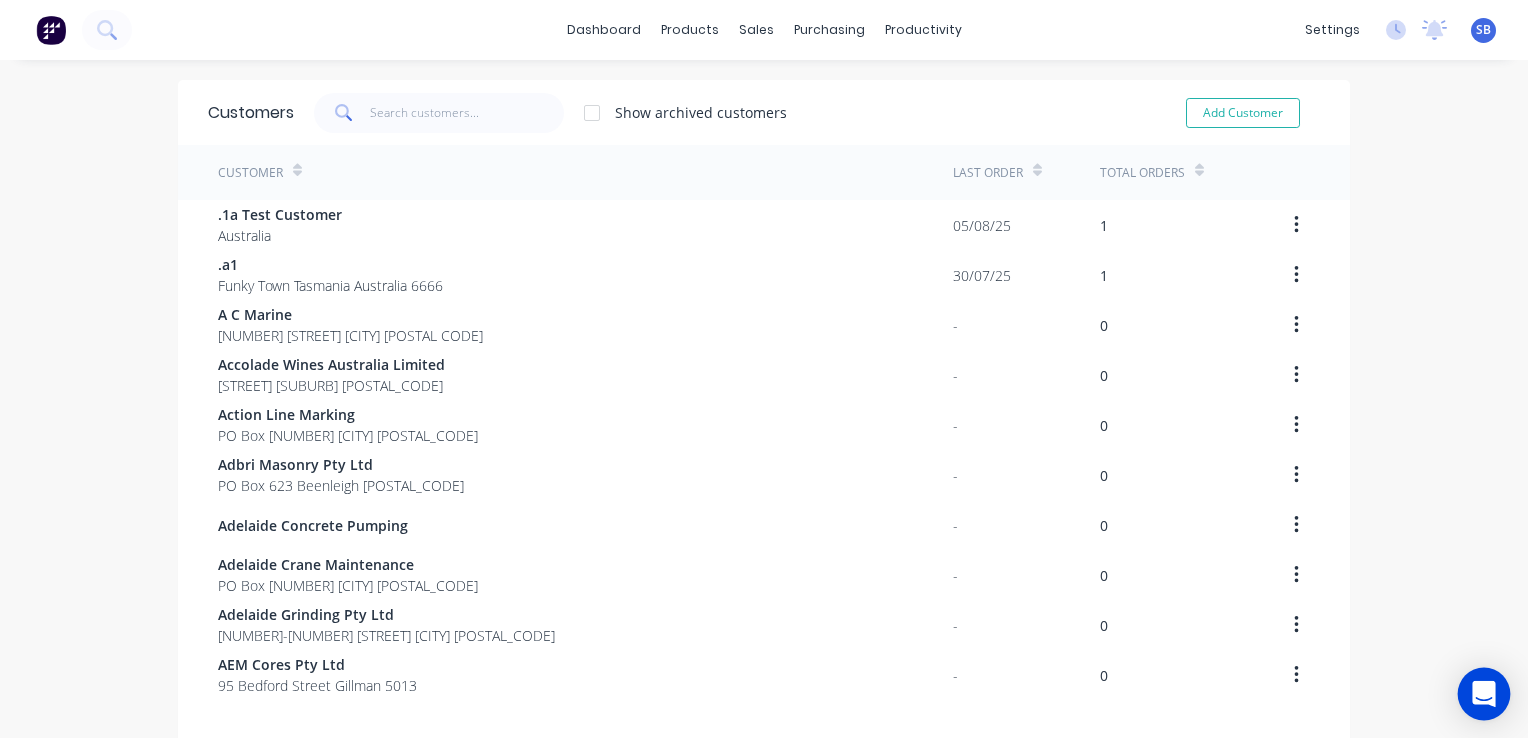 click 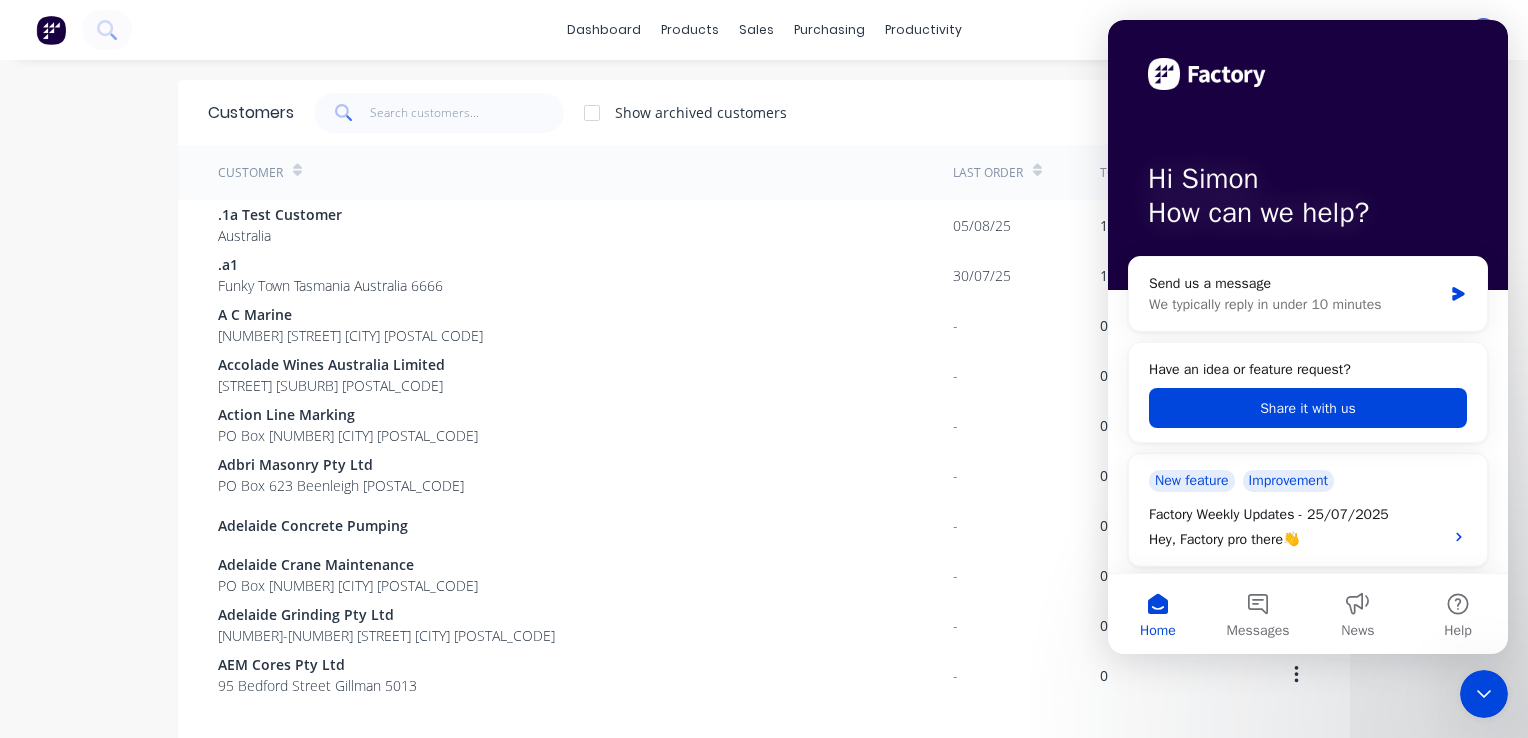 scroll, scrollTop: 0, scrollLeft: 0, axis: both 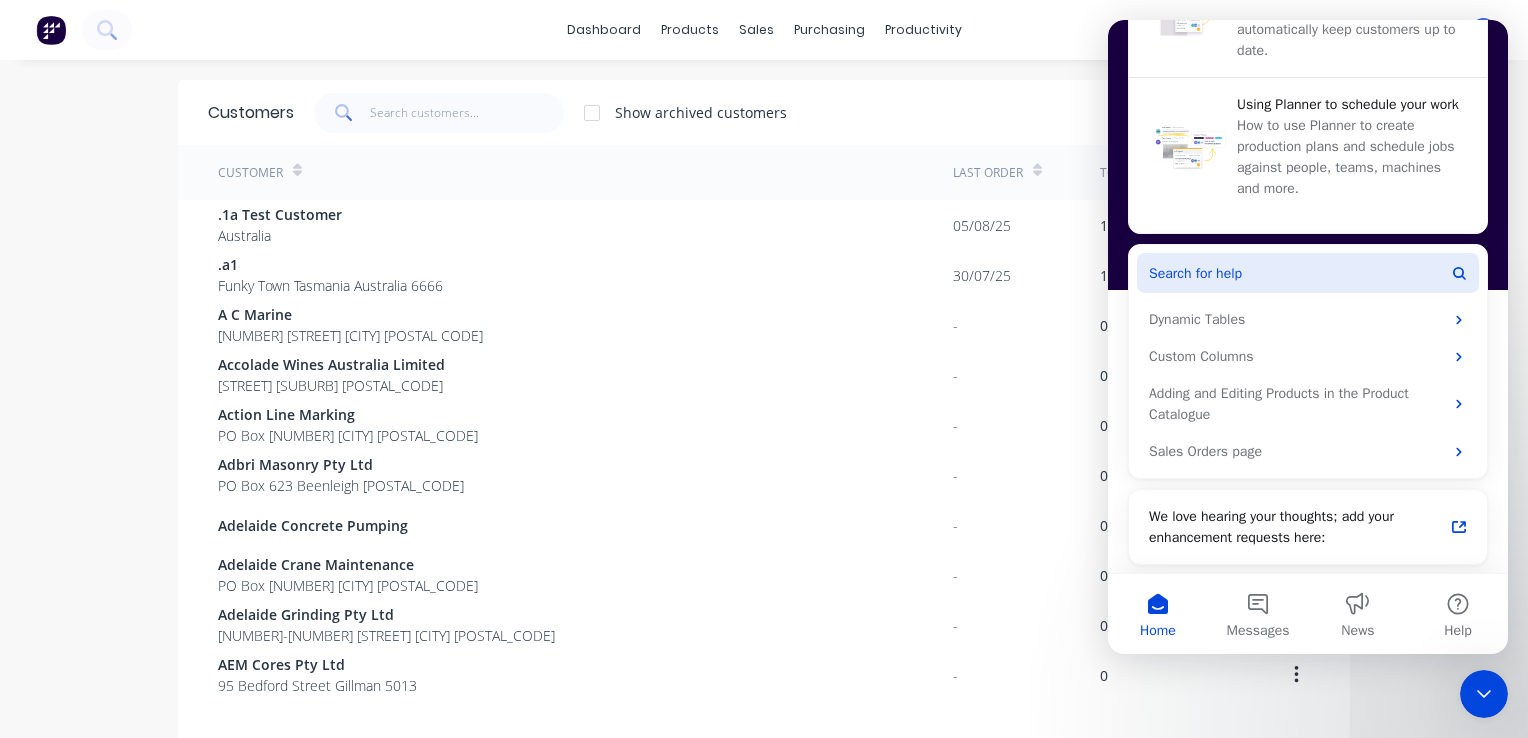 click on "Search for help" at bounding box center (1308, 273) 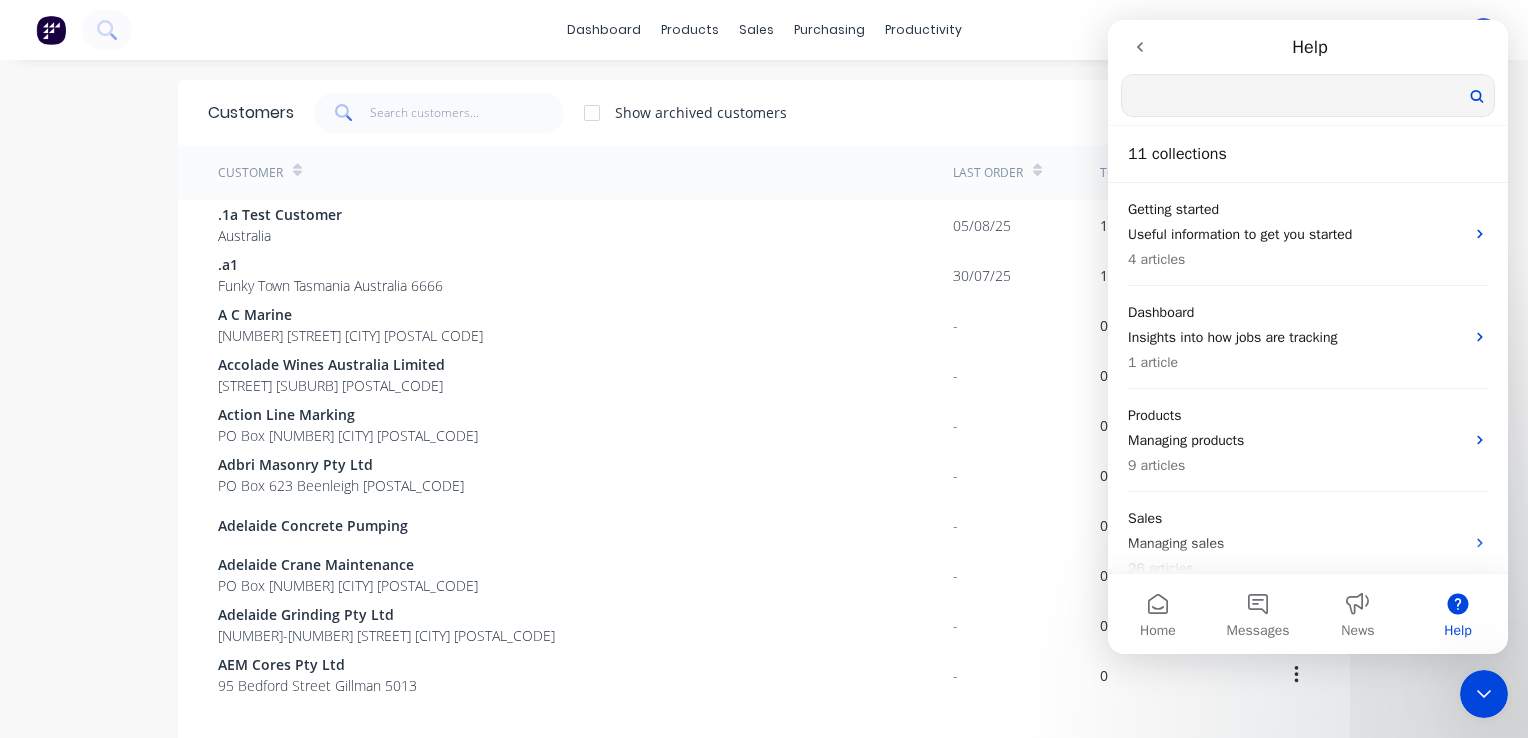 scroll, scrollTop: 0, scrollLeft: 0, axis: both 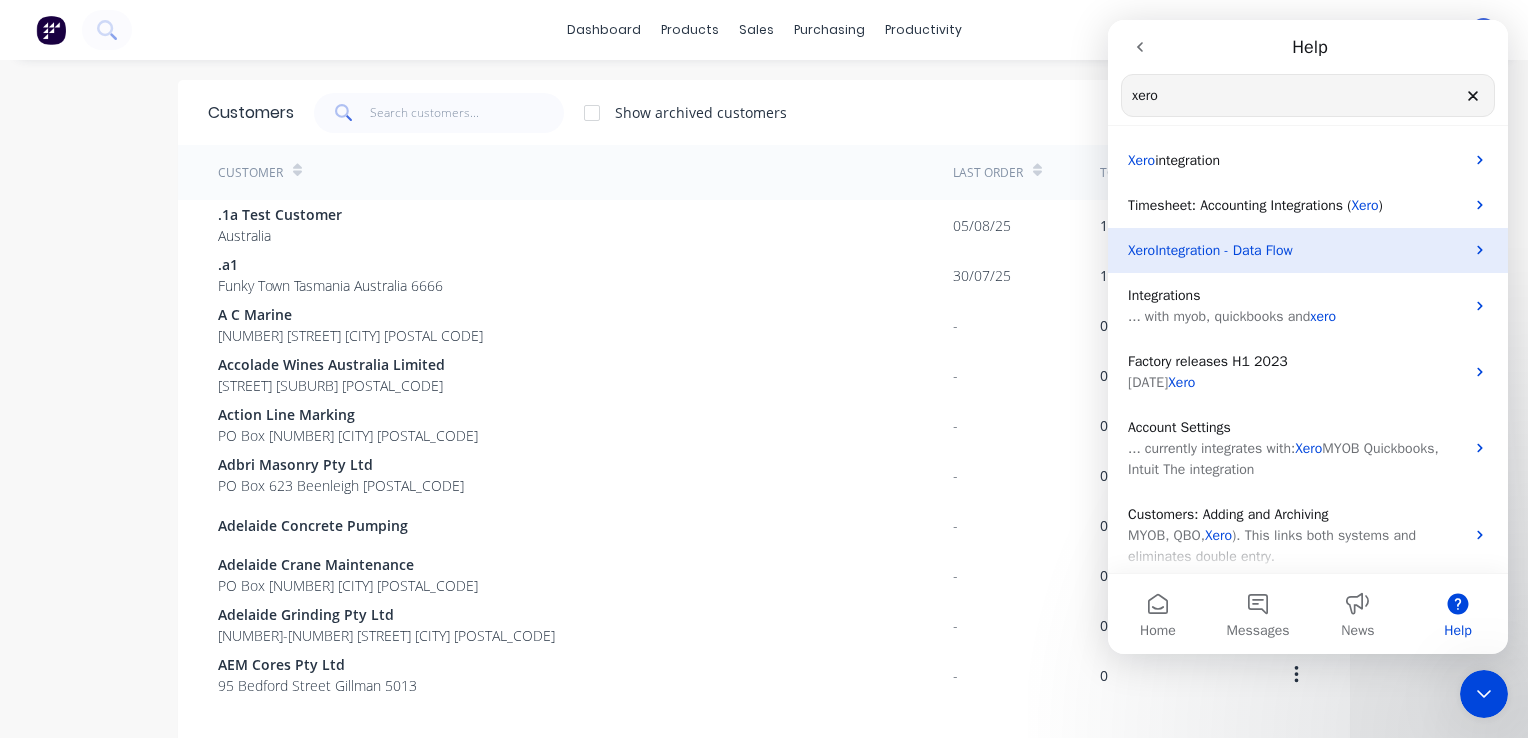 type on "xero" 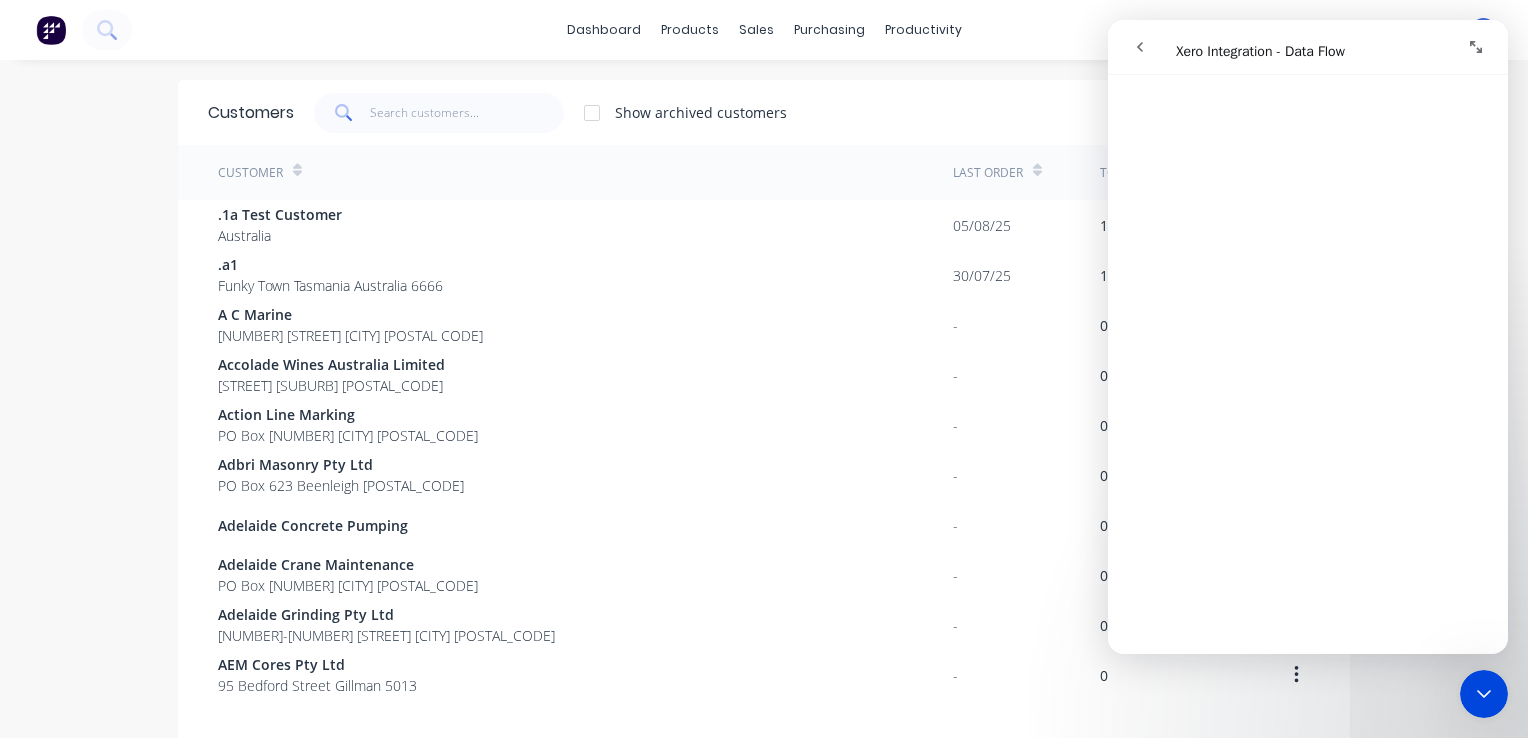 scroll, scrollTop: 195, scrollLeft: 0, axis: vertical 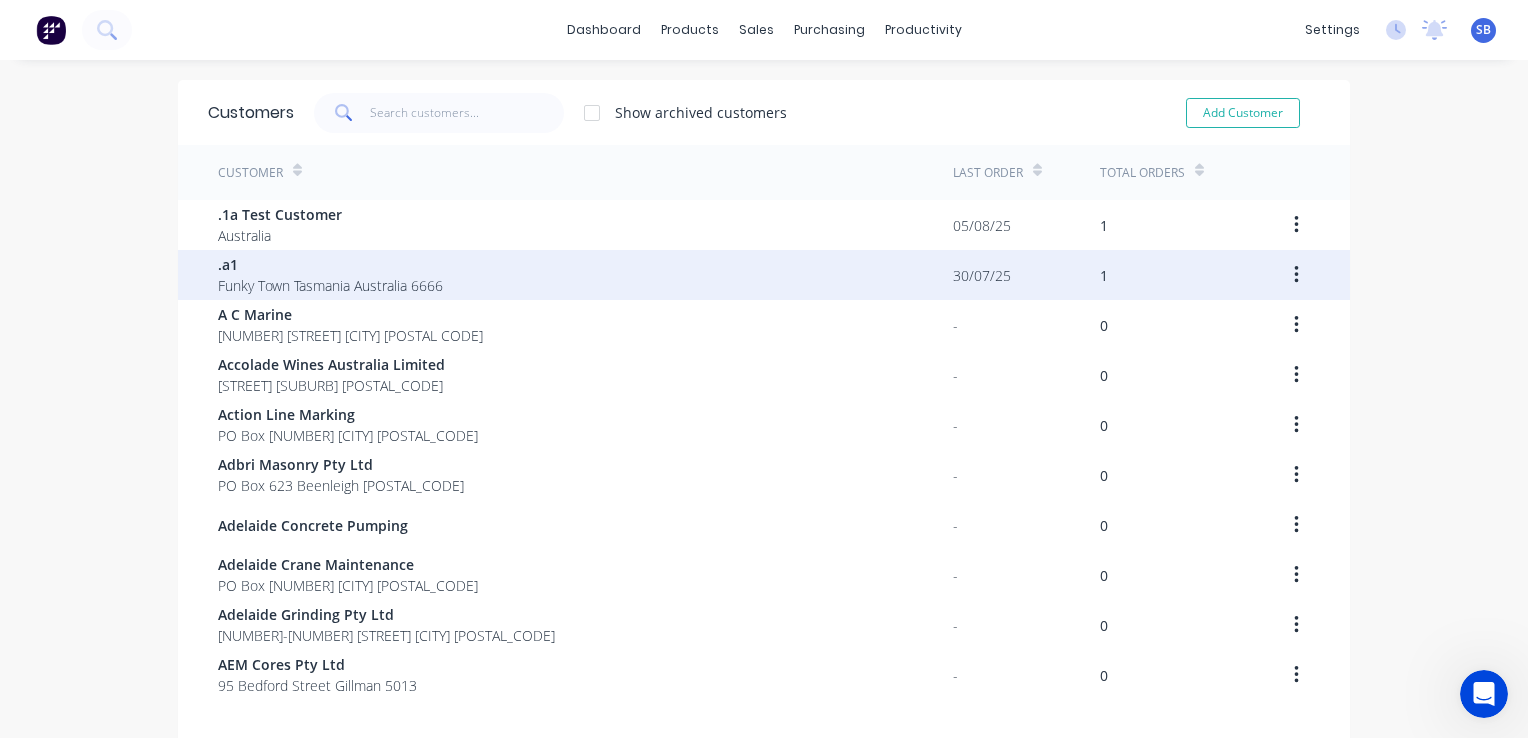 click on ".a1  Funky Town Tasmania Australia 6666" at bounding box center (585, 275) 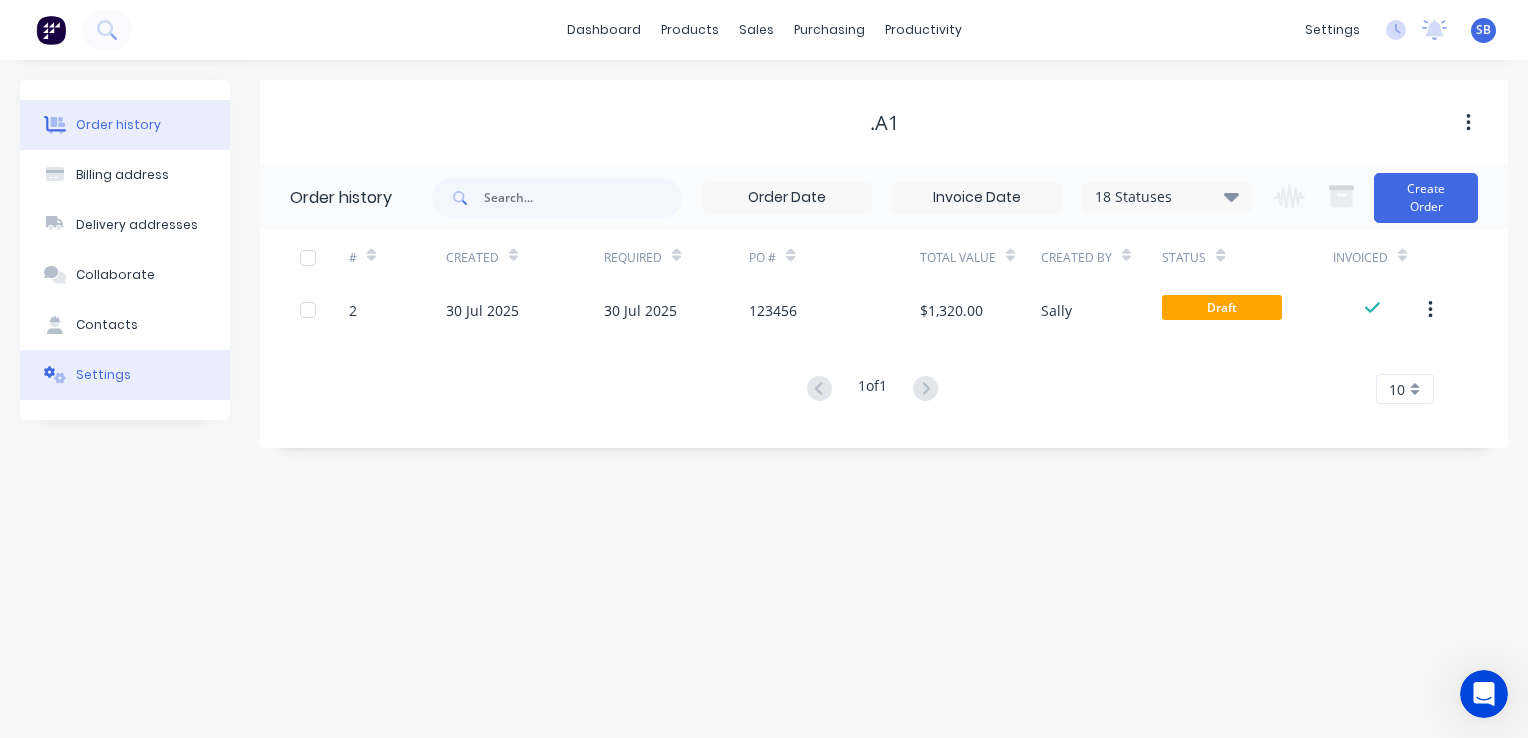 click on "Settings" at bounding box center (125, 375) 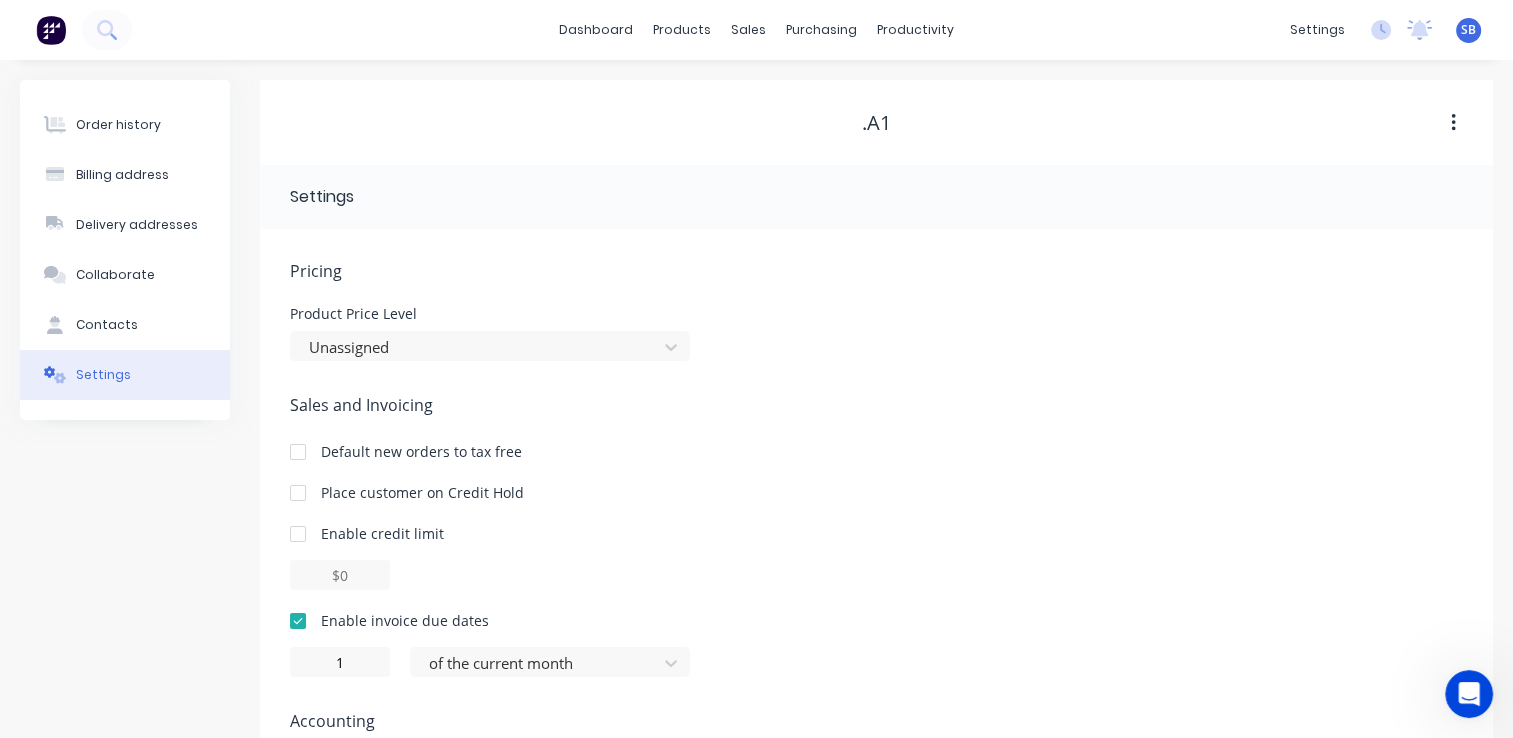 scroll, scrollTop: 174, scrollLeft: 0, axis: vertical 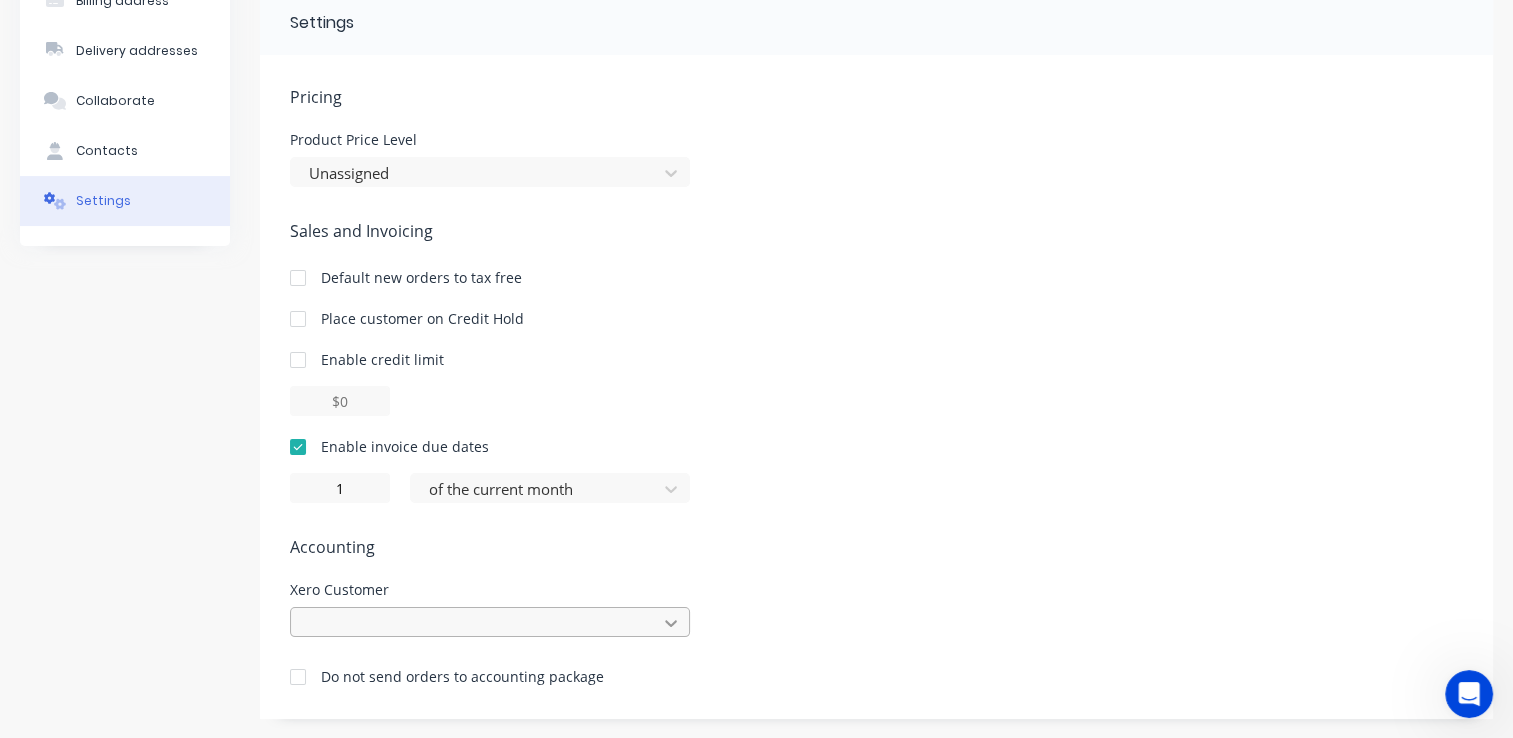 click at bounding box center [490, 622] 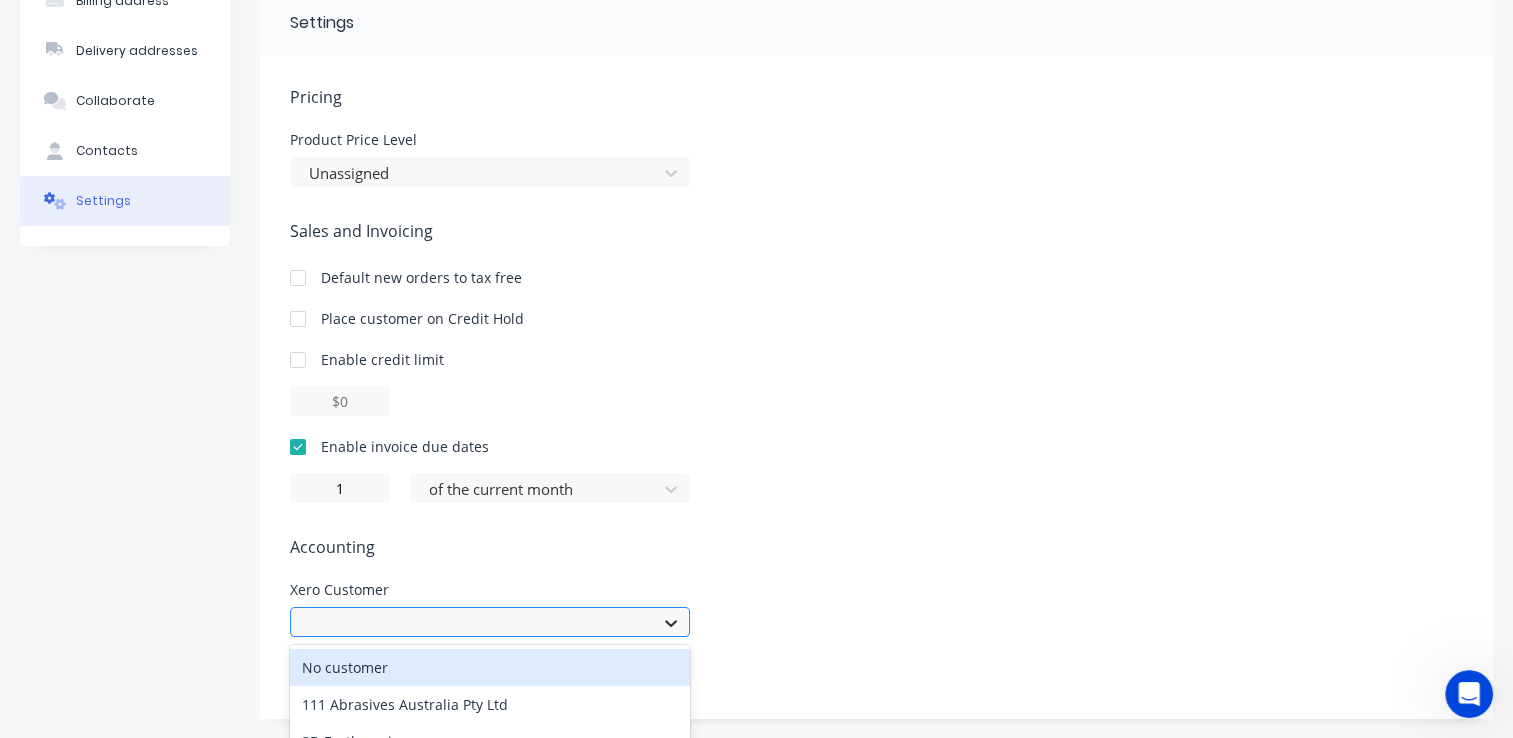 scroll, scrollTop: 380, scrollLeft: 0, axis: vertical 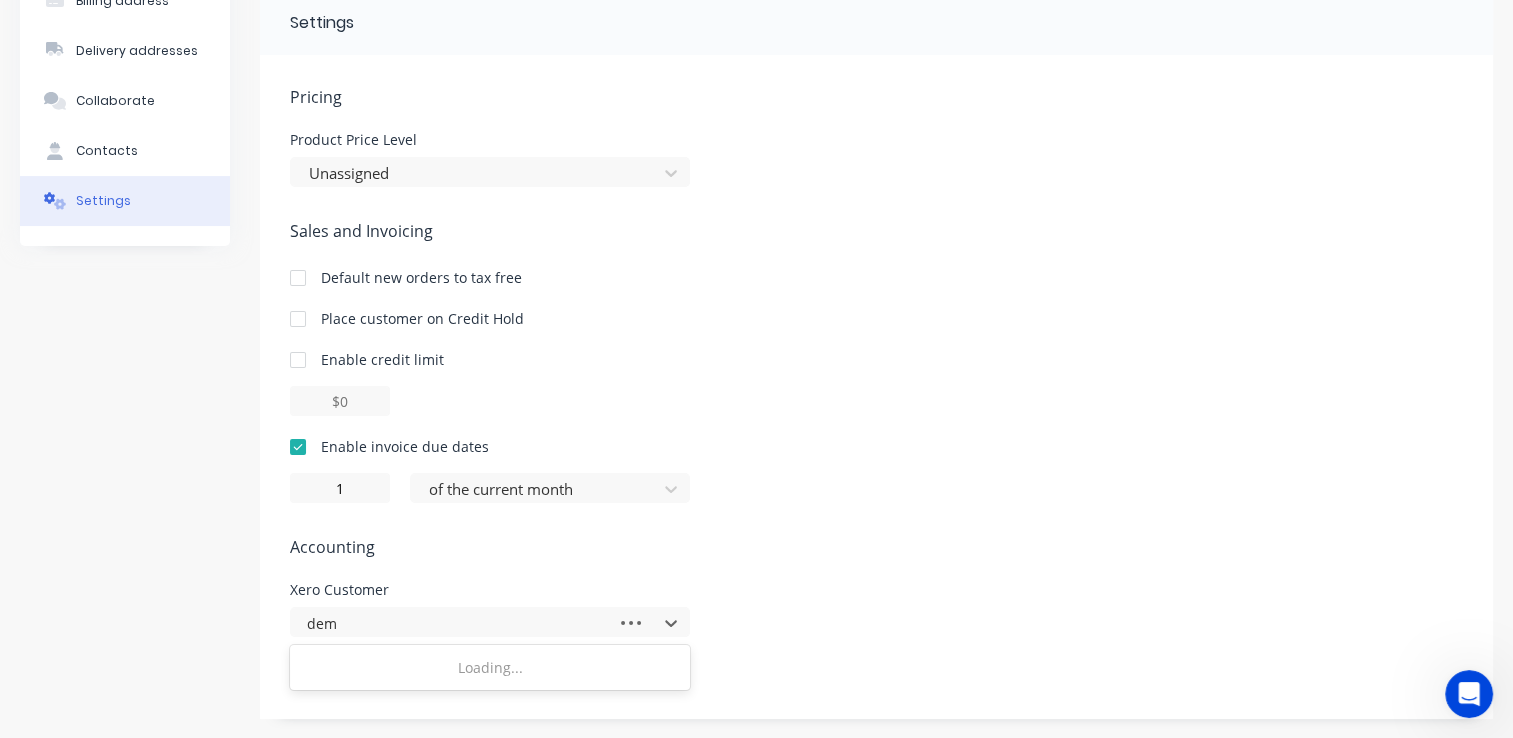 type on "demo" 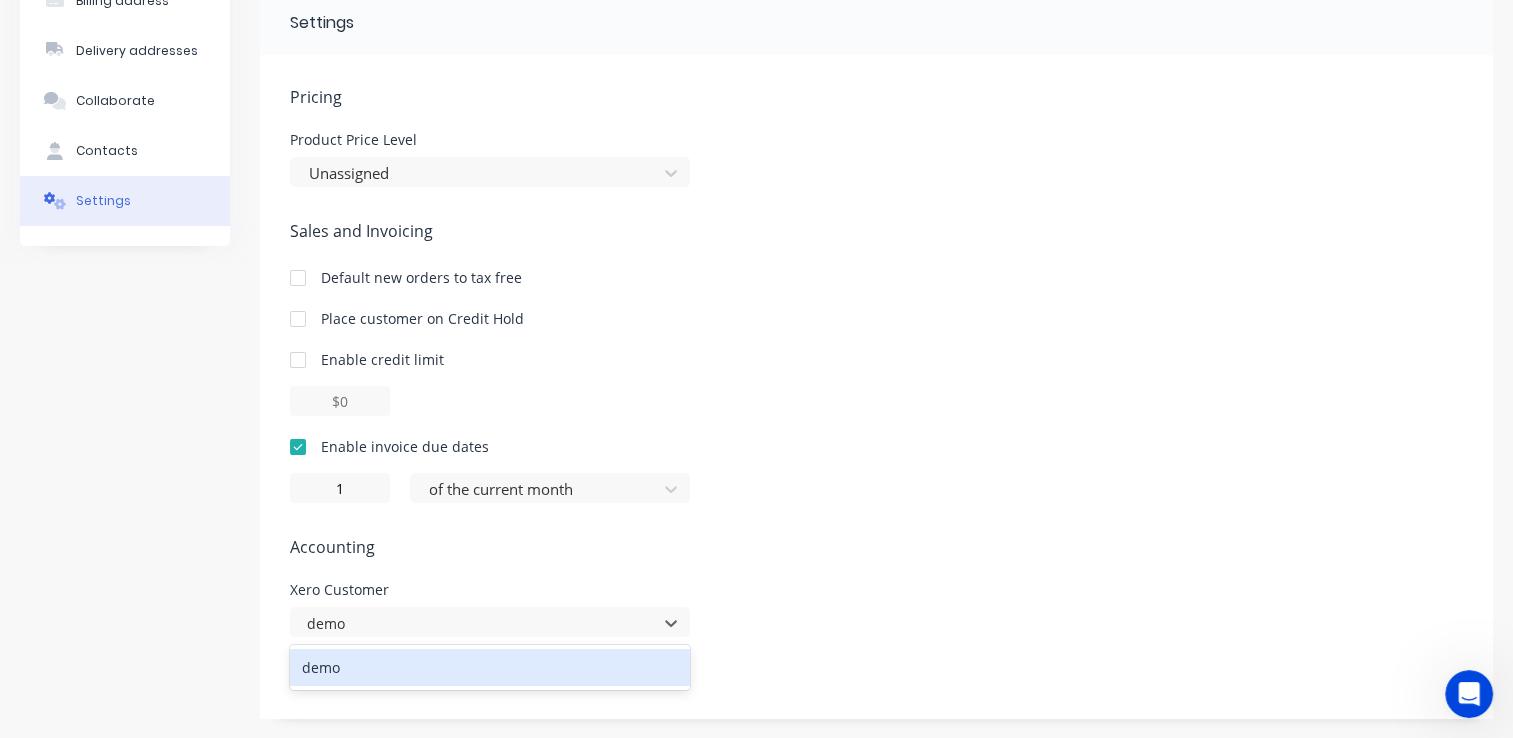 click on "demo" at bounding box center [490, 667] 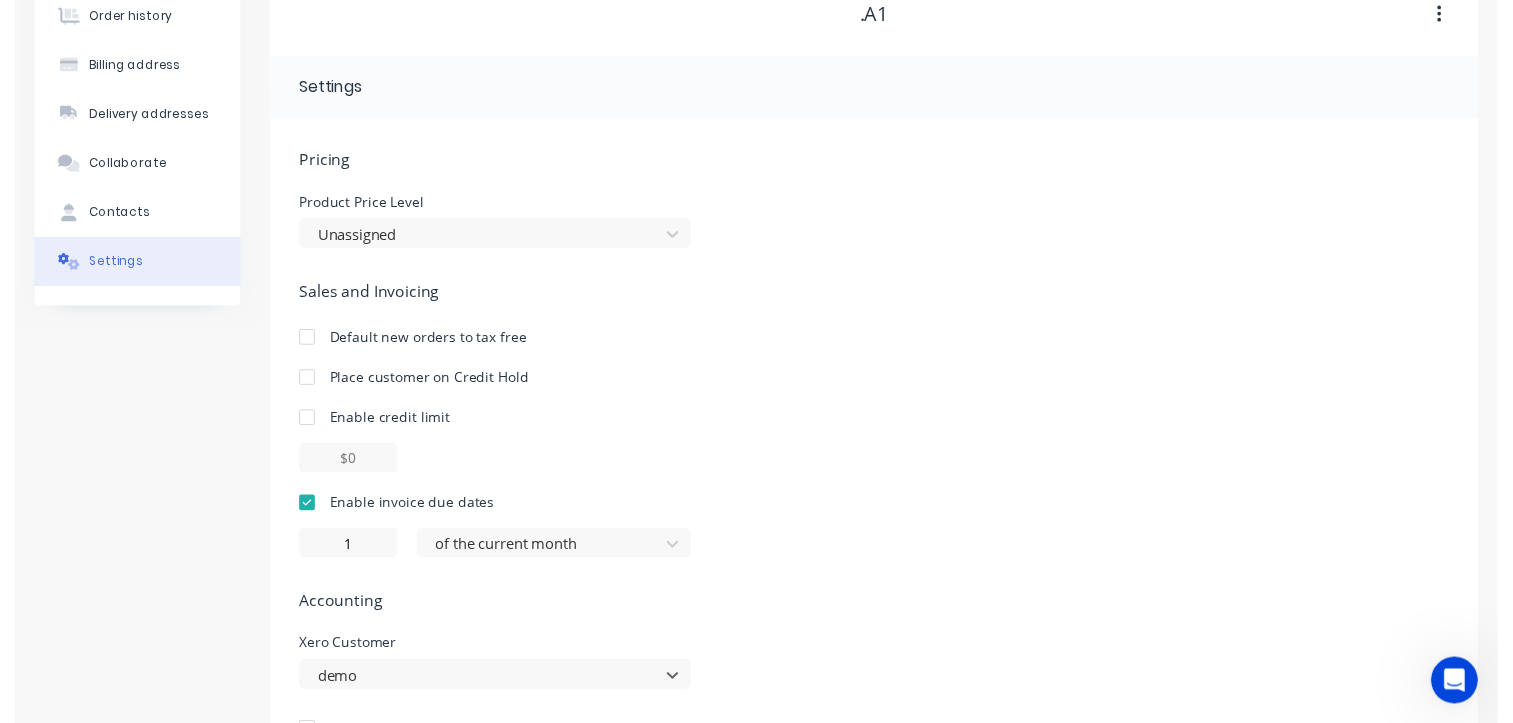 scroll, scrollTop: 0, scrollLeft: 0, axis: both 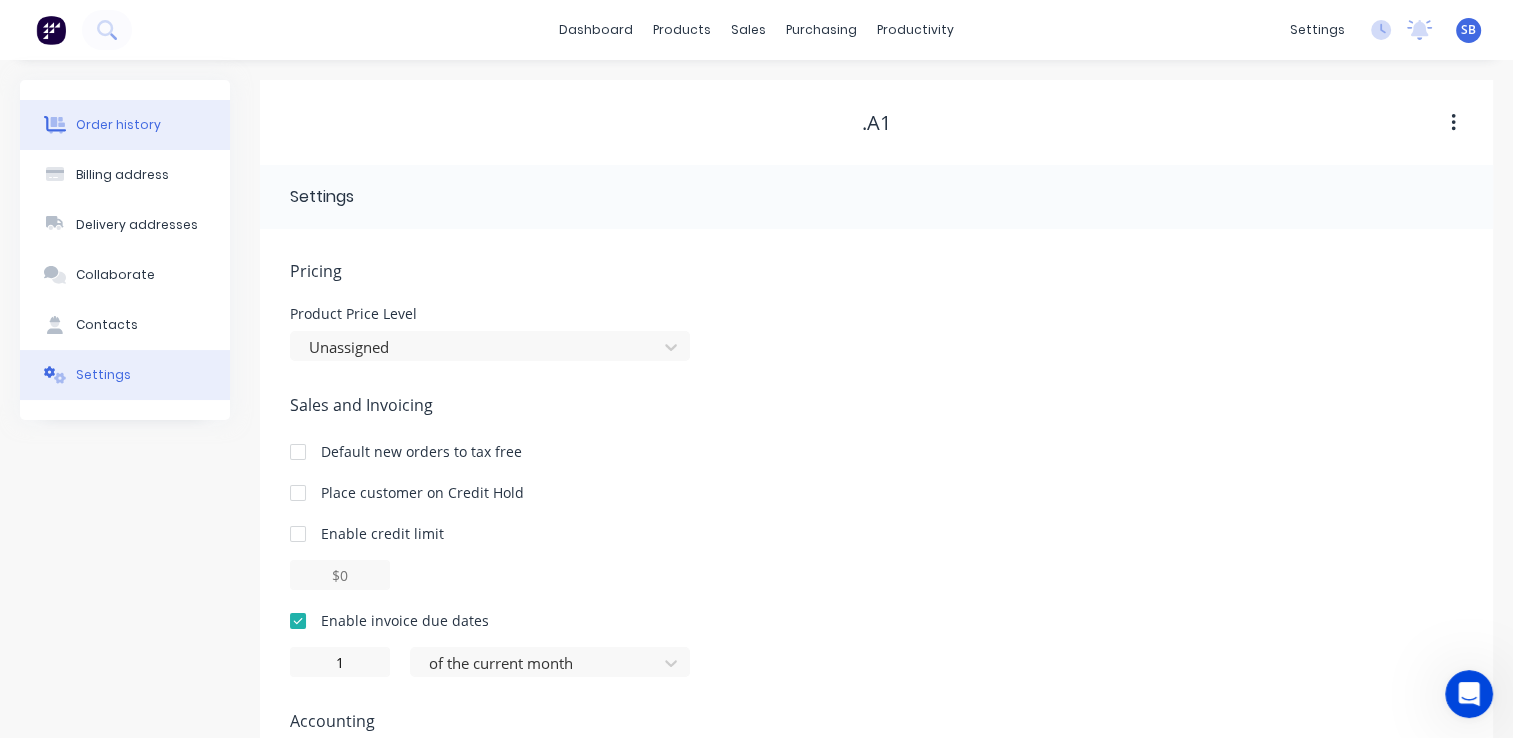 click on "Order history" at bounding box center [125, 125] 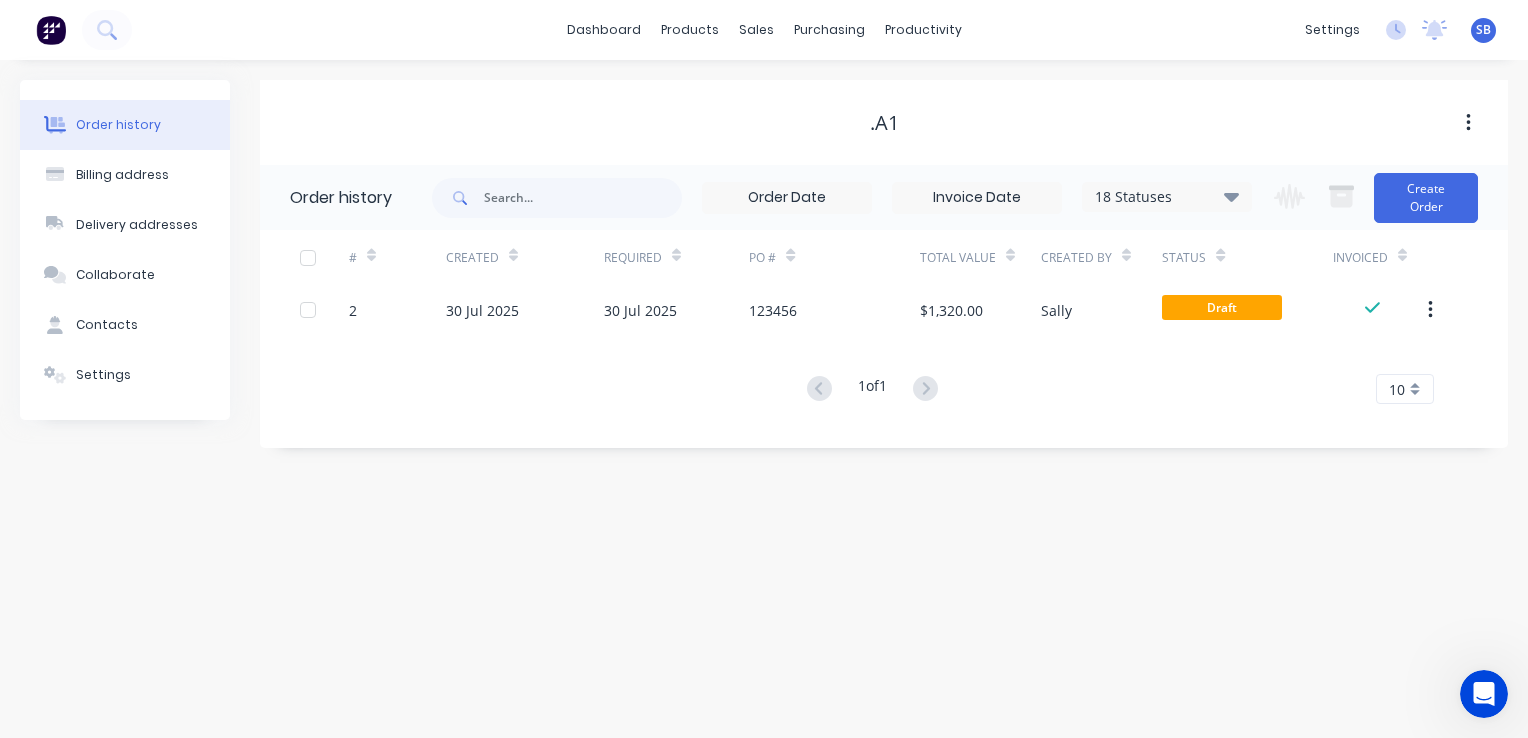 click on "Change order status Submitted Waiting on Supplier Ready for Pick Up Machine Strip Pre Grind Pre Polish HCP Final Grind Final Polish & Inspection Ready for Pick up Delivered Picked Up Create Order" at bounding box center [1370, 197] 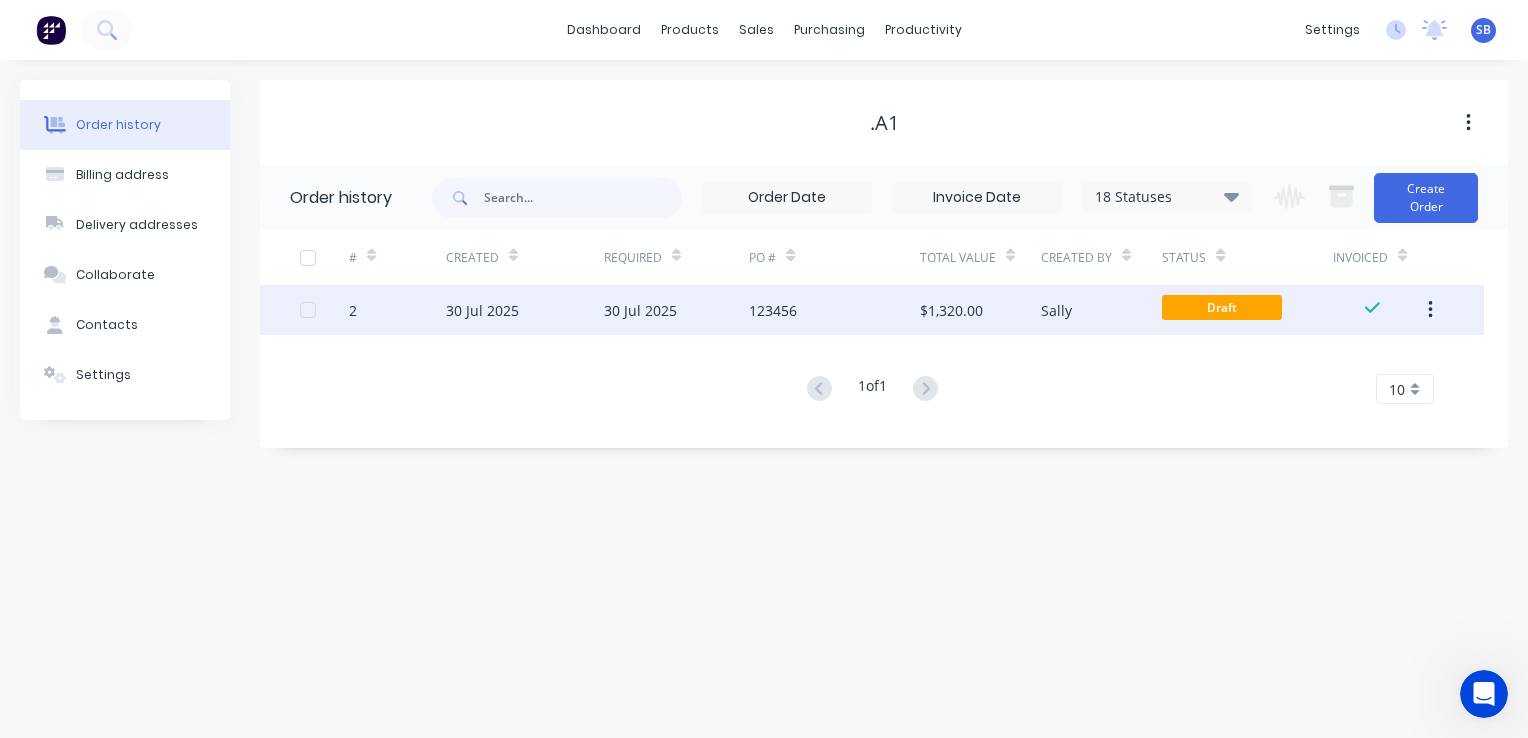click on "30 Jul 2025" at bounding box center [677, 310] 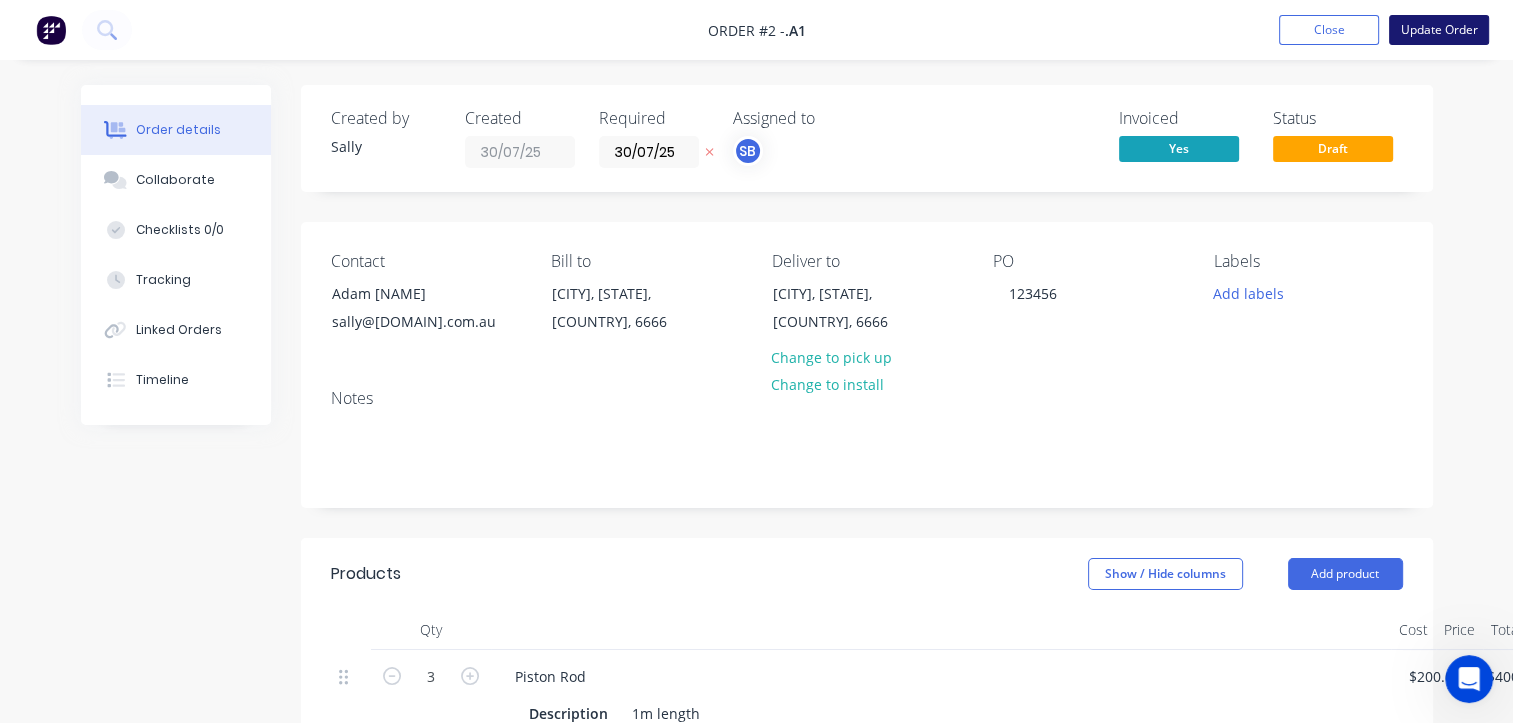 click on "Update Order" at bounding box center [1439, 30] 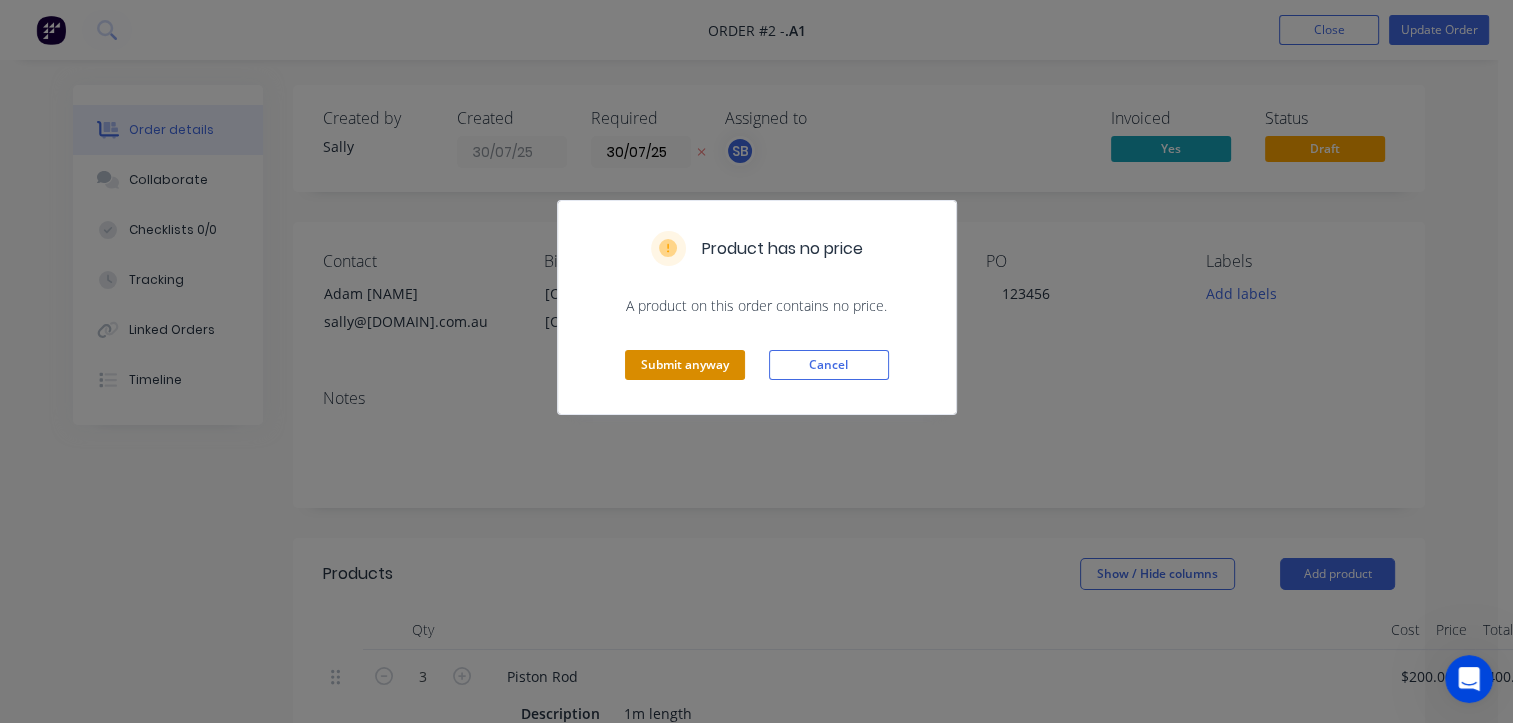 click on "Submit anyway" at bounding box center (685, 365) 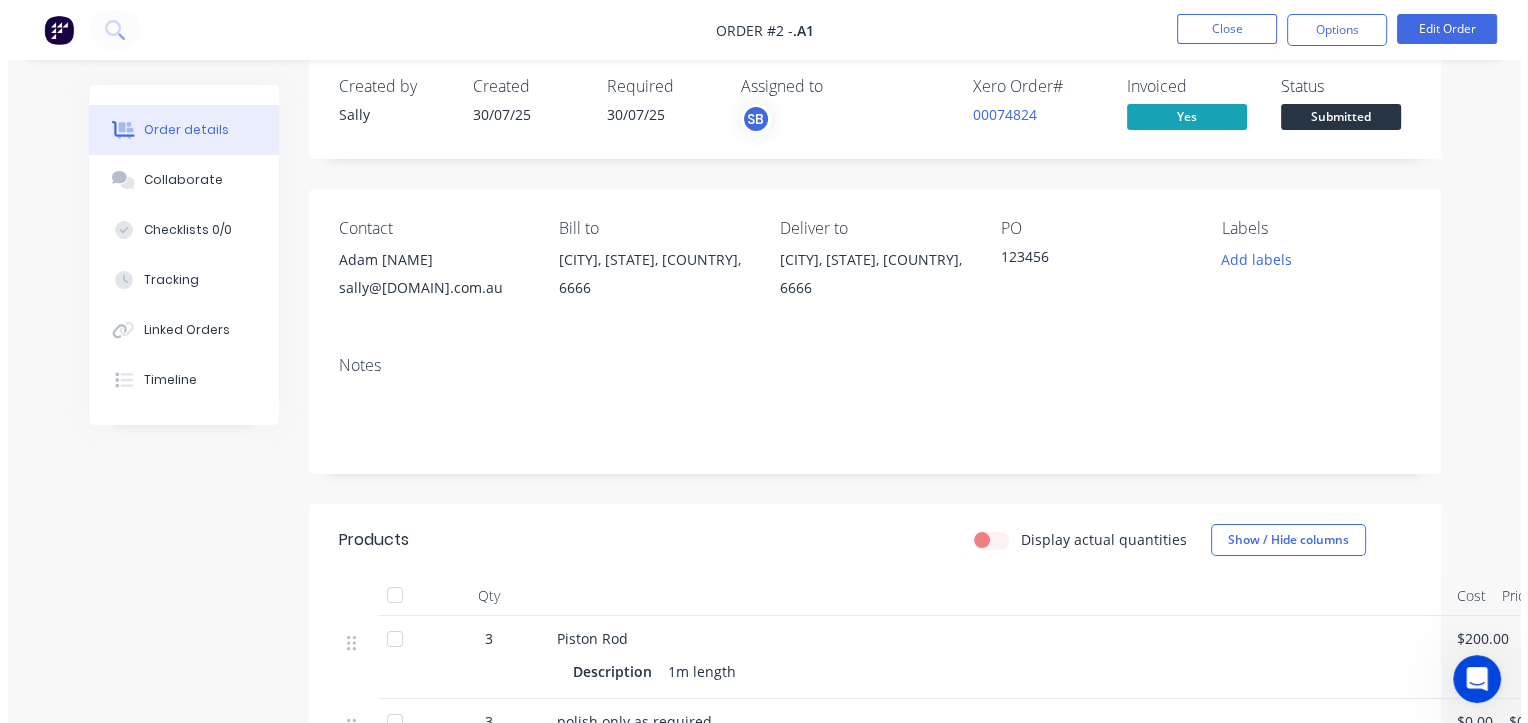 scroll, scrollTop: 0, scrollLeft: 0, axis: both 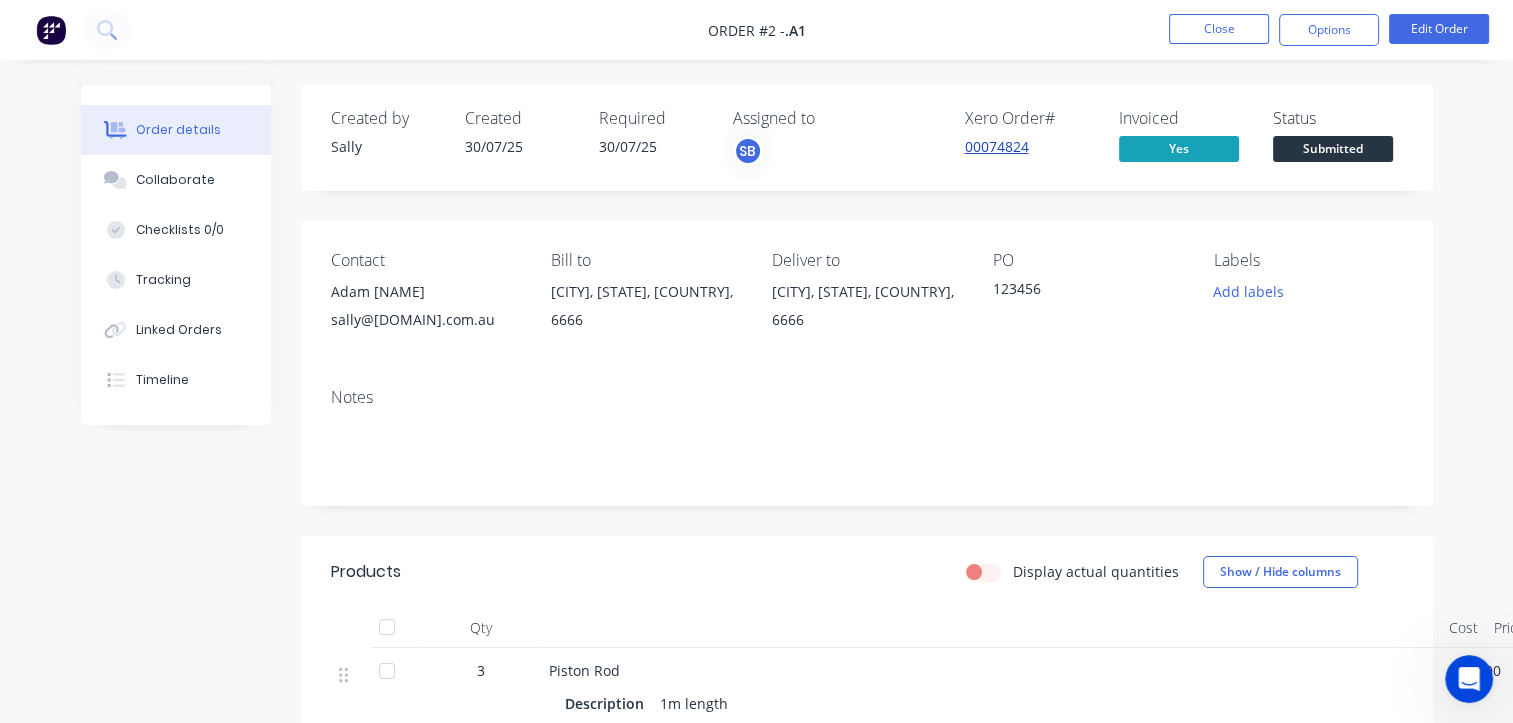 click on "00074824" at bounding box center [997, 146] 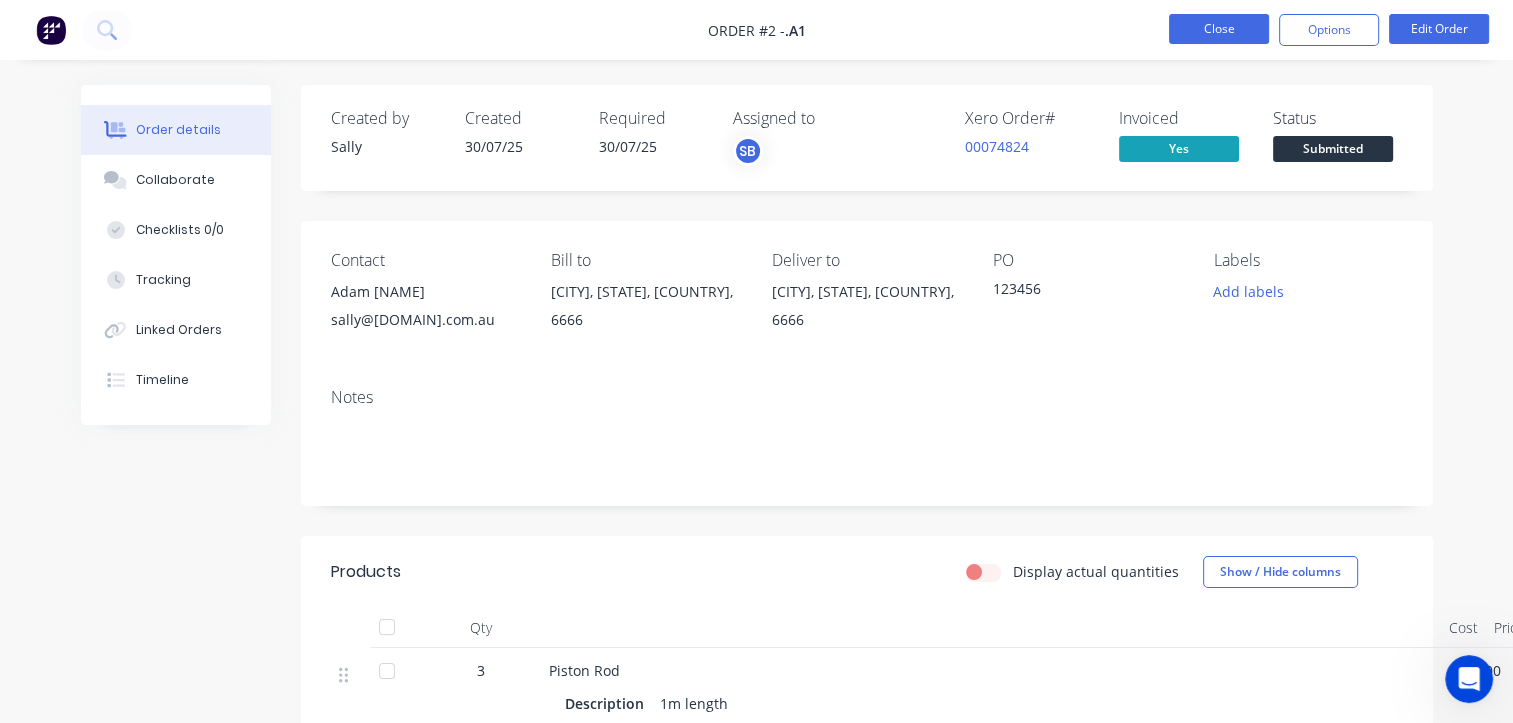 click on "Close" at bounding box center (1219, 29) 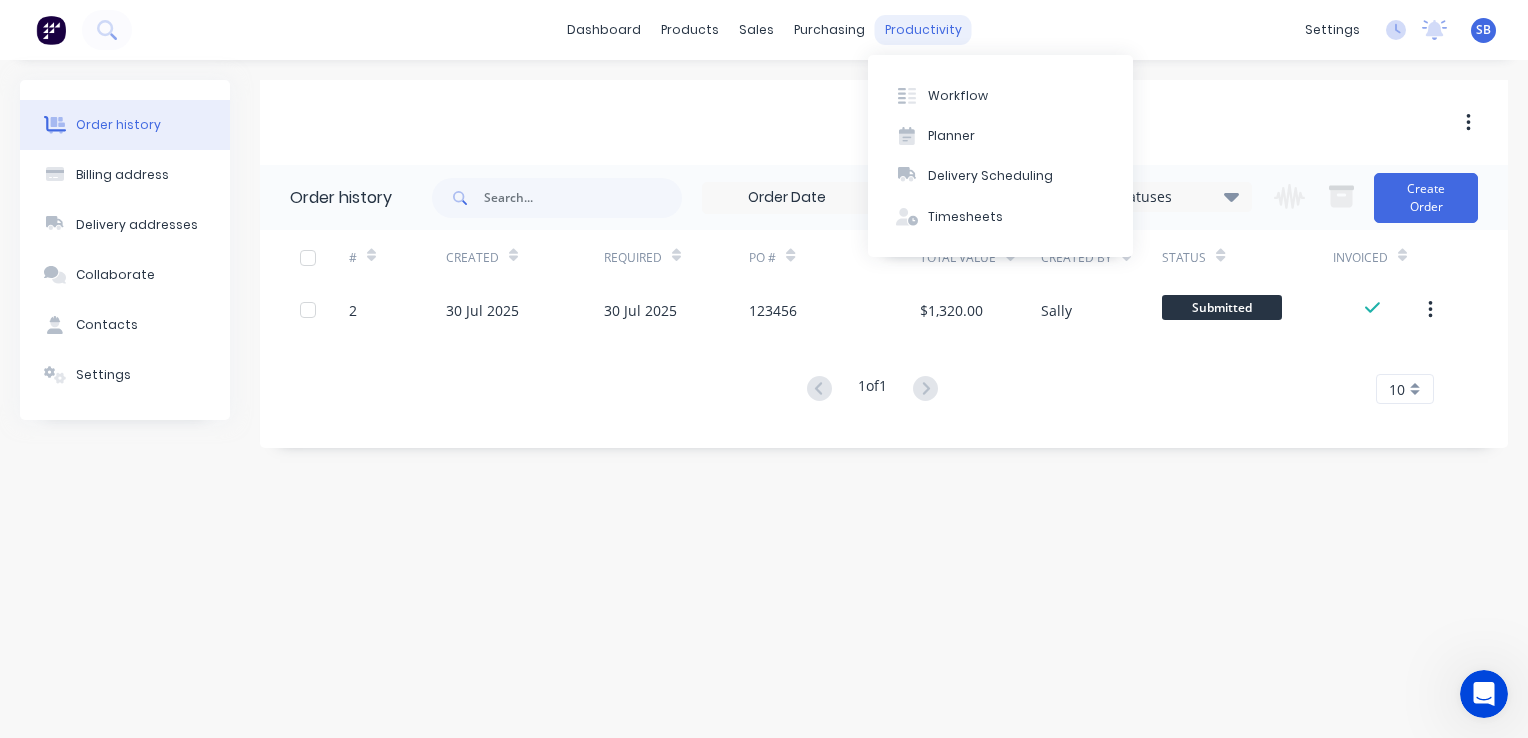 click on "productivity" at bounding box center [923, 30] 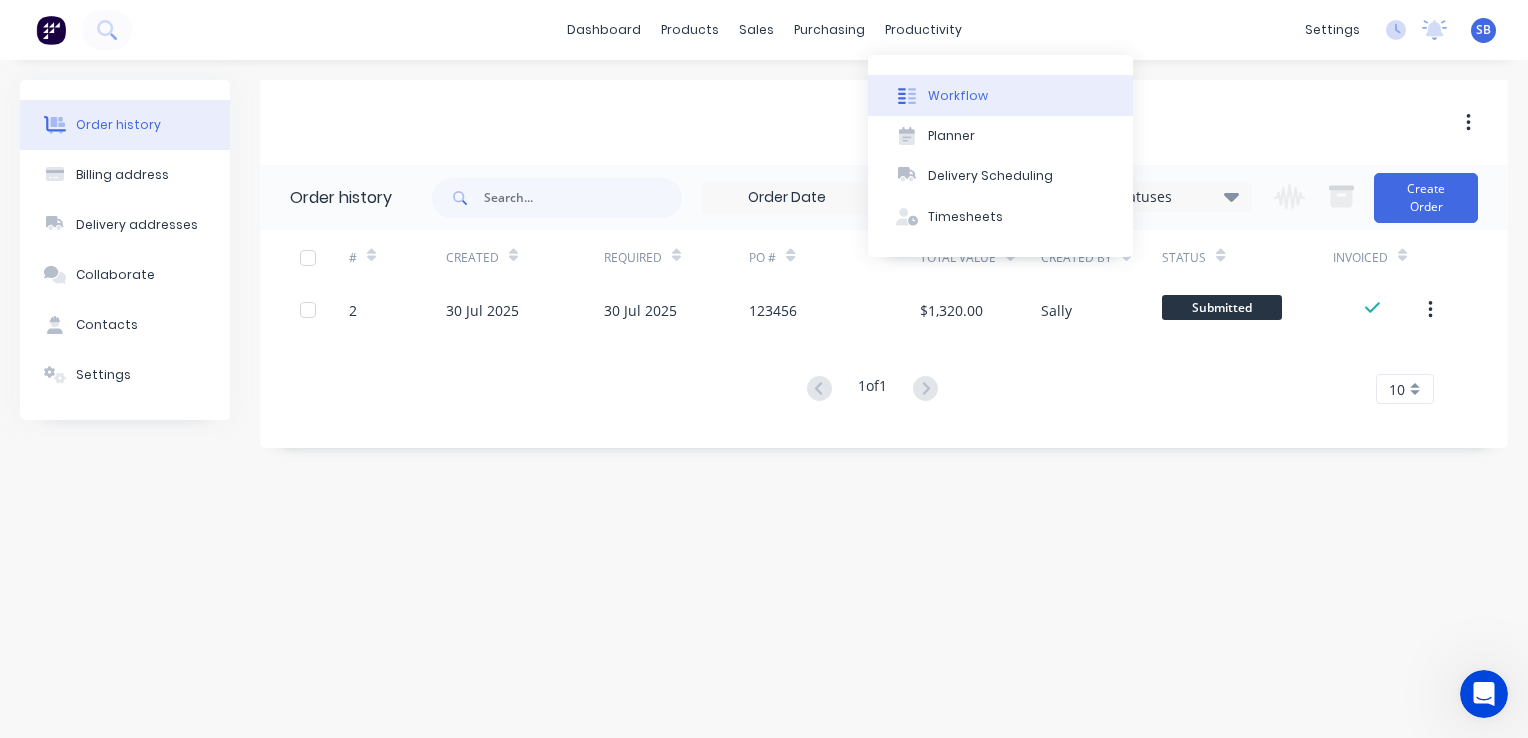 click on "Workflow" at bounding box center [958, 96] 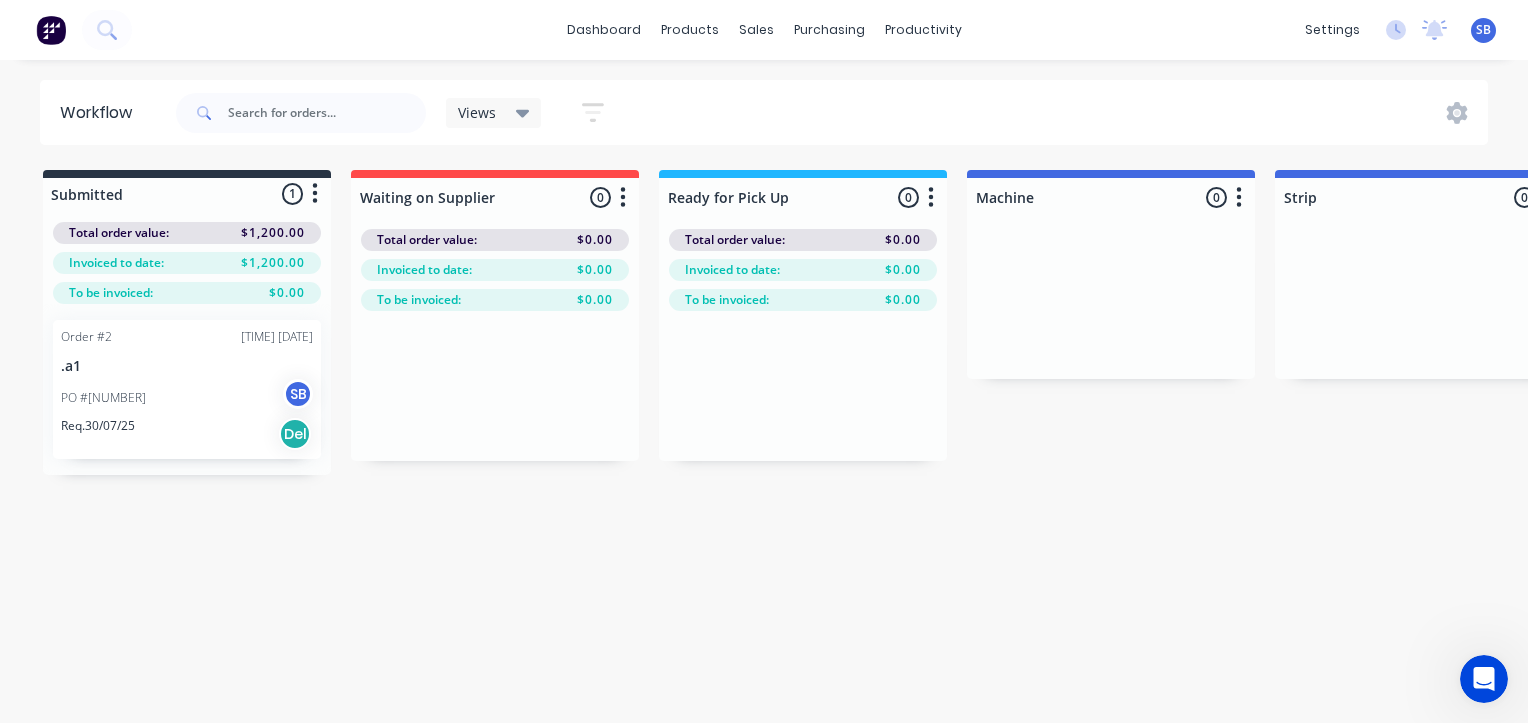 click on "Order #2 02:19 PM 06/08/25 .a1 PO #123456 SB Req. 30/07/25 Del" at bounding box center (187, 389) 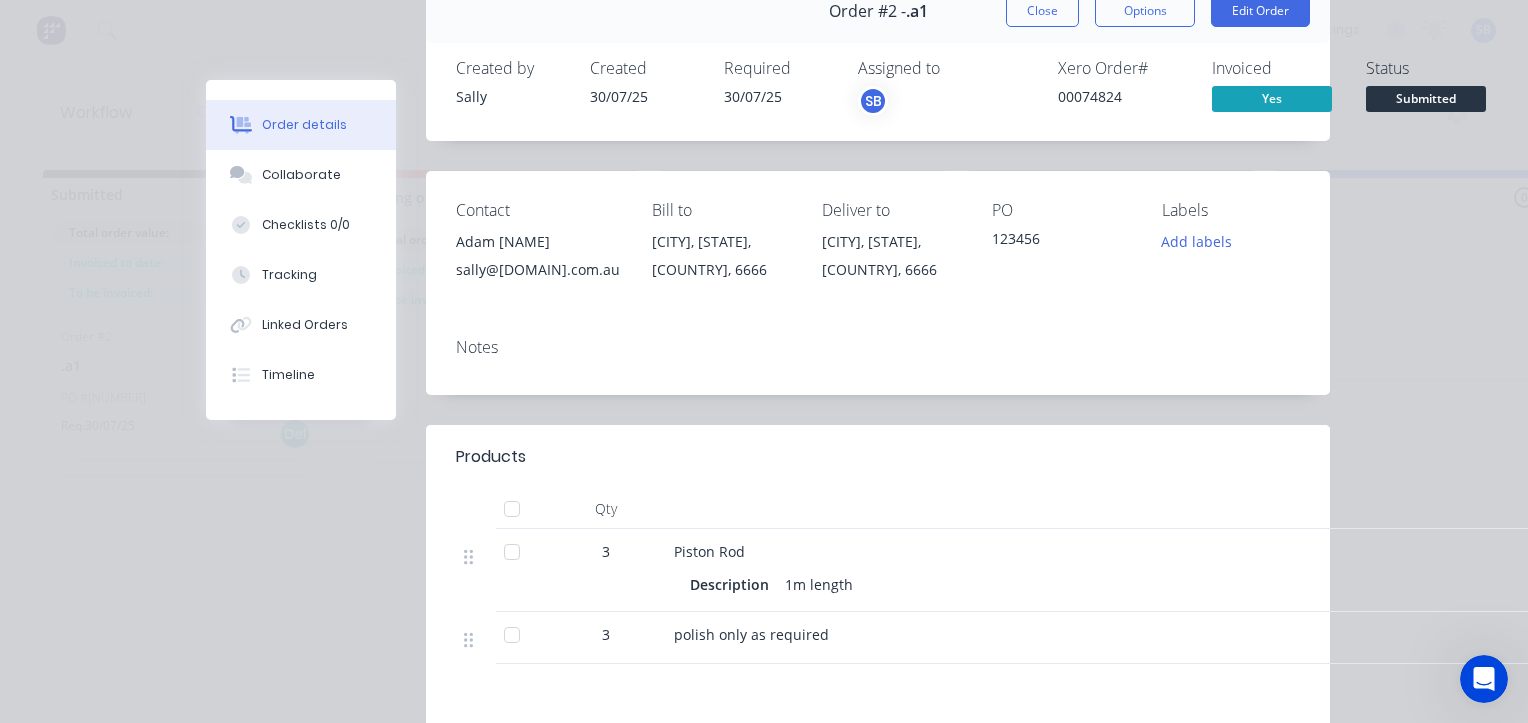 scroll, scrollTop: 0, scrollLeft: 0, axis: both 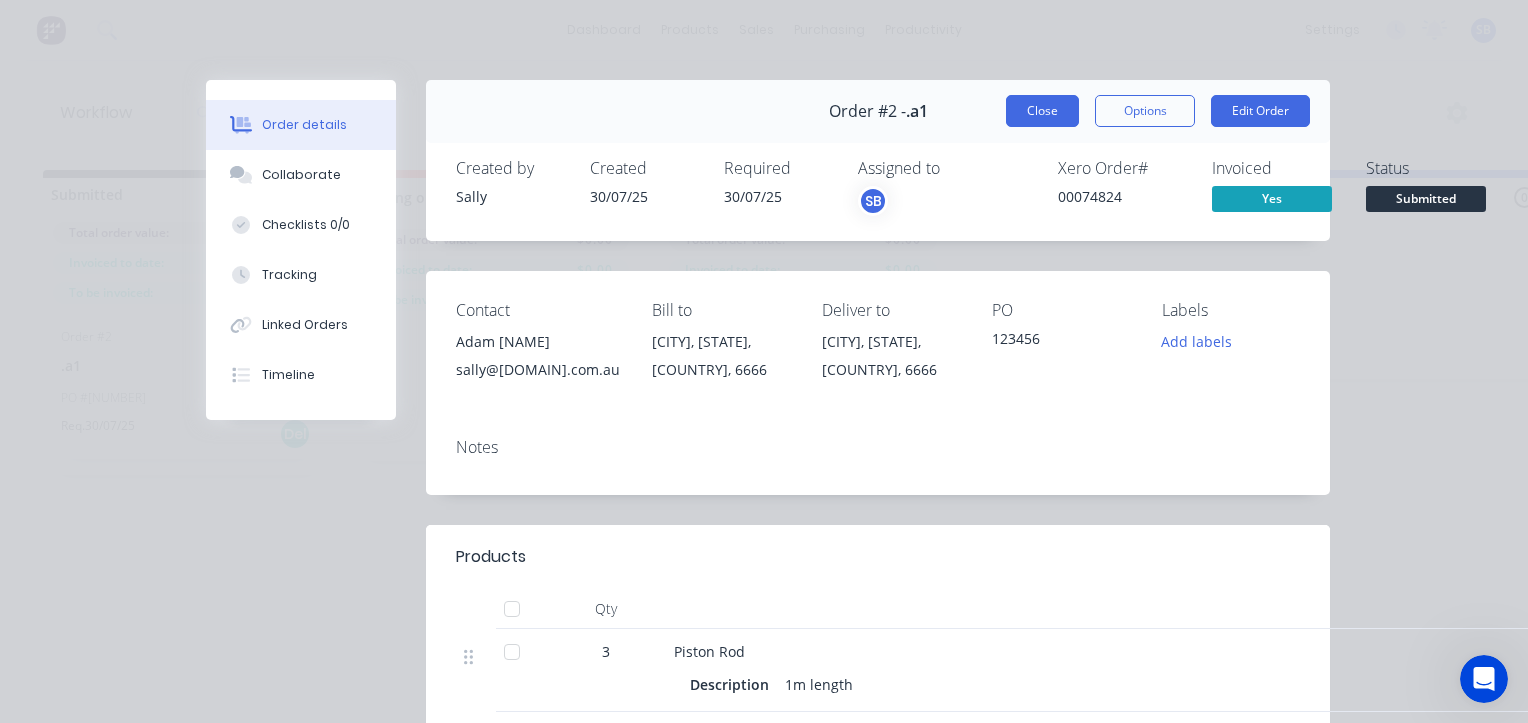 click on "Close" at bounding box center (1042, 111) 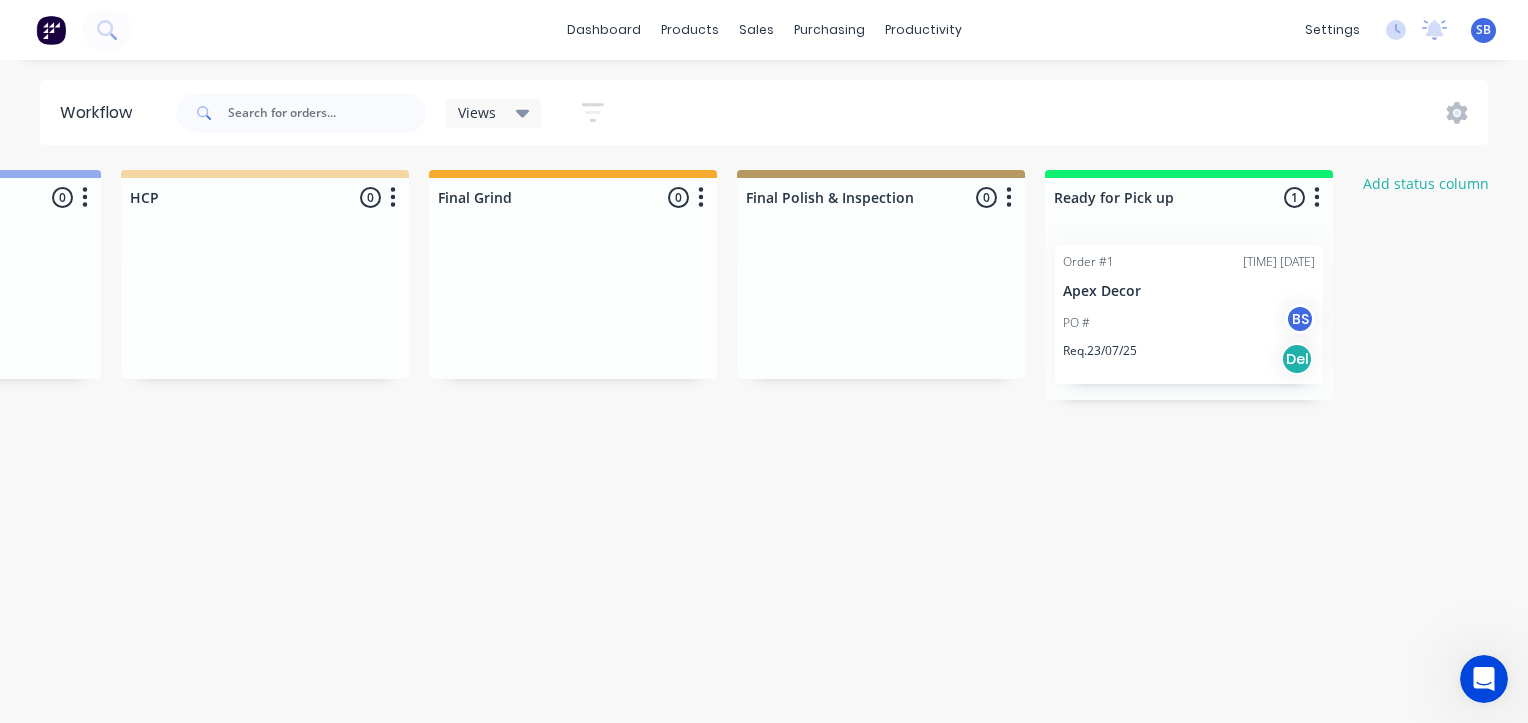 scroll, scrollTop: 0, scrollLeft: 2093, axis: horizontal 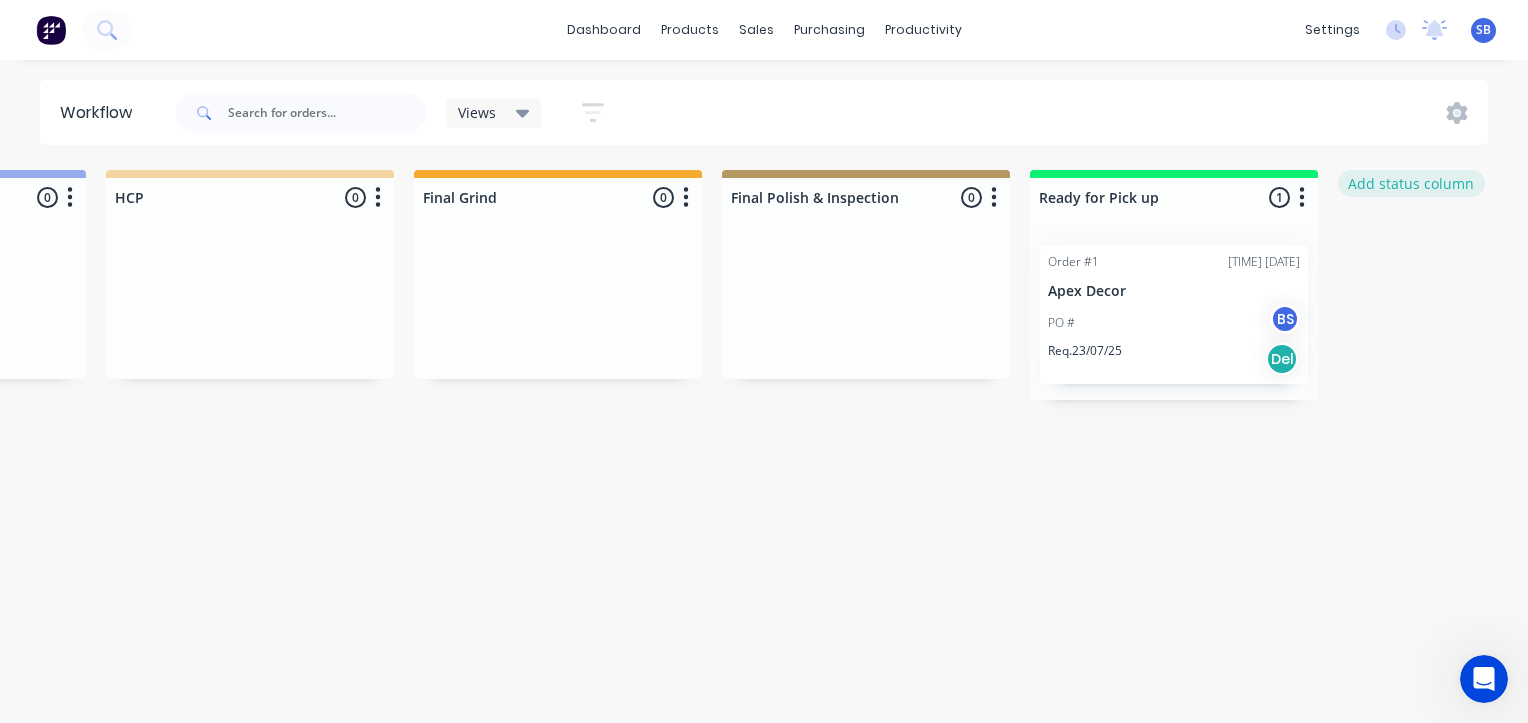 click on "Add status column" at bounding box center [1411, 183] 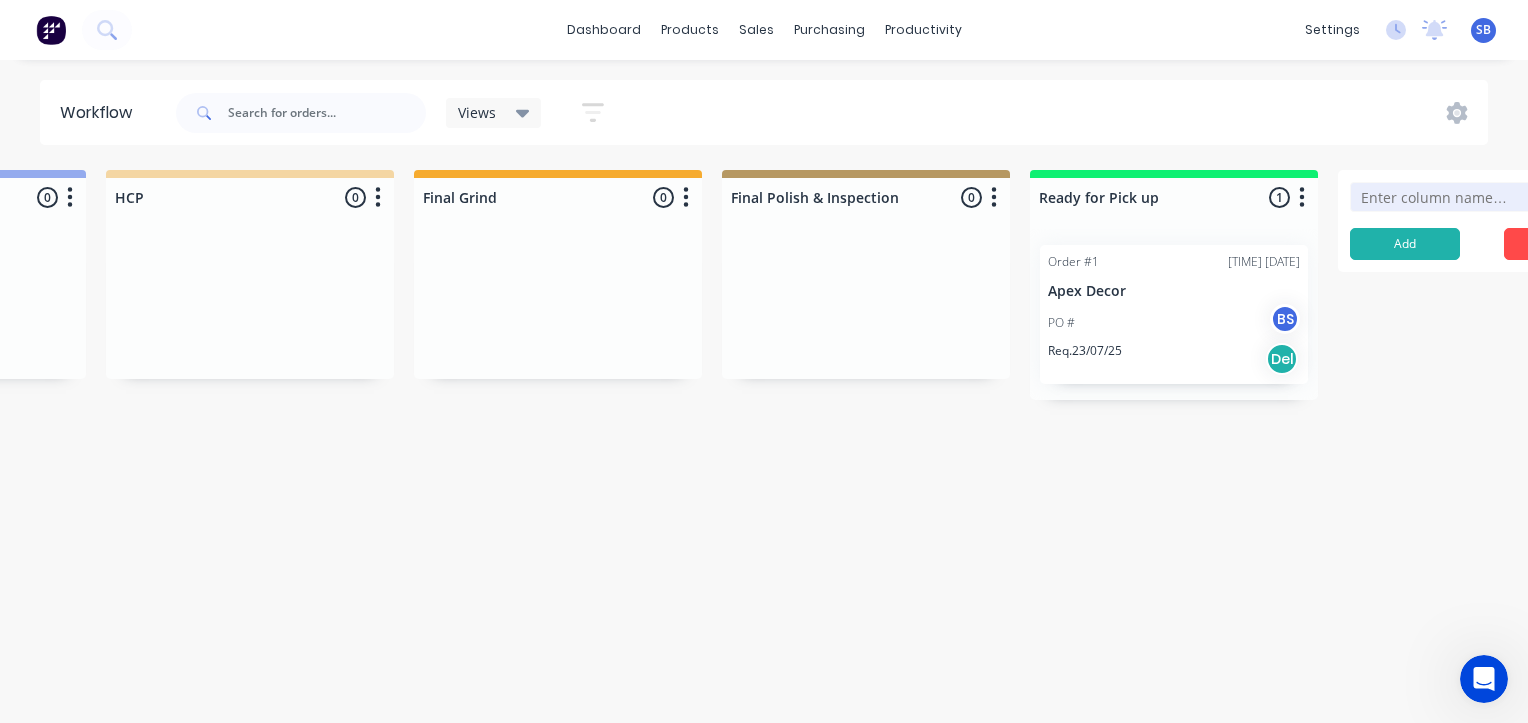 scroll, scrollTop: 0, scrollLeft: 2179, axis: horizontal 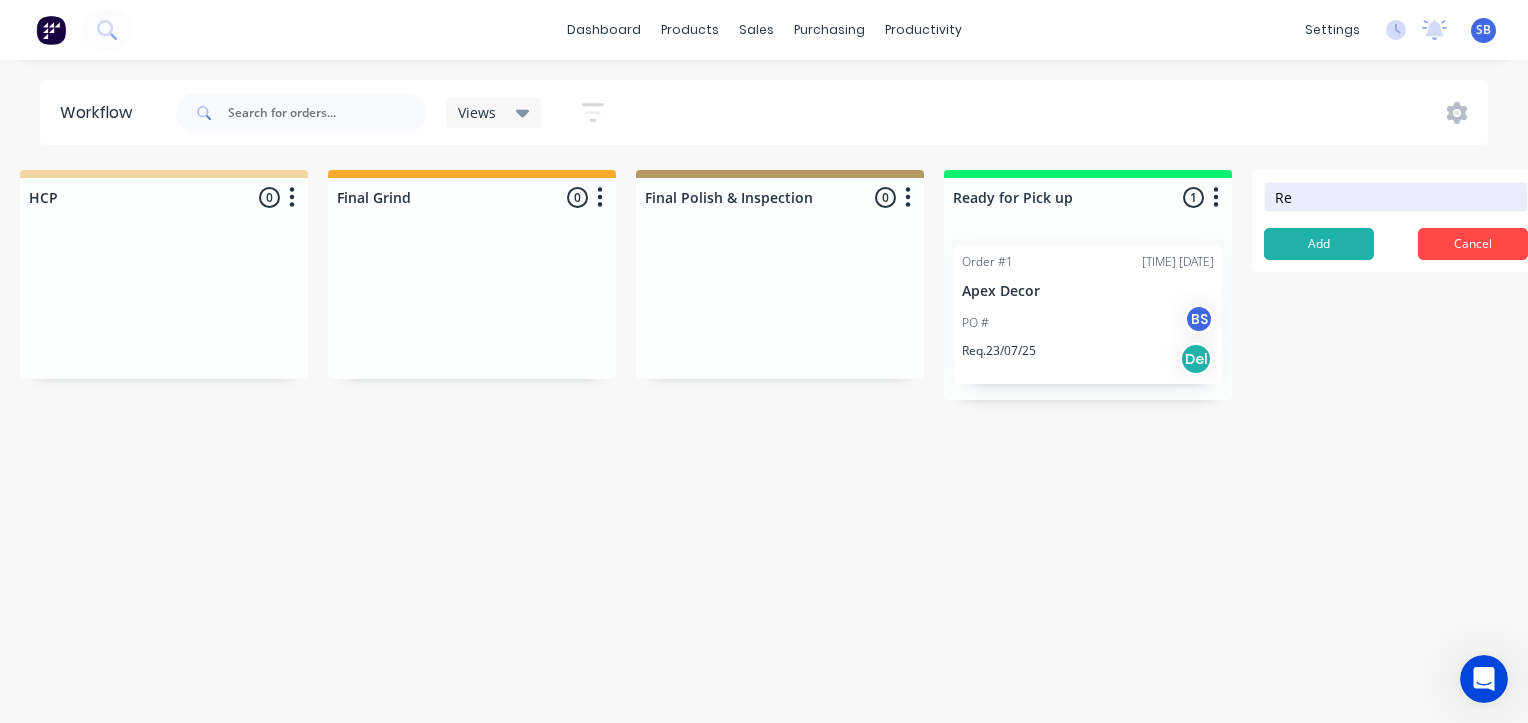 type on "R" 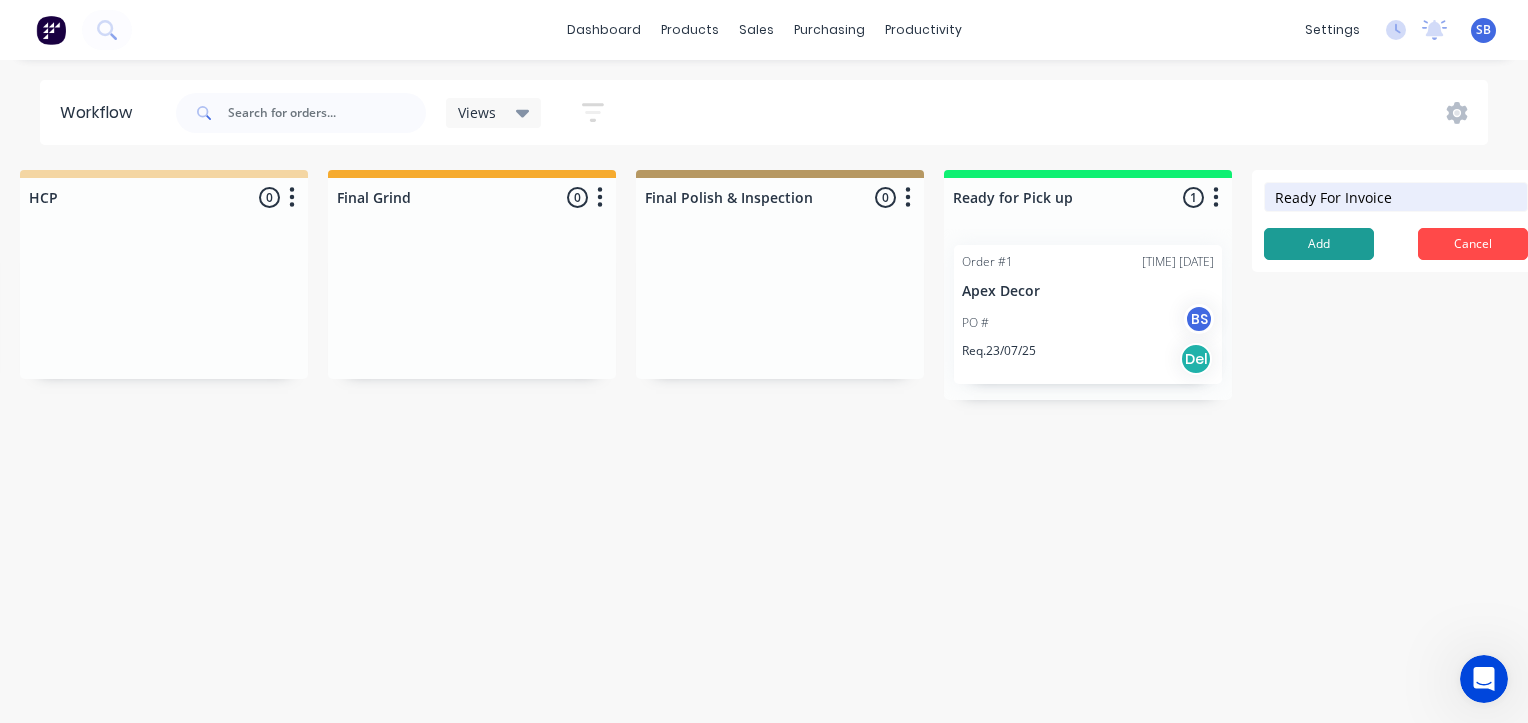 type on "Ready For Invoice" 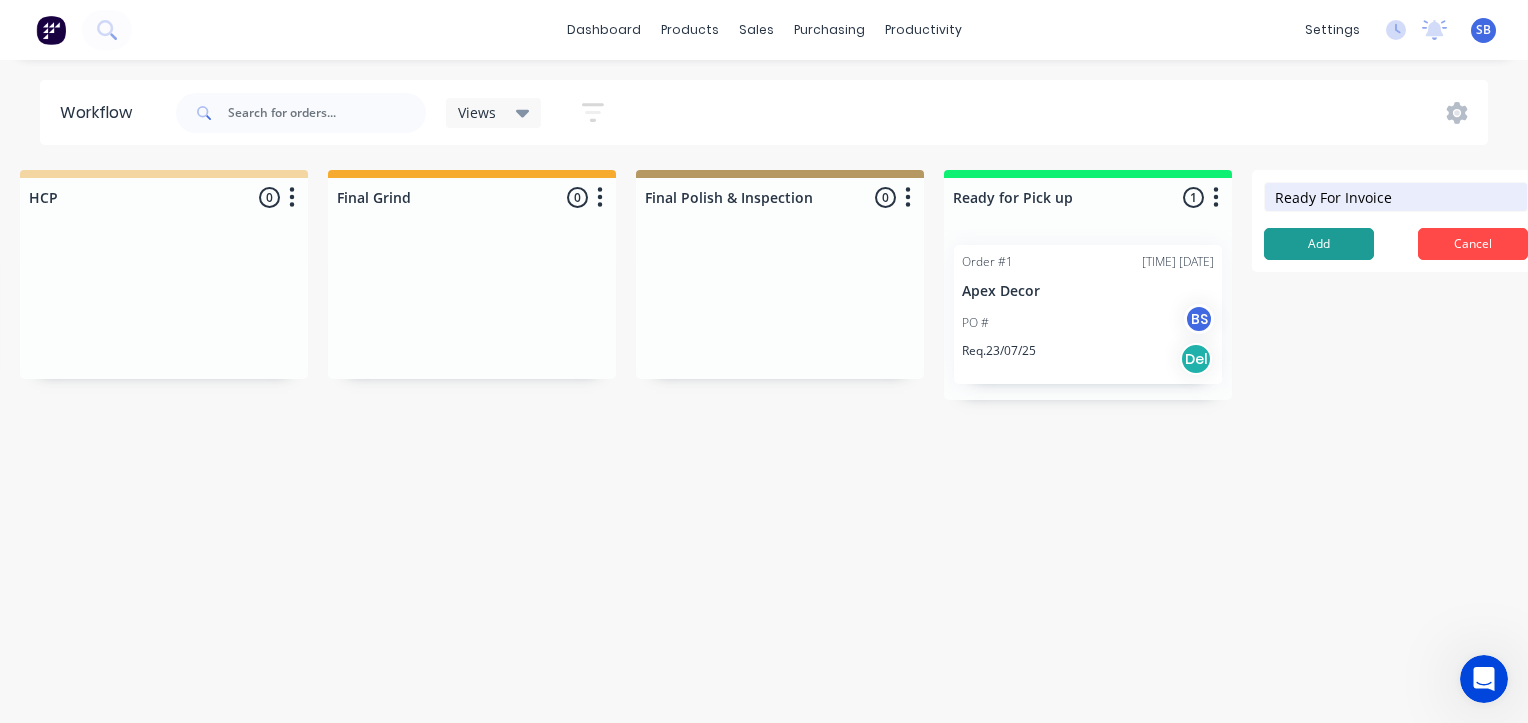 click on "Add" at bounding box center [1319, 244] 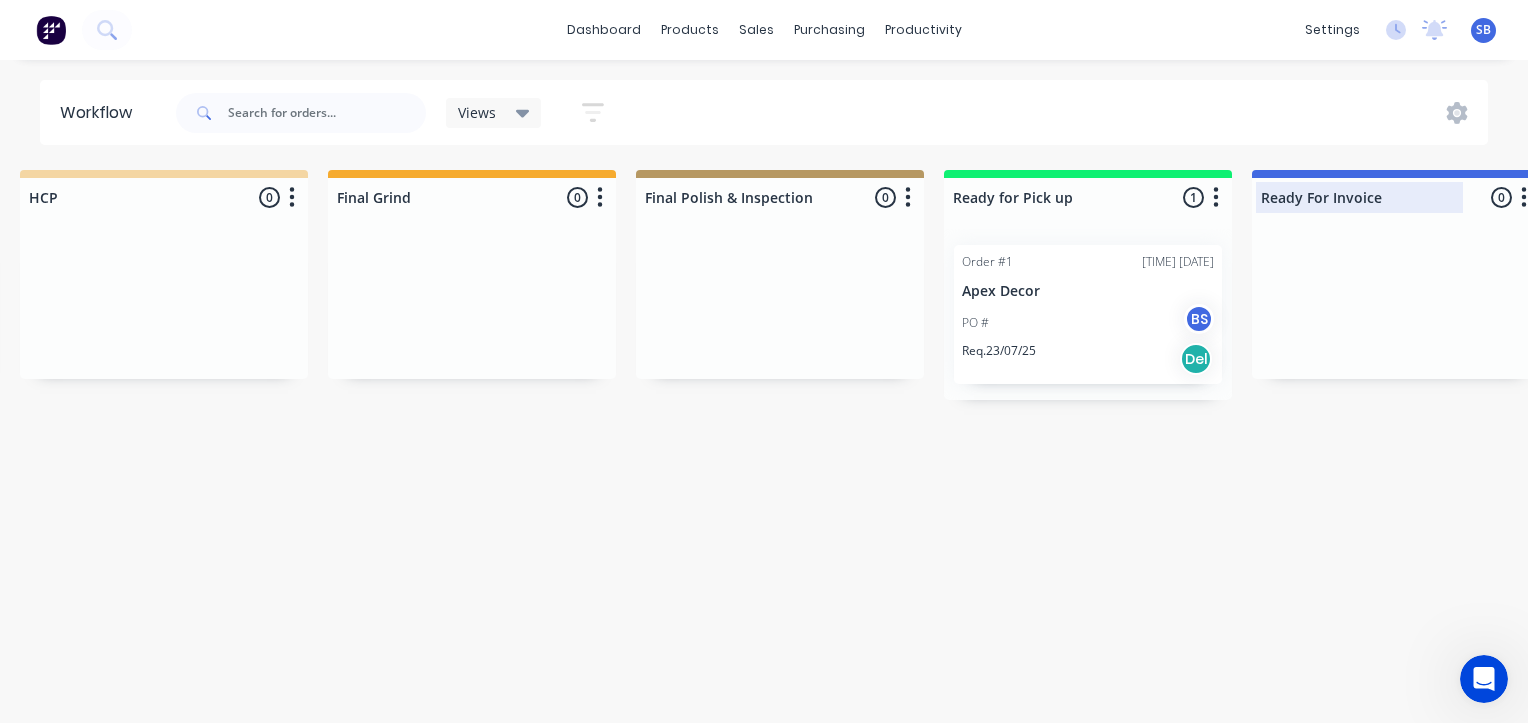 click at bounding box center [1396, 197] 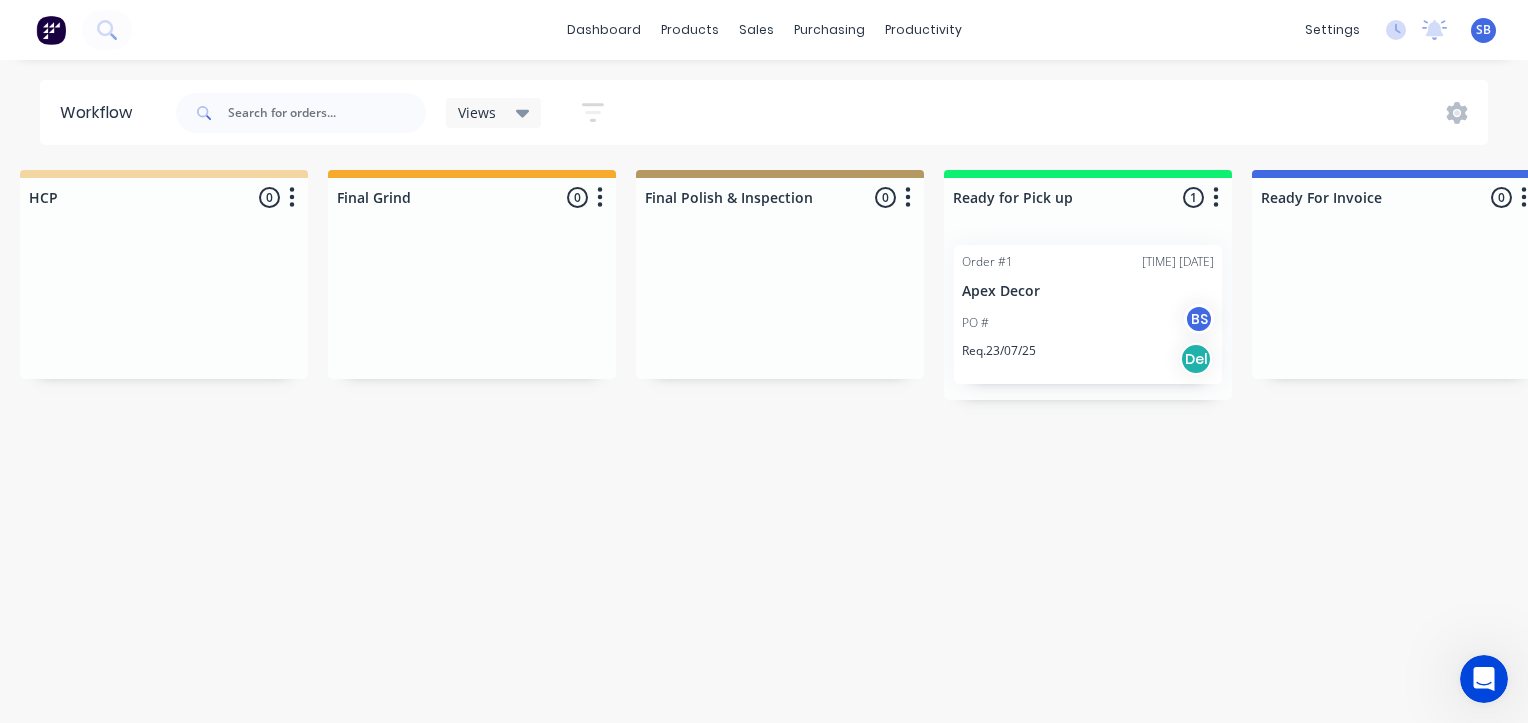 click on "Ready For Invoice 0 Status colour #4169E1 hex #4169E1 Save Cancel Notifications Email SMS Summaries Total order value Invoiced to date To be invoiced Sort By Created date Required date Order number Customer name Most recent Delete" at bounding box center (1396, 193) 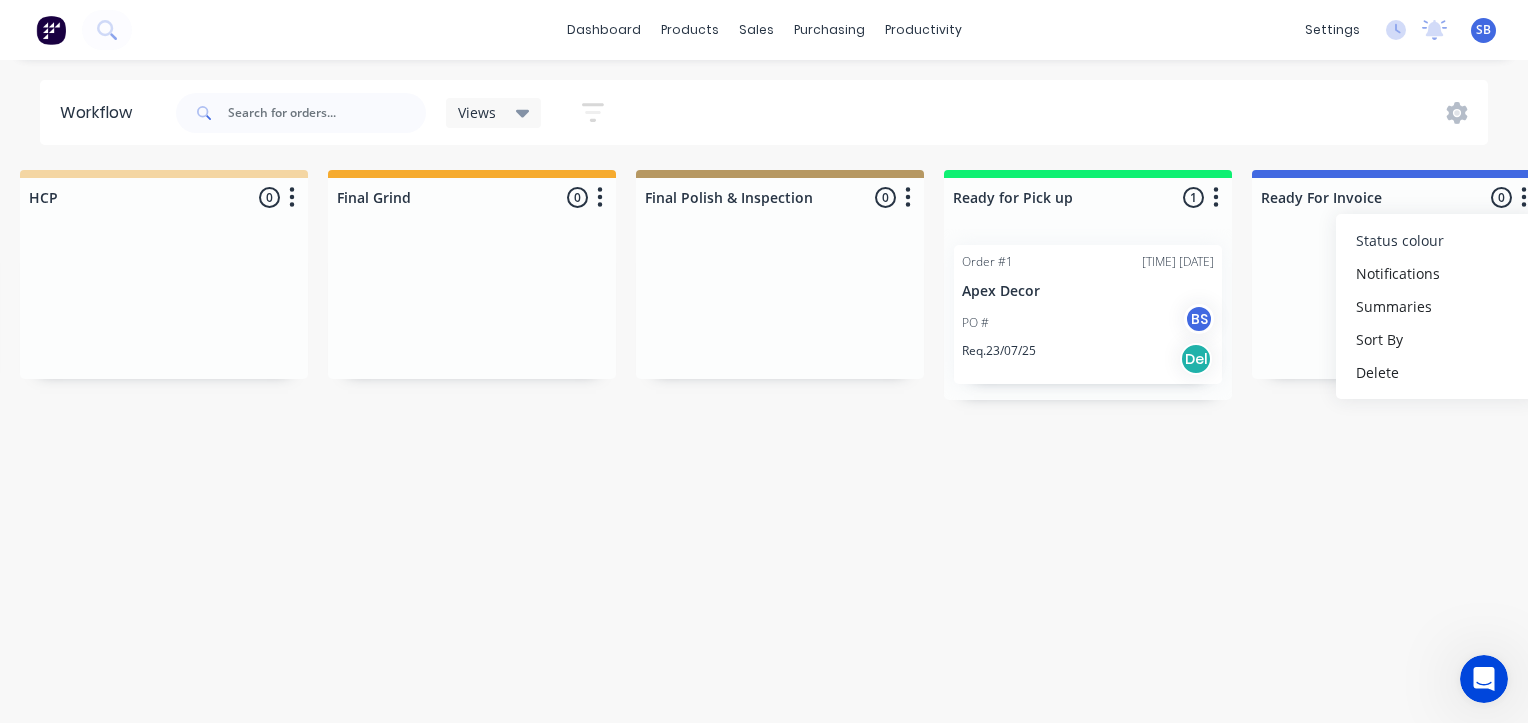 click on "Status colour" at bounding box center [1400, 240] 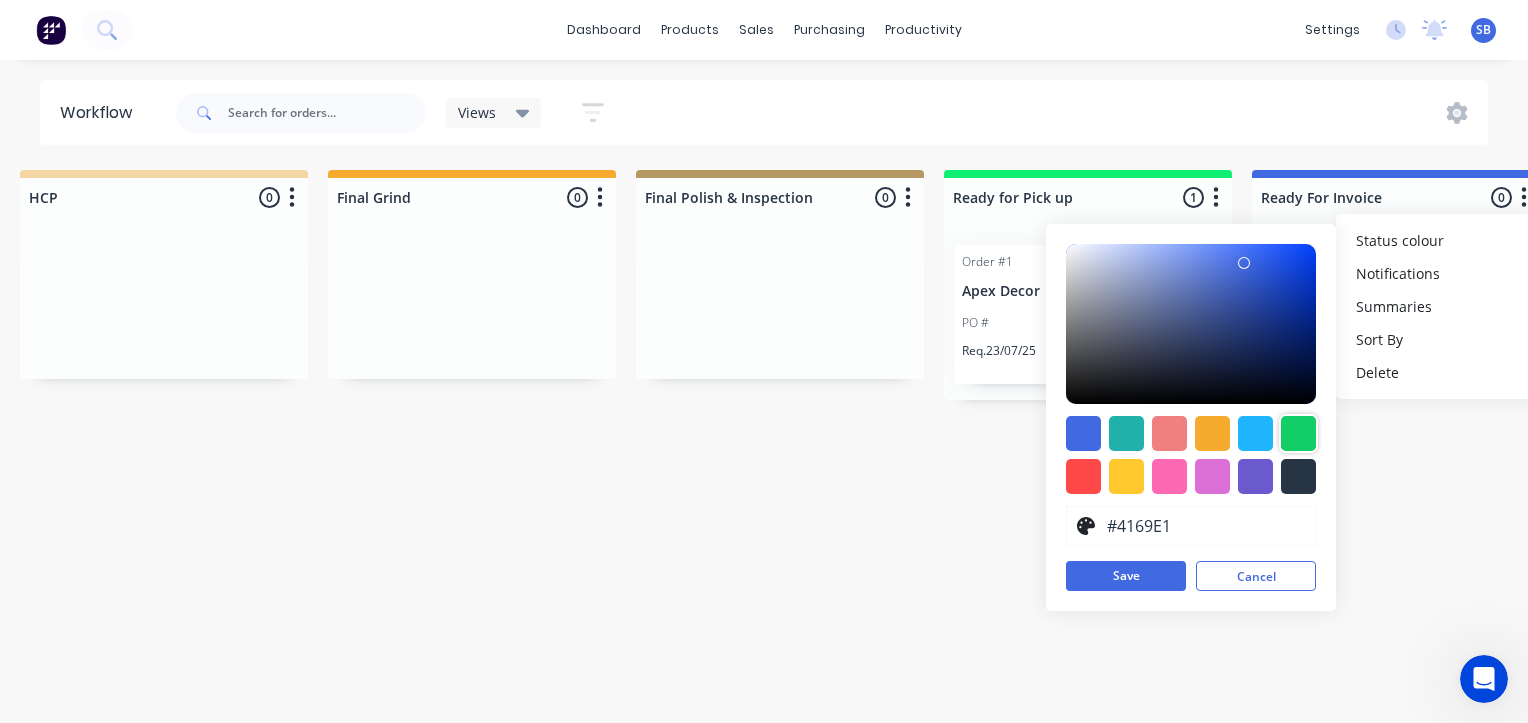 click at bounding box center (1298, 433) 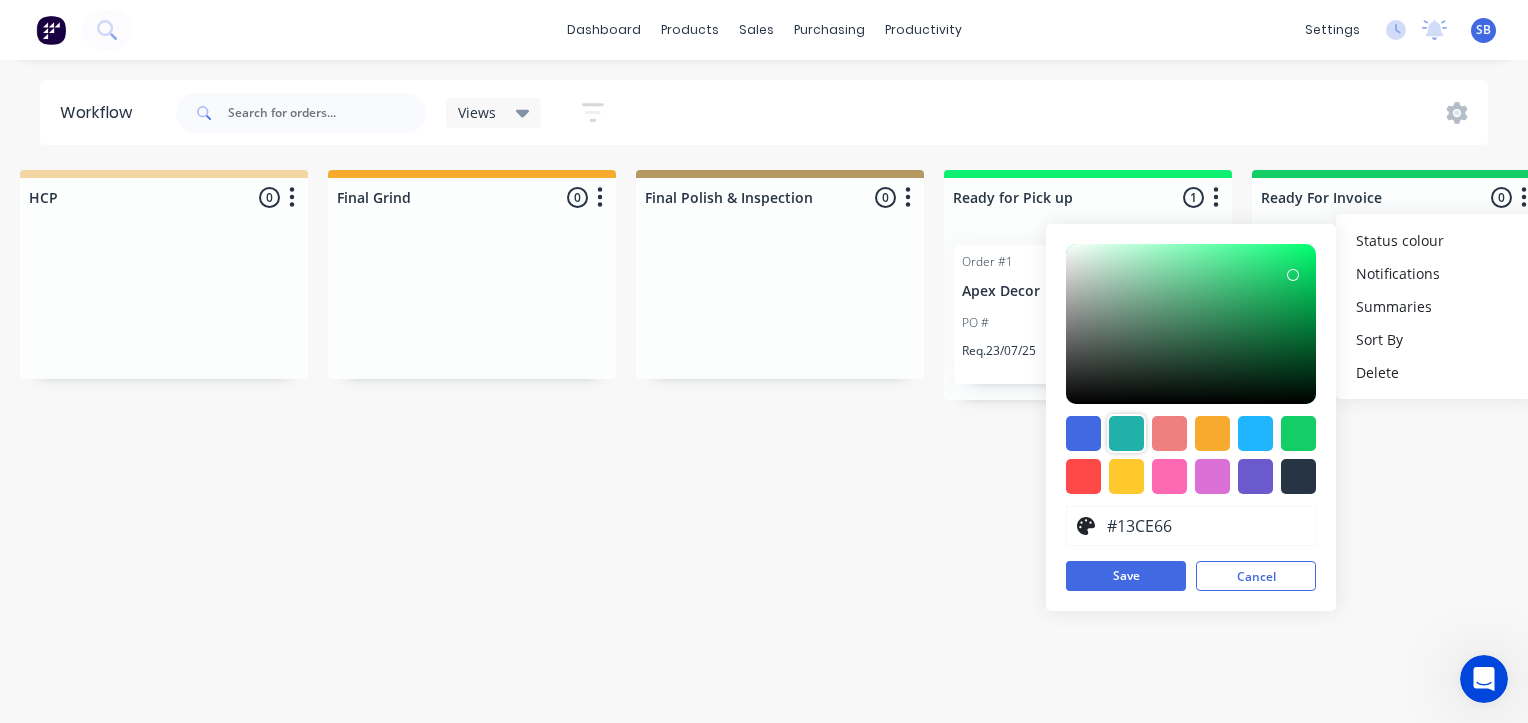 click at bounding box center [1126, 433] 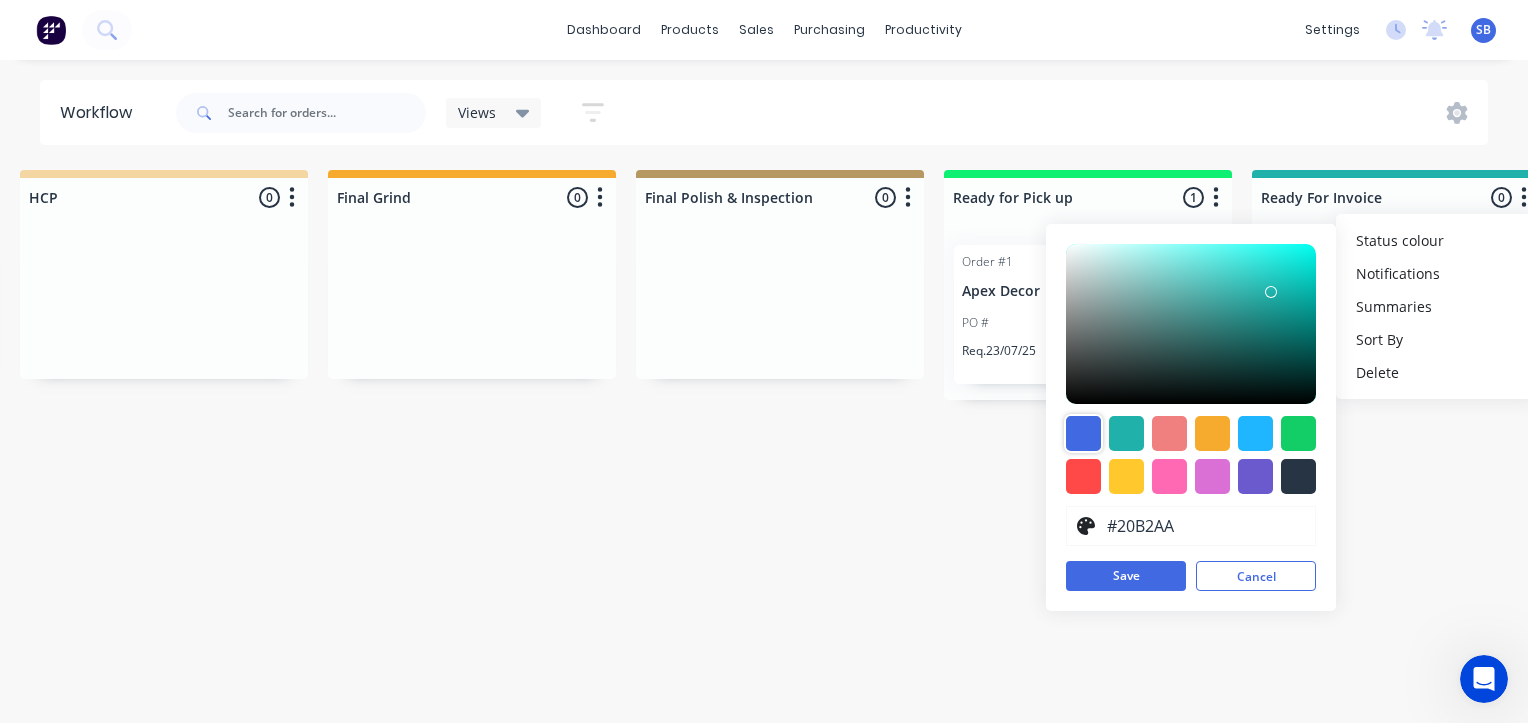 click at bounding box center (1083, 433) 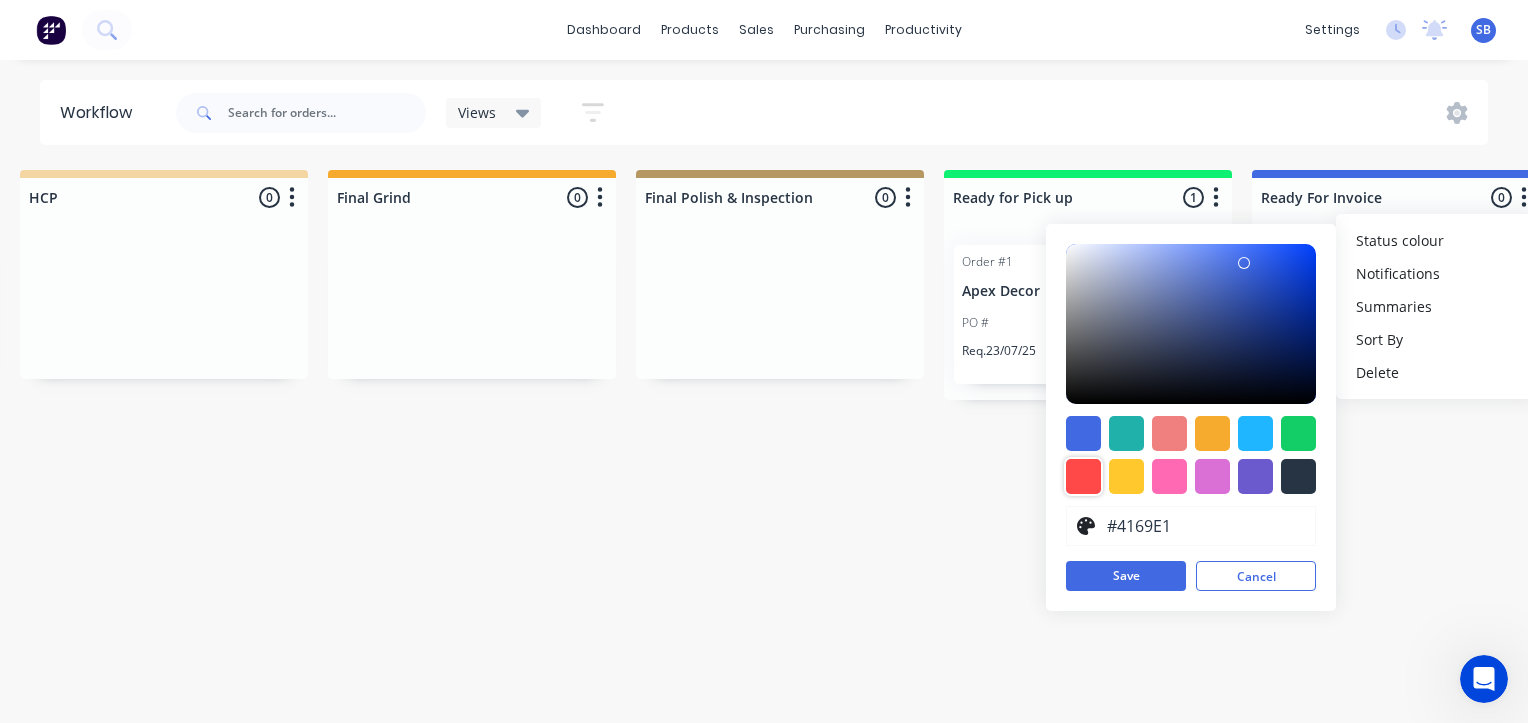click at bounding box center (1083, 476) 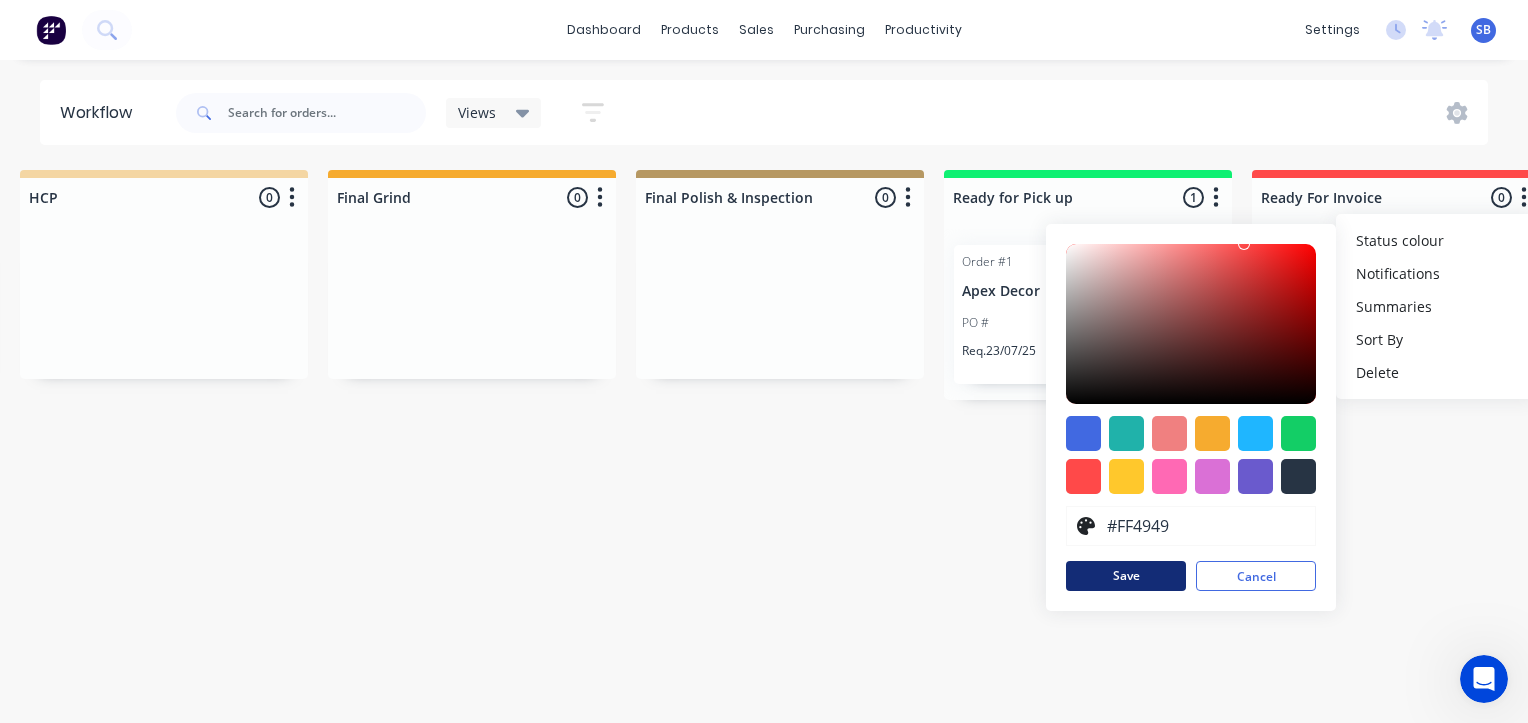 click on "Save" at bounding box center [1126, 576] 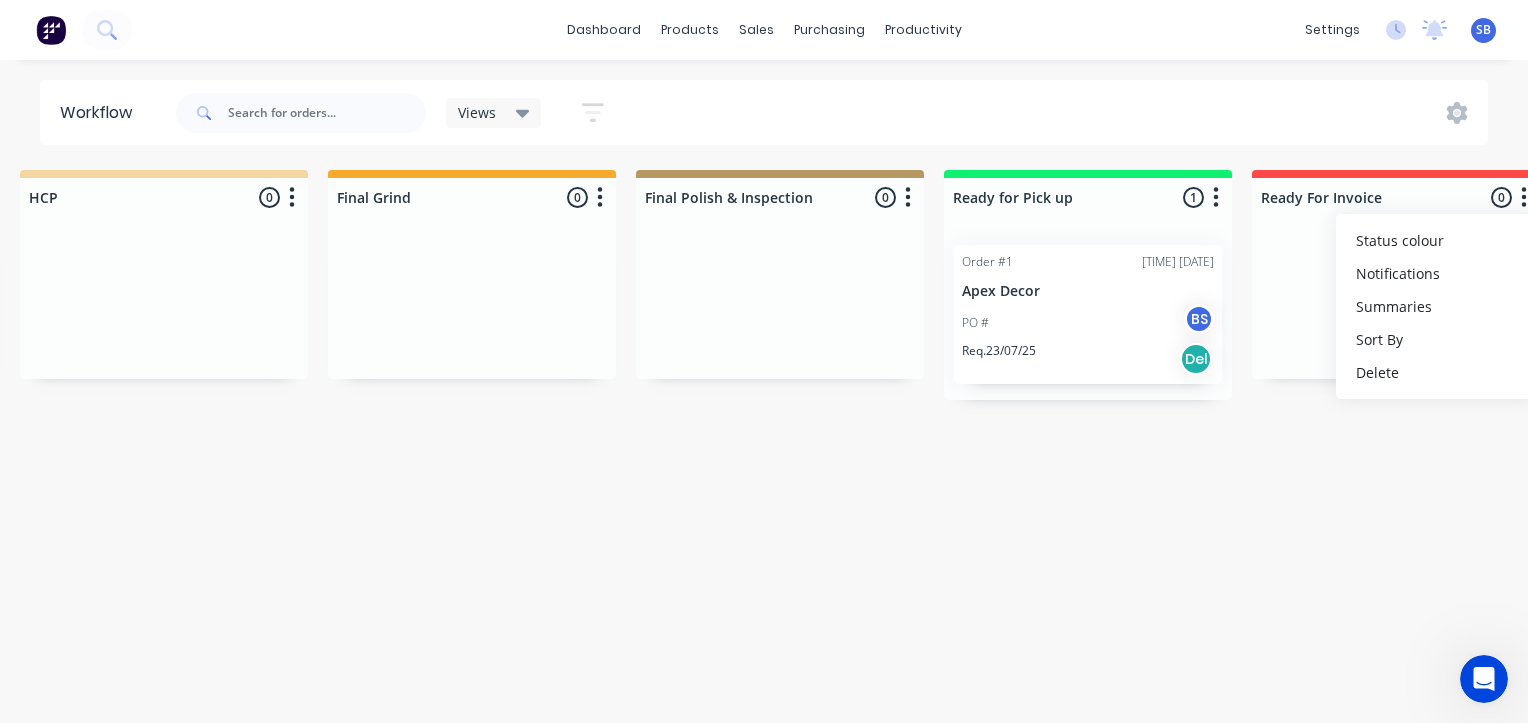 click on "dashboard products sales purchasing productivity dashboard products Product Catalogue Materials sales Sales Orders Customers Price Level Manager purchasing Purchase Orders Suppliers productivity Workflow Planner Delivery Scheduling Timesheets settings No new notifications Mark all as read You have no notifications SB The Tool Chrome Company Pty Lt... Simon Bousfield Administrator Profile Sign out Workflow Views Save new view None   (Default) edit My Jobs   edit   Show/Hide statuses Show line item cards Show line item cards Hide line item cards Sort by Created date Created date Required date Order number Customer name Most recent Filter by assignee Filter by labels Submitted 1 Status colour #273444 hex #273444 Save Cancel Summaries Total order value Invoiced to date To be invoiced Sort By Created date Required date Order number Customer name Most recent Total order value: $1,200.00 Invoiced to date: $1,200.00 To be invoiced: $0.00 Order #2 02:19 PM 06/08/25 .a1 PO #123456 SB Req. 30/07/25 Del 0 Status colour 0" at bounding box center (-1415, 301) 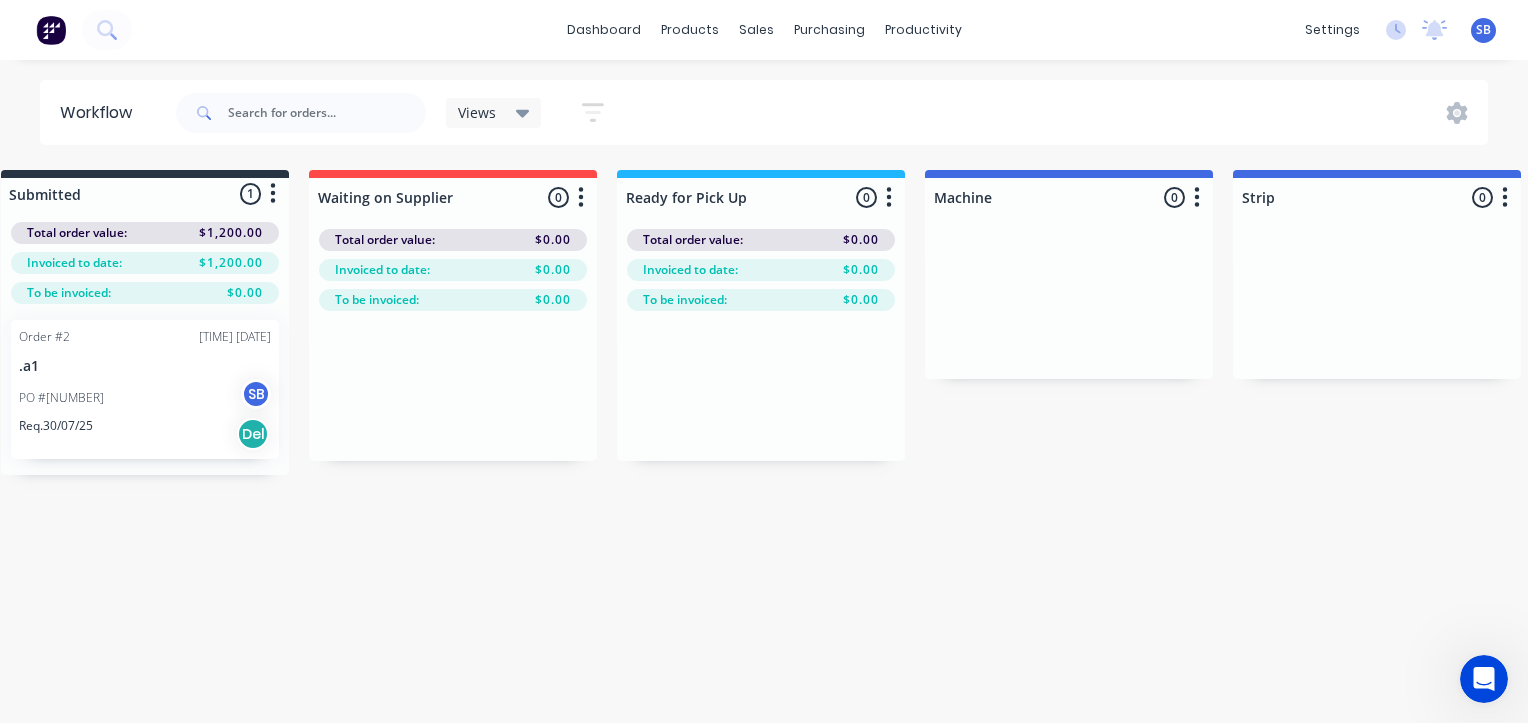 scroll, scrollTop: 0, scrollLeft: 0, axis: both 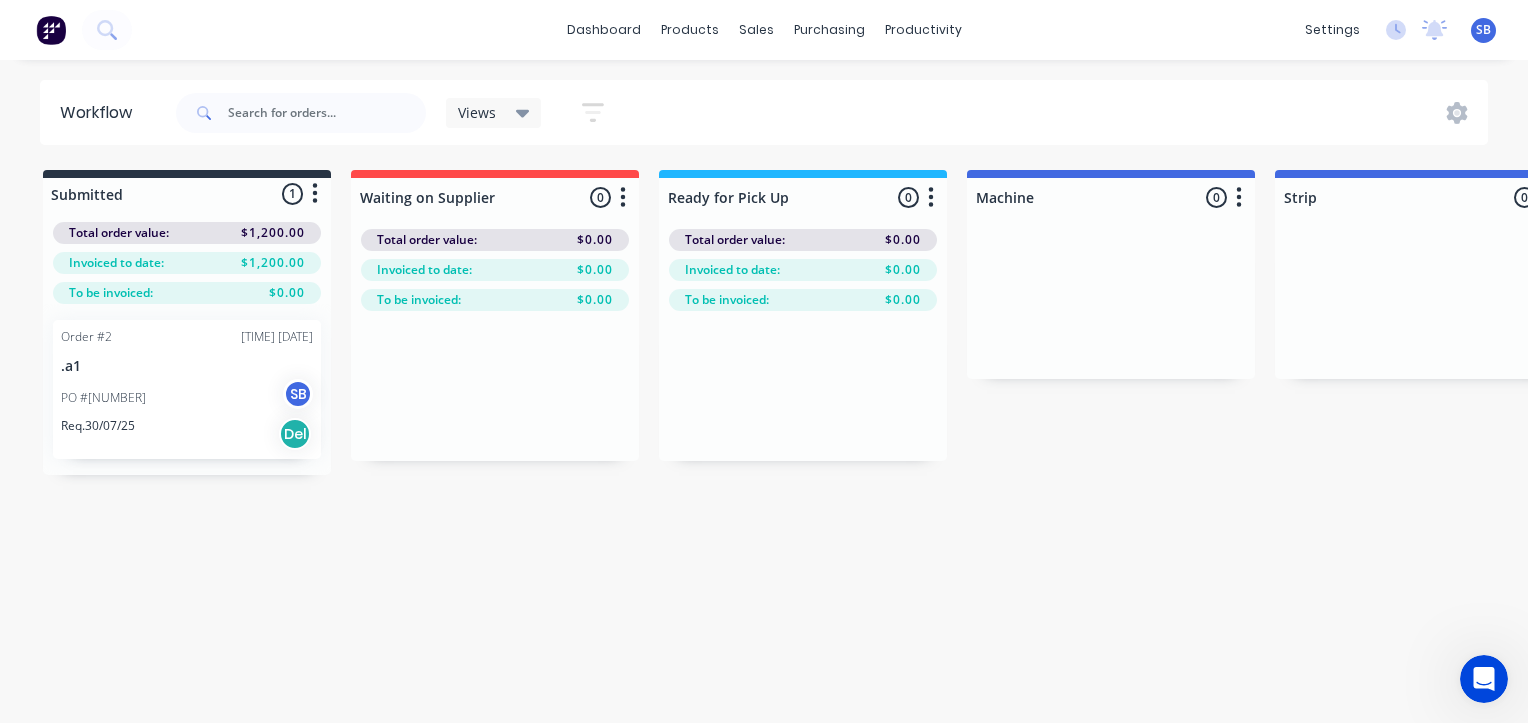 click on ".a1" at bounding box center (187, 366) 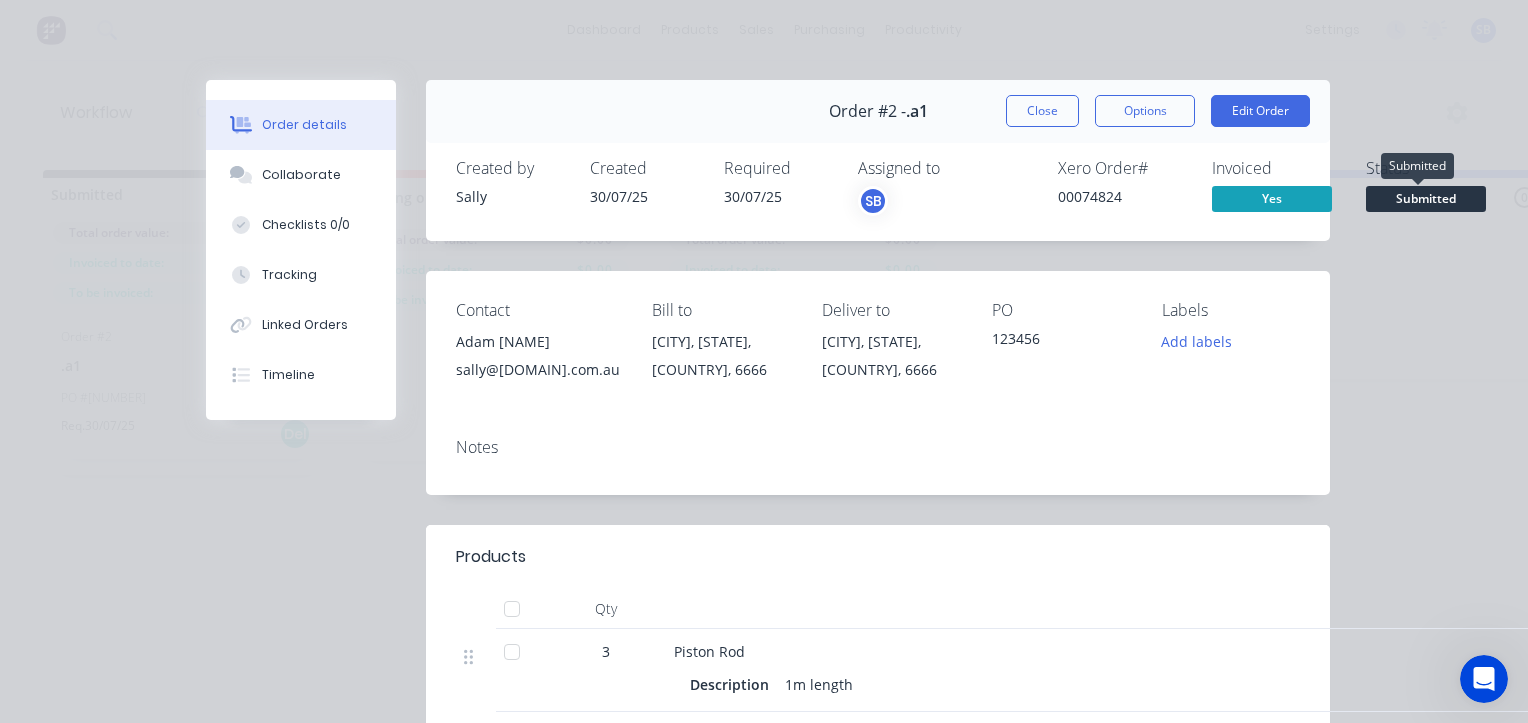click on "Submitted" at bounding box center [1426, 198] 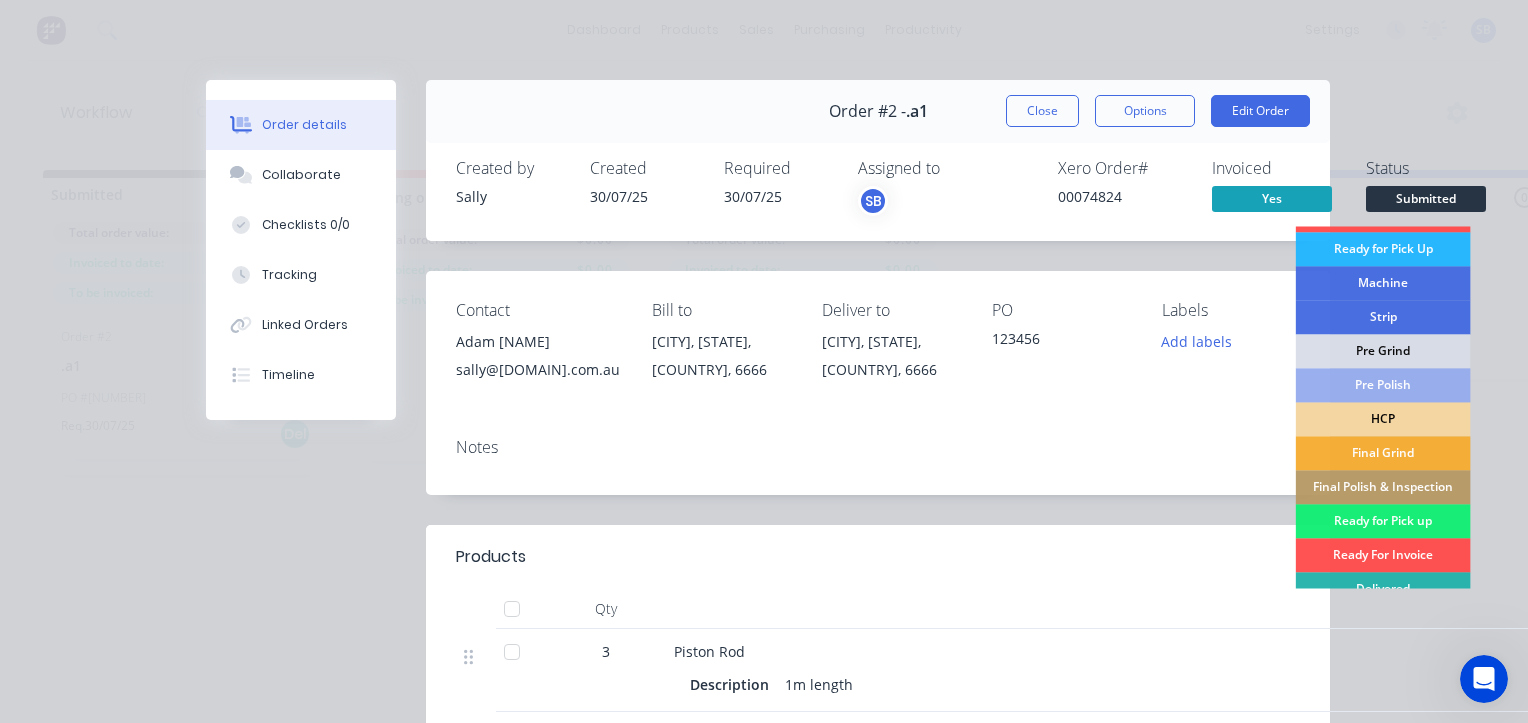 scroll, scrollTop: 72, scrollLeft: 0, axis: vertical 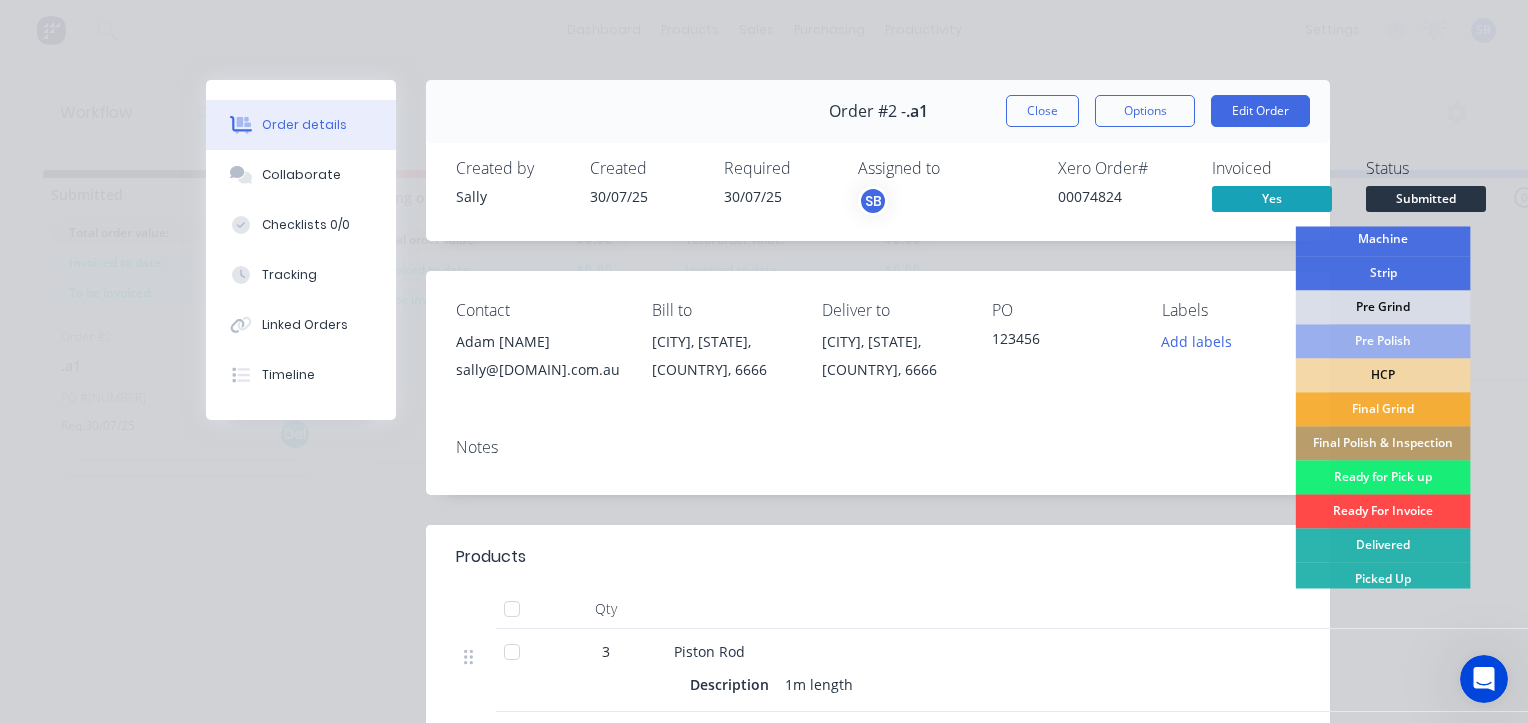 click on "Ready For Invoice" at bounding box center (1383, 511) 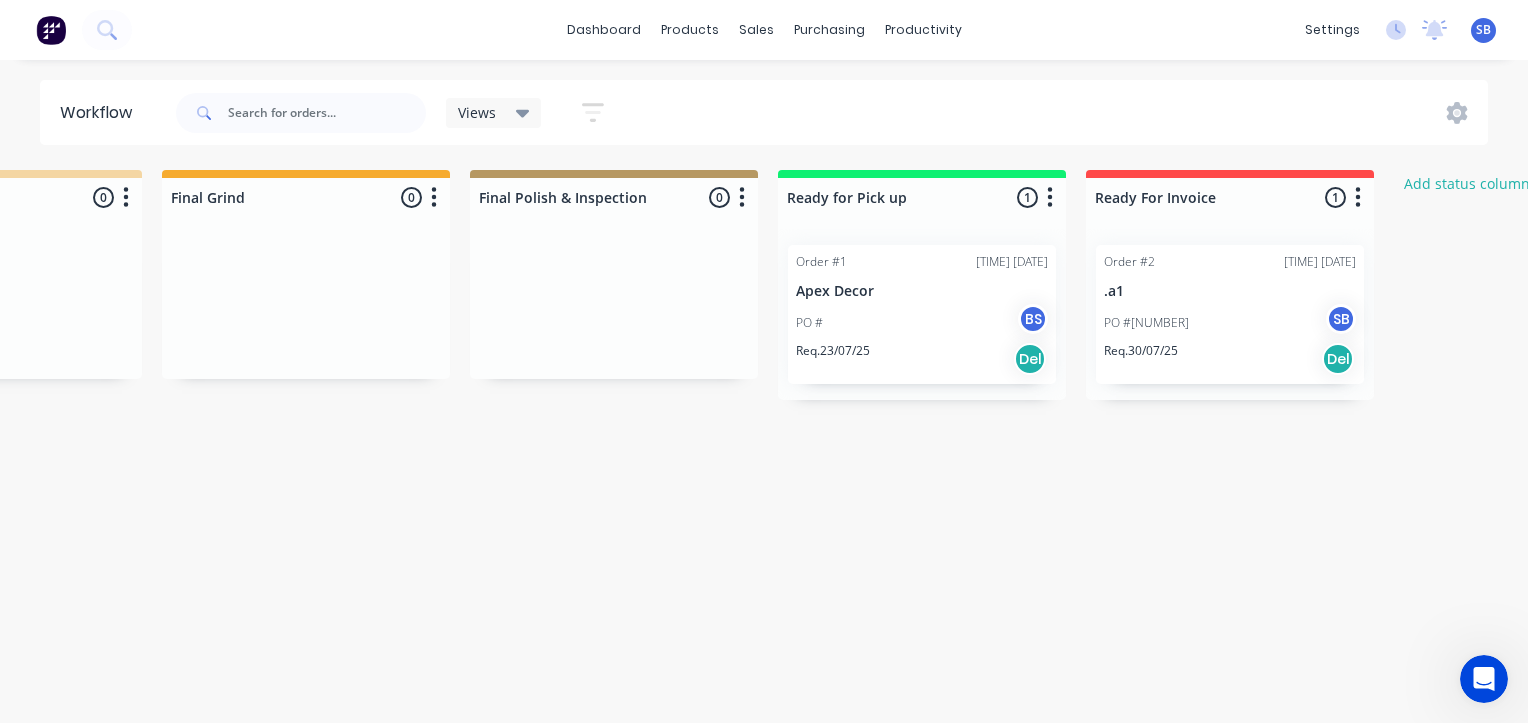 scroll, scrollTop: 0, scrollLeft: 2340, axis: horizontal 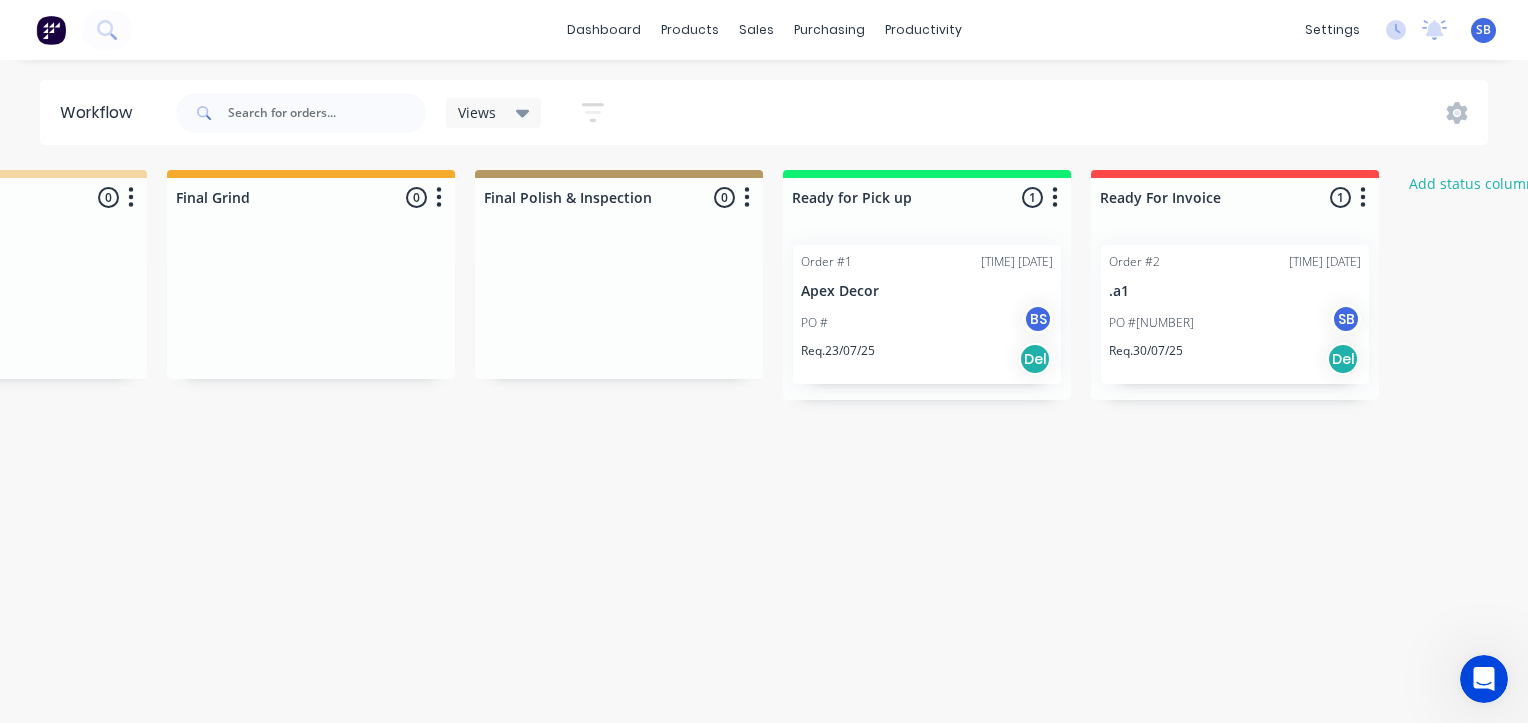 click on "Views" at bounding box center (494, 113) 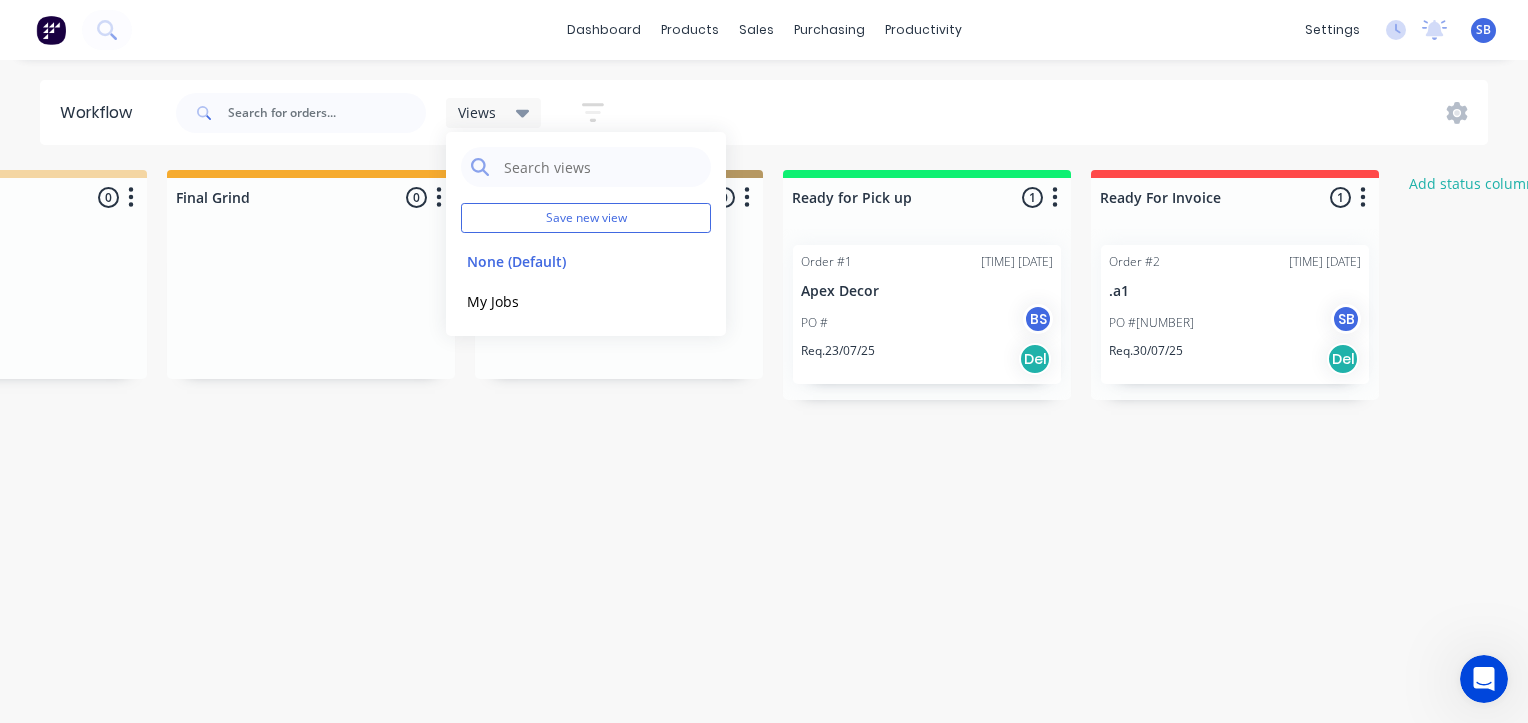 click 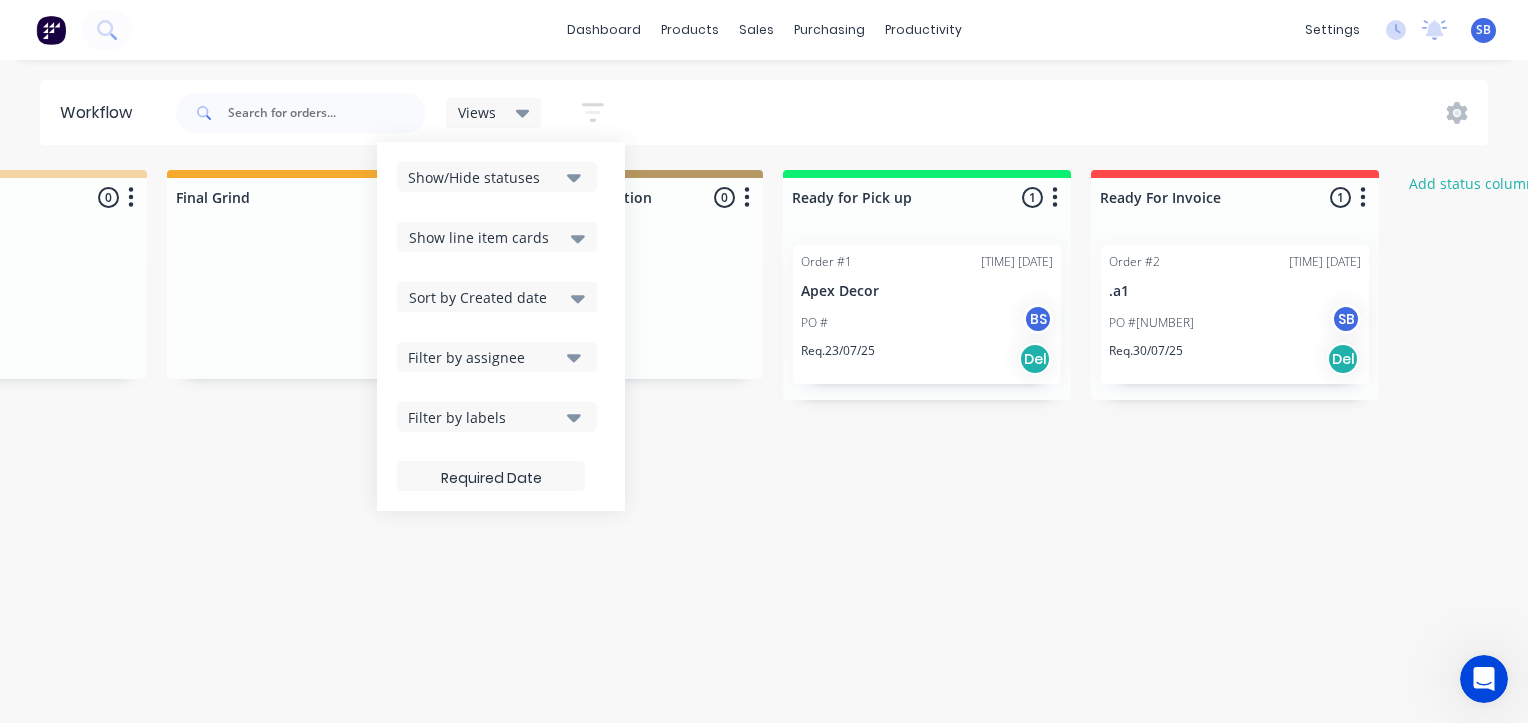 click 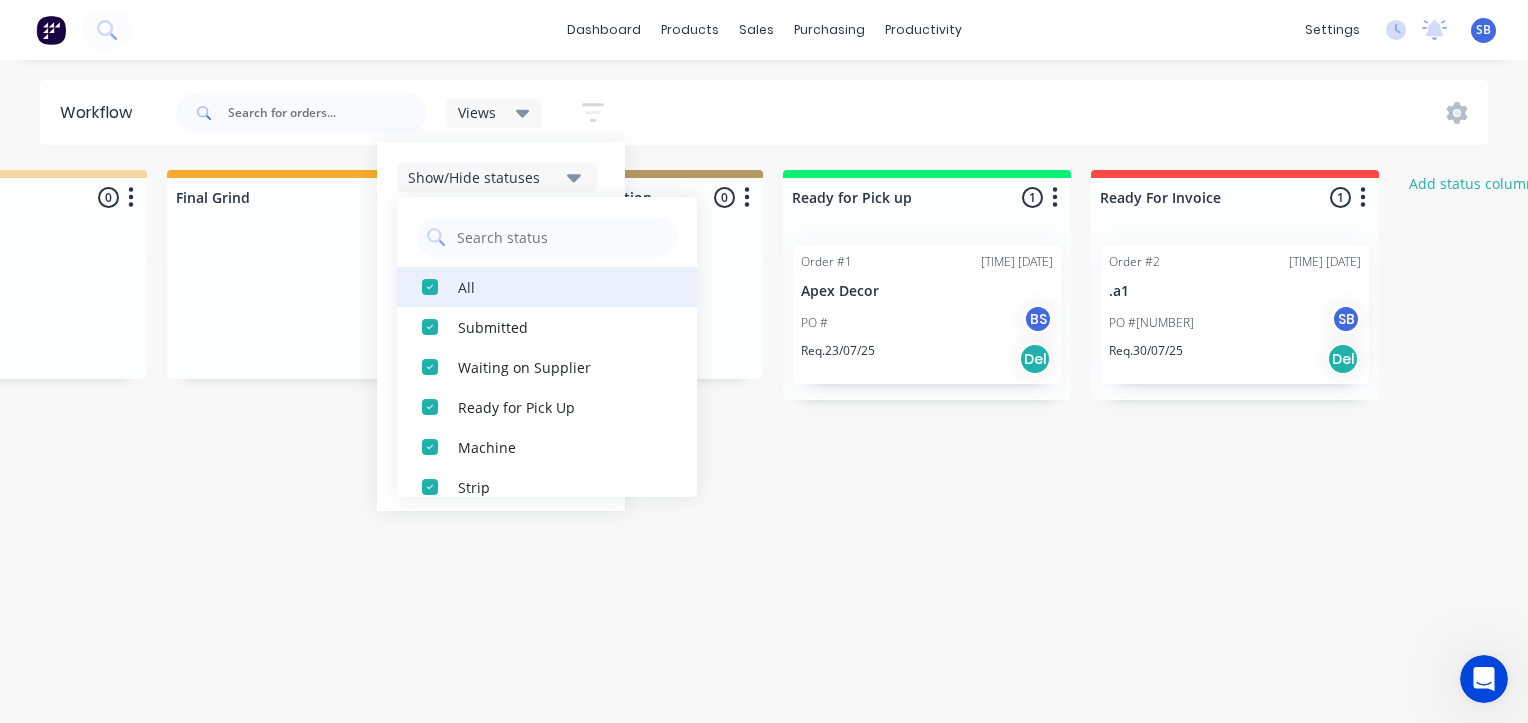 click at bounding box center [430, 287] 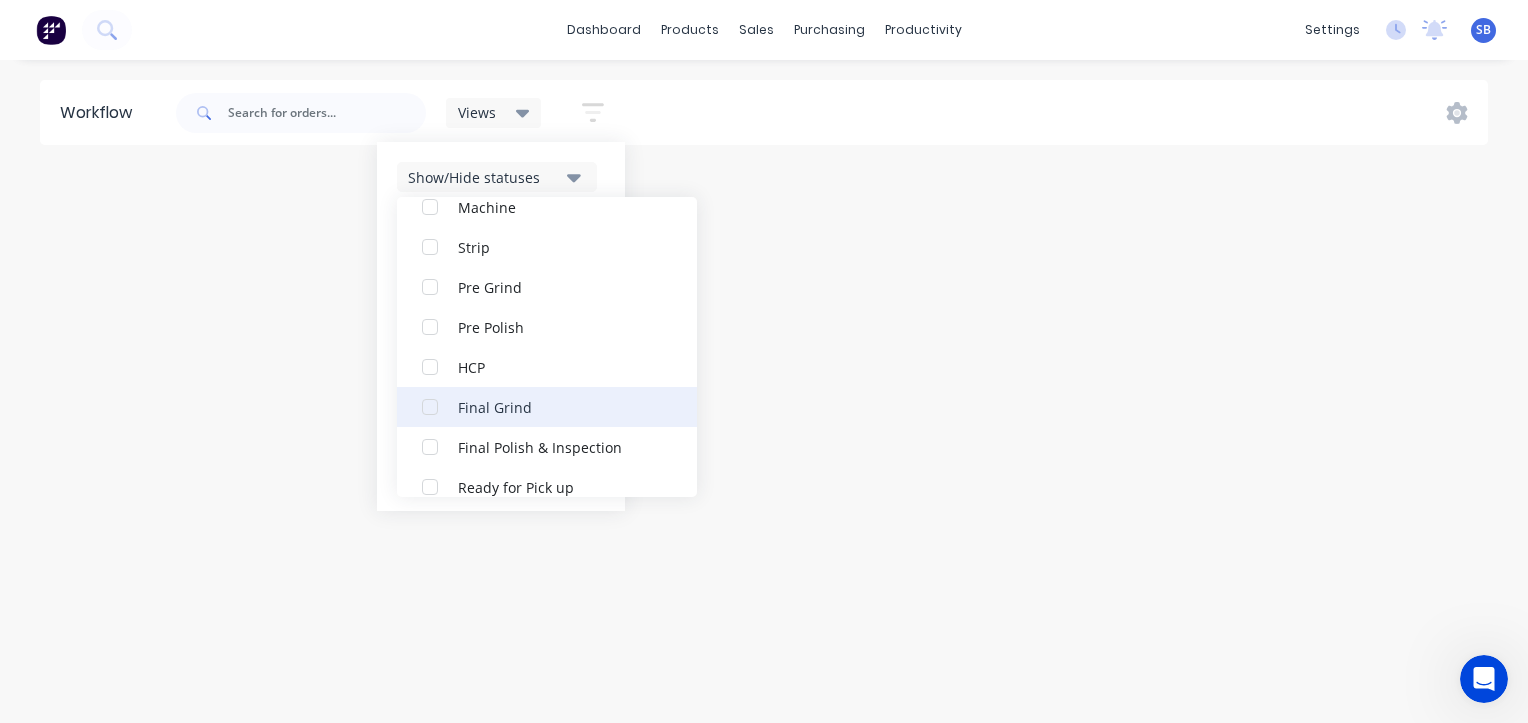 scroll, scrollTop: 300, scrollLeft: 0, axis: vertical 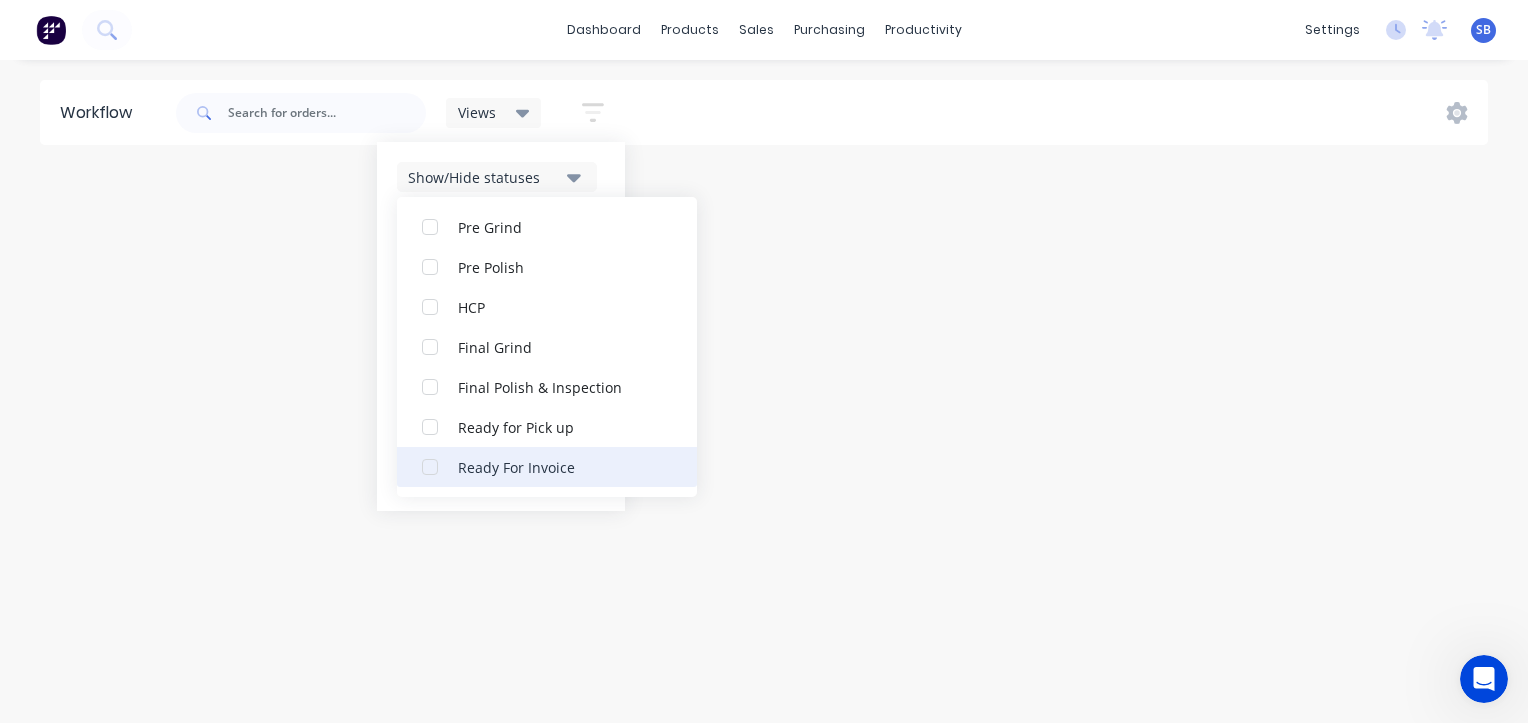 click at bounding box center [430, 467] 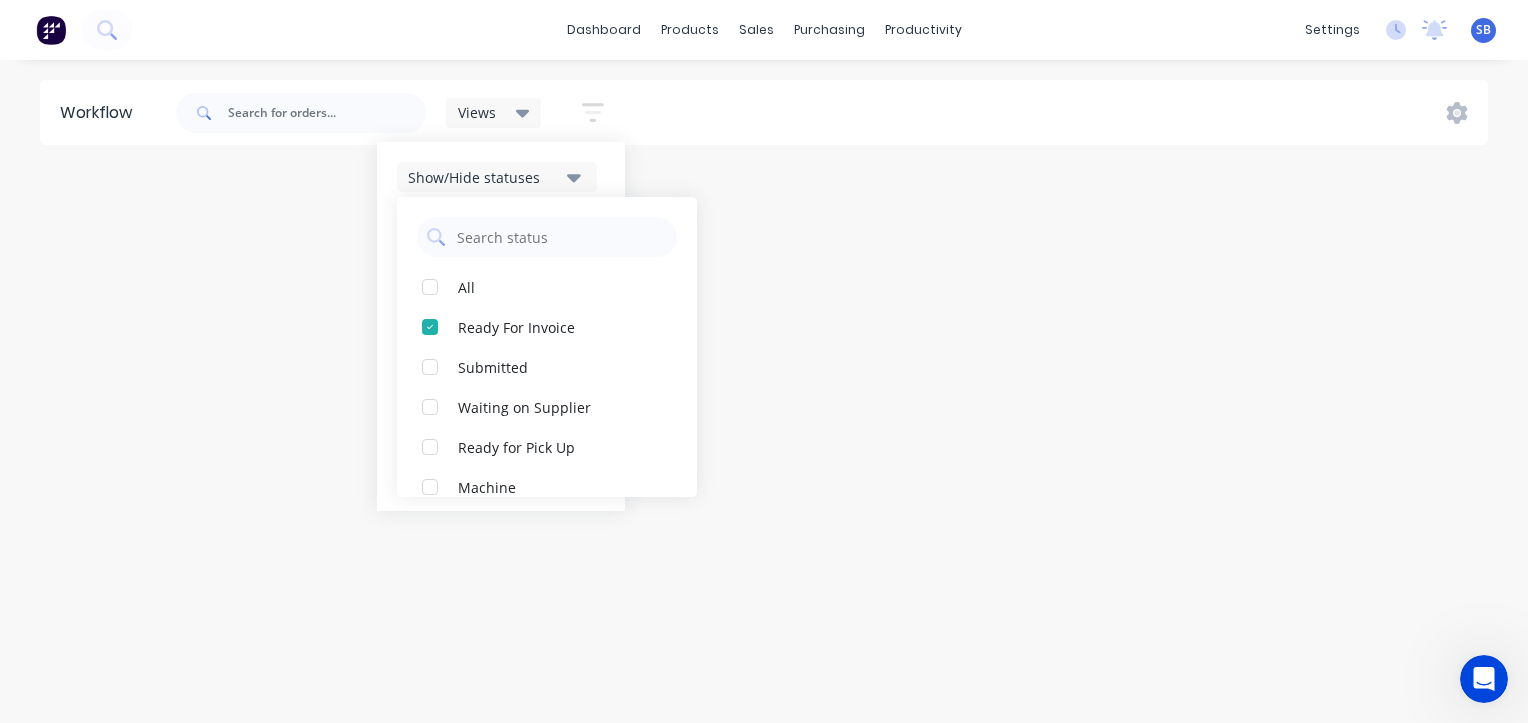 click on "Ready For Invoice 1 Status colour #FF4949 hex #FF4949 Save Cancel Notifications Email SMS Summaries Total order value Invoiced to date To be invoiced Sort By Created date Required date Order number Customer name Most recent Delete Order #2 02:19 PM 06/08/25 .a1 PO #123456 SB Req. 30/07/25 Del Add status column" at bounding box center (-253, 285) 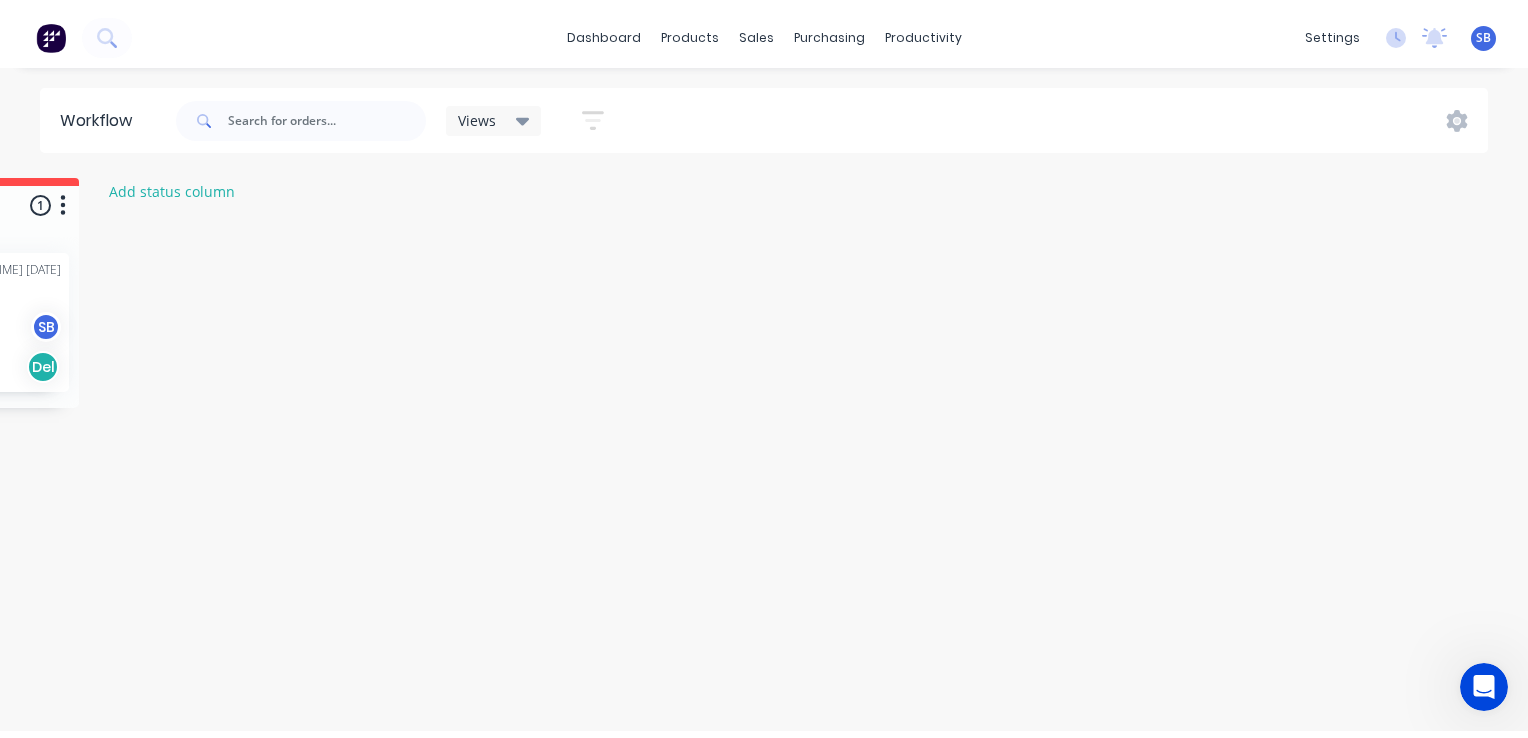 scroll, scrollTop: 0, scrollLeft: 0, axis: both 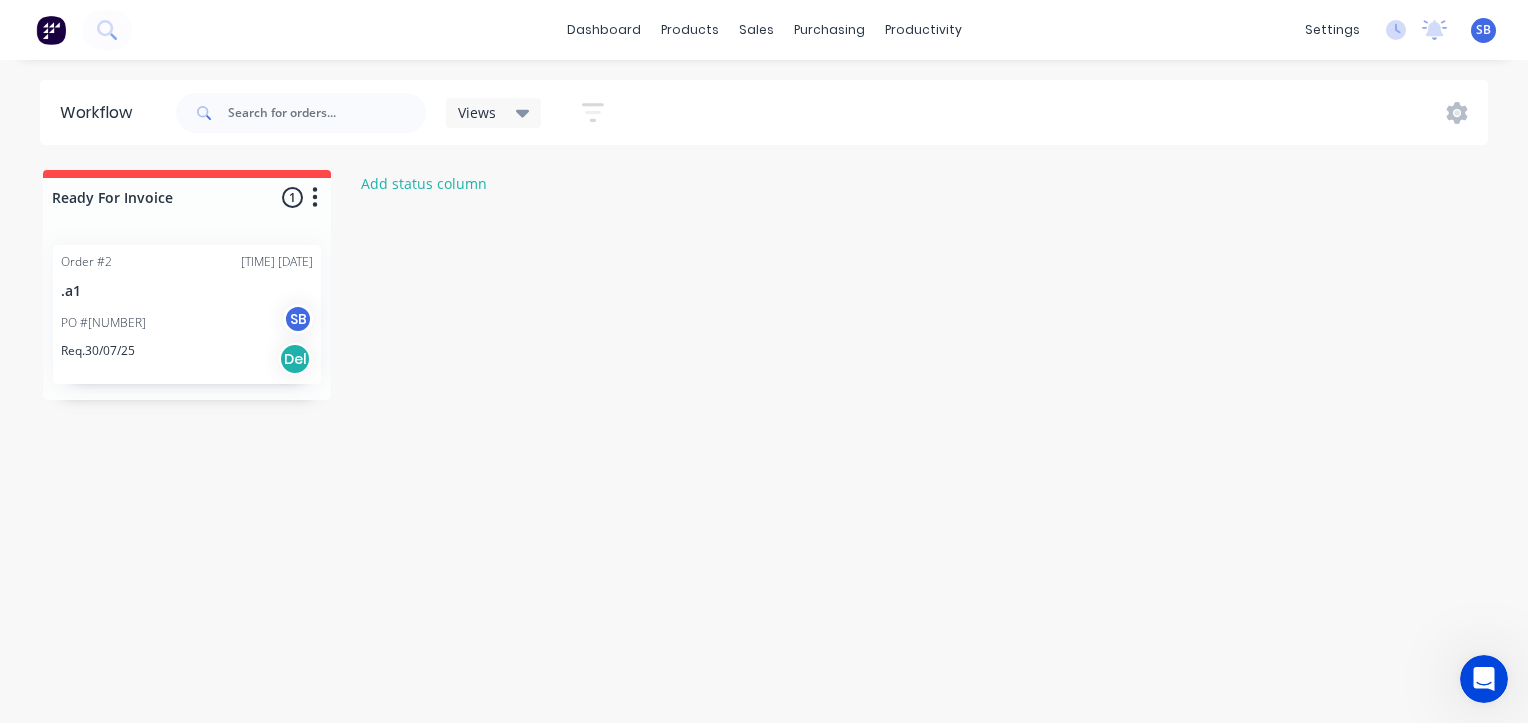 click on "Views Save new view None   (Default) edit My Jobs   edit   Show/Hide statuses Show line item cards Show line item cards Hide line item cards Sort by Created date Created date Required date Order number Customer name Most recent Filter by assignee Filter by labels" at bounding box center [536, 112] 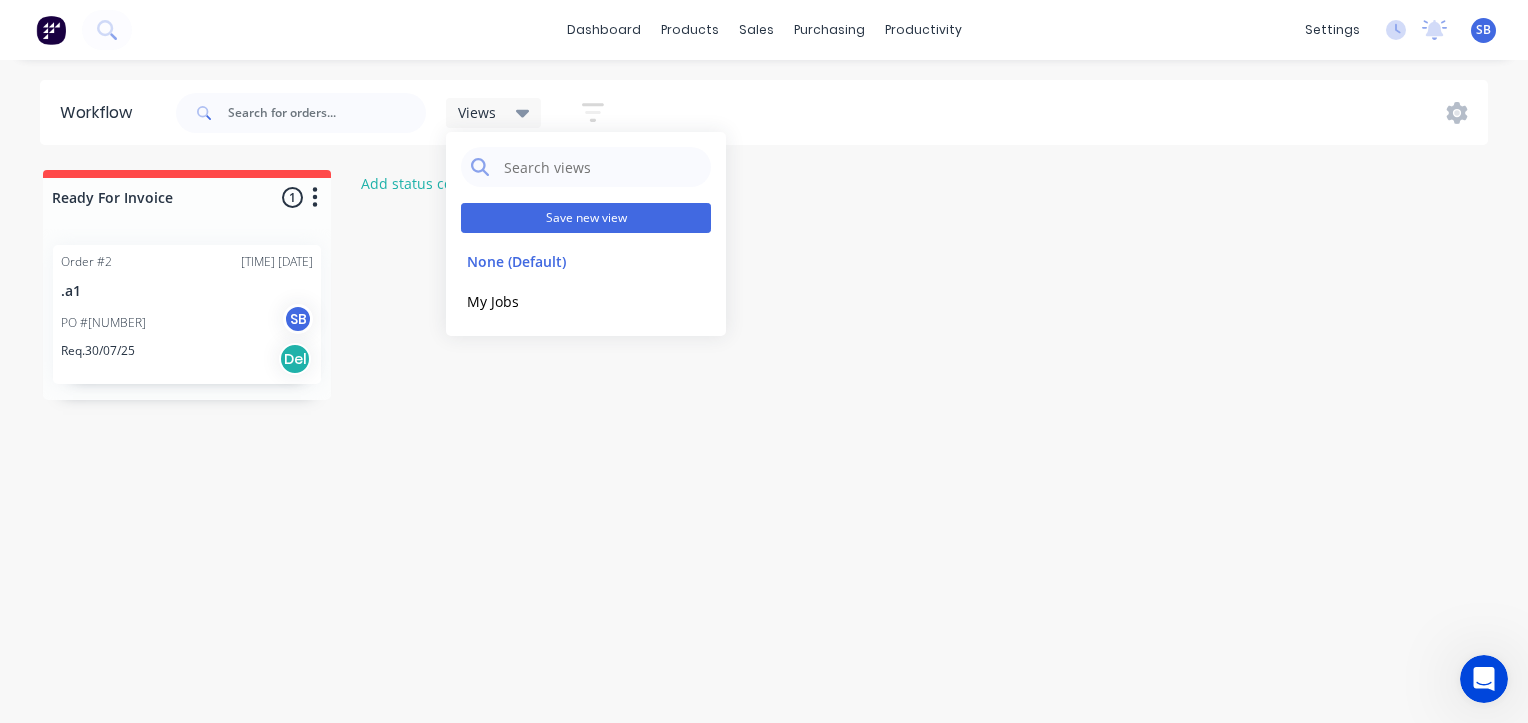 click on "Save new view" at bounding box center (586, 218) 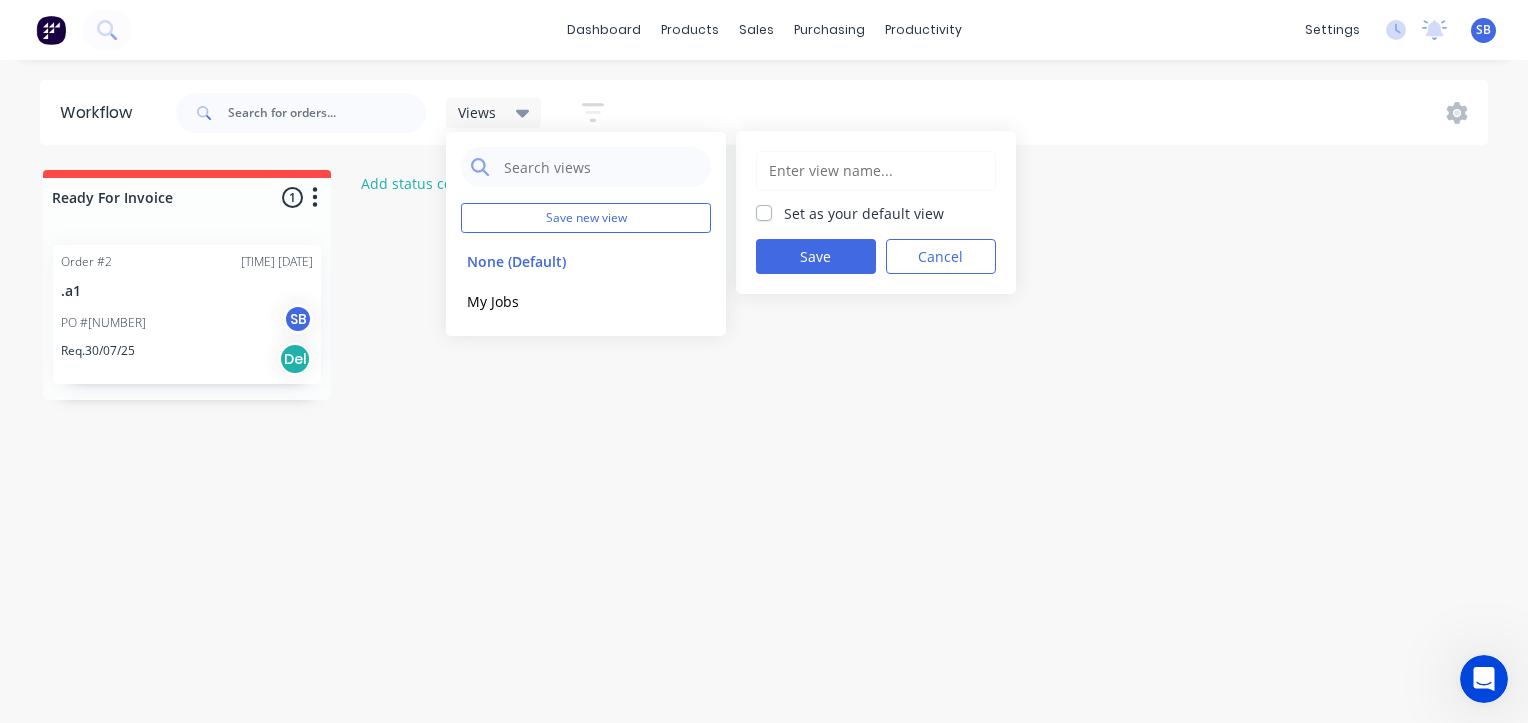 click at bounding box center [876, 171] 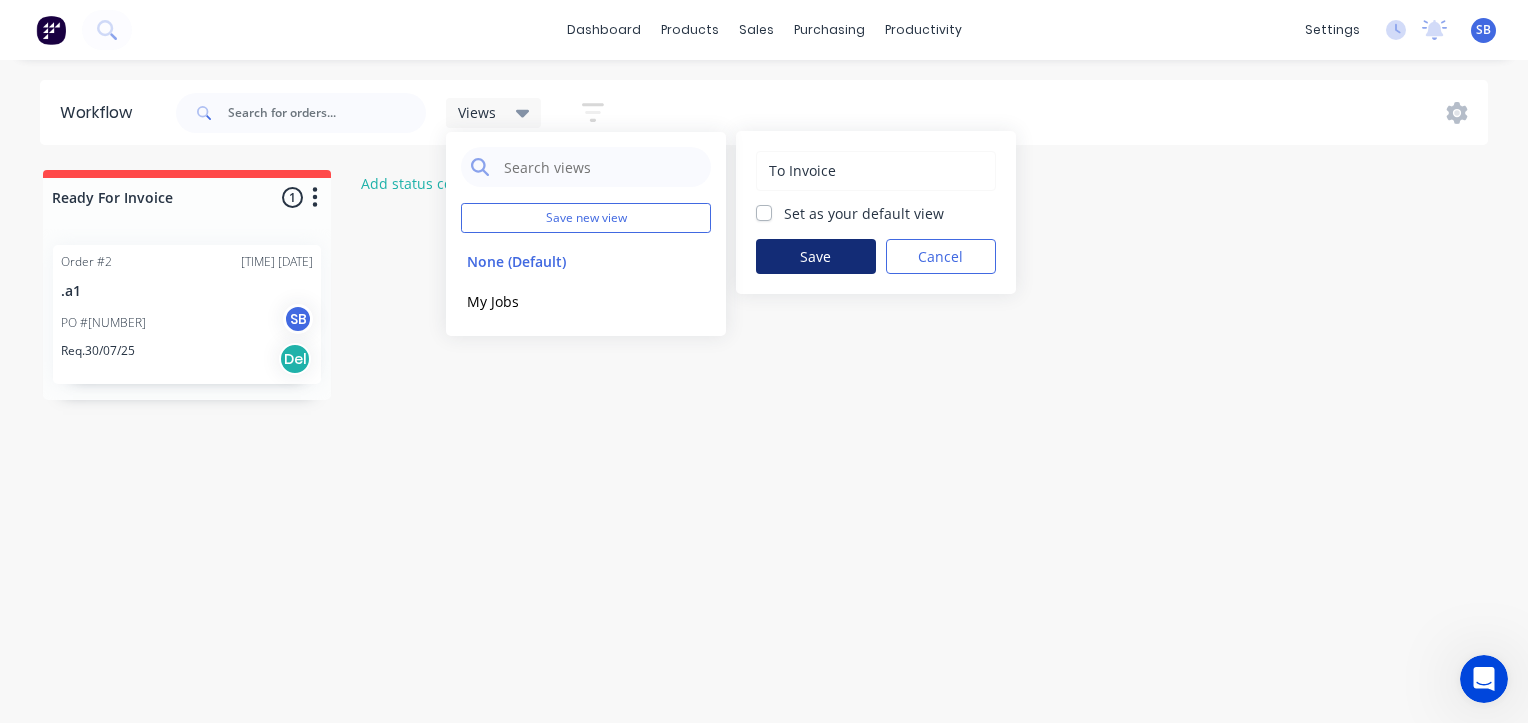 type on "To Invoice" 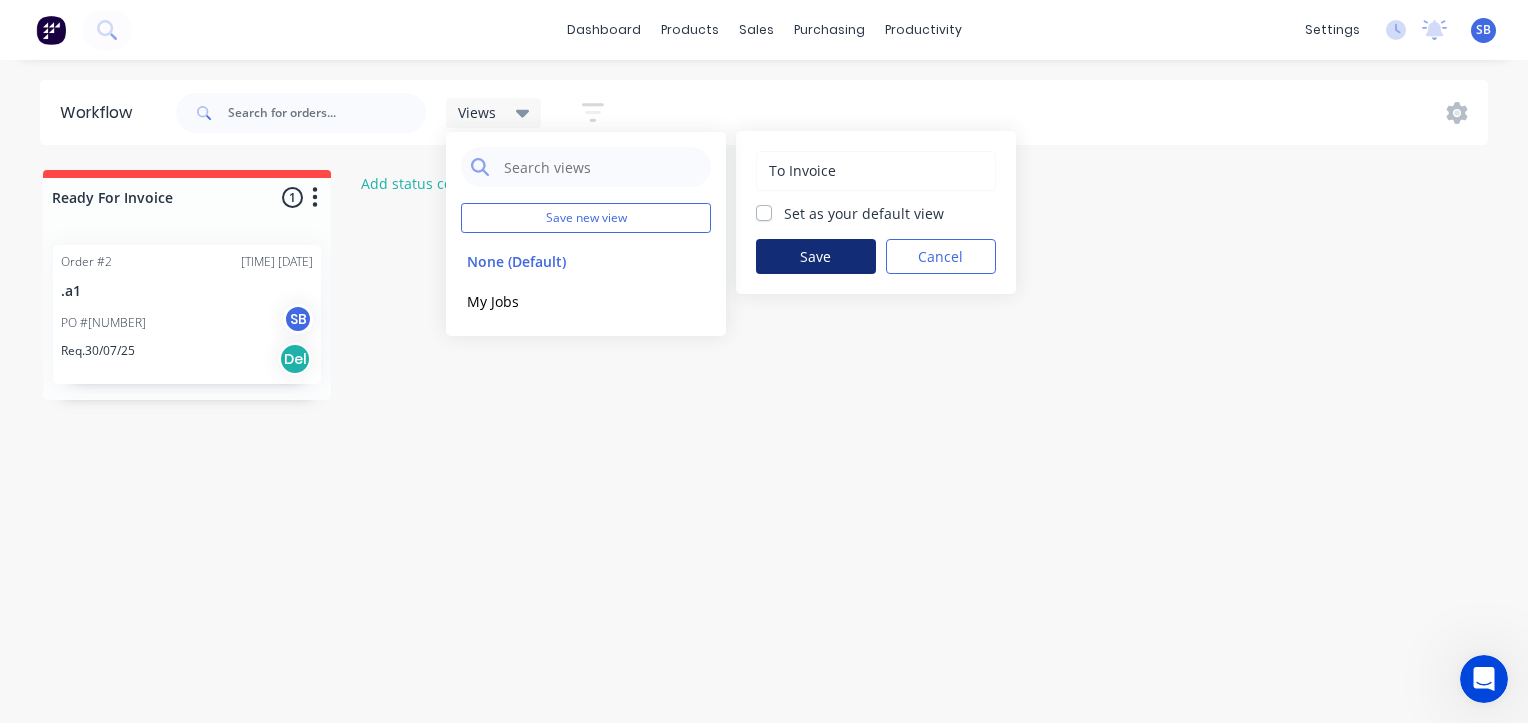 click on "Save" at bounding box center [816, 256] 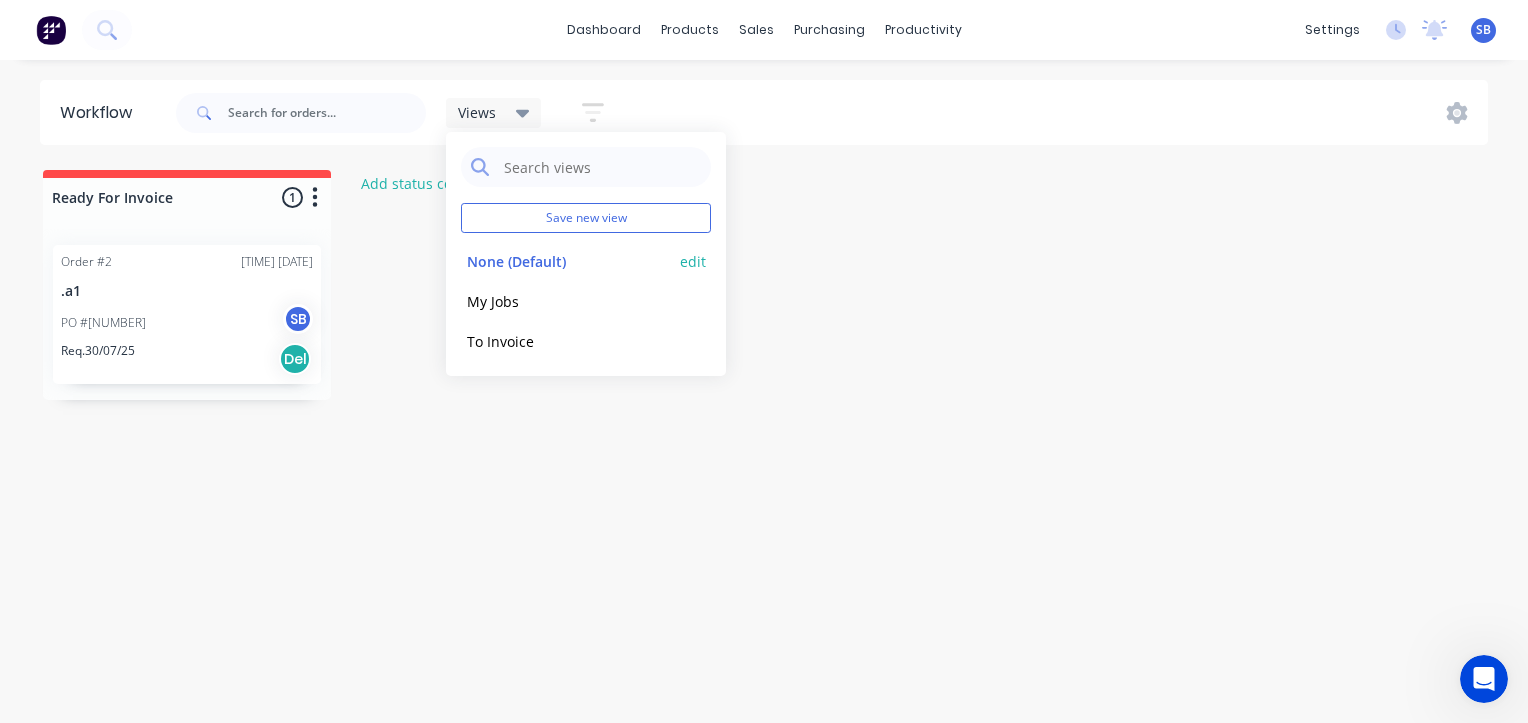 click on "None   (Default)" at bounding box center (567, 261) 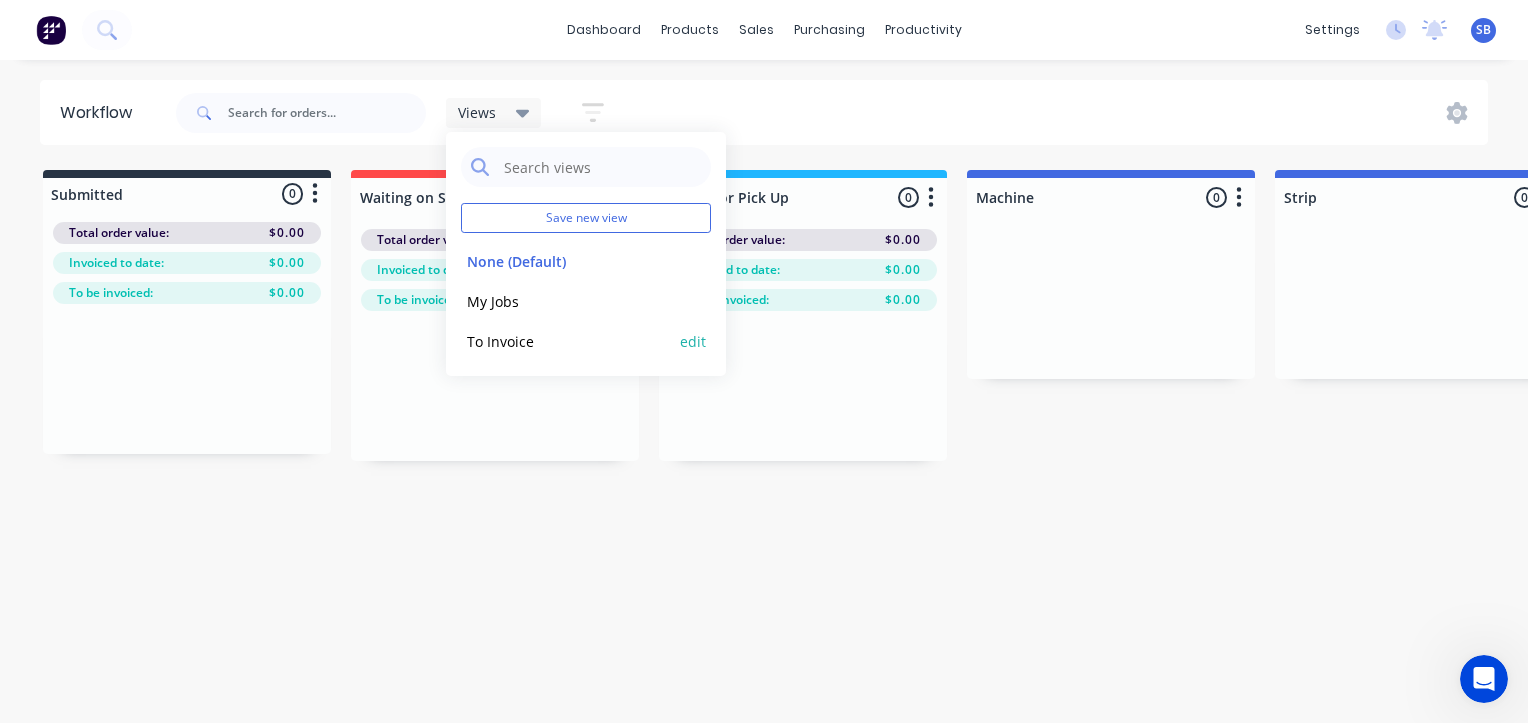 click on "To Invoice" at bounding box center [567, 341] 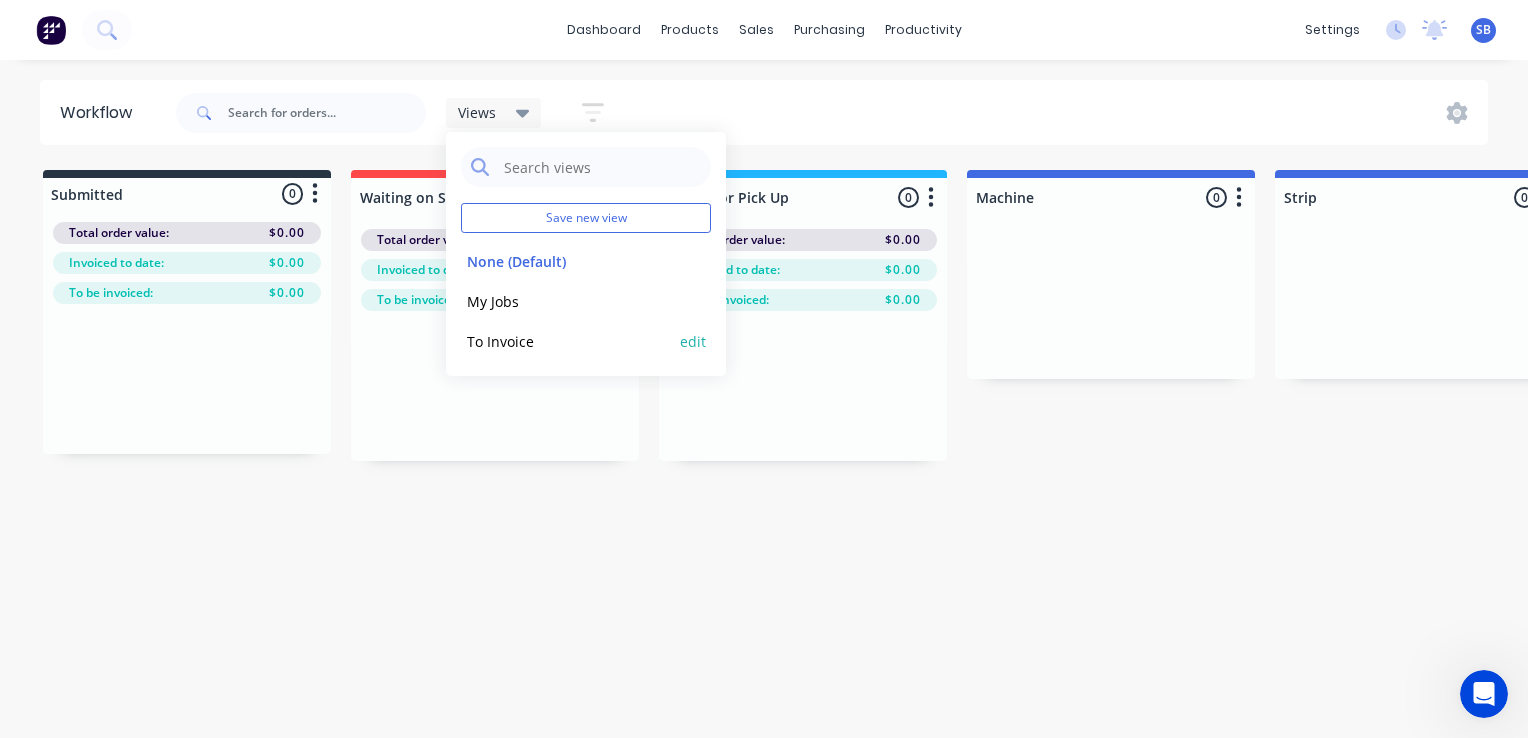 click on "To Invoice" at bounding box center (567, 341) 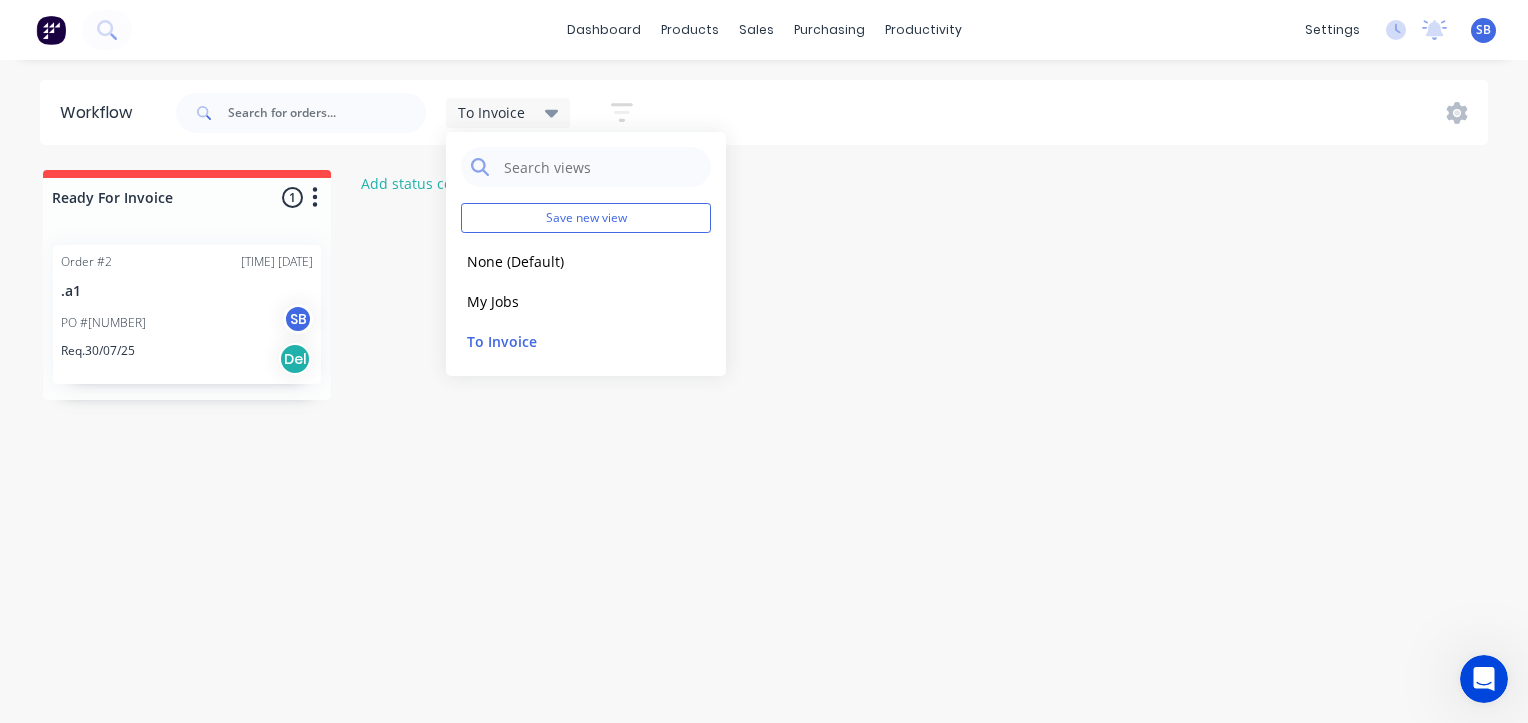 click on "Workflow To Invoice Save new view None   (Default) edit My Jobs   edit To Invoice   edit   Show/Hide statuses Show line item cards Show line item cards Hide line item cards Sort by Created date Created date Required date Order number Customer name Most recent Filter by assignee Filter by labels Ready For Invoice 1 Status colour #FF4949 hex #FF4949 Save Cancel Notifications Email SMS Summaries Total order value Invoiced to date To be invoiced Sort By Created date Required date Order number Customer name Most recent Delete Order #2 02:19 PM 06/08/25 .a1 PO #123456 SB Req. 30/07/25 Del Add status column" at bounding box center [764, 381] 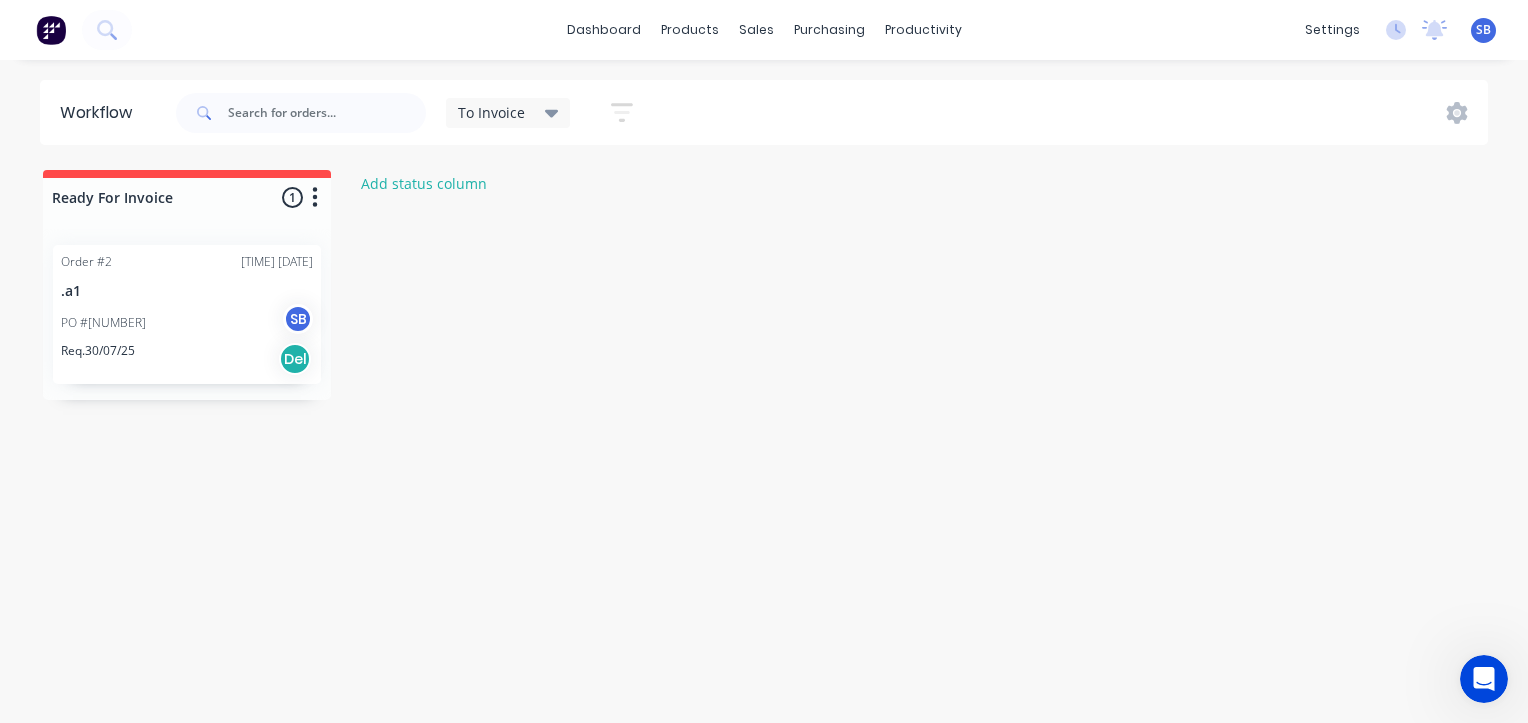 click 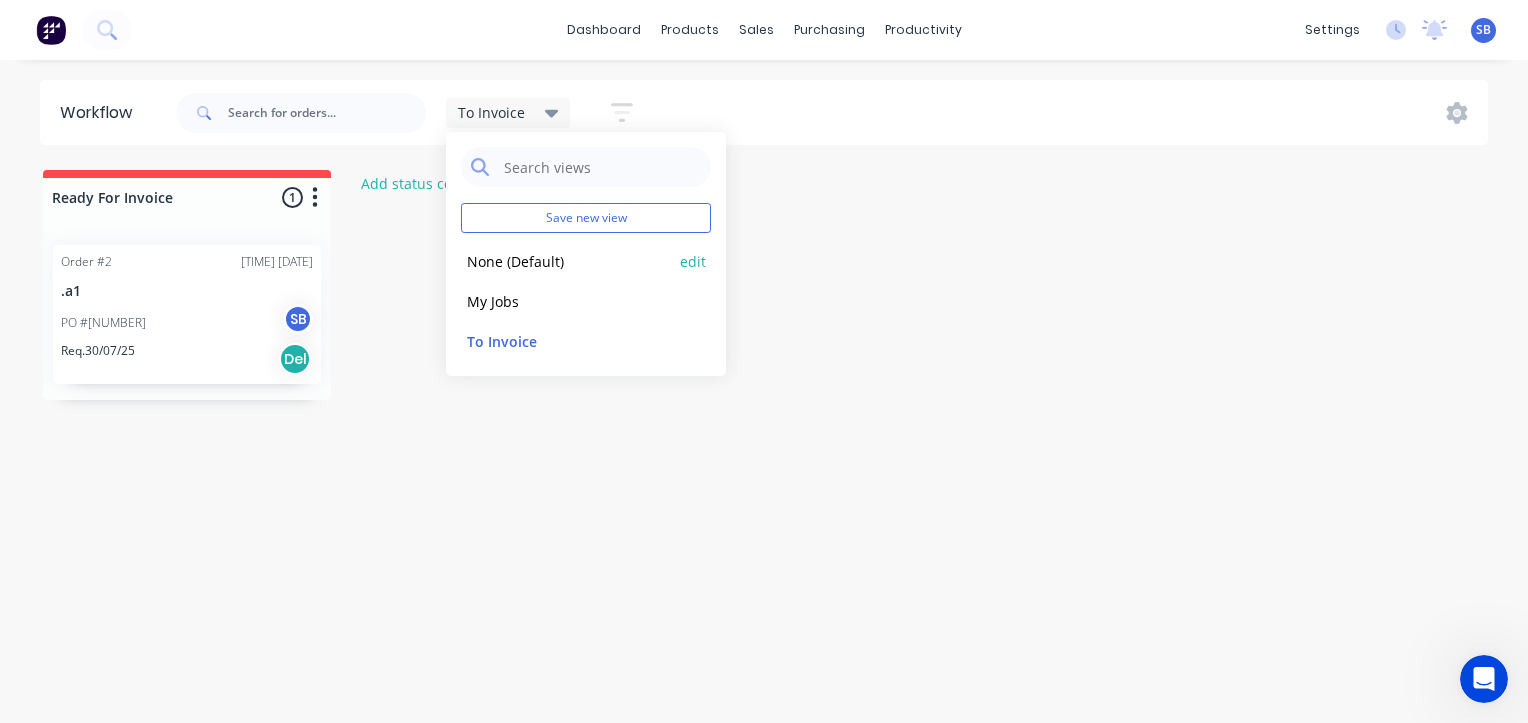 click on "None   (Default)" at bounding box center [567, 261] 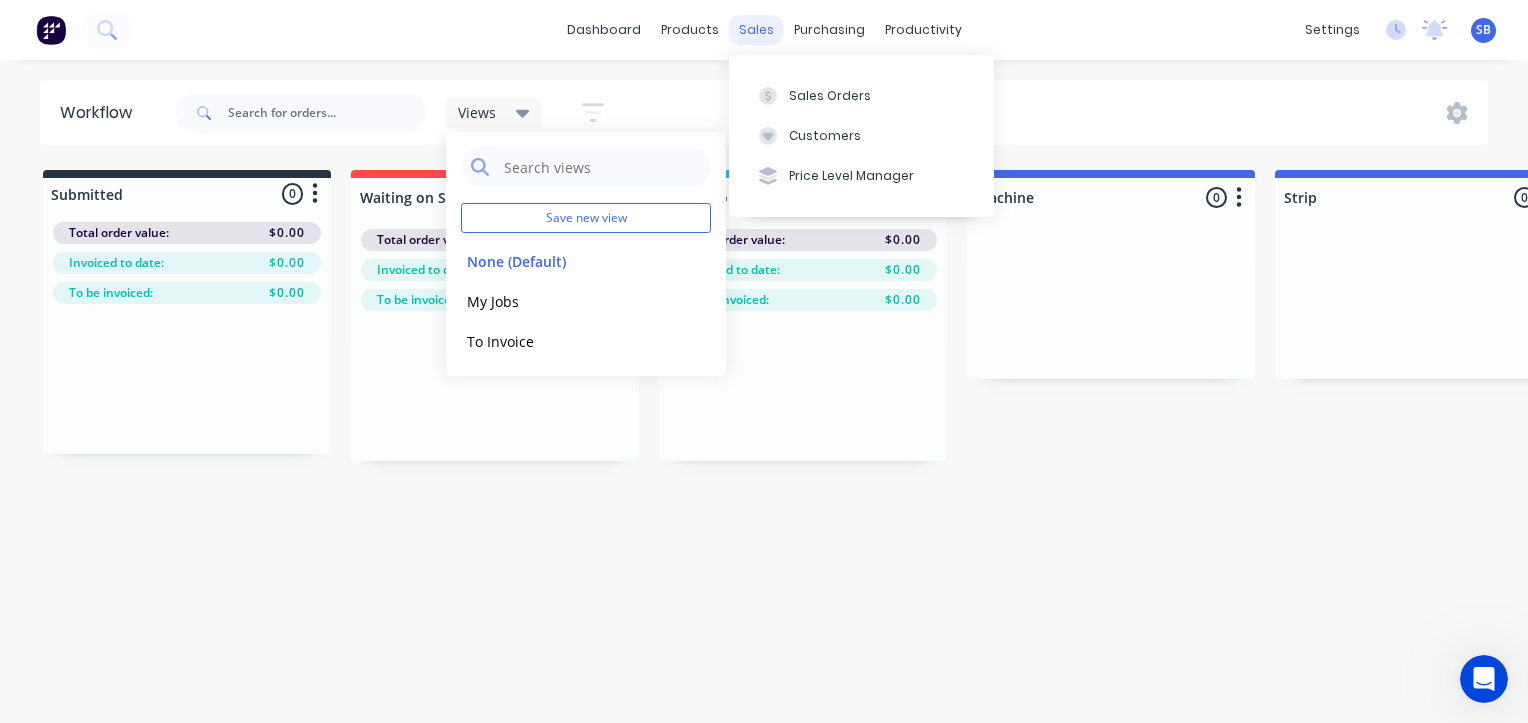 click on "sales" at bounding box center (756, 30) 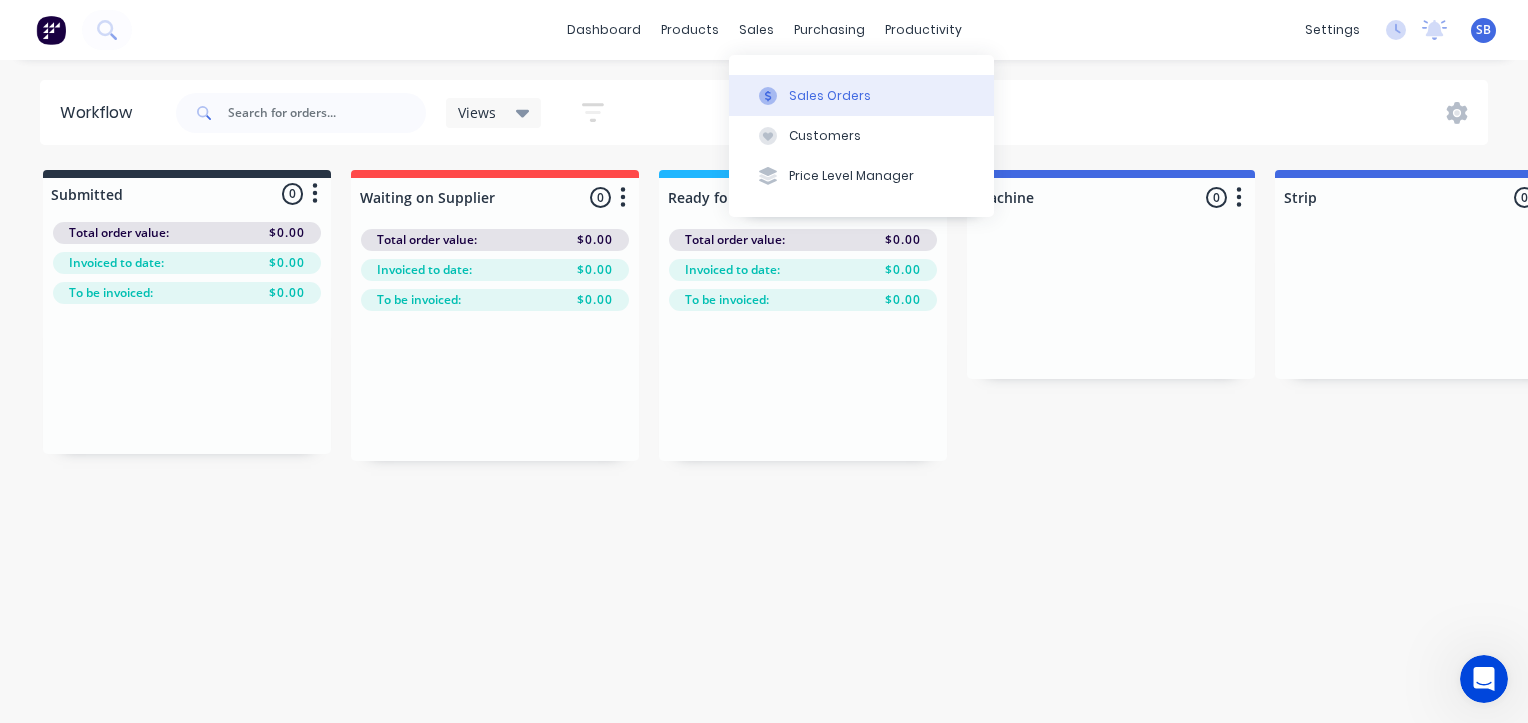 click on "Sales Orders" at bounding box center [830, 96] 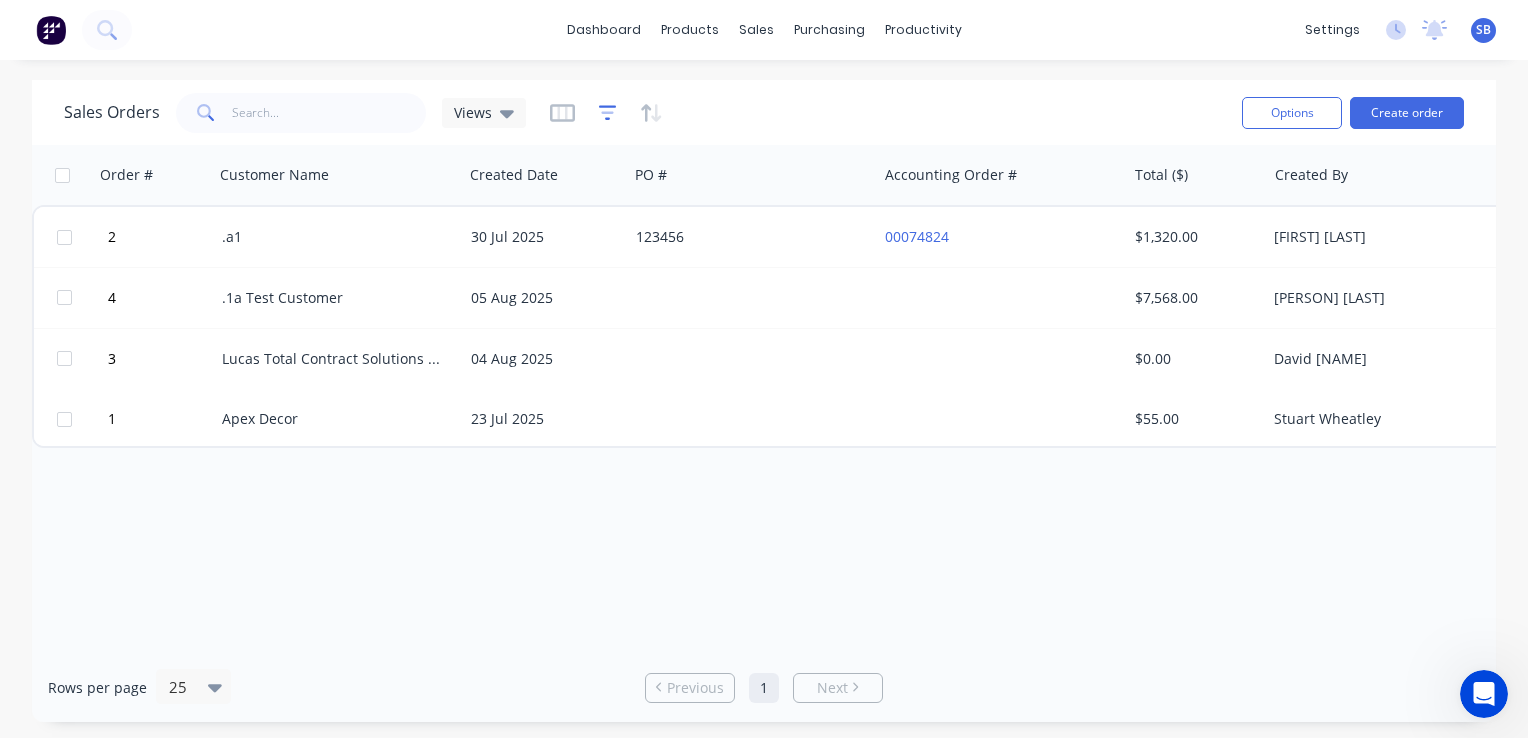 click 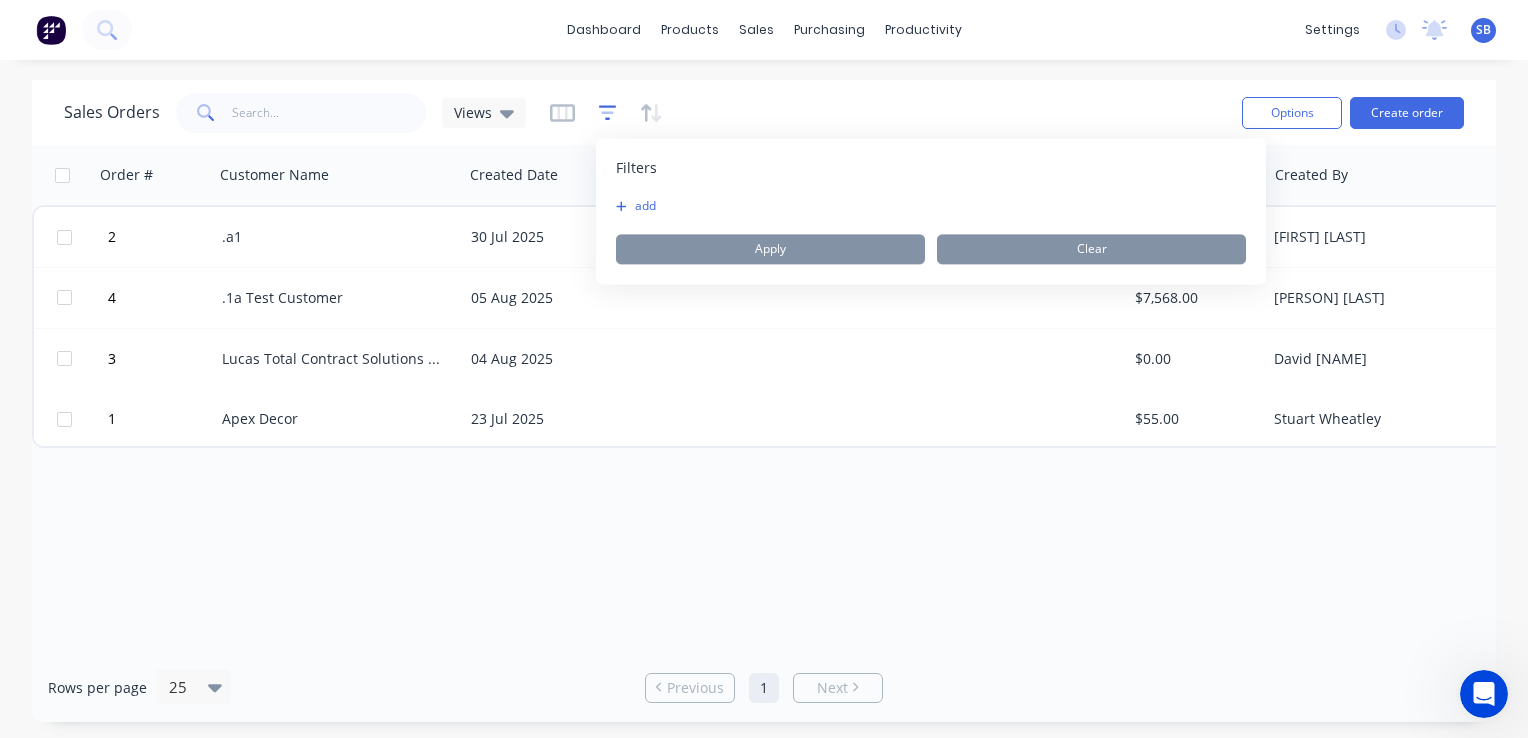 click 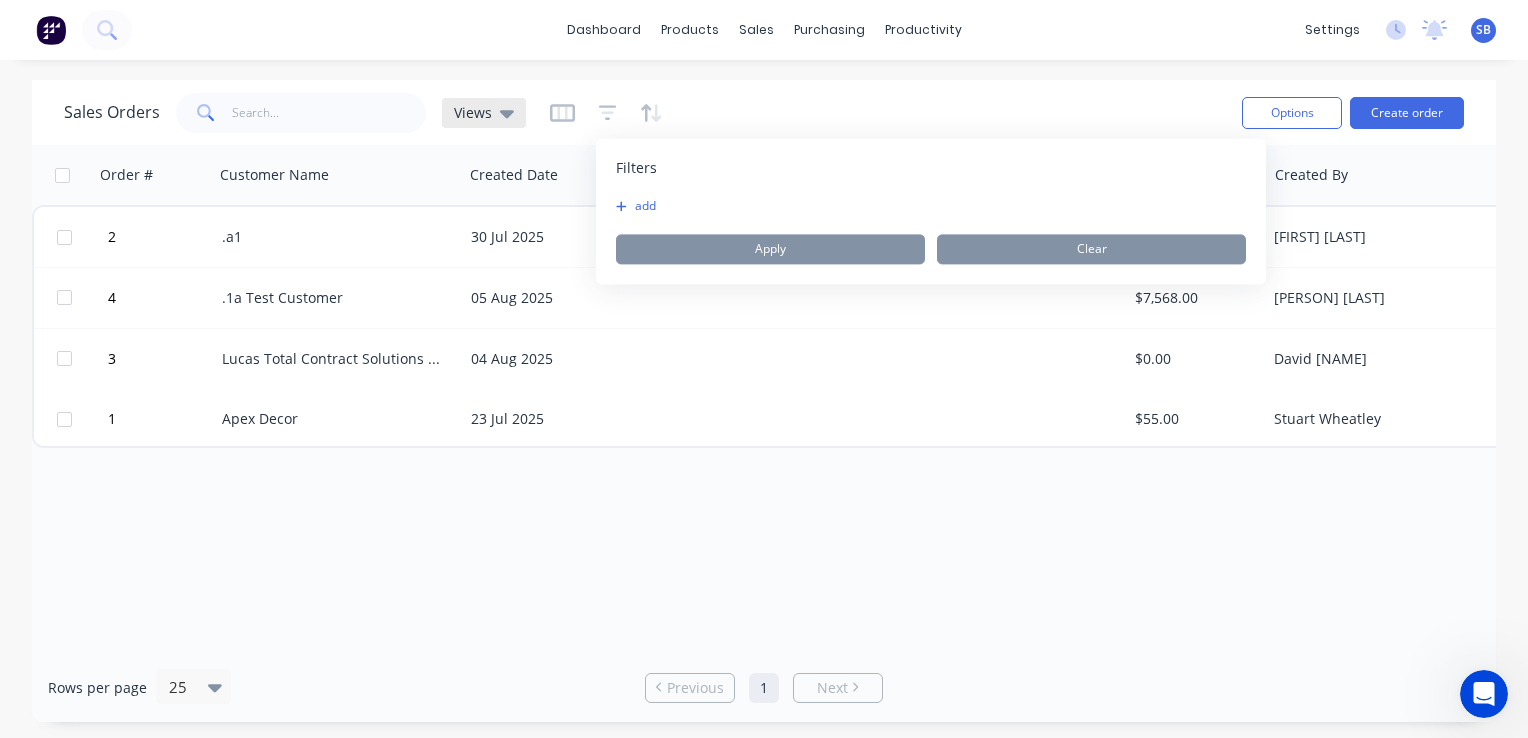 click 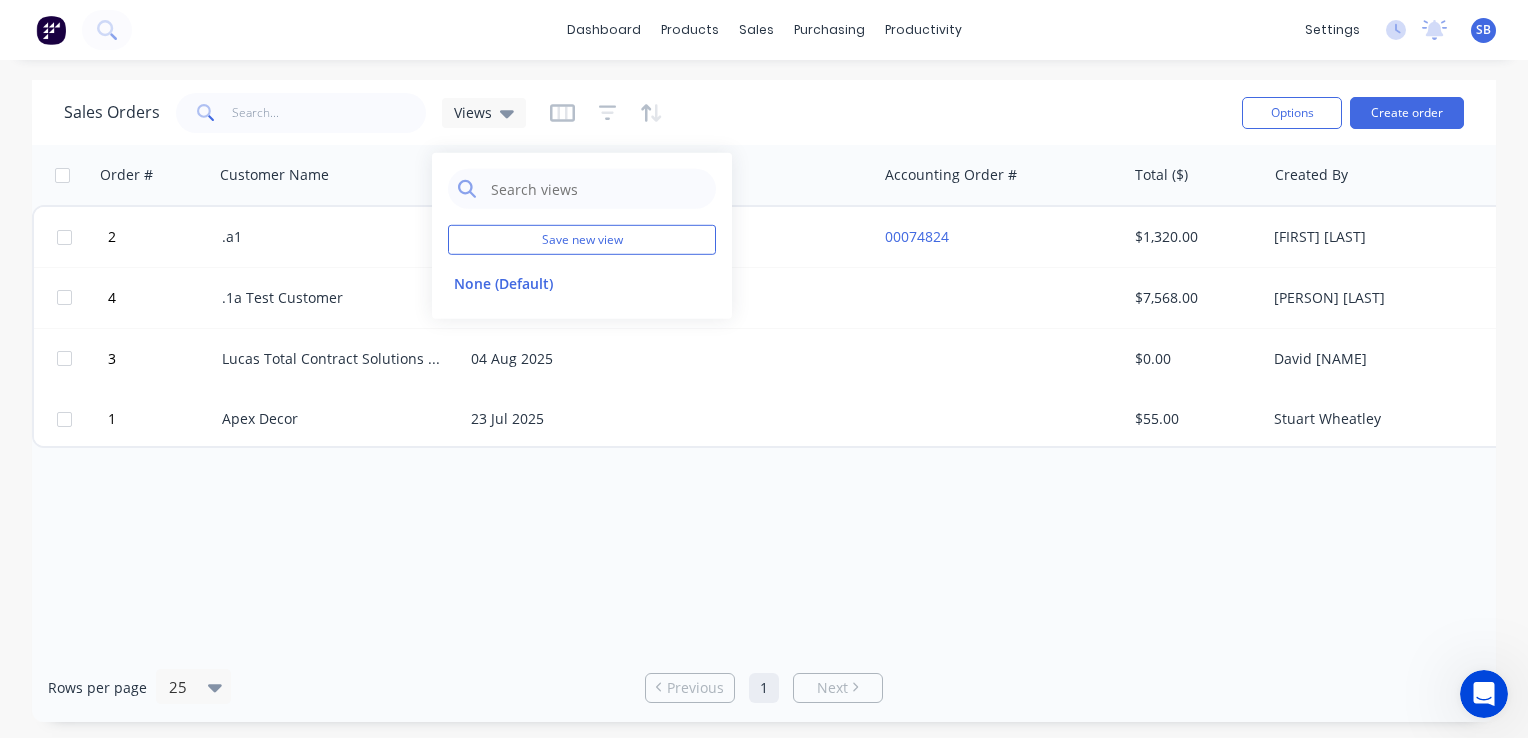 click at bounding box center (606, 113) 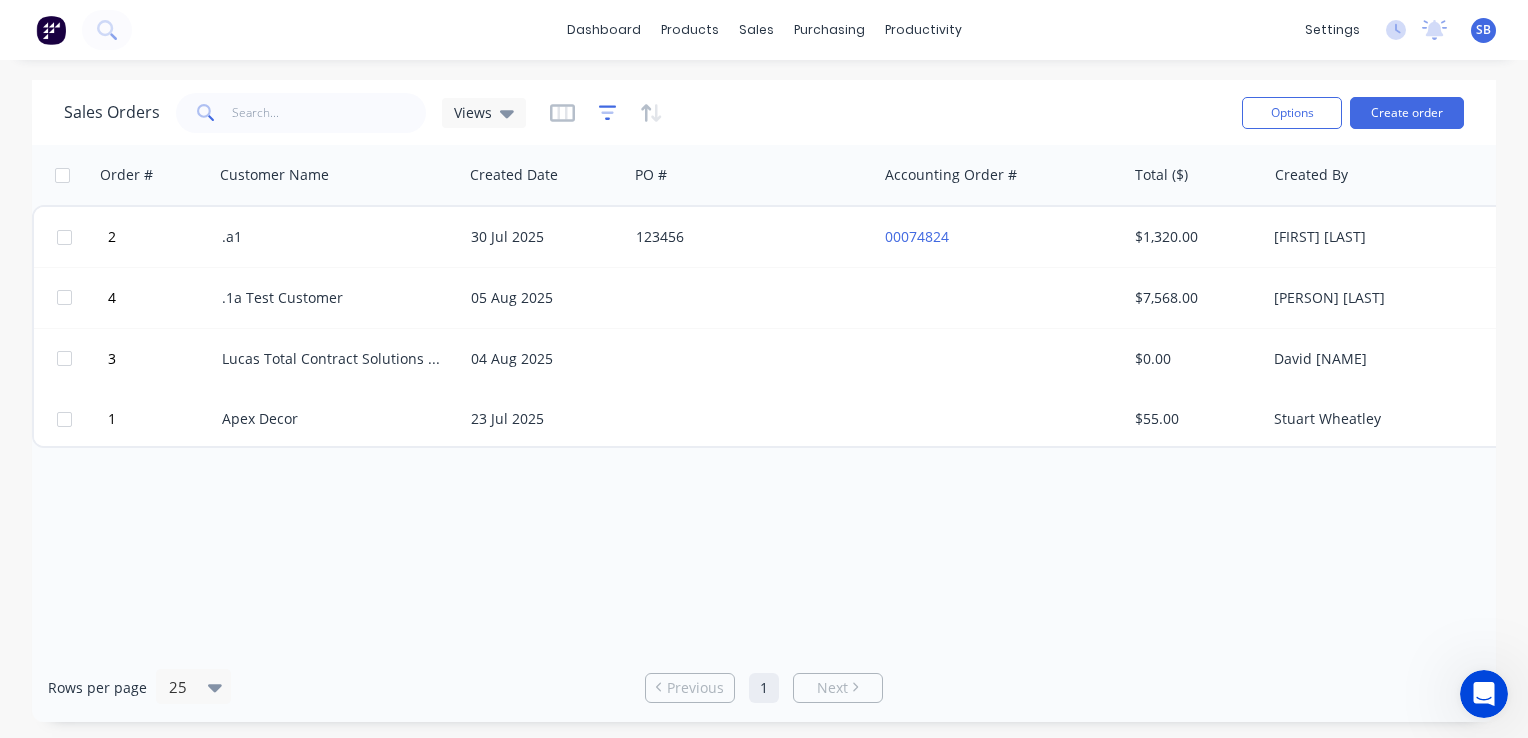 click 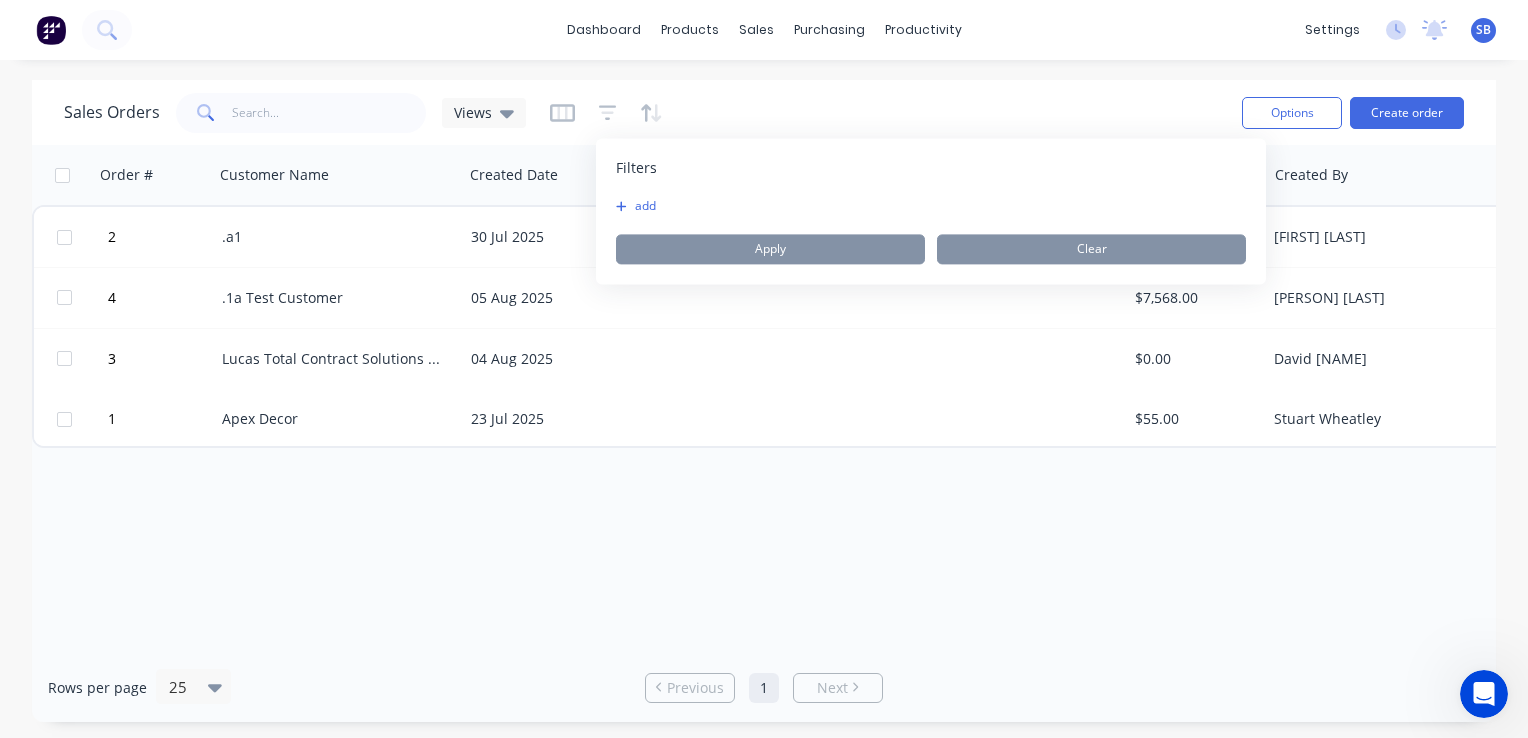 click on "add" at bounding box center (641, 206) 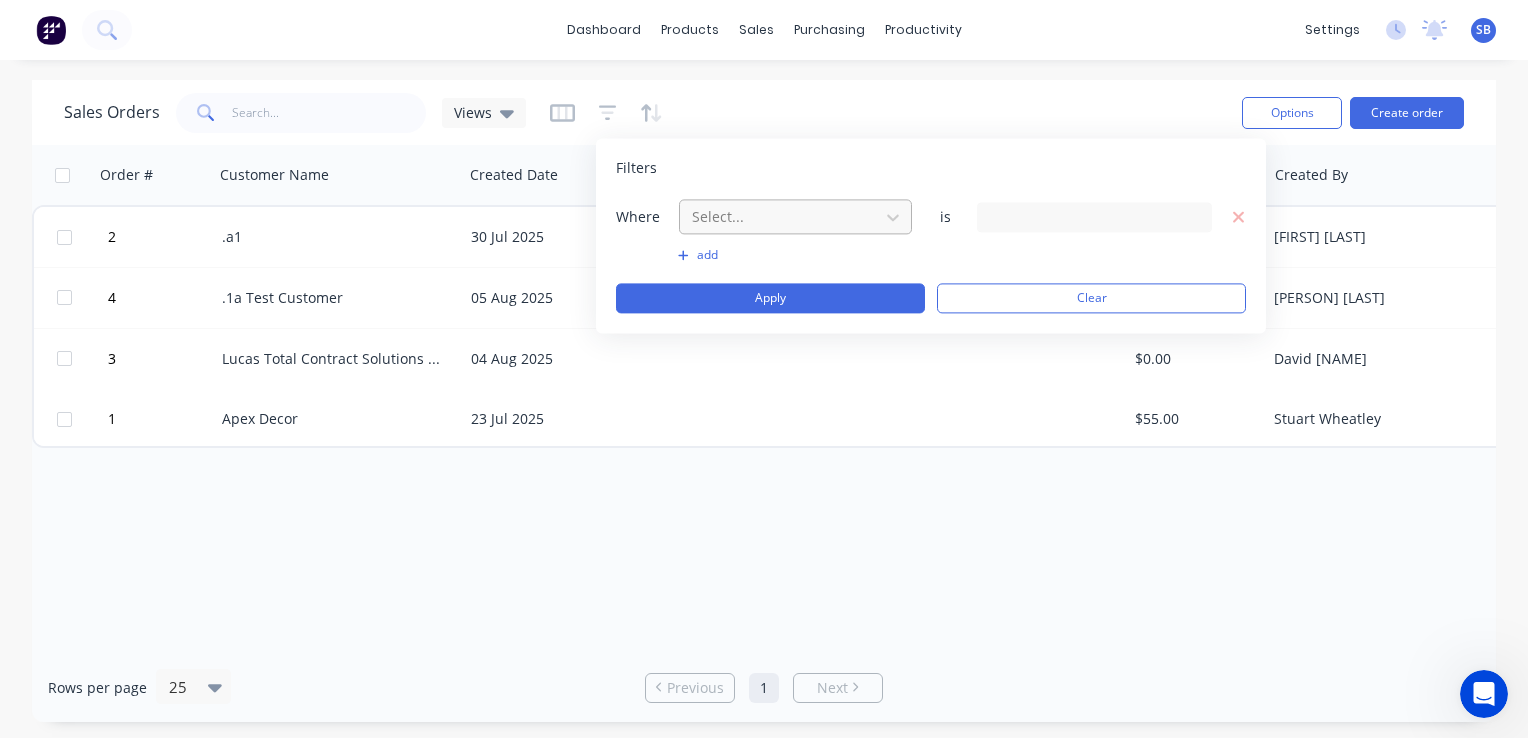 click at bounding box center (779, 216) 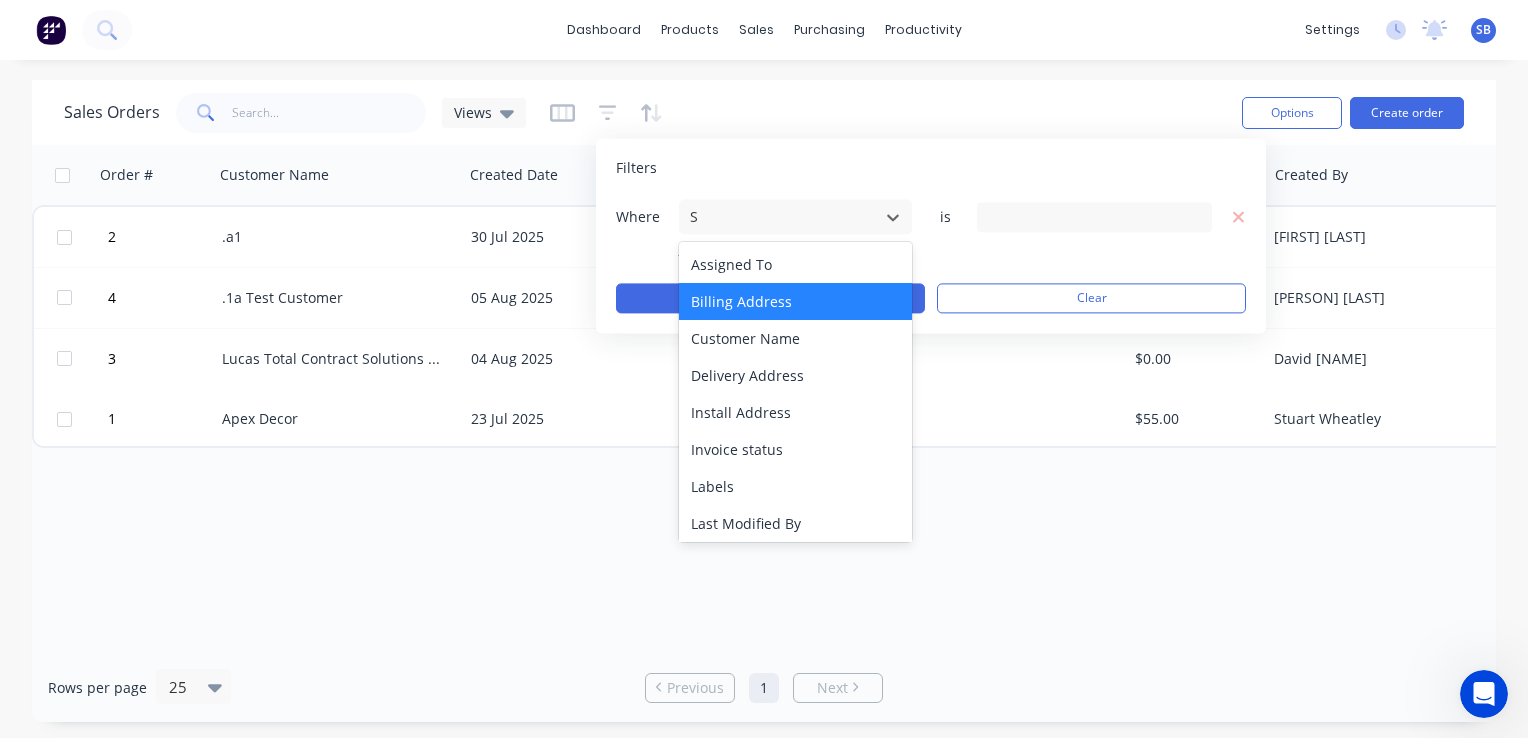 type on "St" 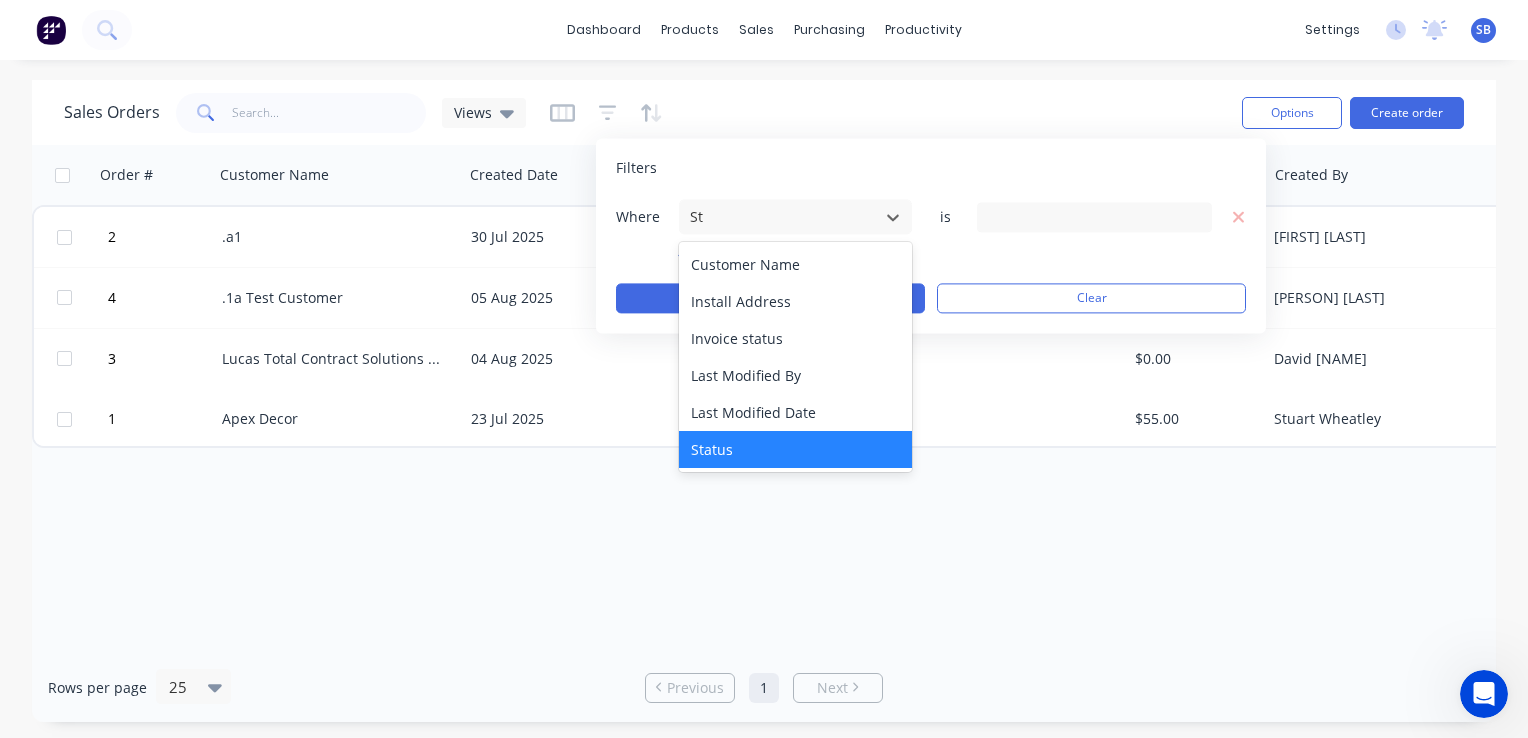 click on "Status" at bounding box center (795, 449) 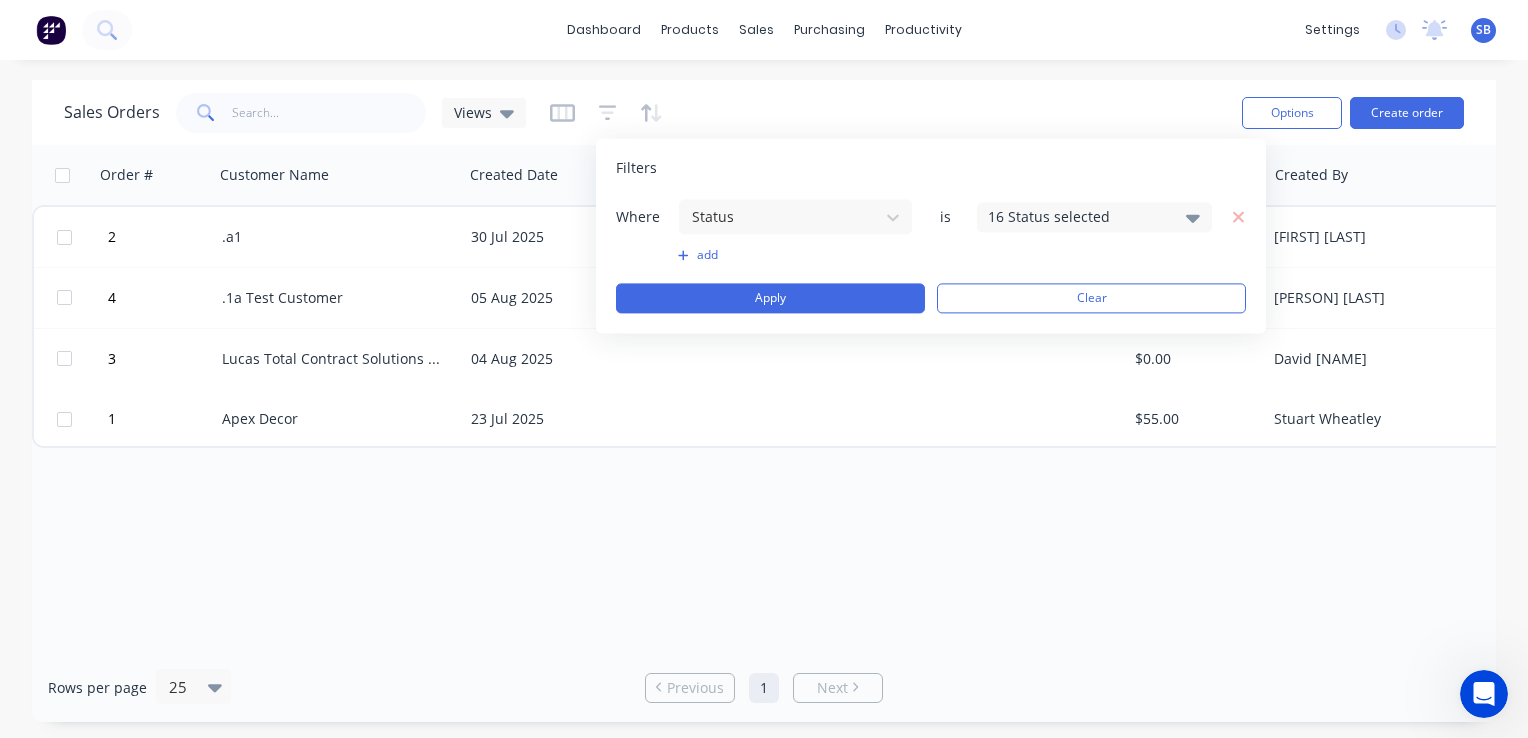 click on "16 Status selected" at bounding box center (1078, 216) 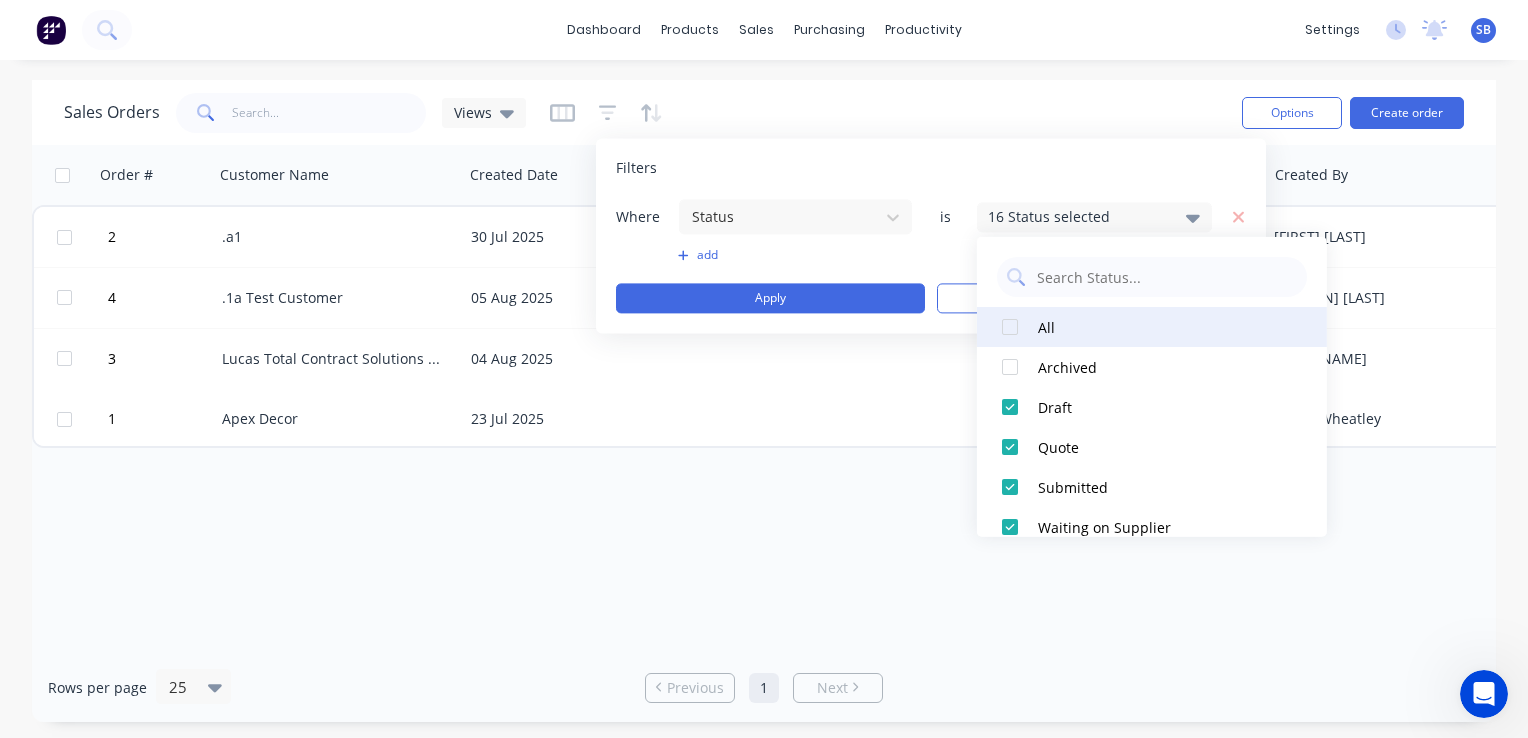 click at bounding box center [1010, 327] 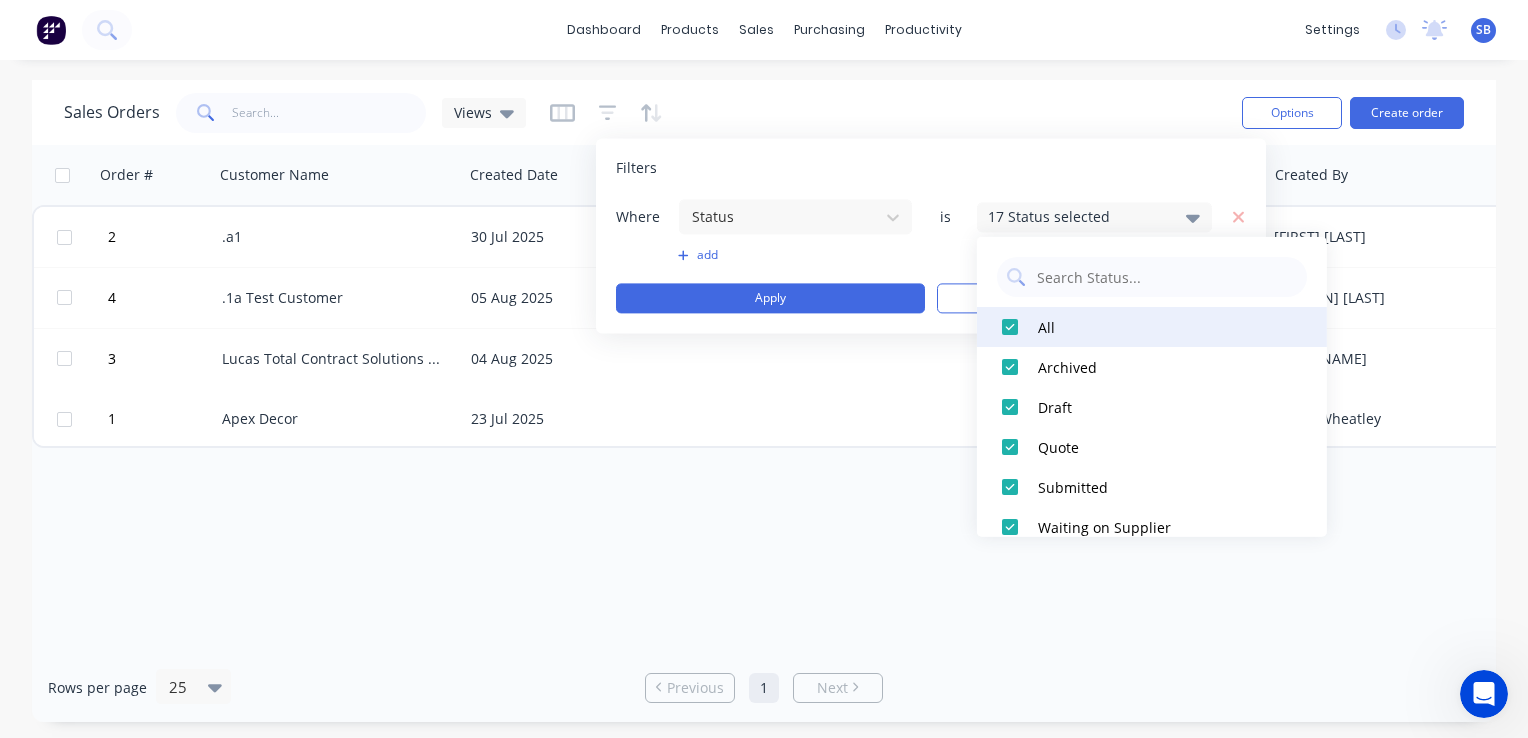 click at bounding box center (1010, 327) 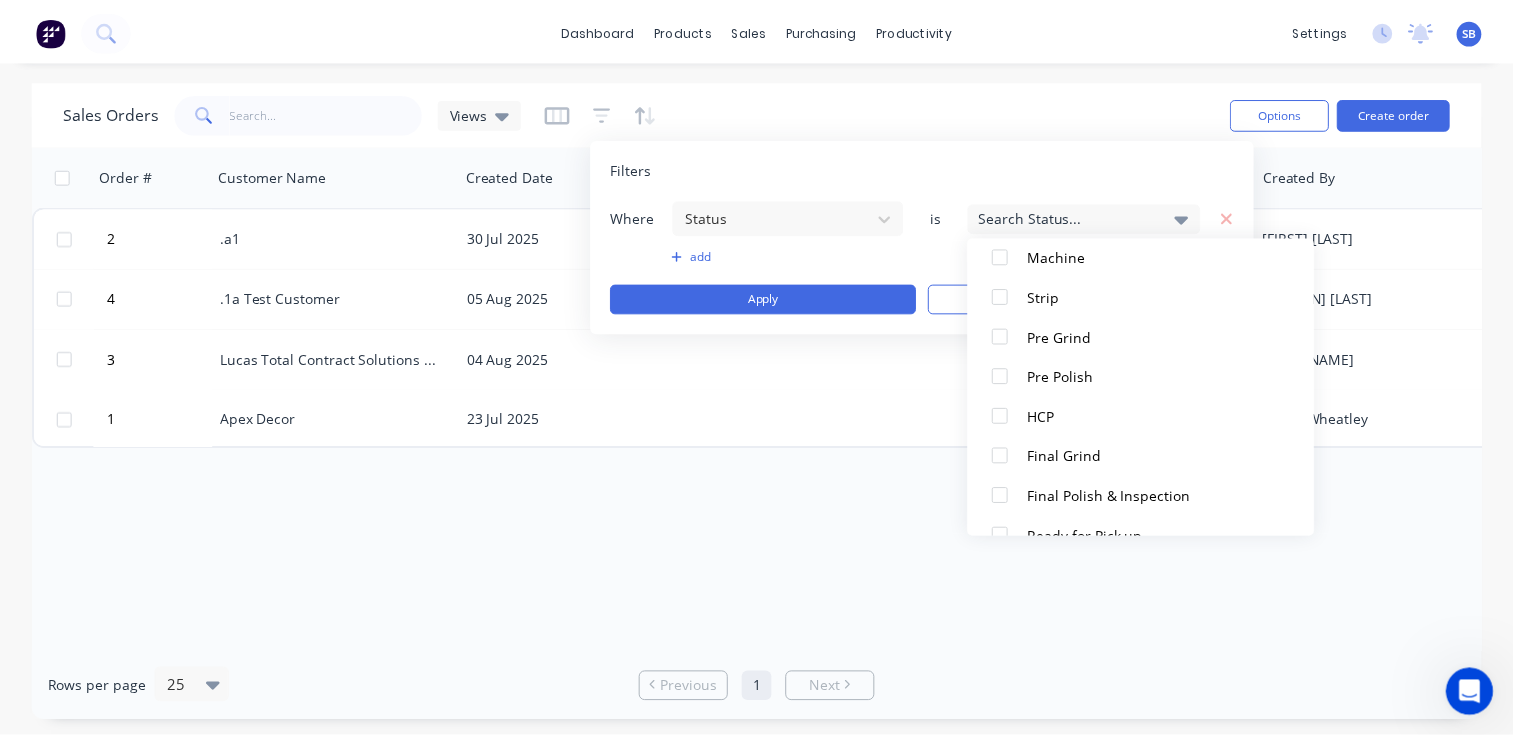 scroll, scrollTop: 400, scrollLeft: 0, axis: vertical 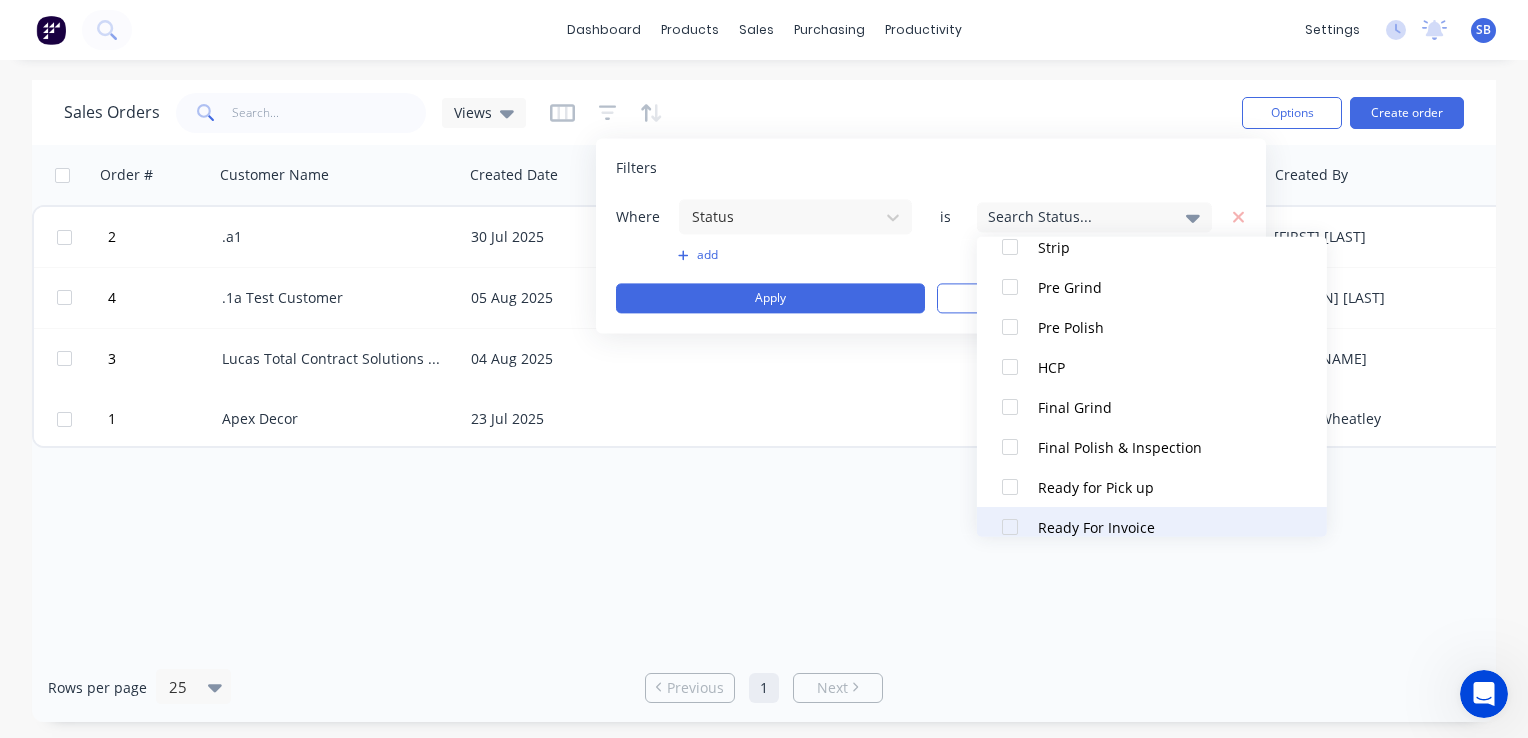click at bounding box center (1010, 527) 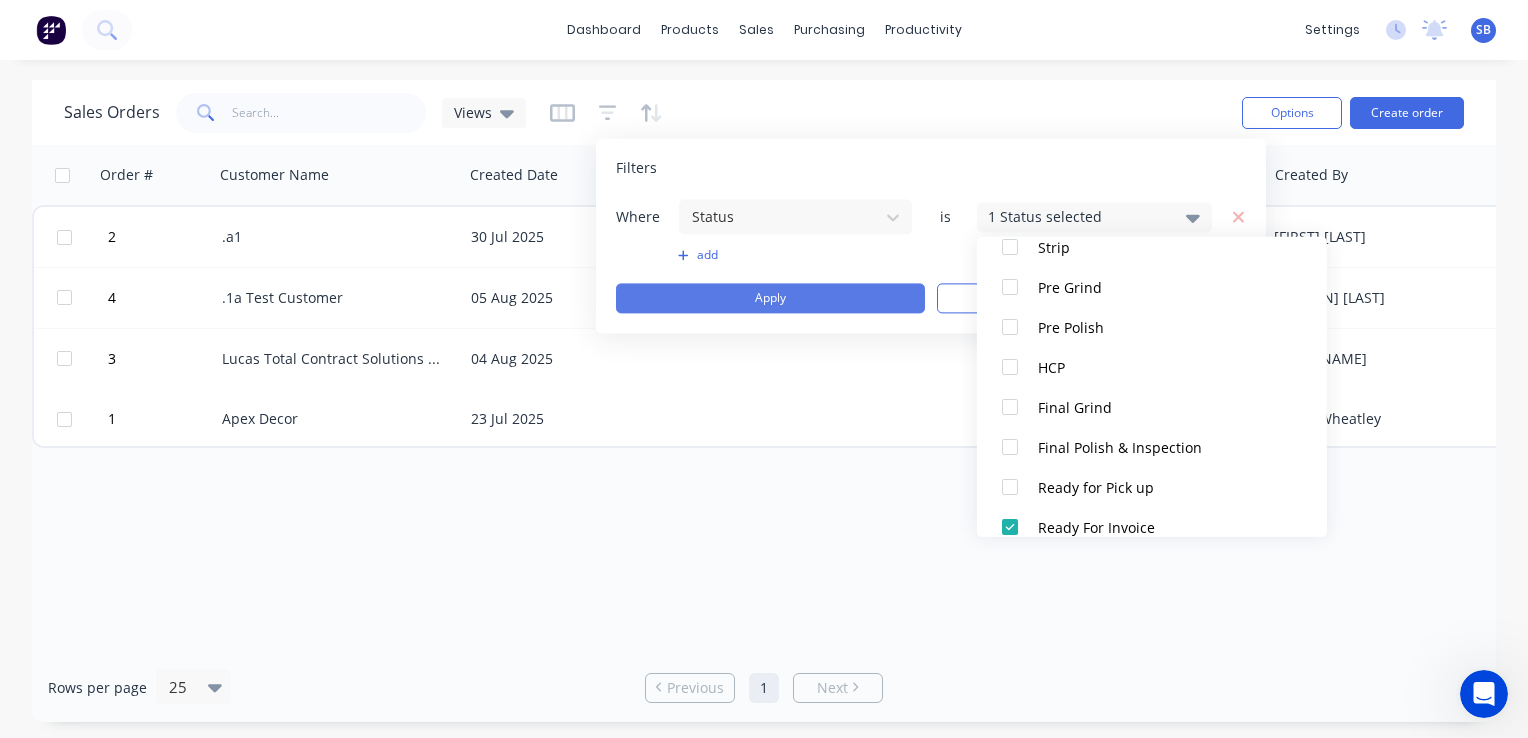 click on "Apply" at bounding box center [770, 298] 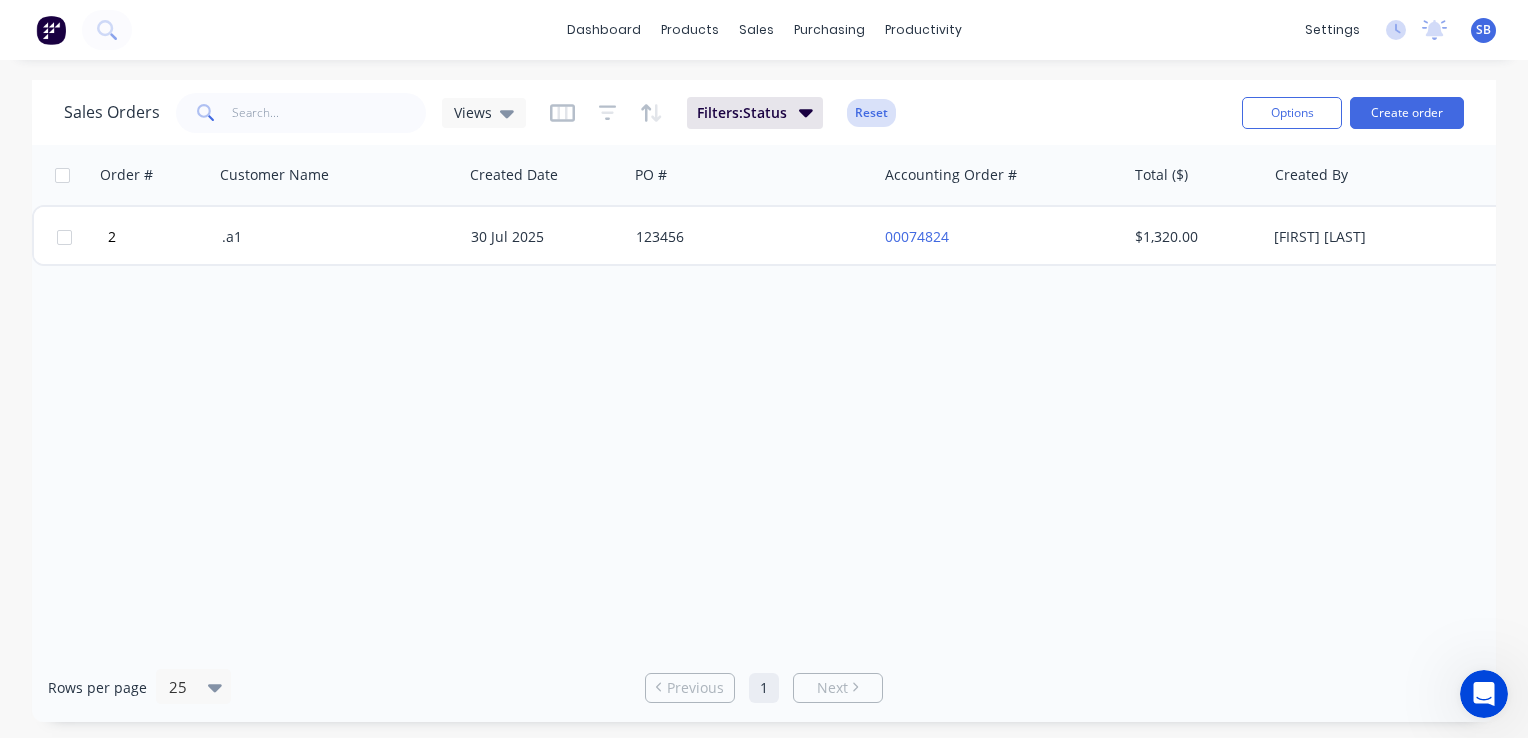 click on "Reset" at bounding box center (871, 113) 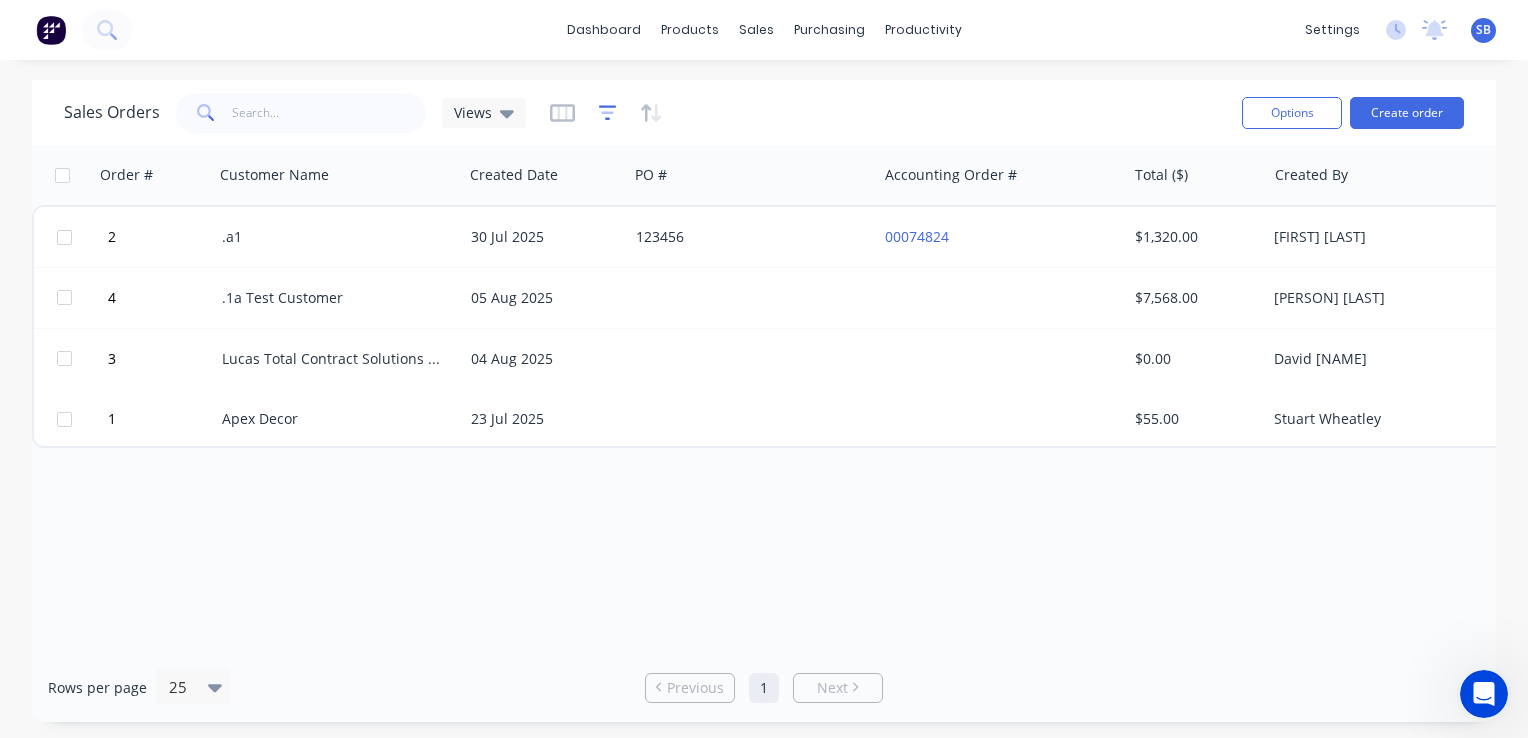 click 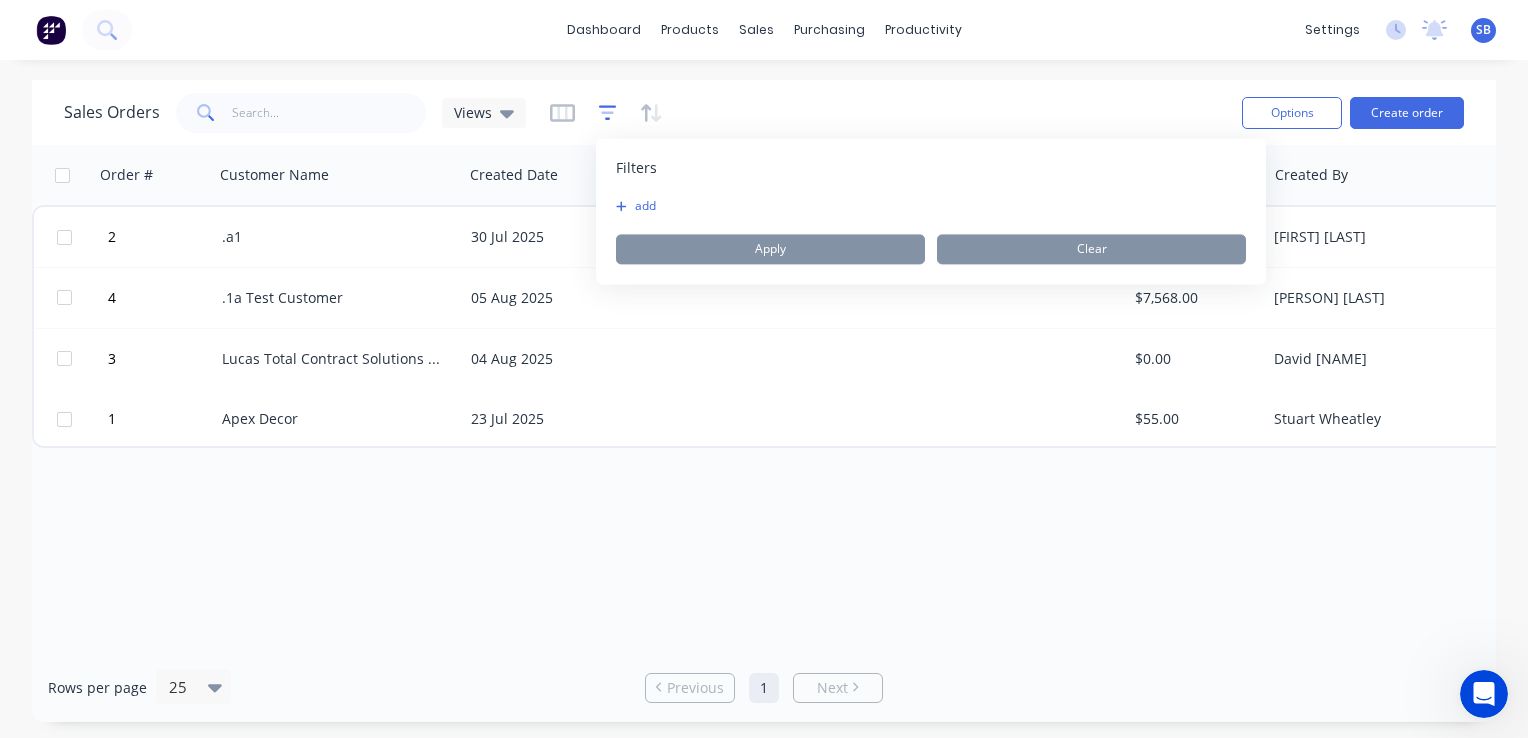 click 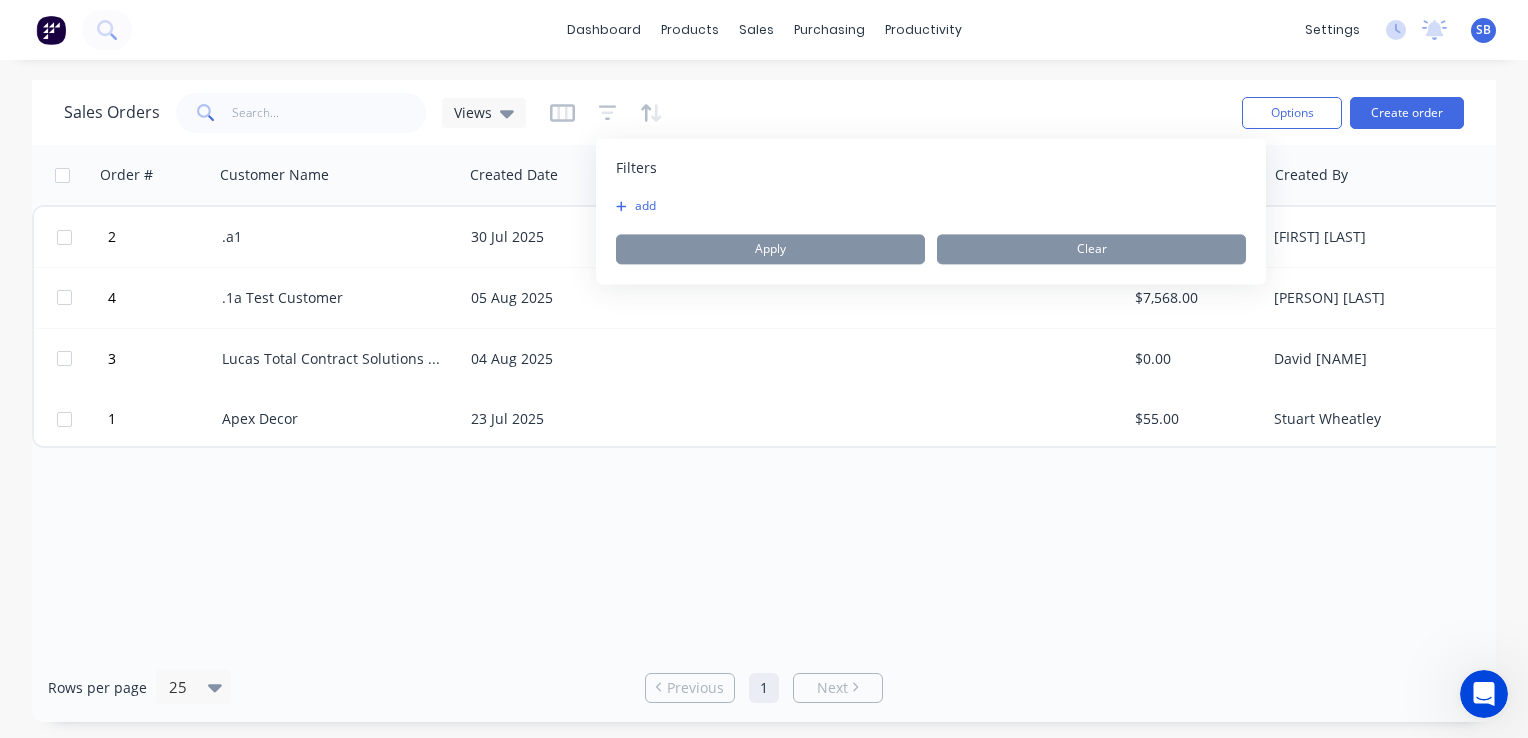 click on "Sales Orders Views" at bounding box center [645, 112] 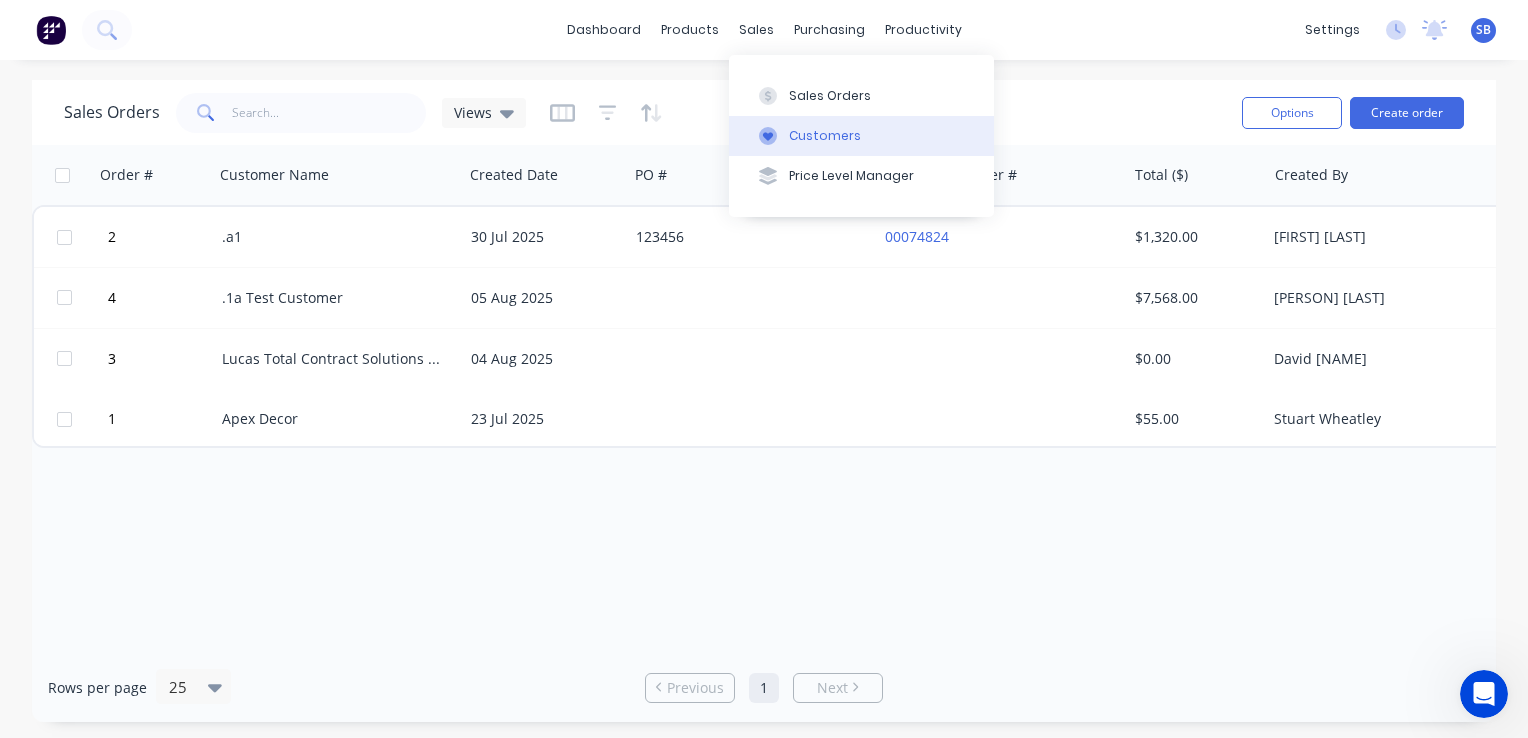 click on "Customers" at bounding box center [825, 136] 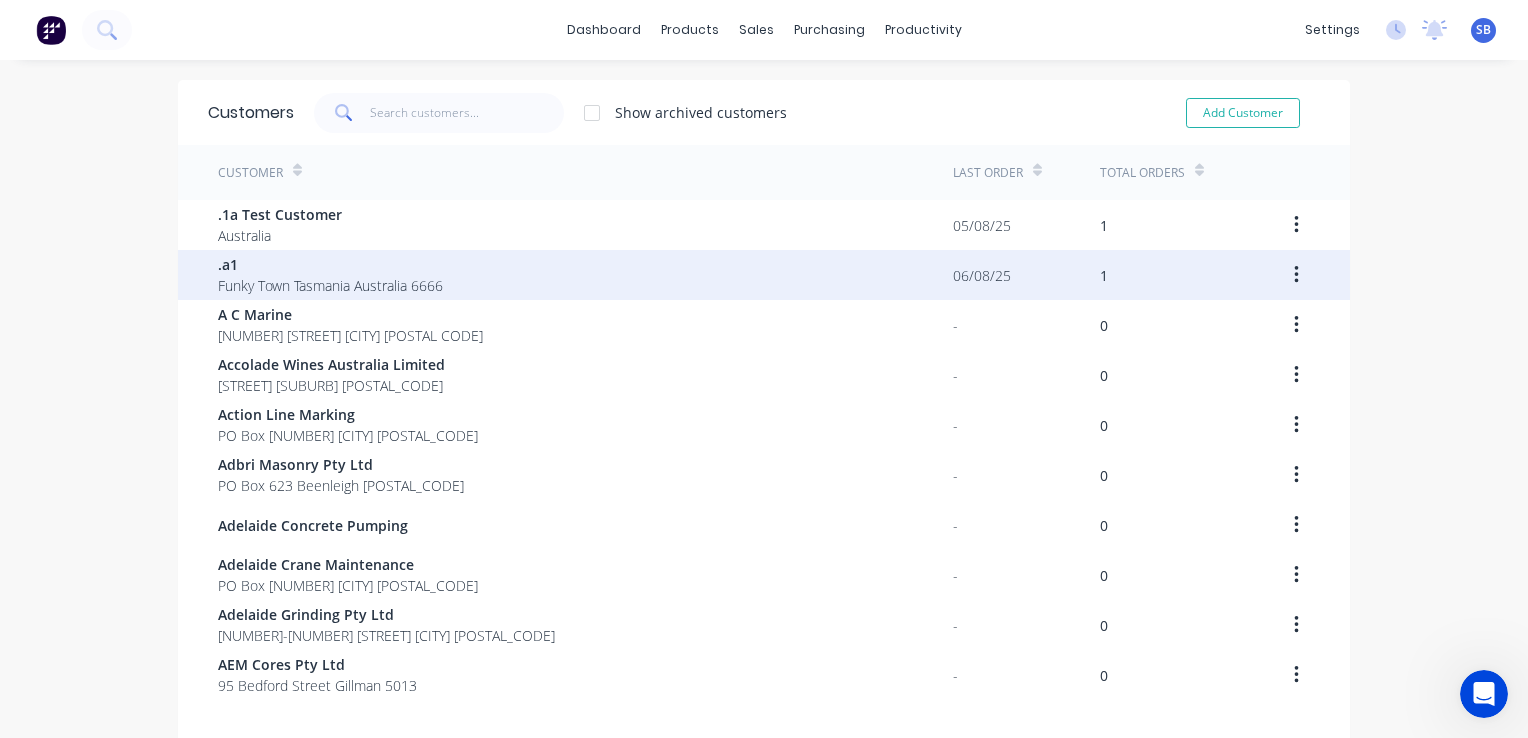 click on ".a1  Funky Town Tasmania Australia 6666" at bounding box center [585, 275] 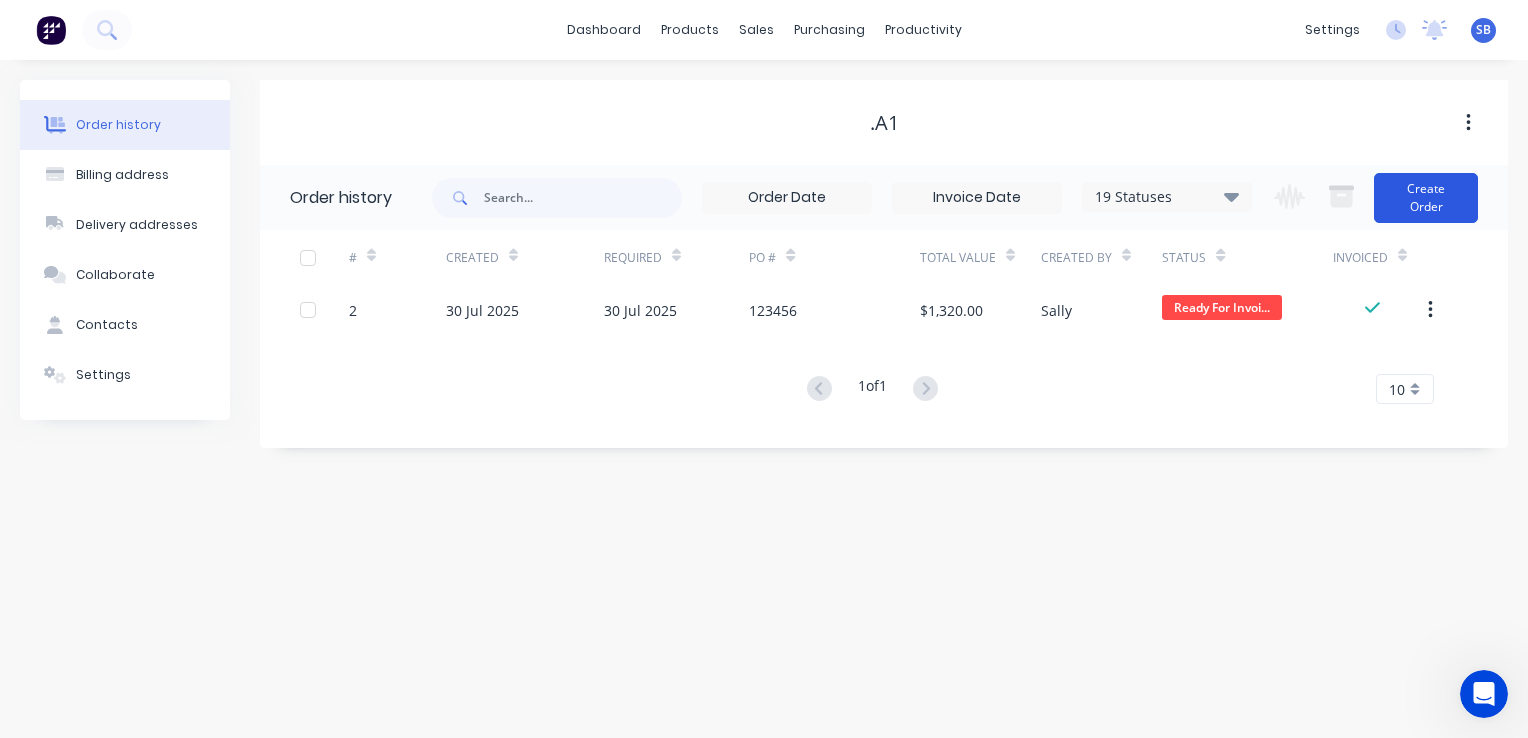click on "Create Order" at bounding box center (1426, 198) 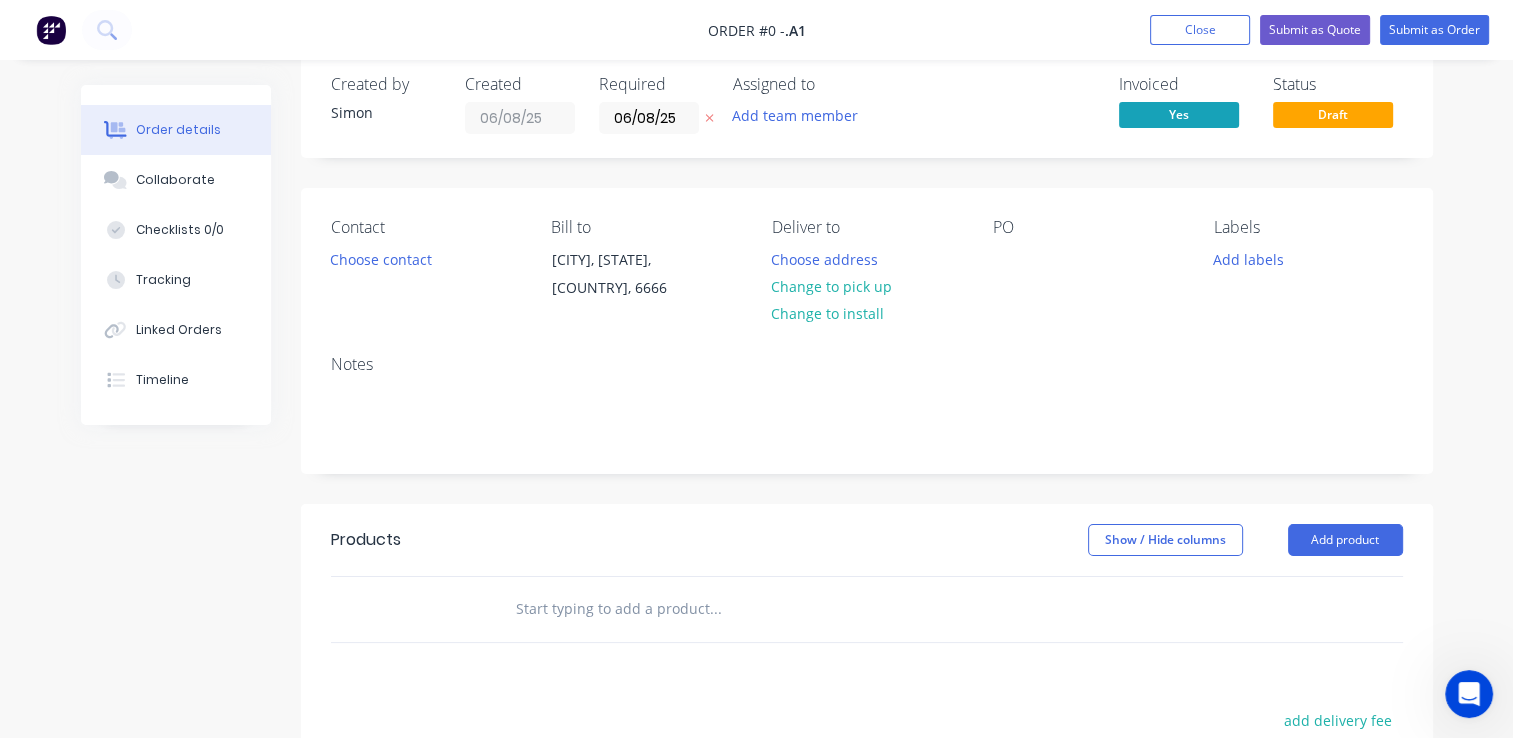 scroll, scrollTop: 0, scrollLeft: 0, axis: both 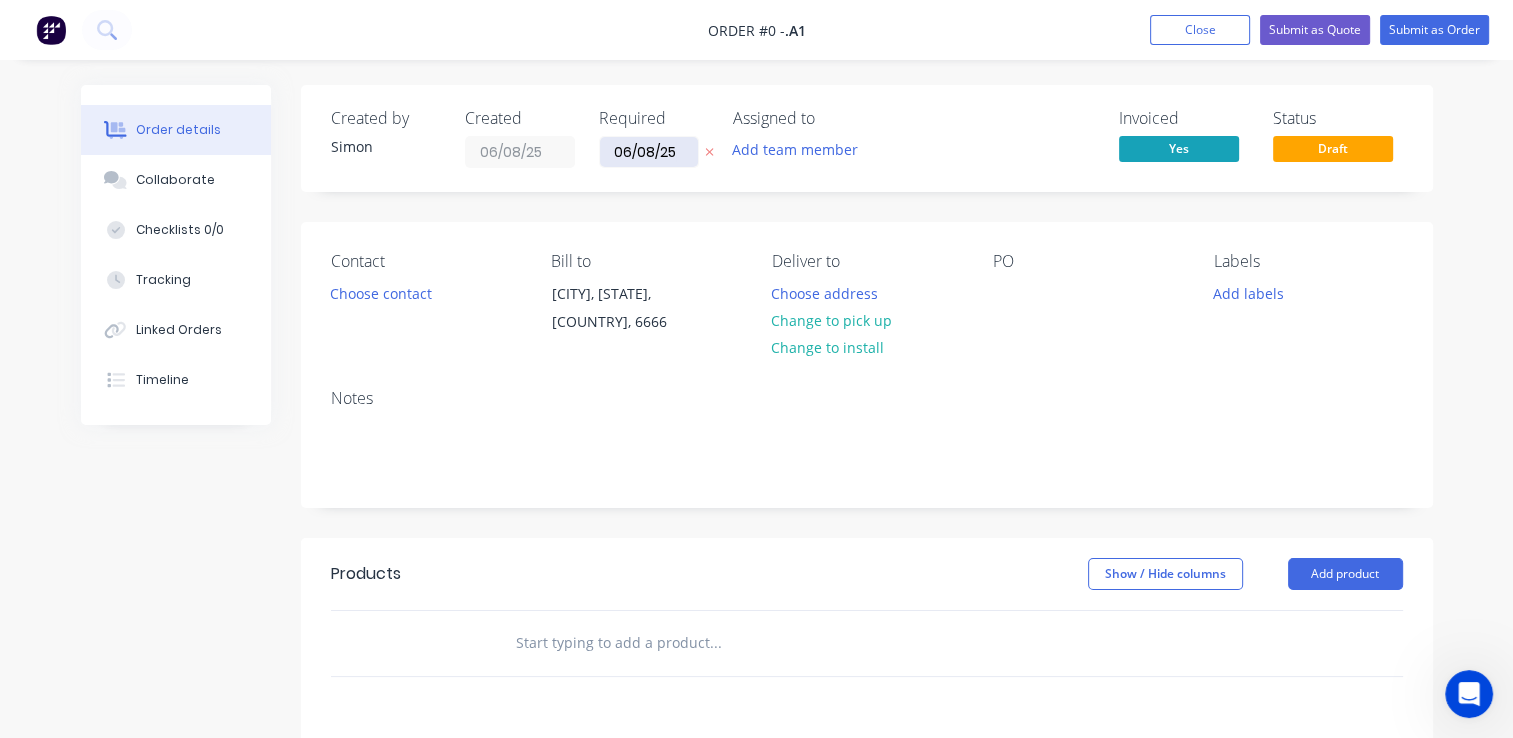 click on "06/08/25" at bounding box center [649, 152] 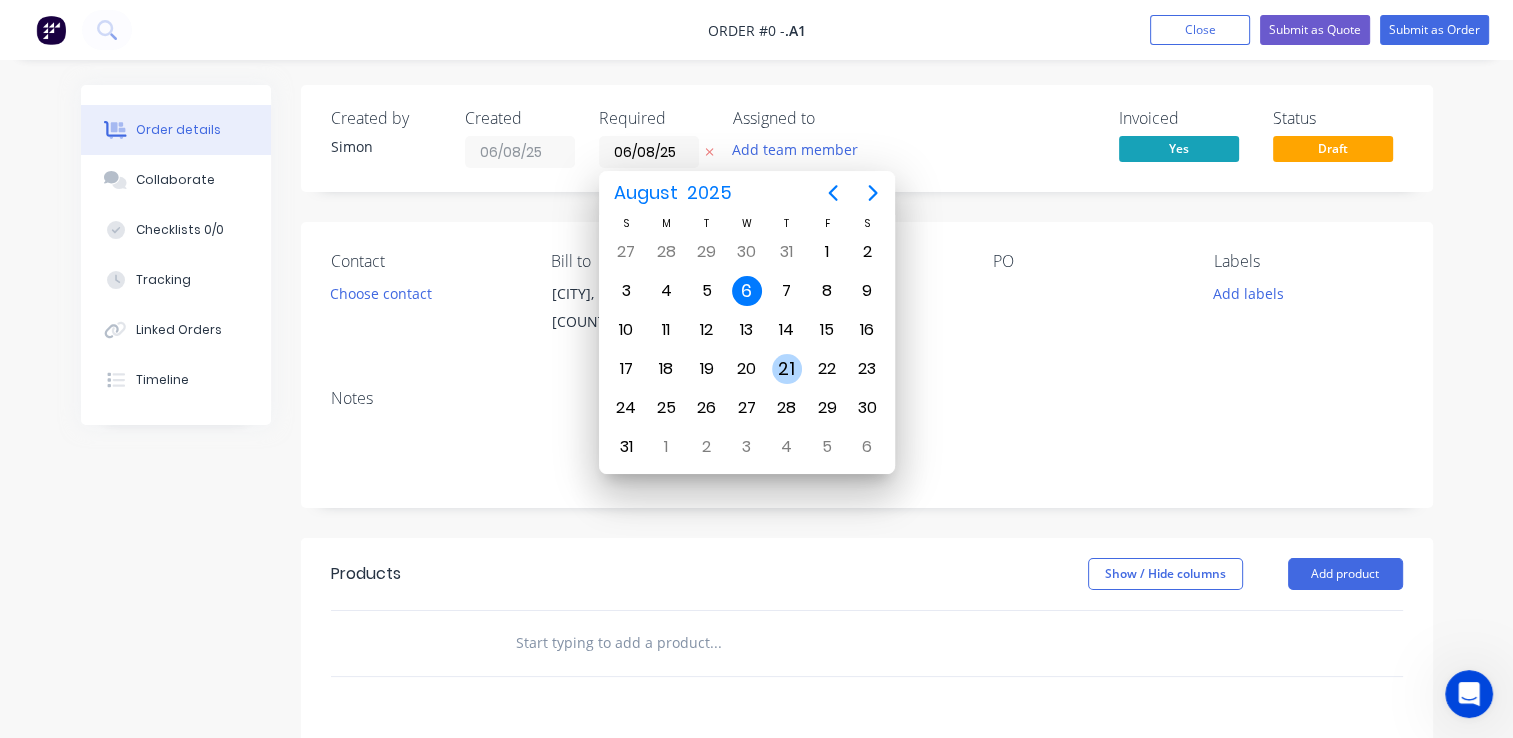 click on "21" at bounding box center [787, 369] 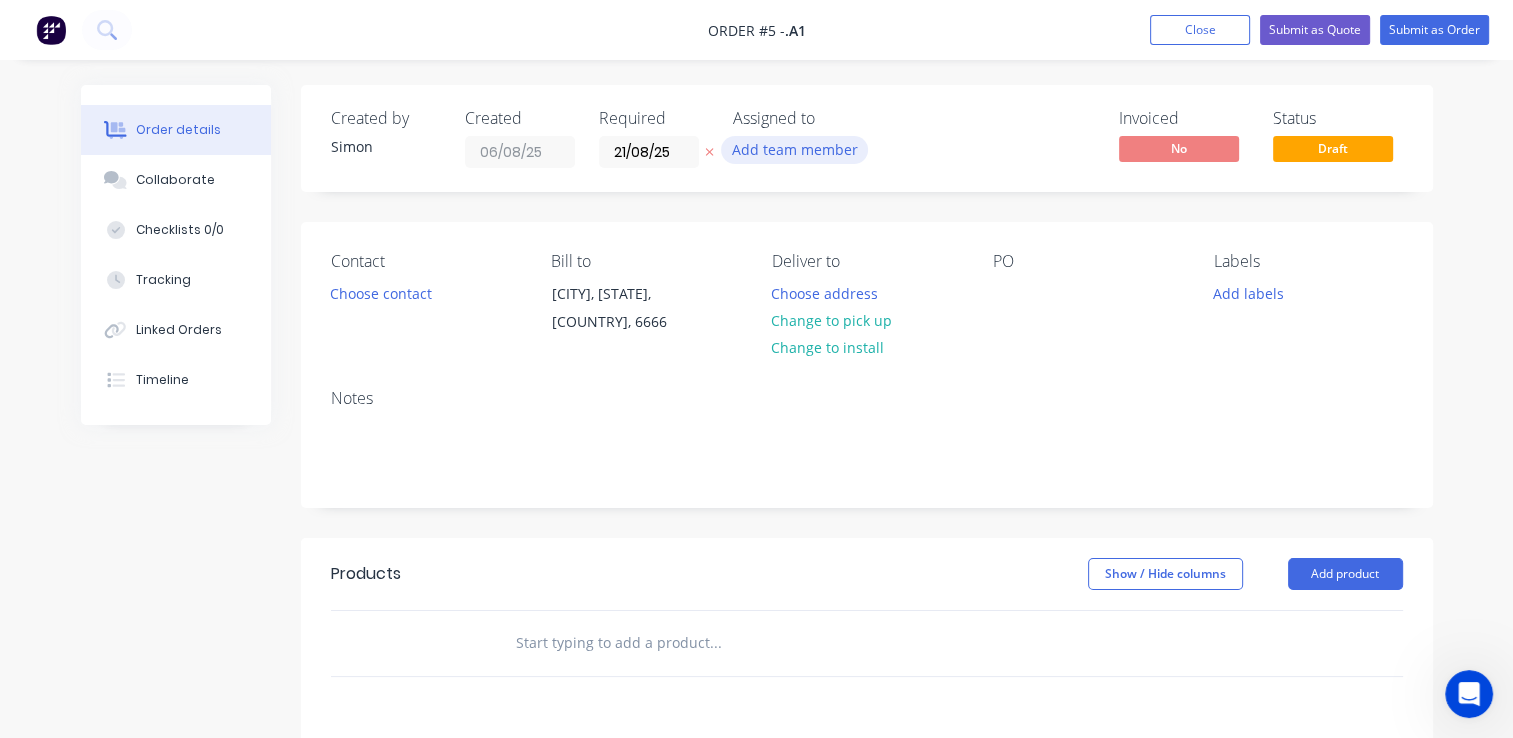 click on "Add team member" at bounding box center [794, 149] 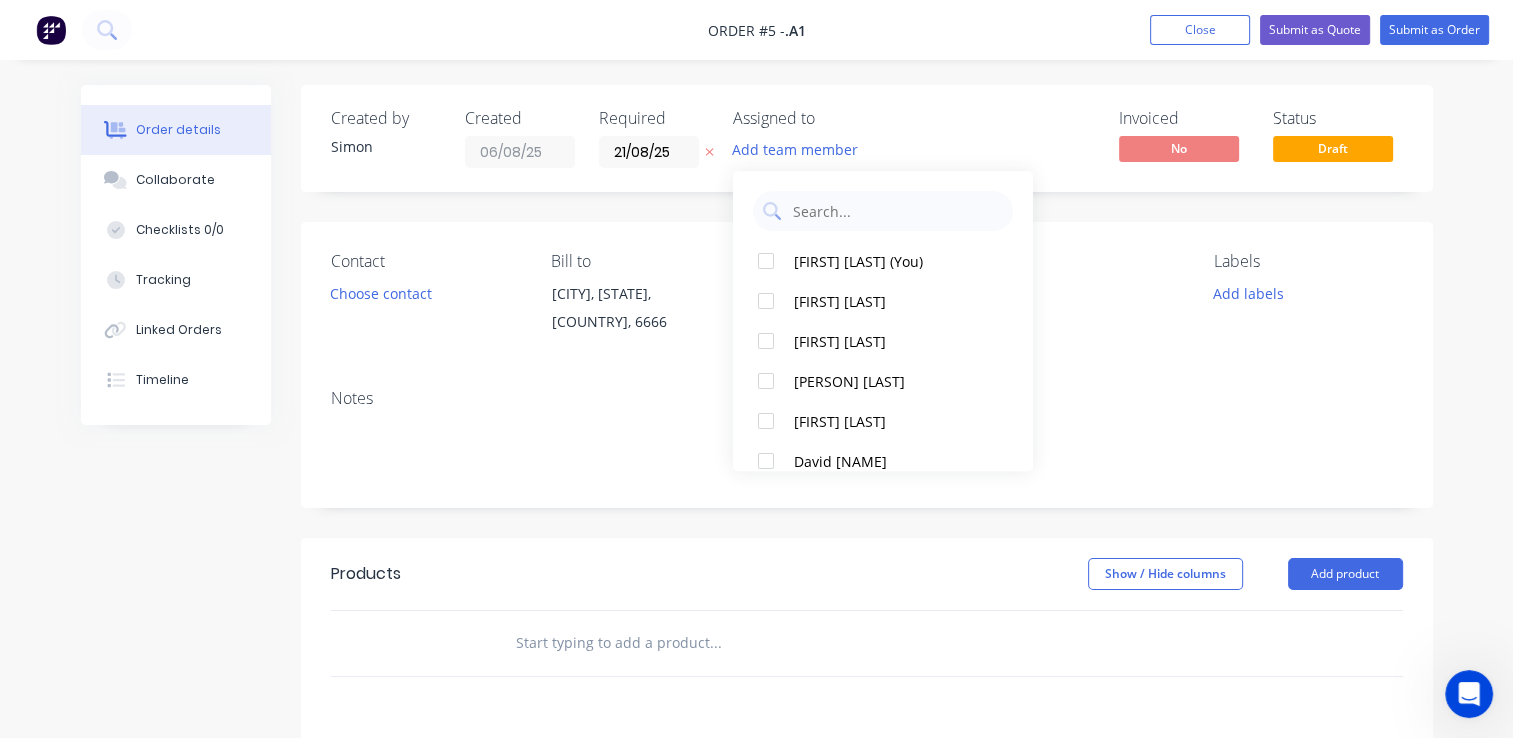 click on "Products Show / Hide columns Add product" at bounding box center [867, 574] 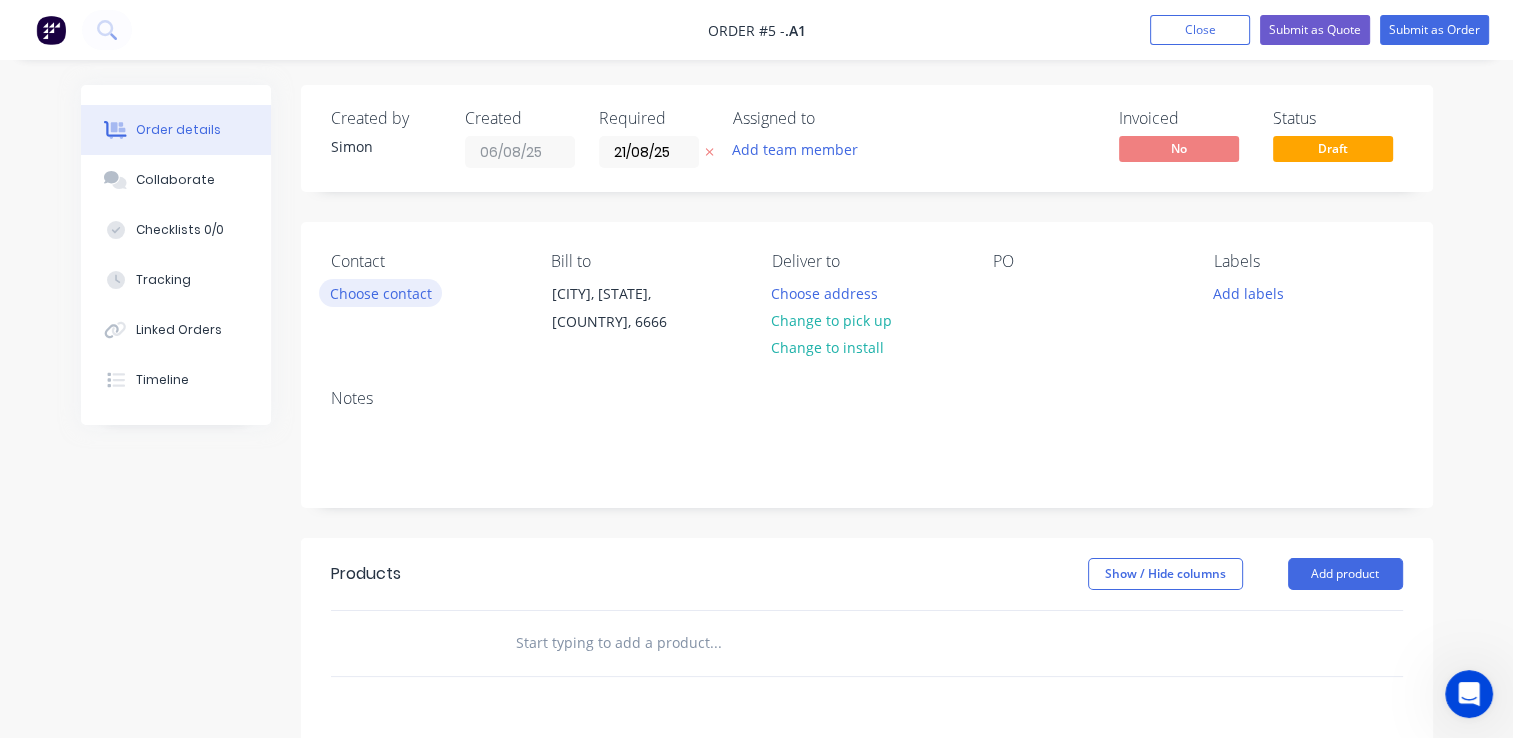 click on "Choose contact" at bounding box center [380, 292] 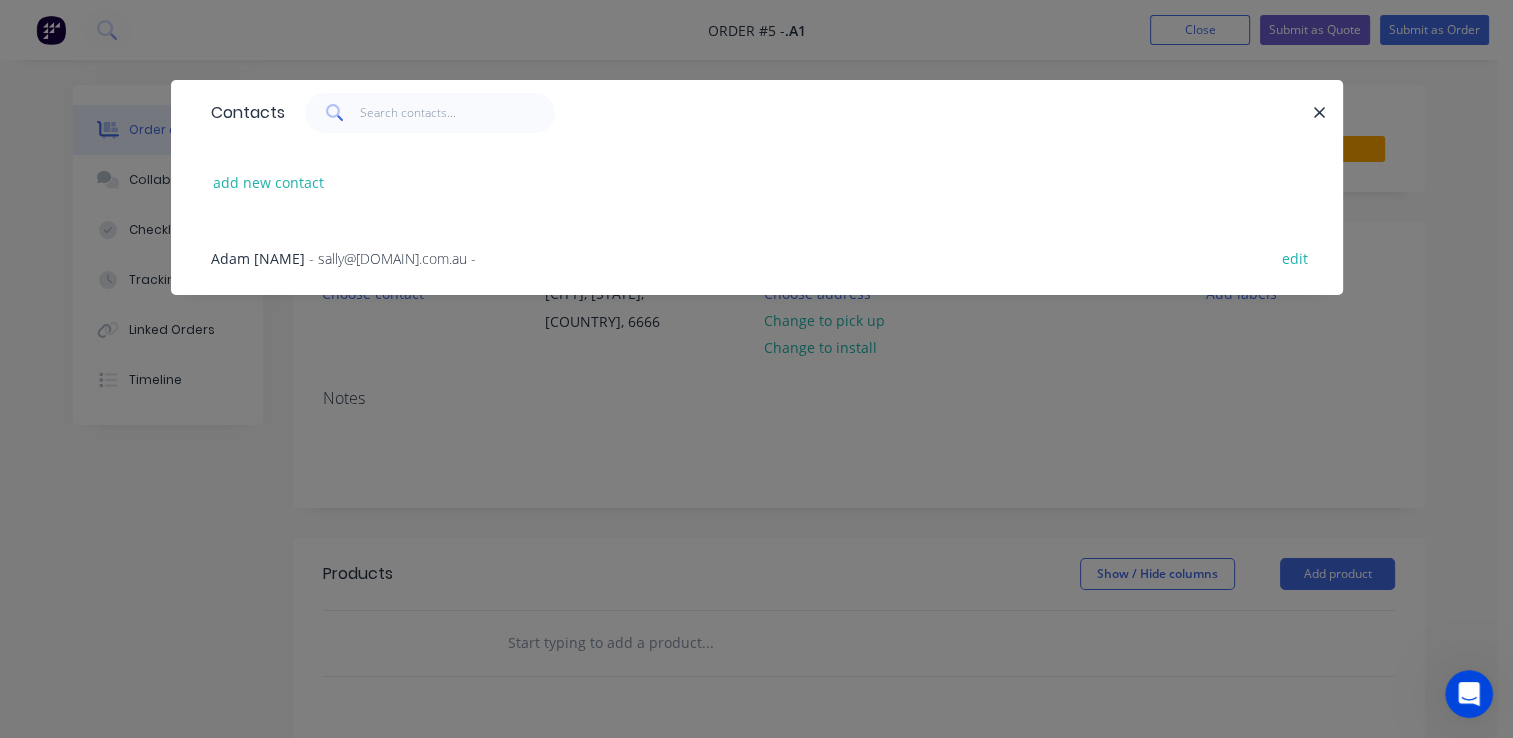 click on "- sally@toolchromecompany.com.au -" at bounding box center [392, 258] 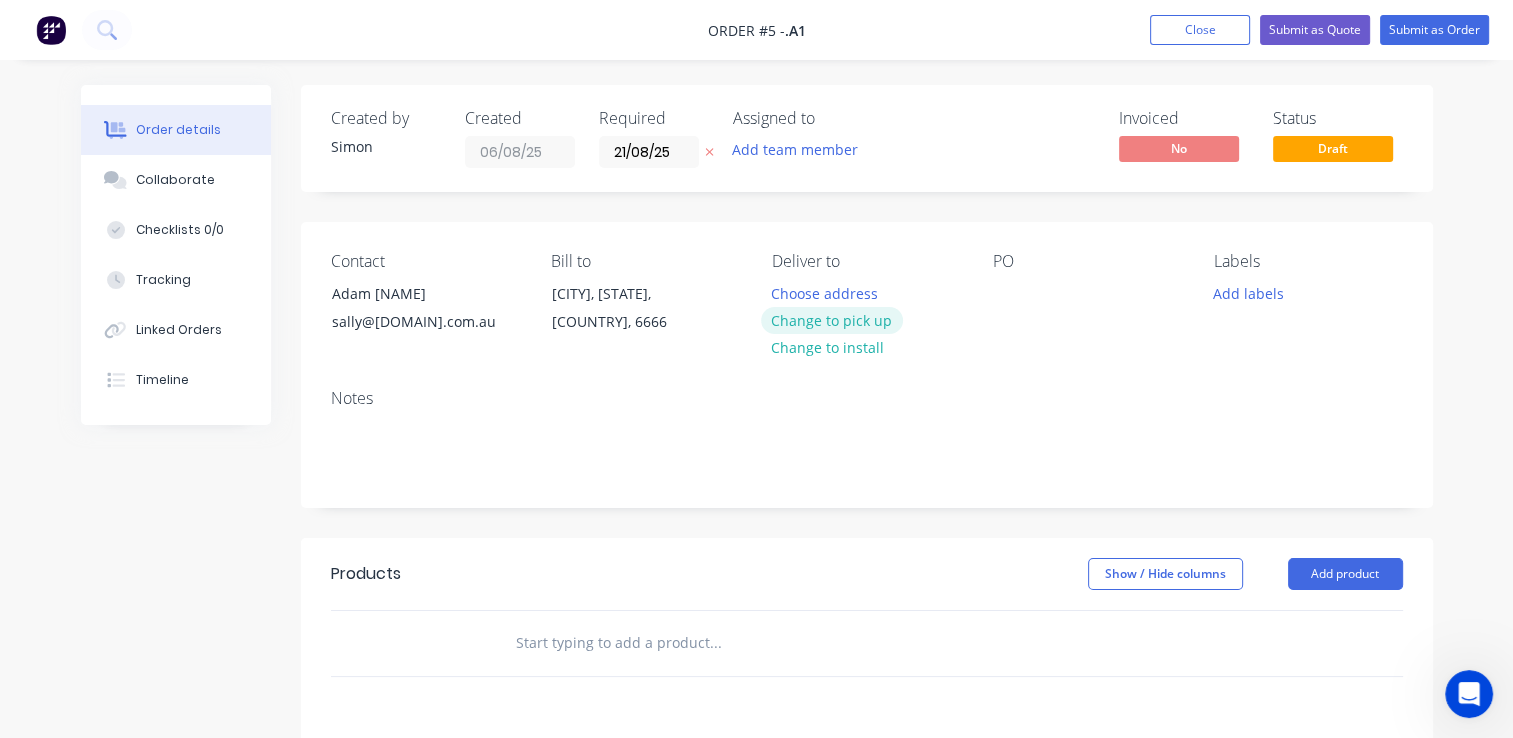 click on "Change to pick up" at bounding box center [832, 320] 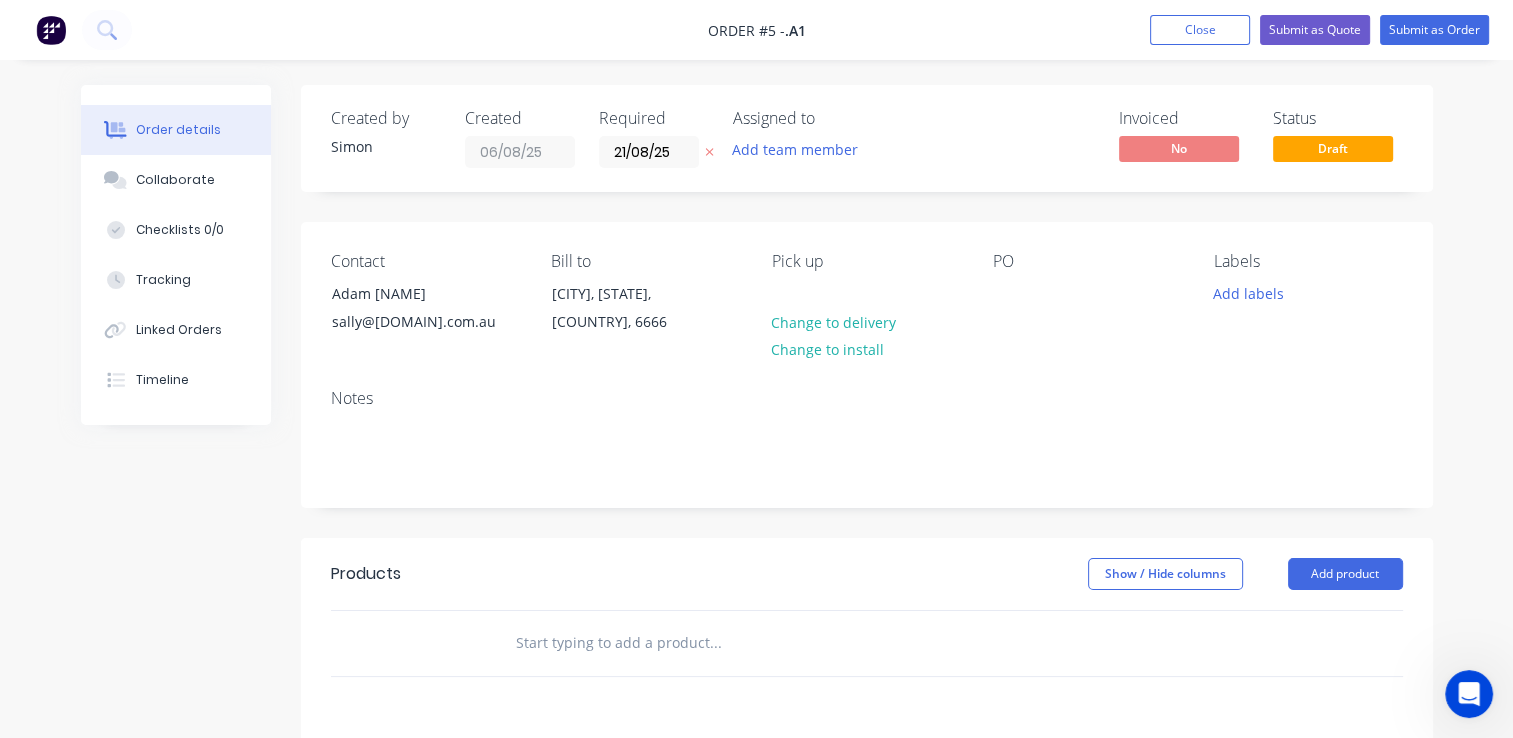 click on "PO" at bounding box center [1087, 297] 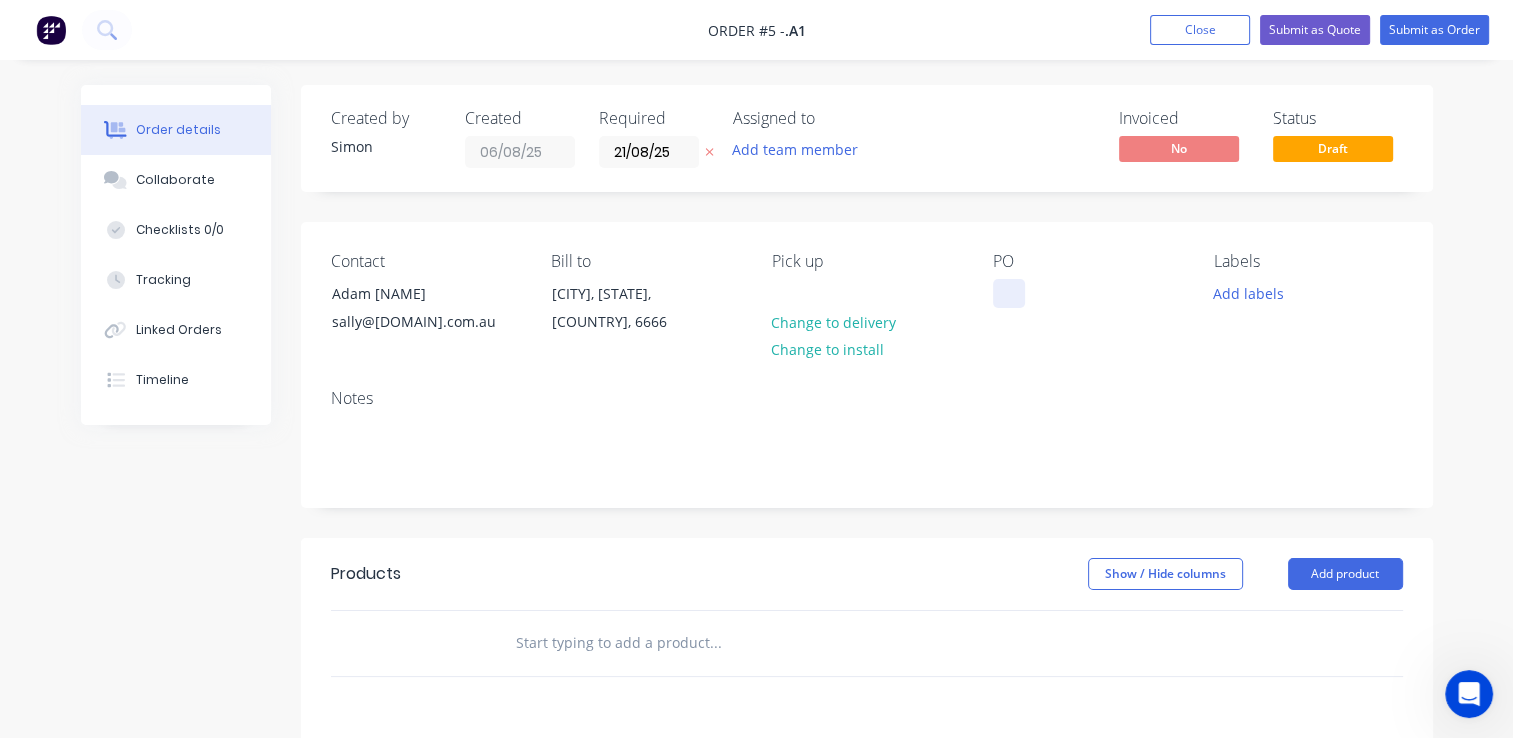 click at bounding box center [1009, 293] 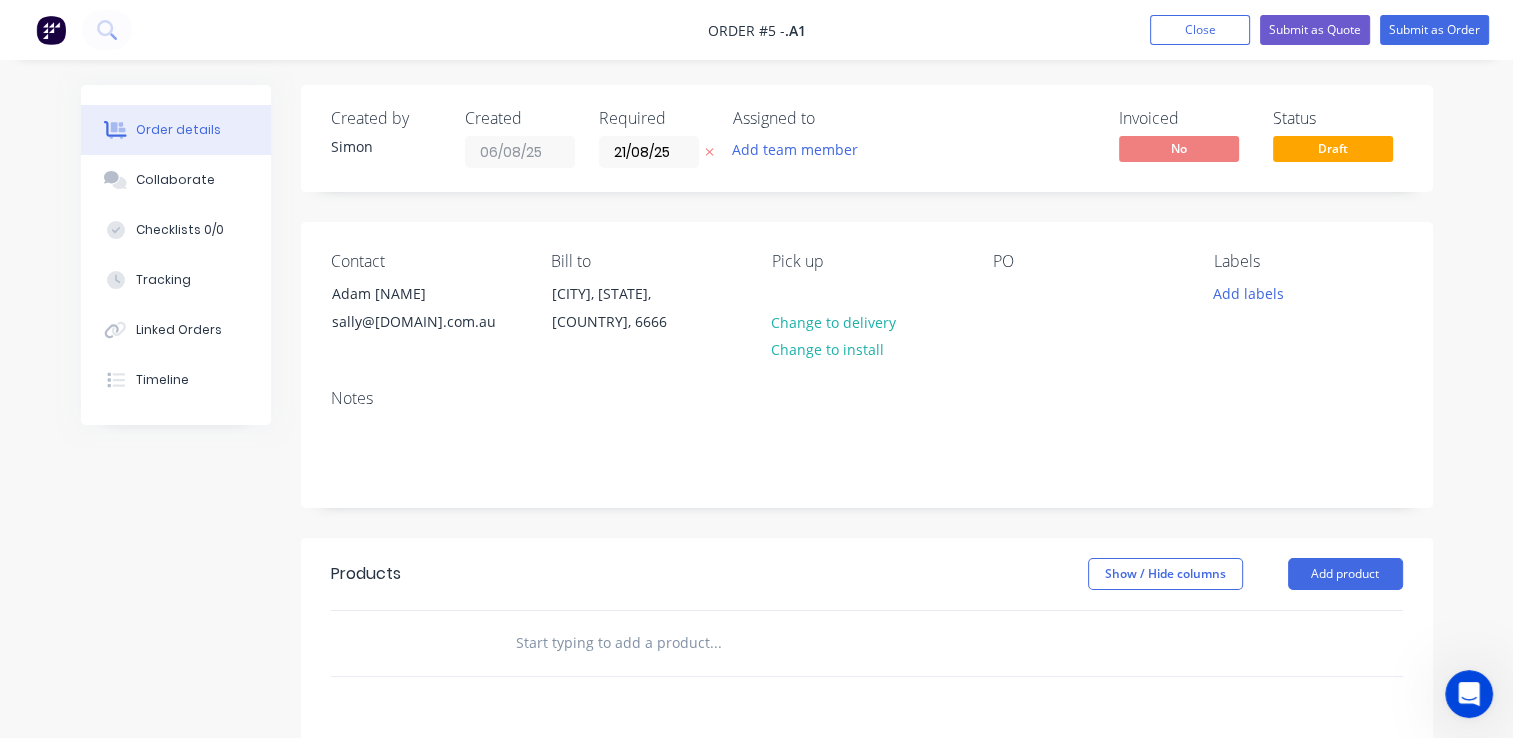 click on "PO" at bounding box center (1087, 297) 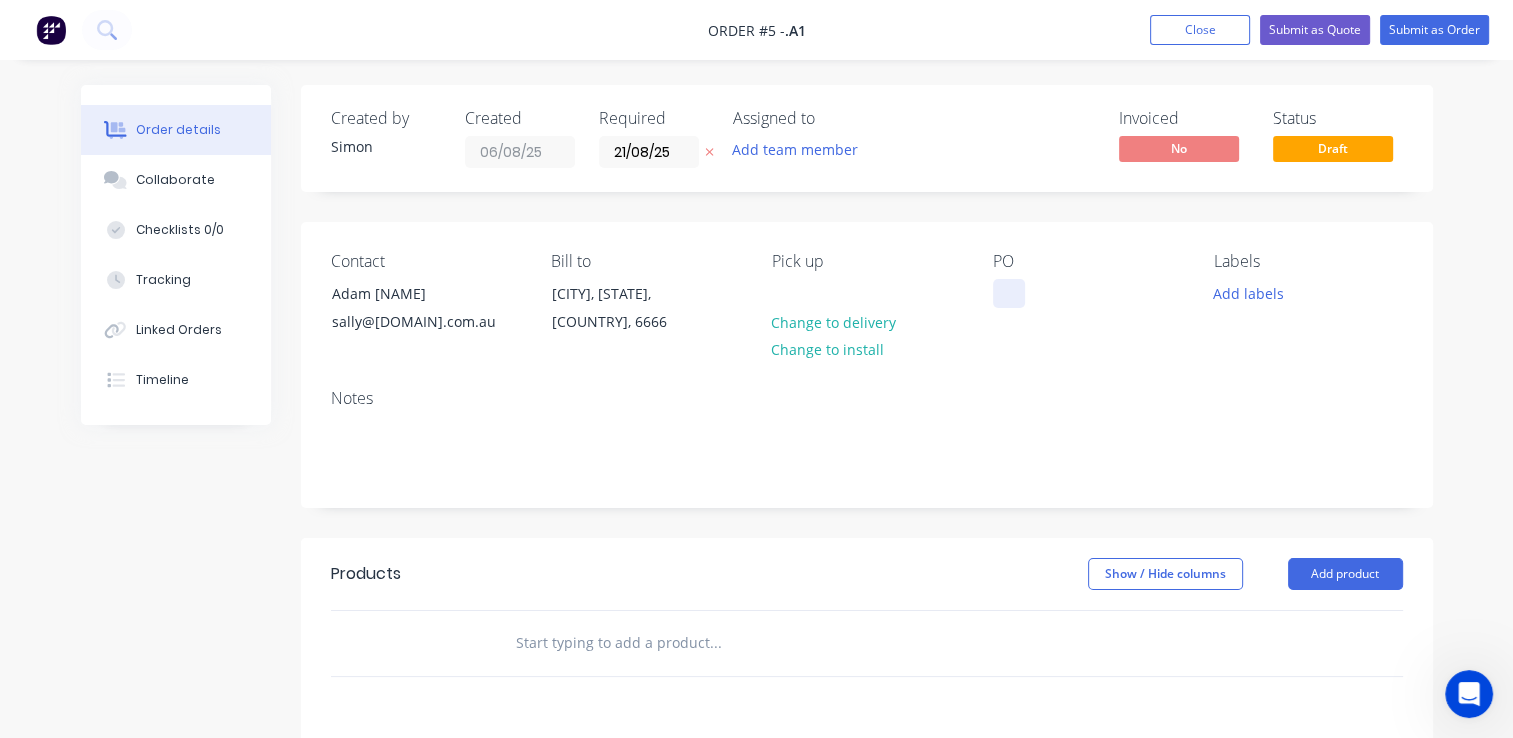 click at bounding box center (1009, 293) 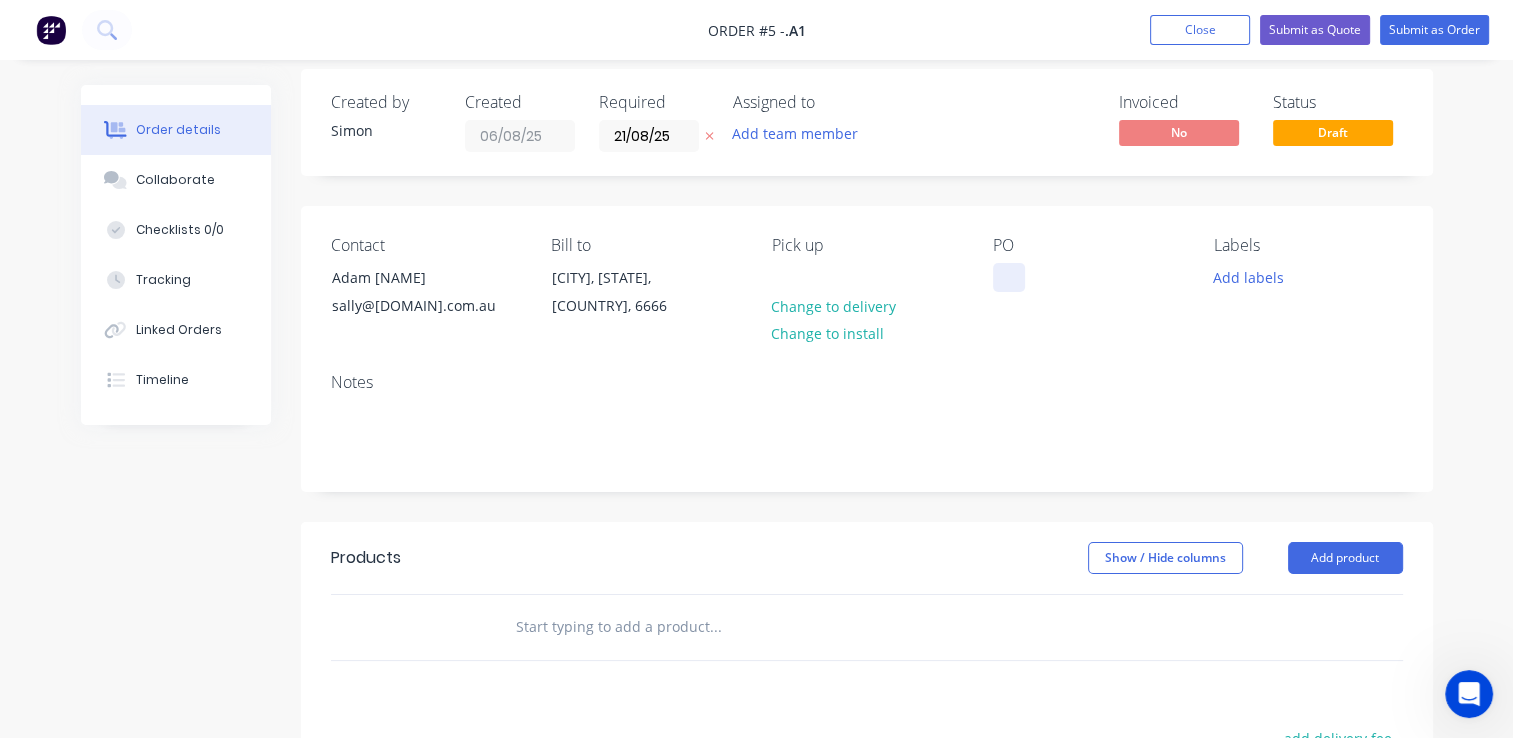 scroll, scrollTop: 0, scrollLeft: 0, axis: both 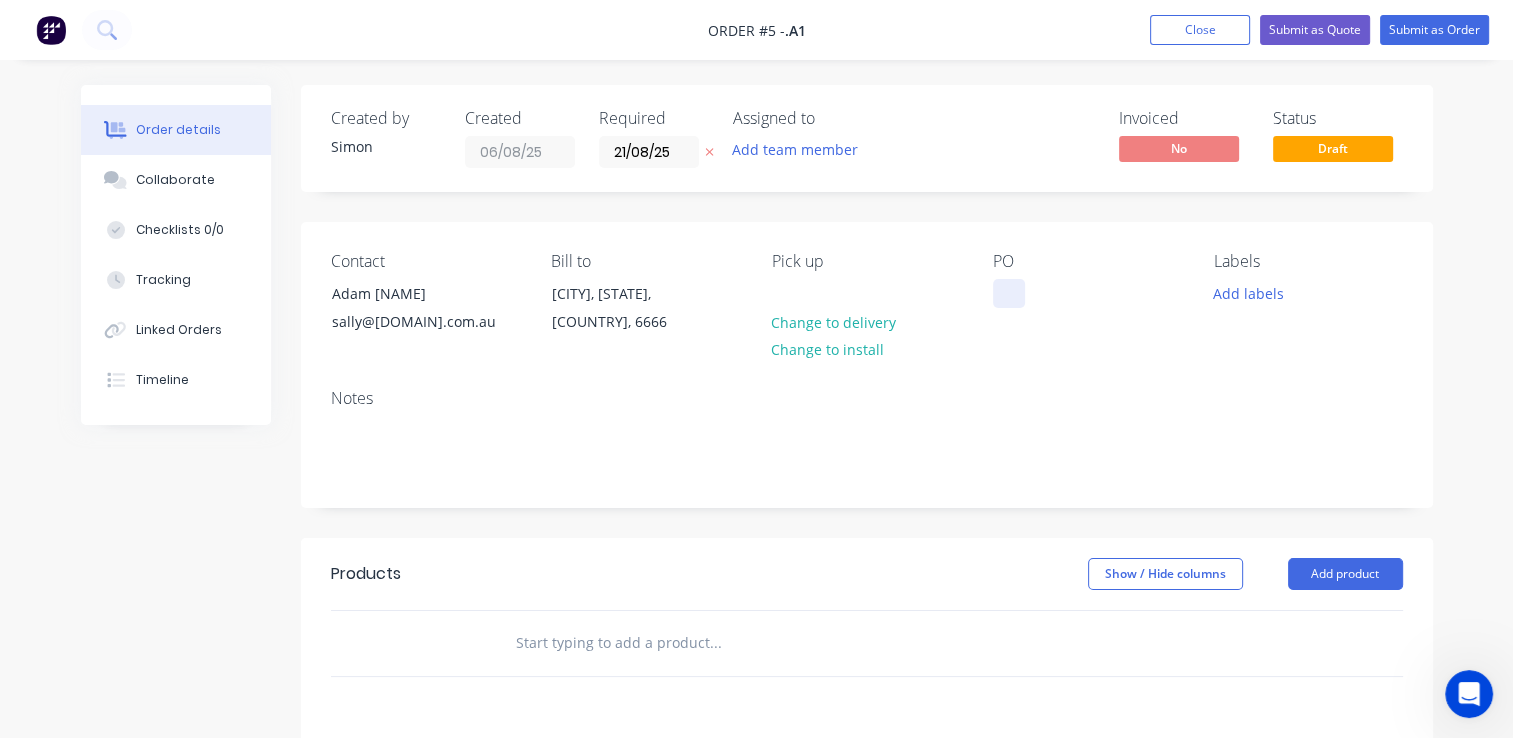 type 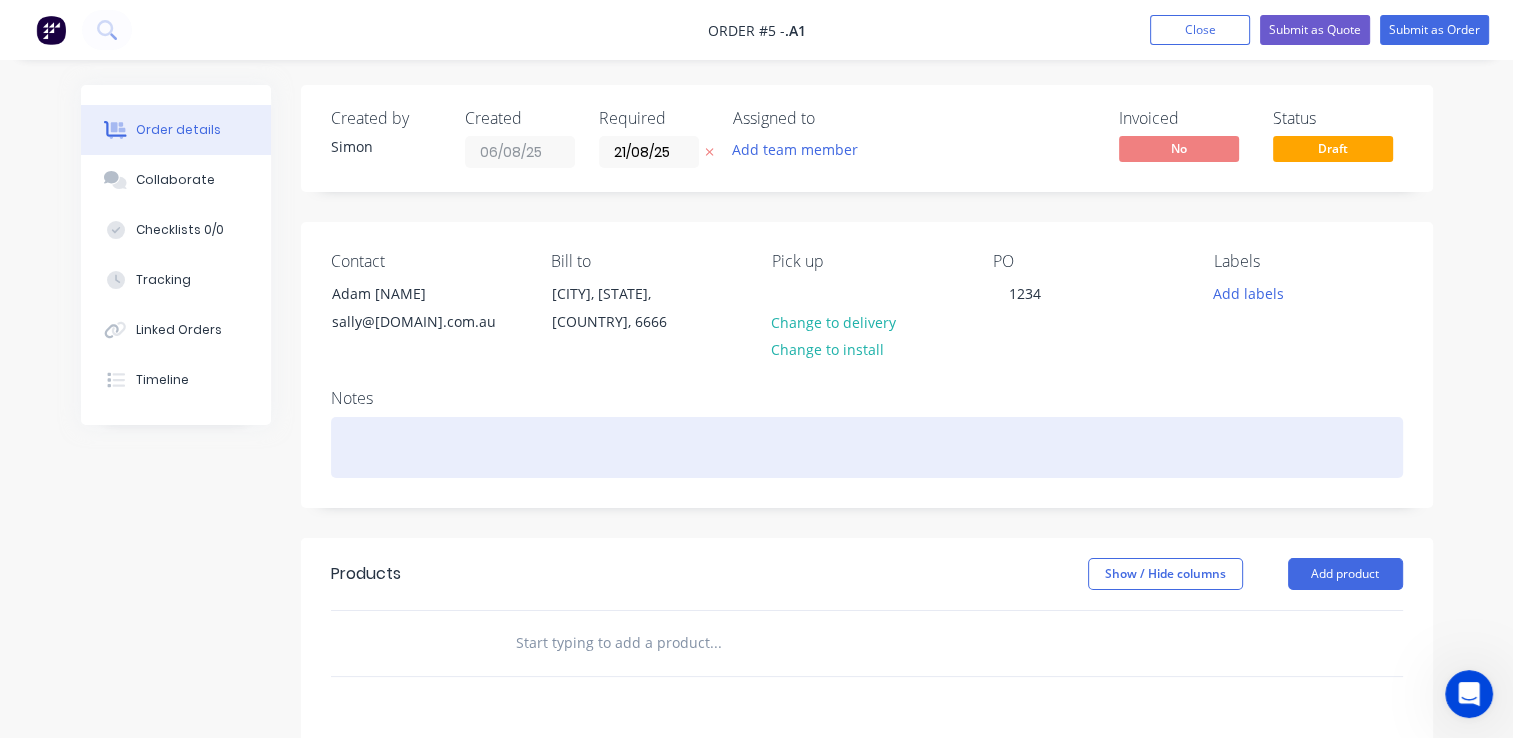 click at bounding box center [867, 447] 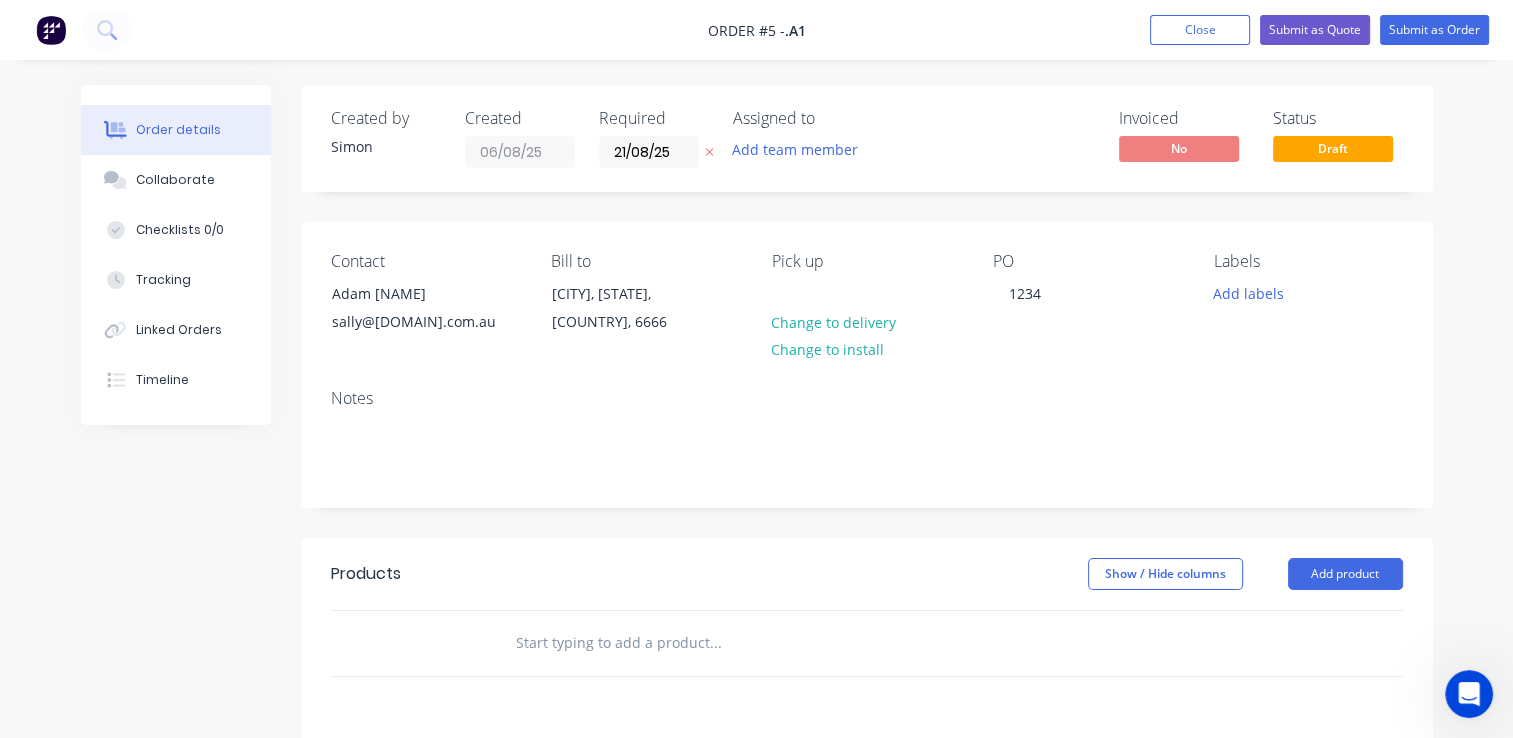 click on "Created by Simon Created 06/08/25 Required 21/08/25 Assigned to Add team member Invoiced No Status Draft Contact Adam Ant sally@toolchromecompany.com.au Bill to   Funky Town, Tasmania, Australia, 6666 Pick up Change to delivery Change to install PO 1234 Labels Add labels Notes Products Show / Hide columns Add product     add delivery fee add markup add discount Labour $0.00 Sub total $0.00 Margin $0.00  ( 0 %) Tax $0.00 Total $0.00" at bounding box center [867, 621] 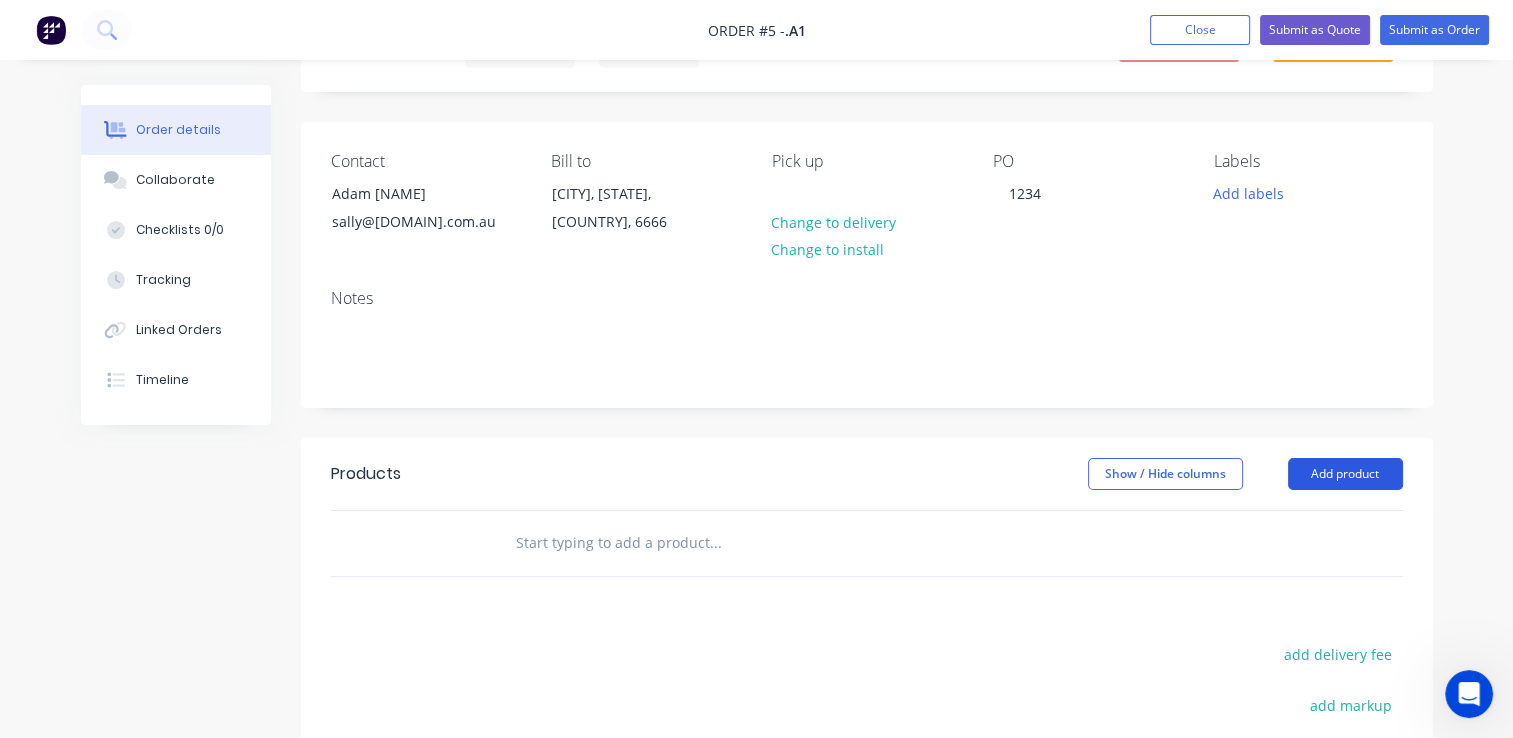 click on "Add product" at bounding box center (1345, 474) 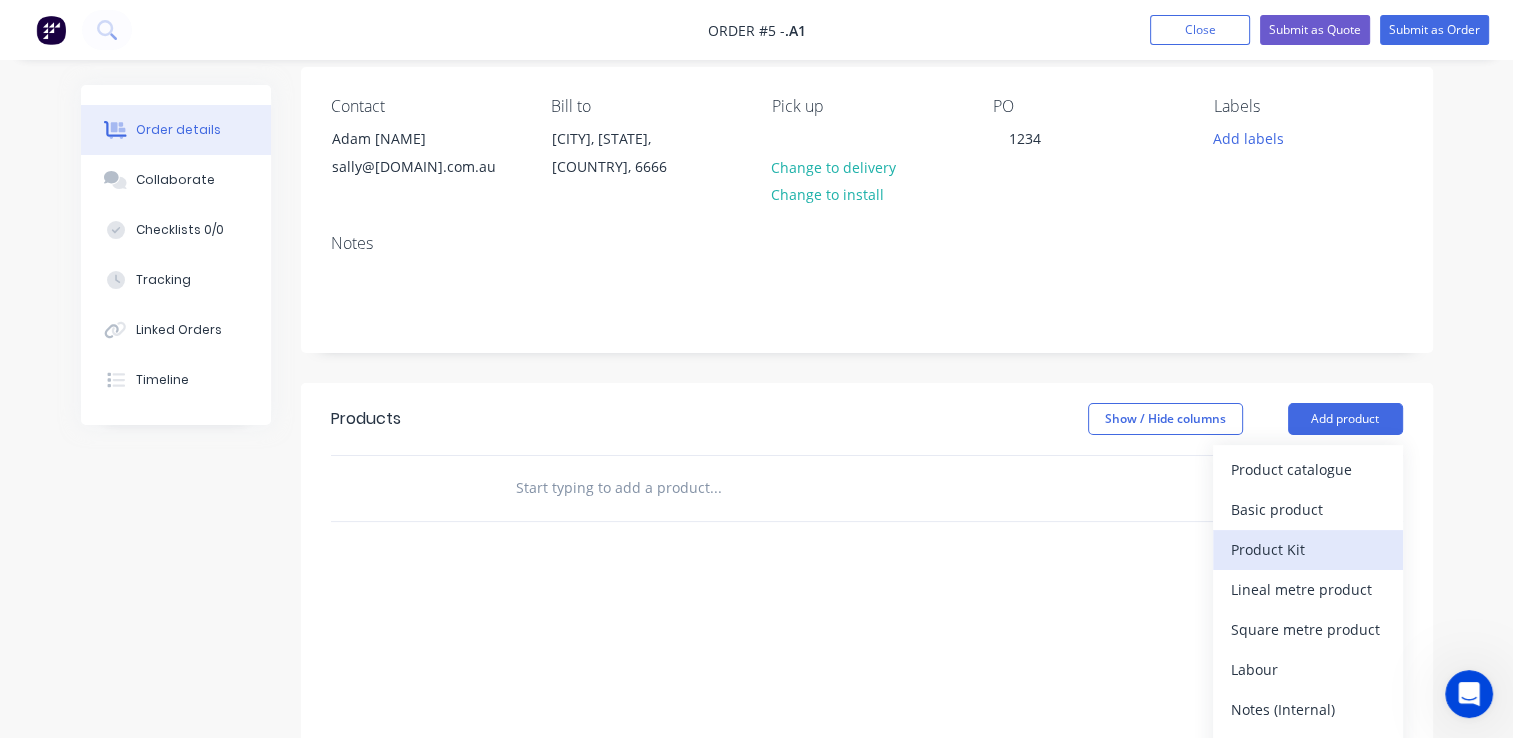 scroll, scrollTop: 200, scrollLeft: 0, axis: vertical 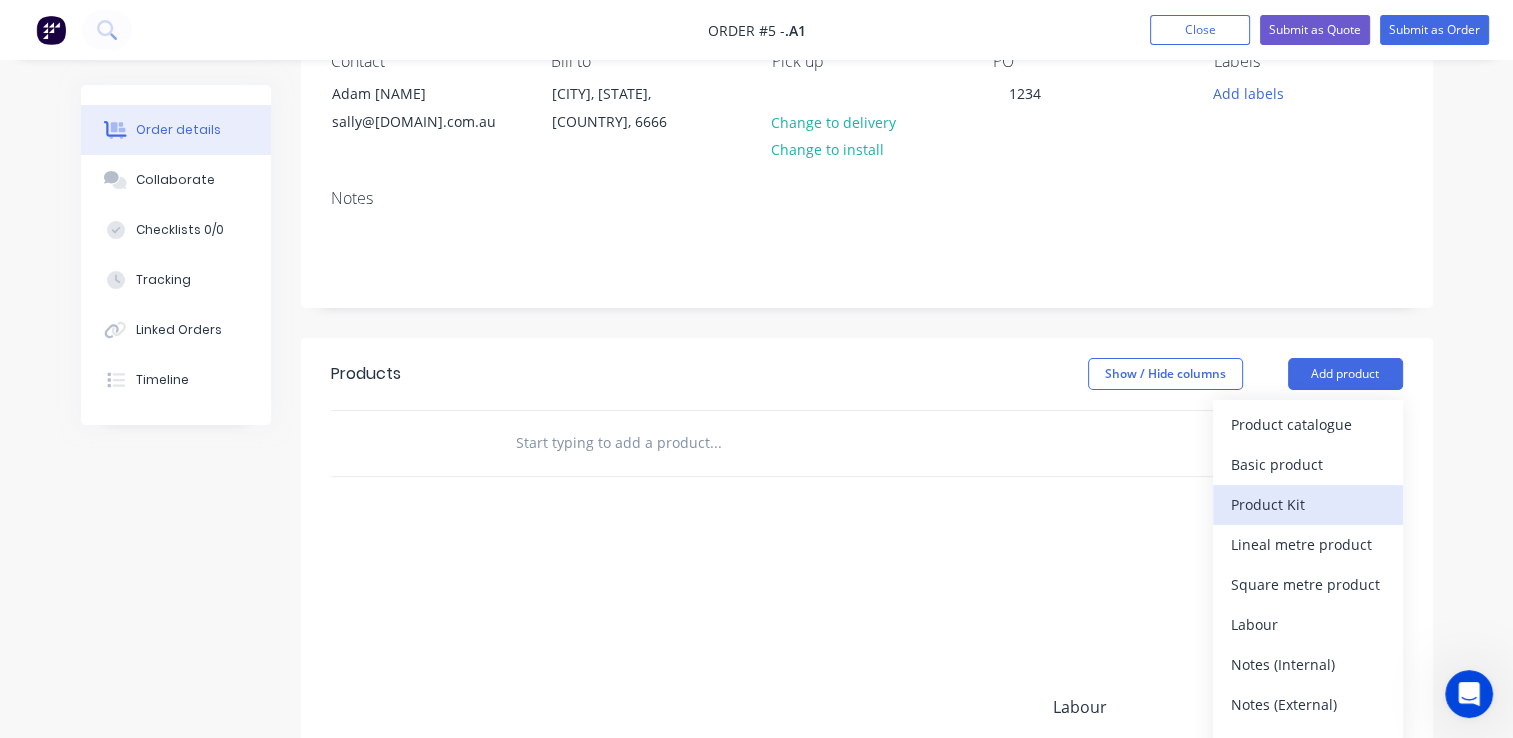 click on "Product Kit" at bounding box center (1308, 504) 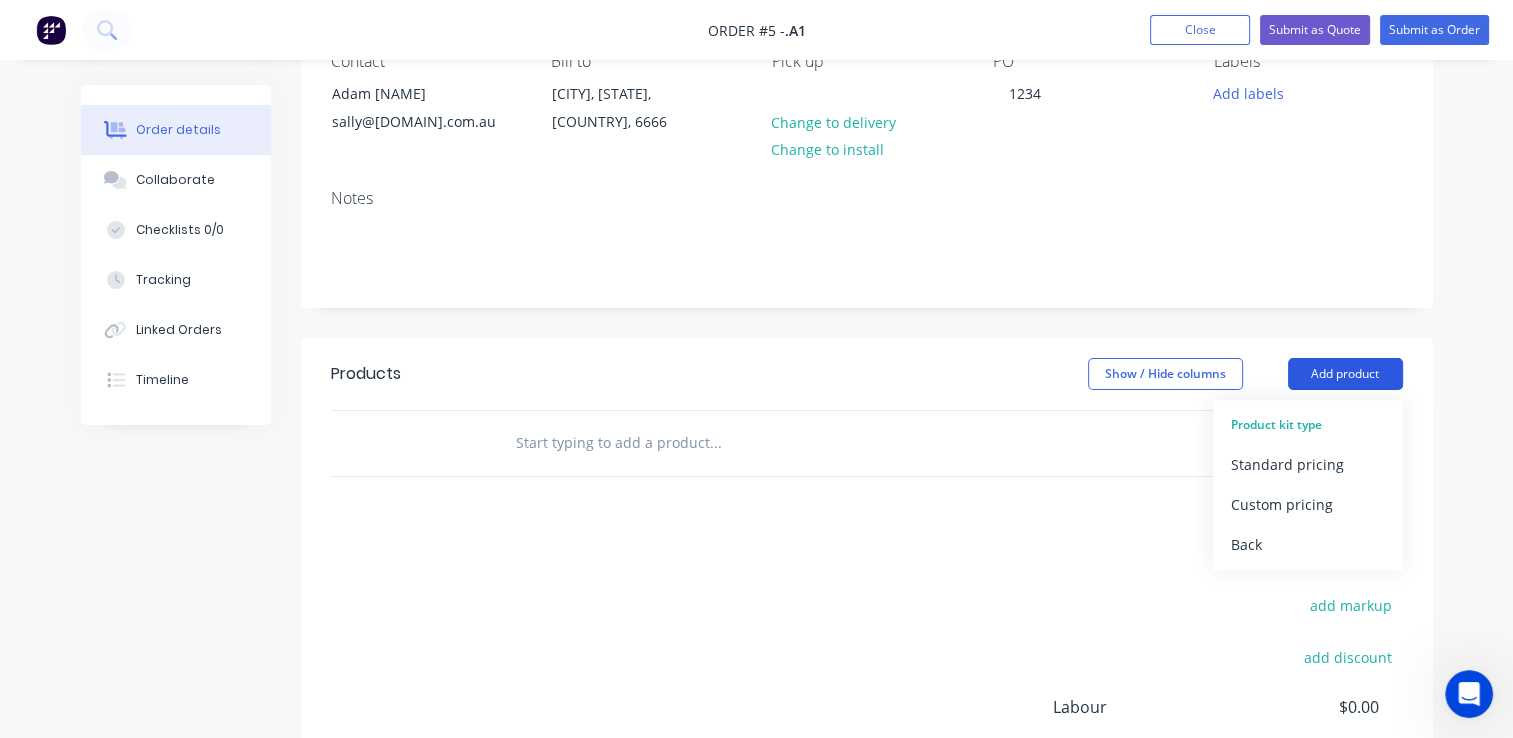 click on "Add product" at bounding box center (1345, 374) 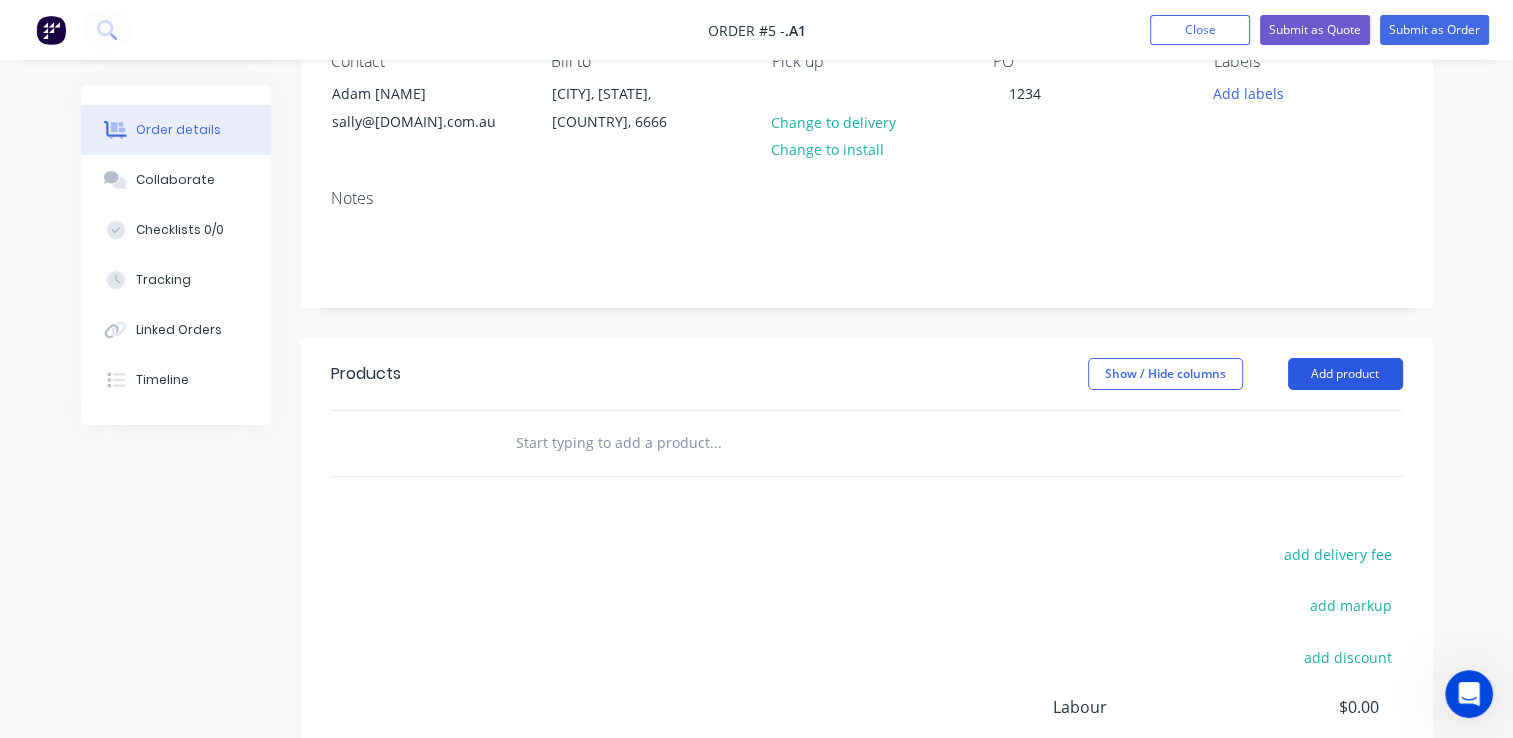 click on "Add product" at bounding box center [1345, 374] 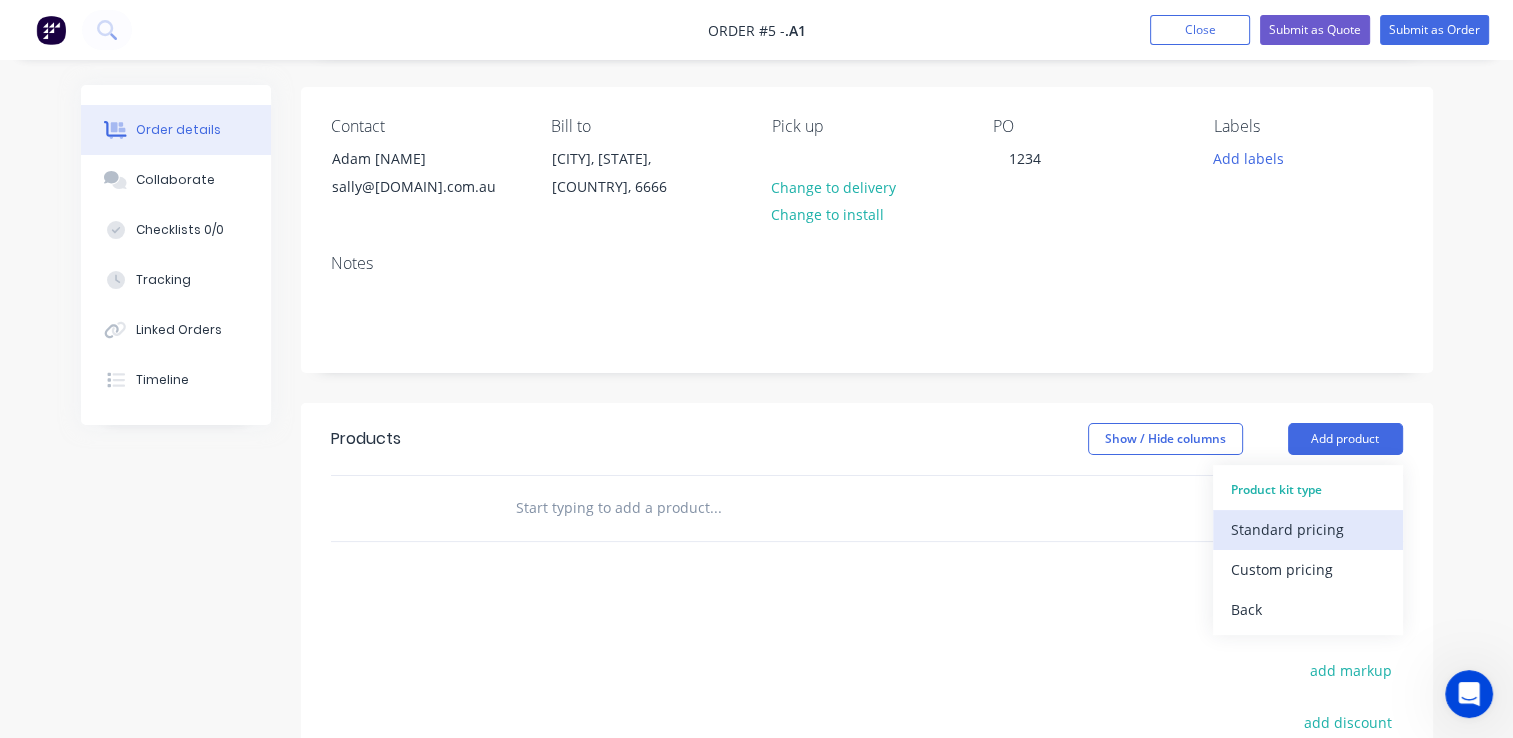 scroll, scrollTop: 100, scrollLeft: 0, axis: vertical 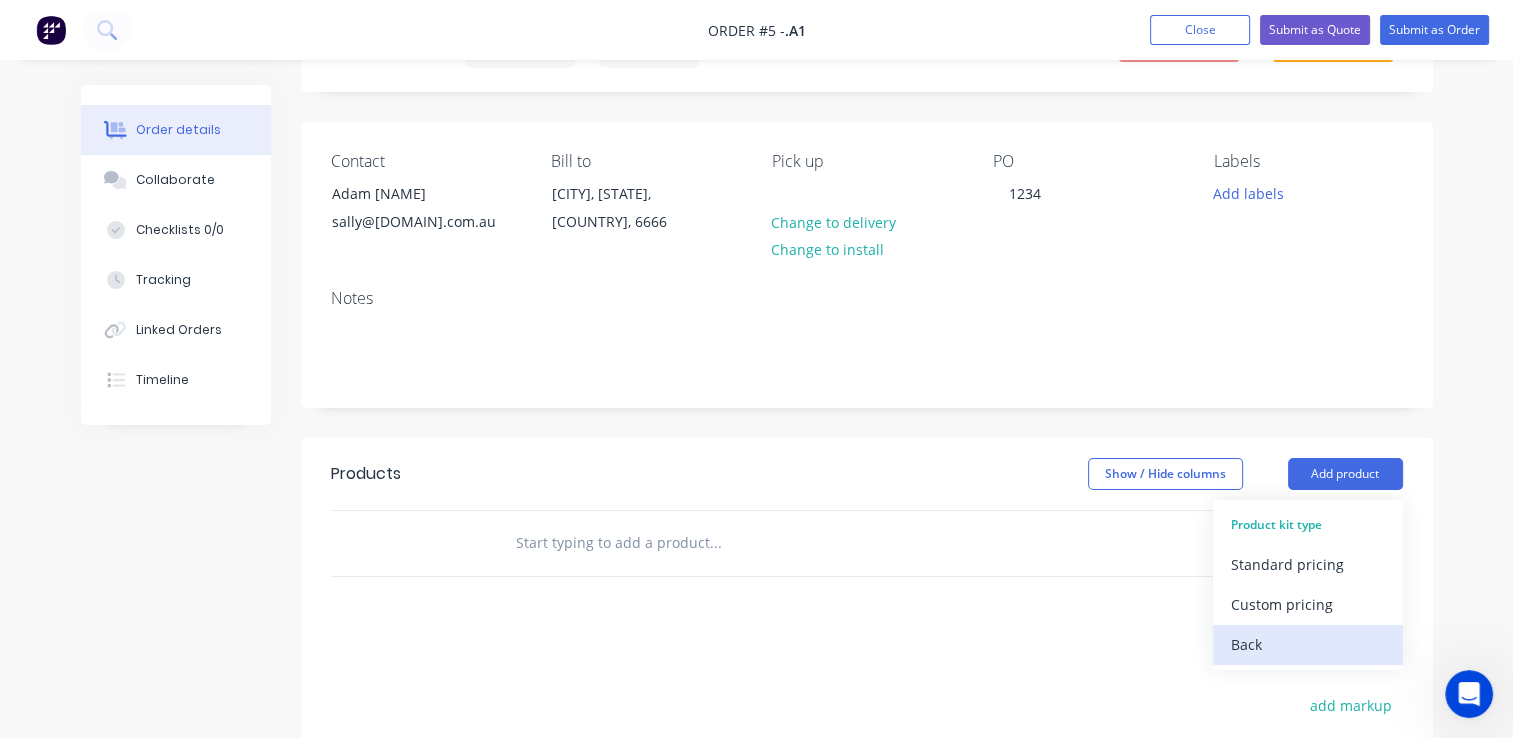 click on "Back" at bounding box center [1308, 644] 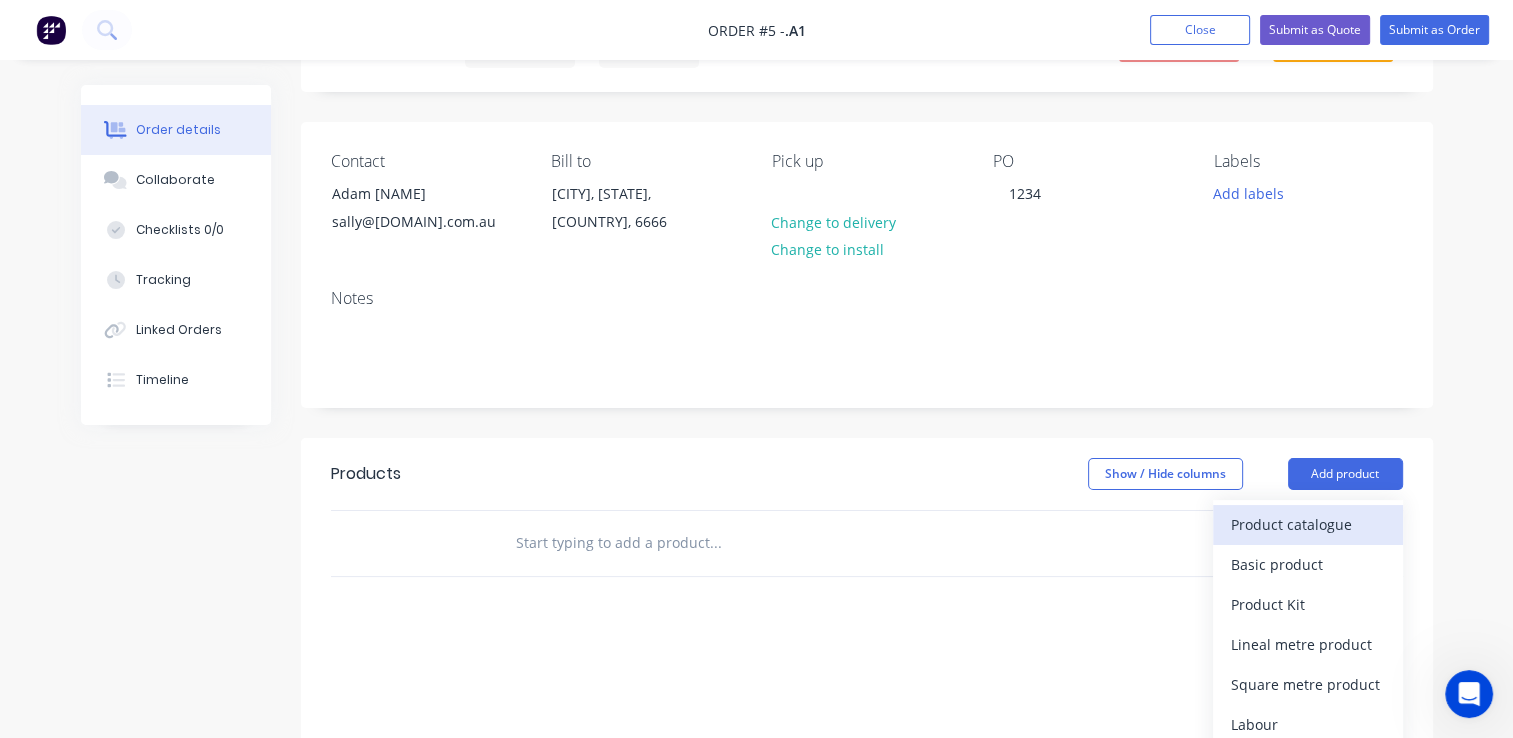 click on "Product catalogue" at bounding box center (1308, 524) 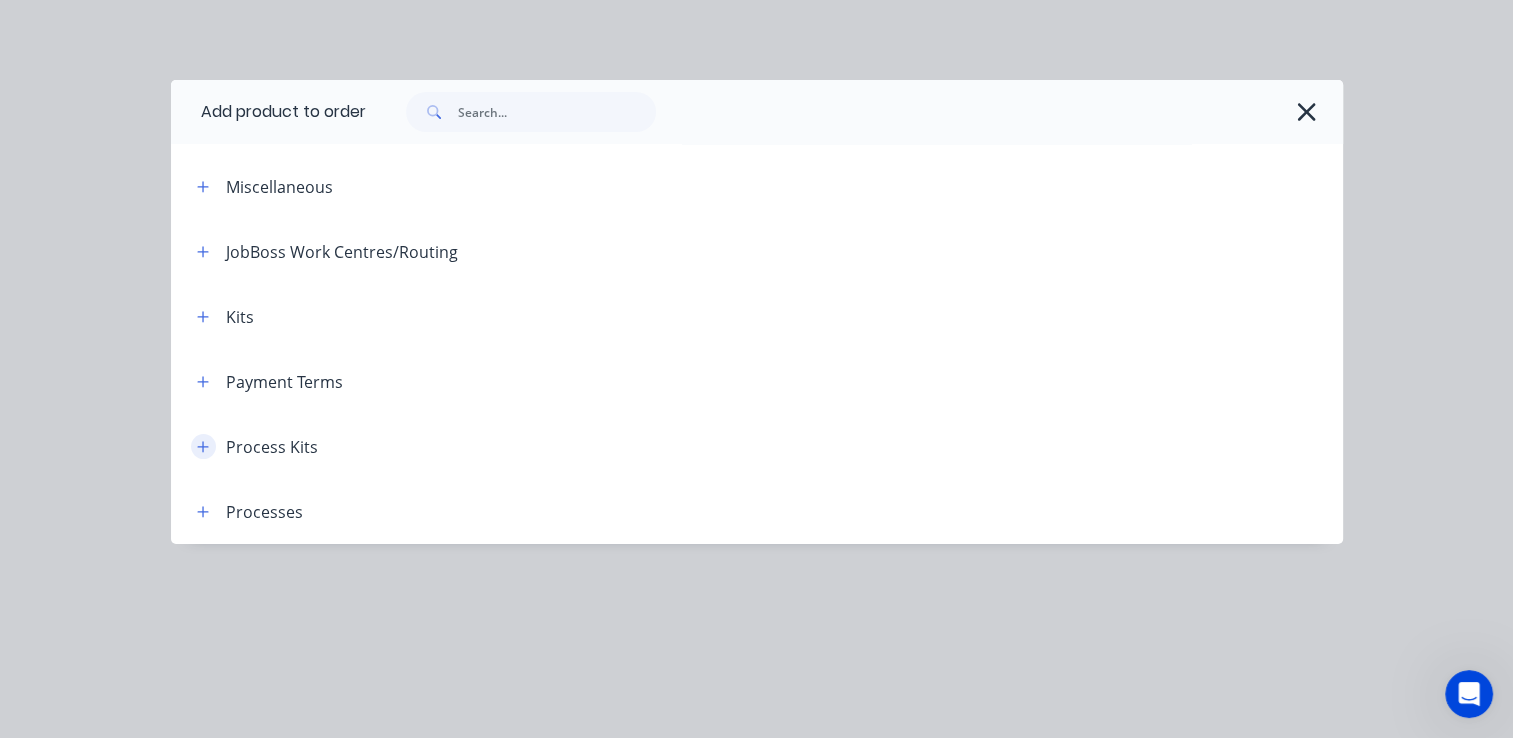 click at bounding box center [203, 446] 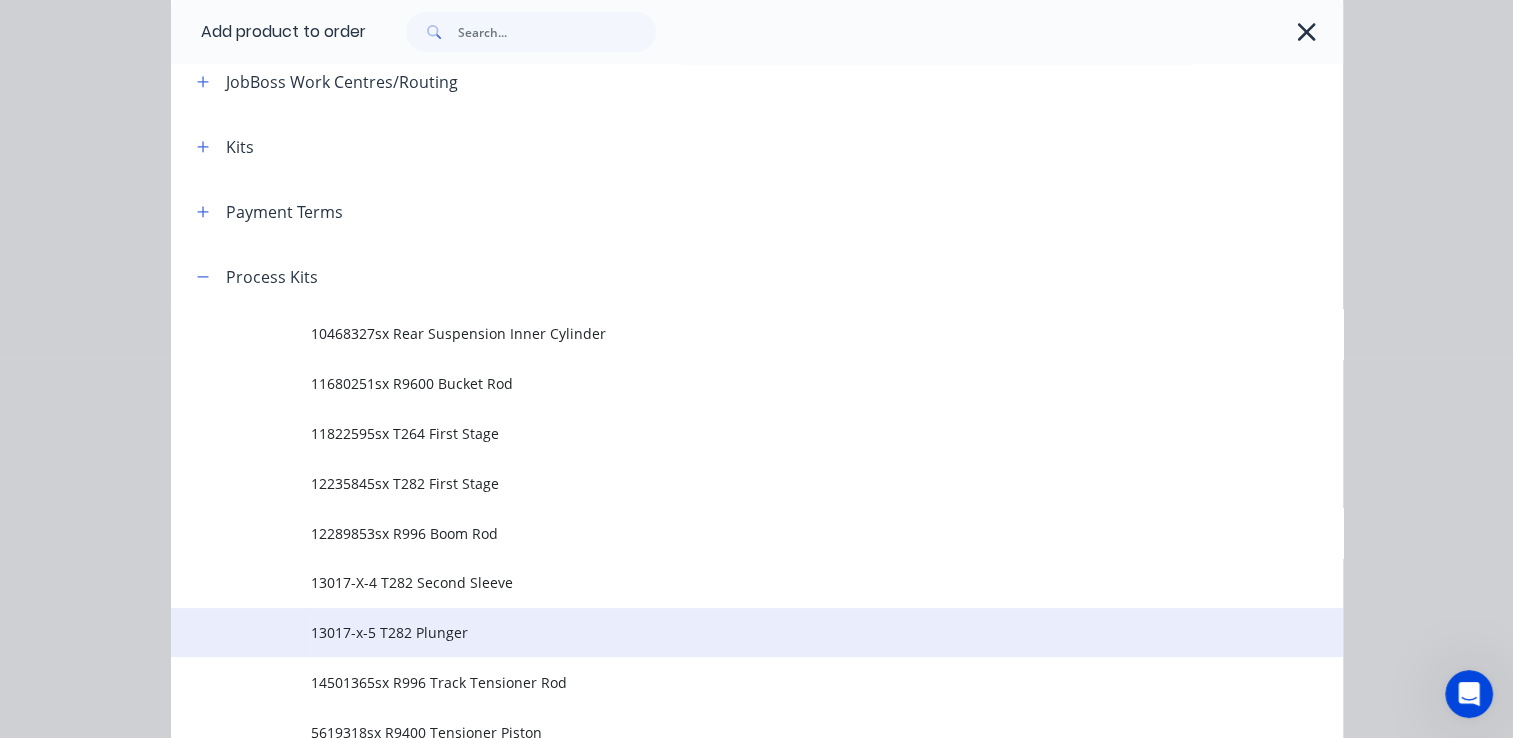 scroll, scrollTop: 200, scrollLeft: 0, axis: vertical 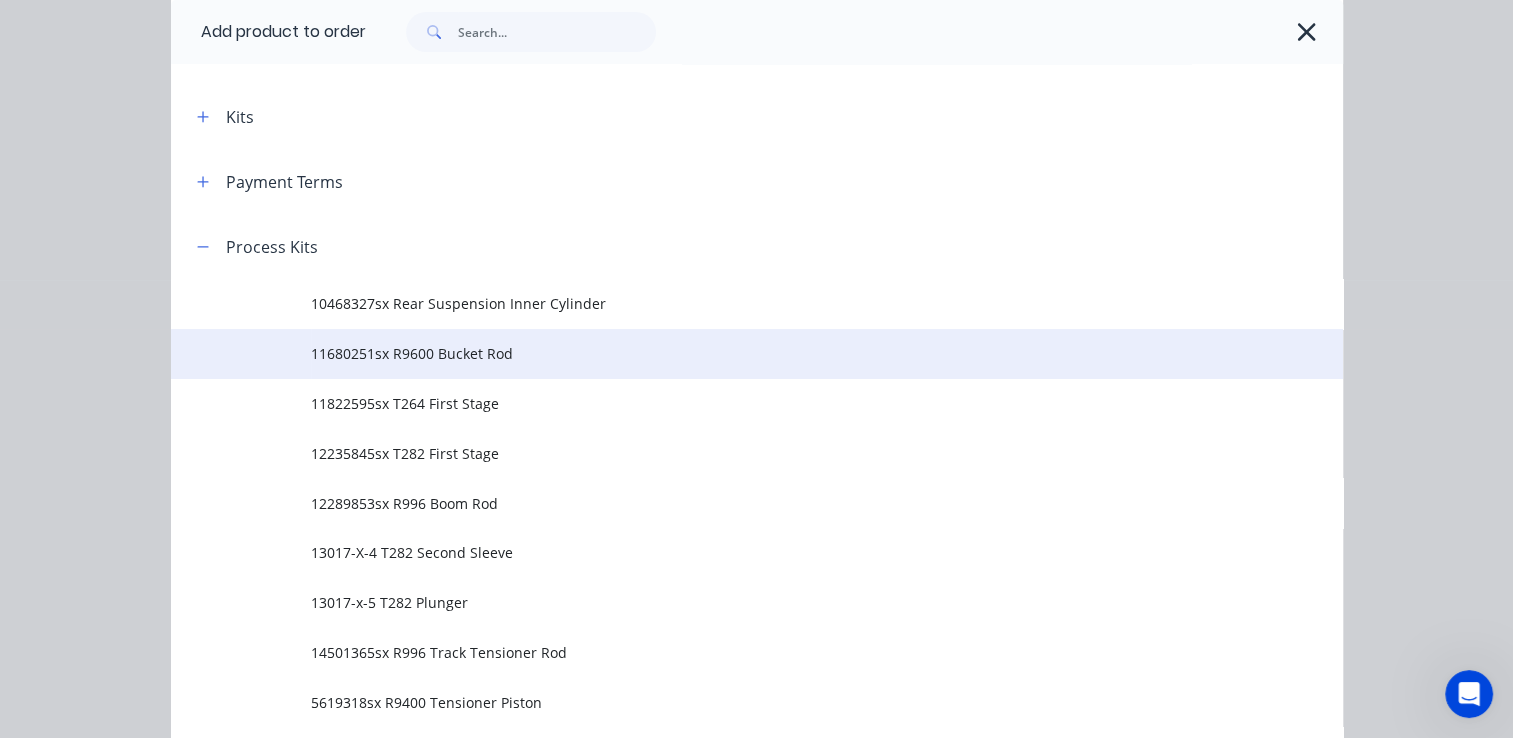 click on "11680251sx R9600 Bucket Rod" at bounding box center (723, 353) 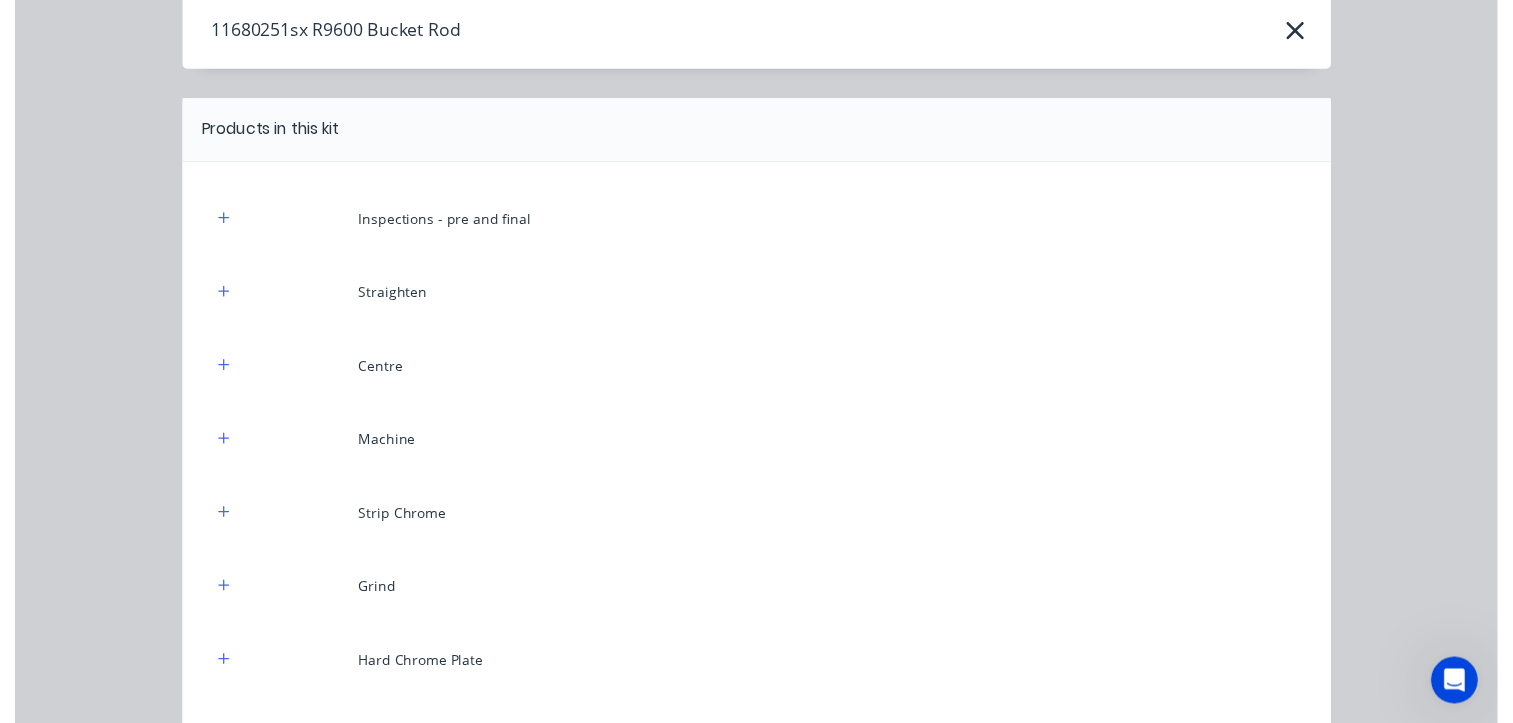 scroll, scrollTop: 388, scrollLeft: 0, axis: vertical 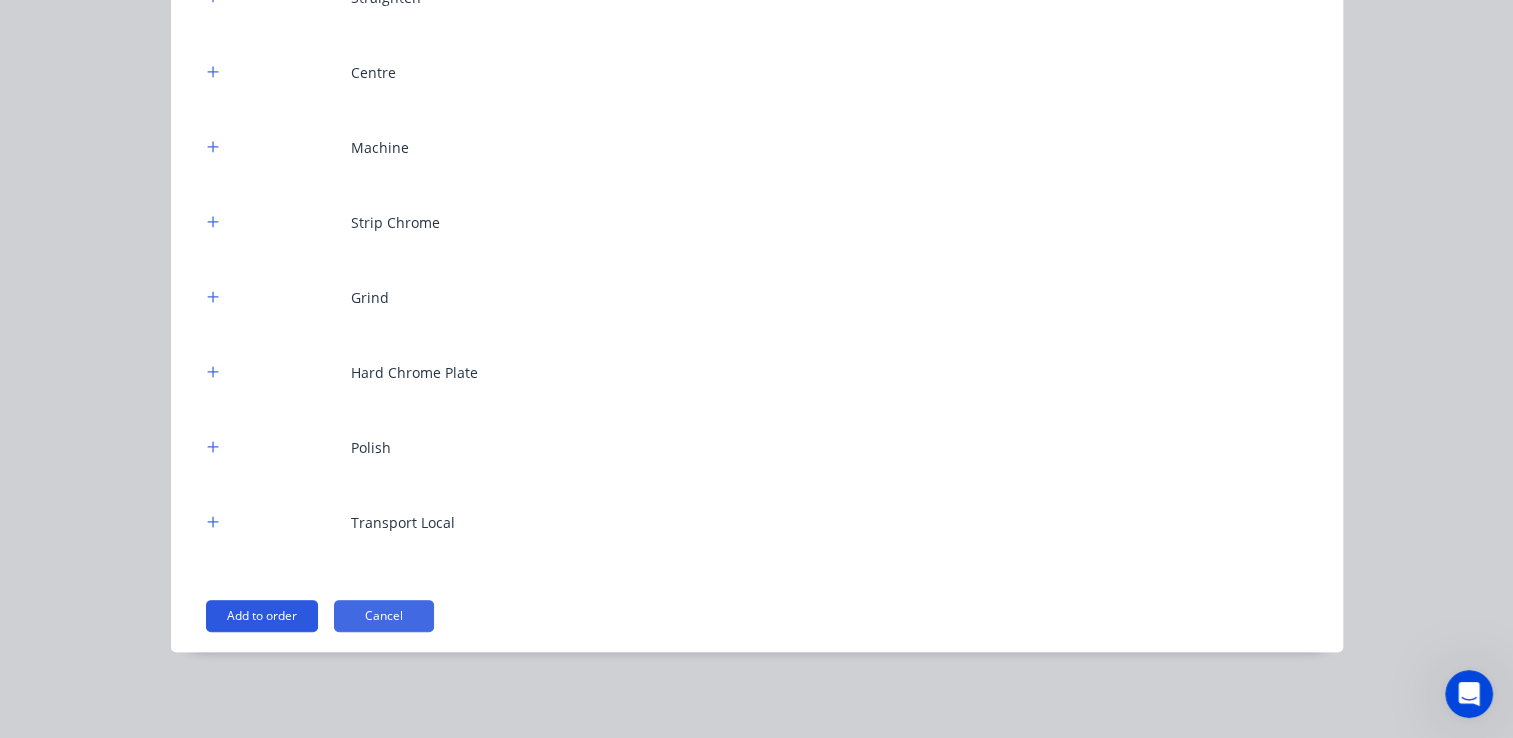 click on "Add to order" at bounding box center [262, 616] 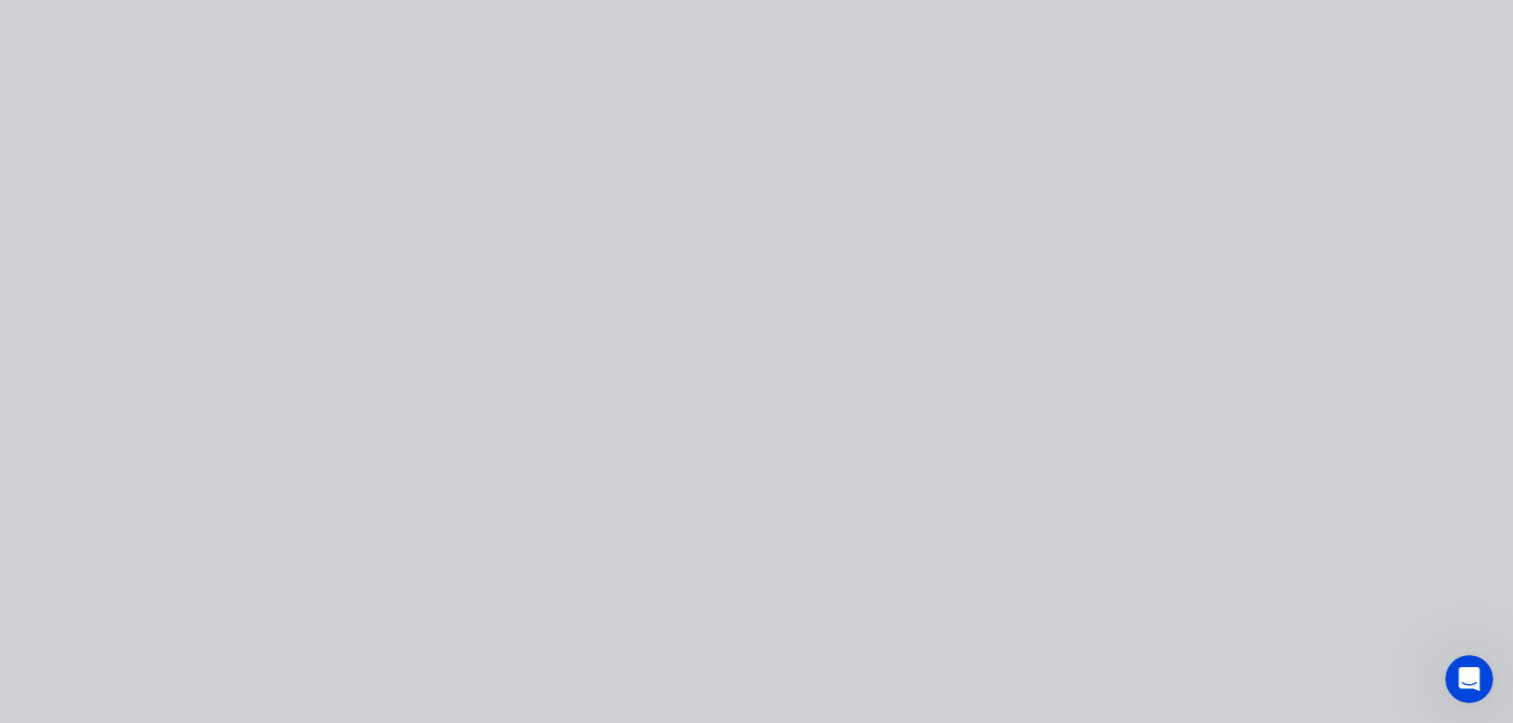 scroll, scrollTop: 0, scrollLeft: 0, axis: both 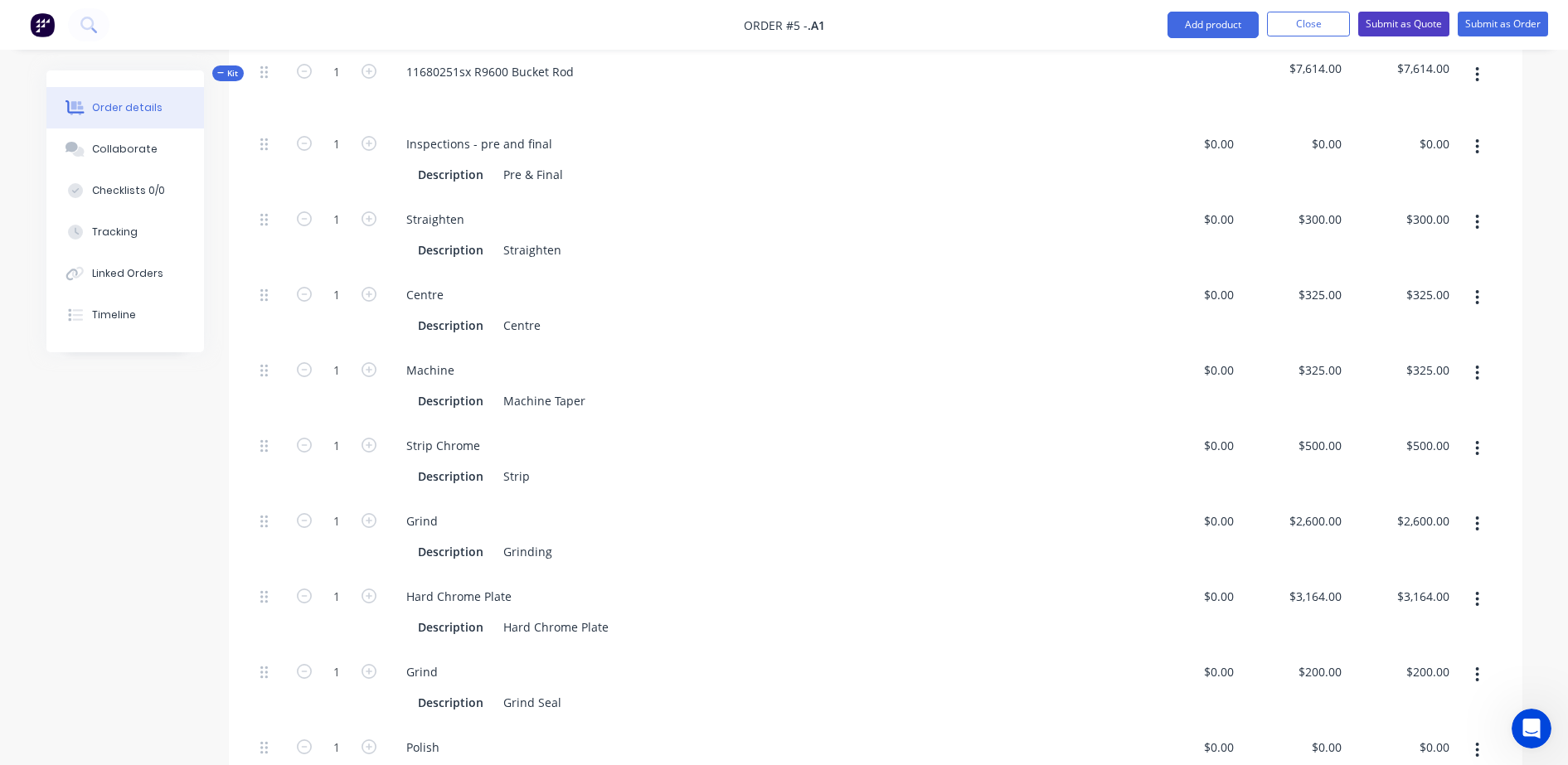 click on "Submit as Quote" at bounding box center (1404, 24) 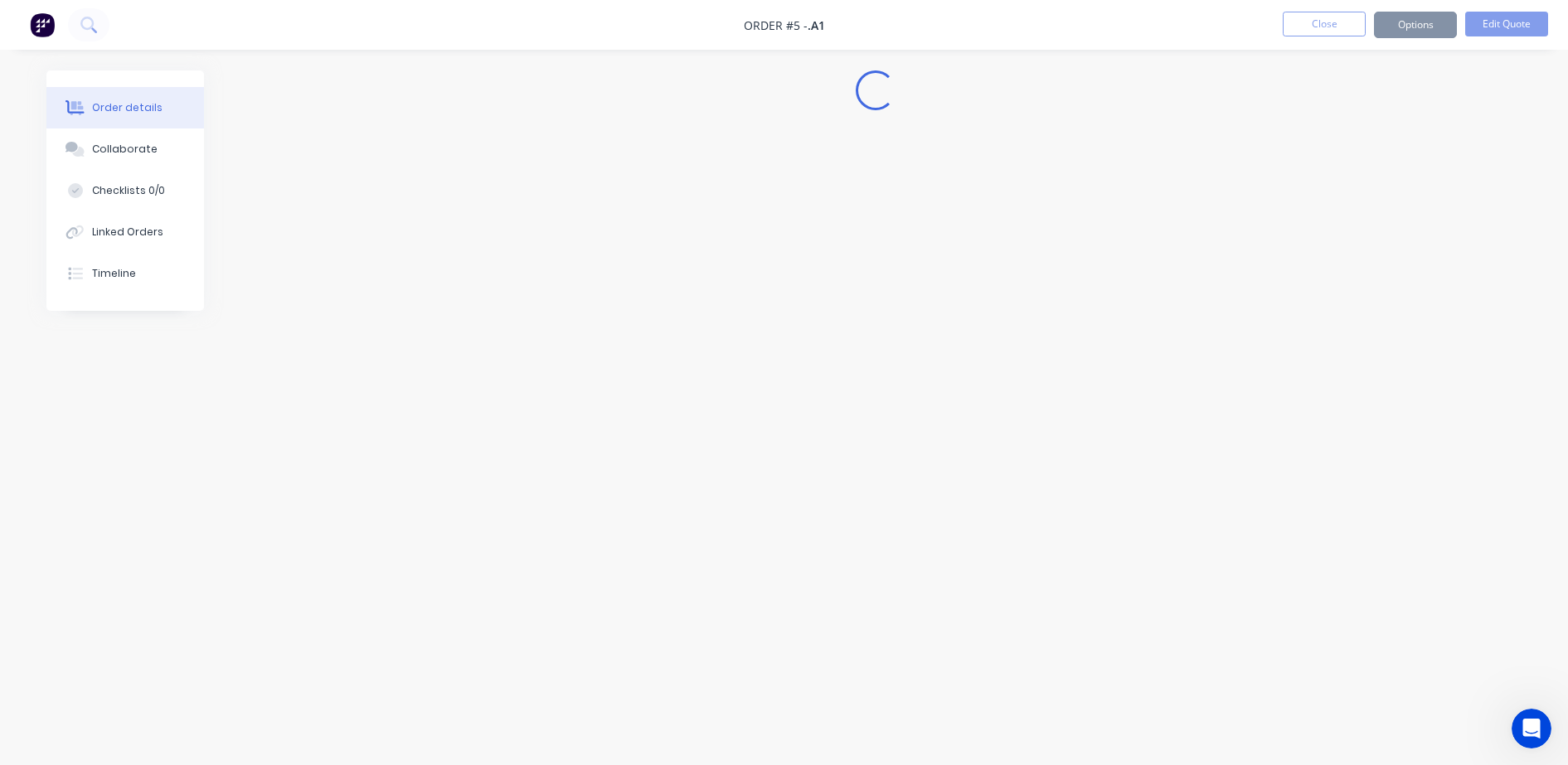 scroll, scrollTop: 0, scrollLeft: 0, axis: both 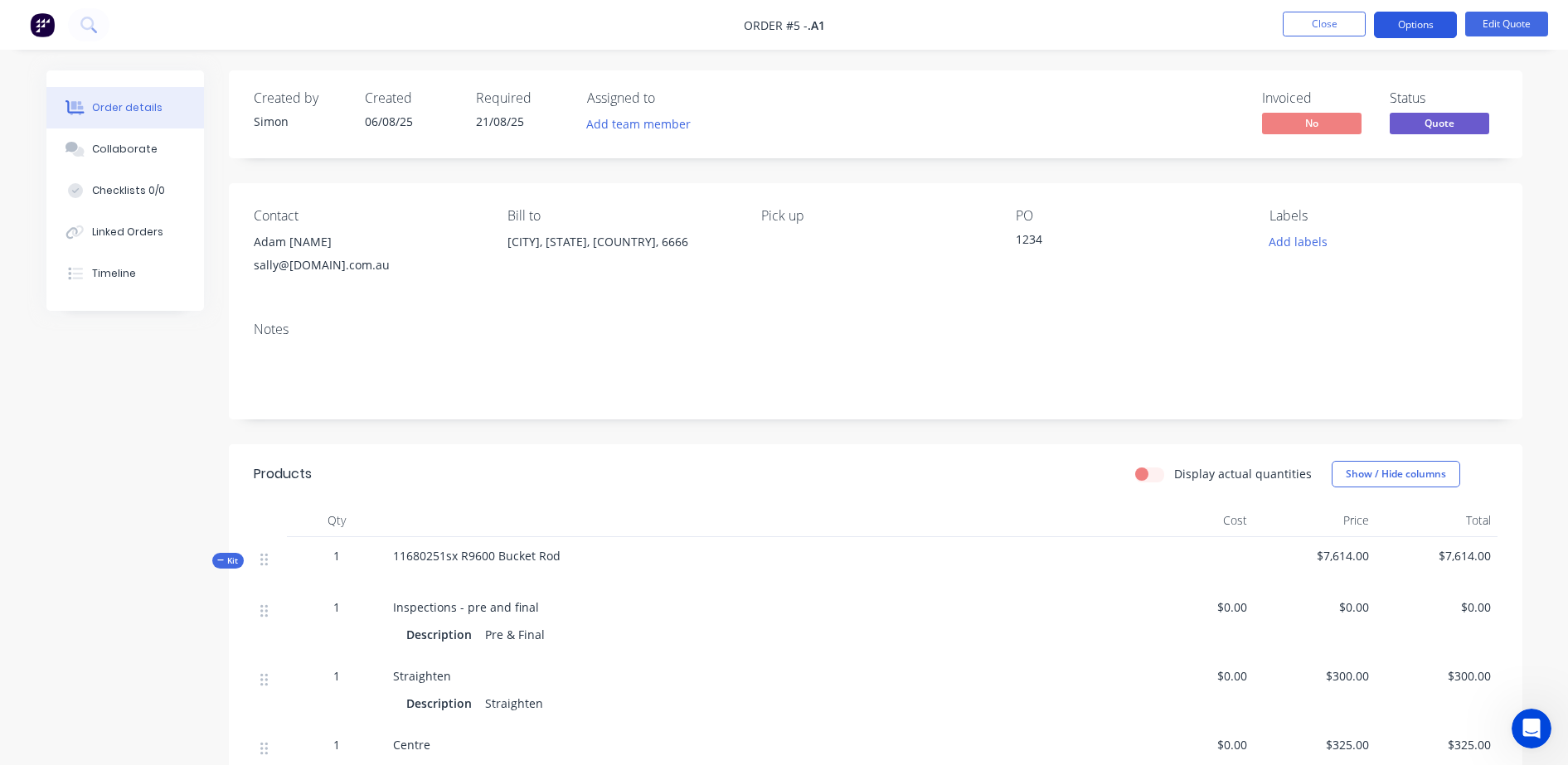 click on "Options" at bounding box center (1415, 25) 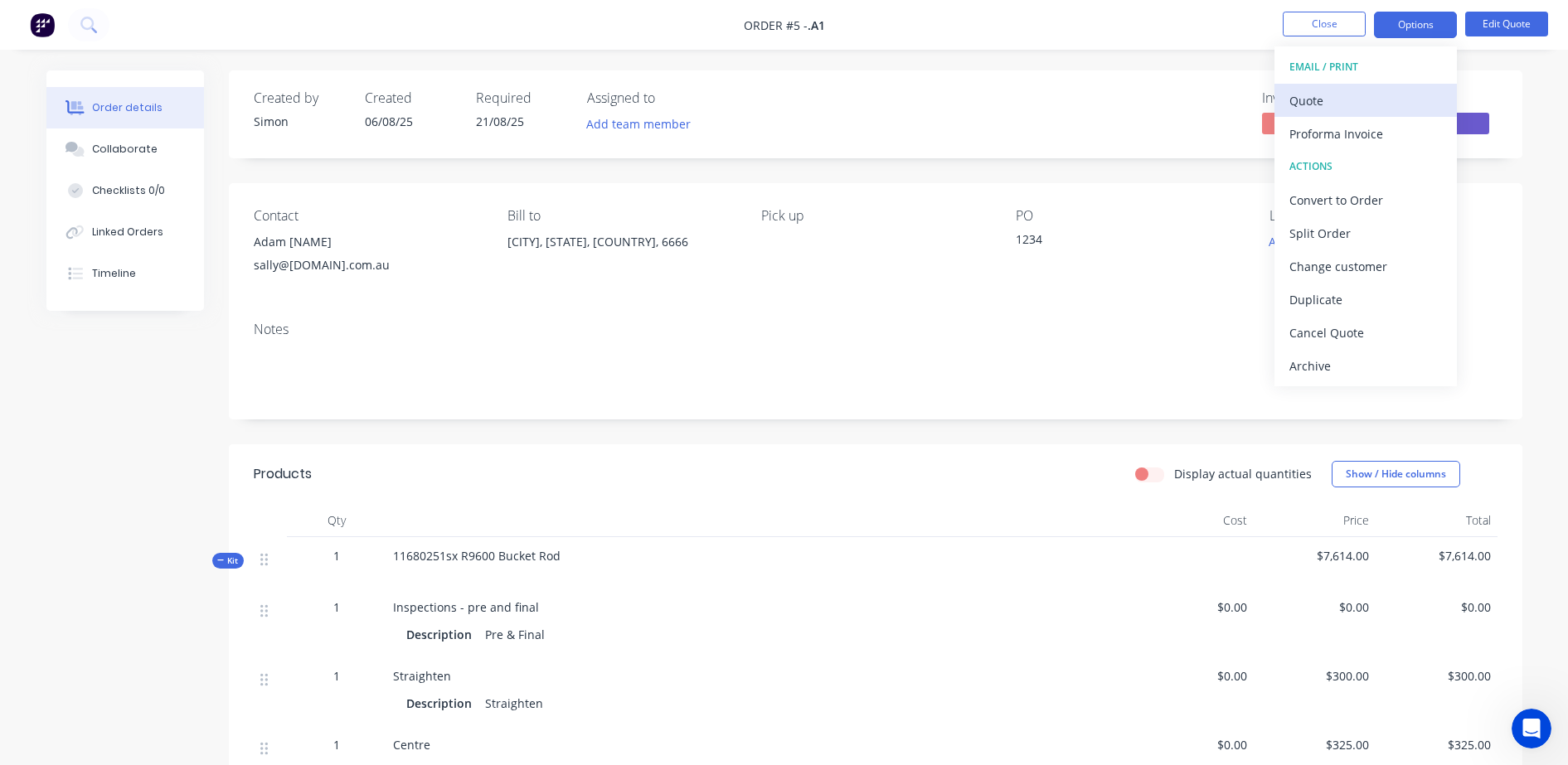 click on "Quote" at bounding box center (1366, 100) 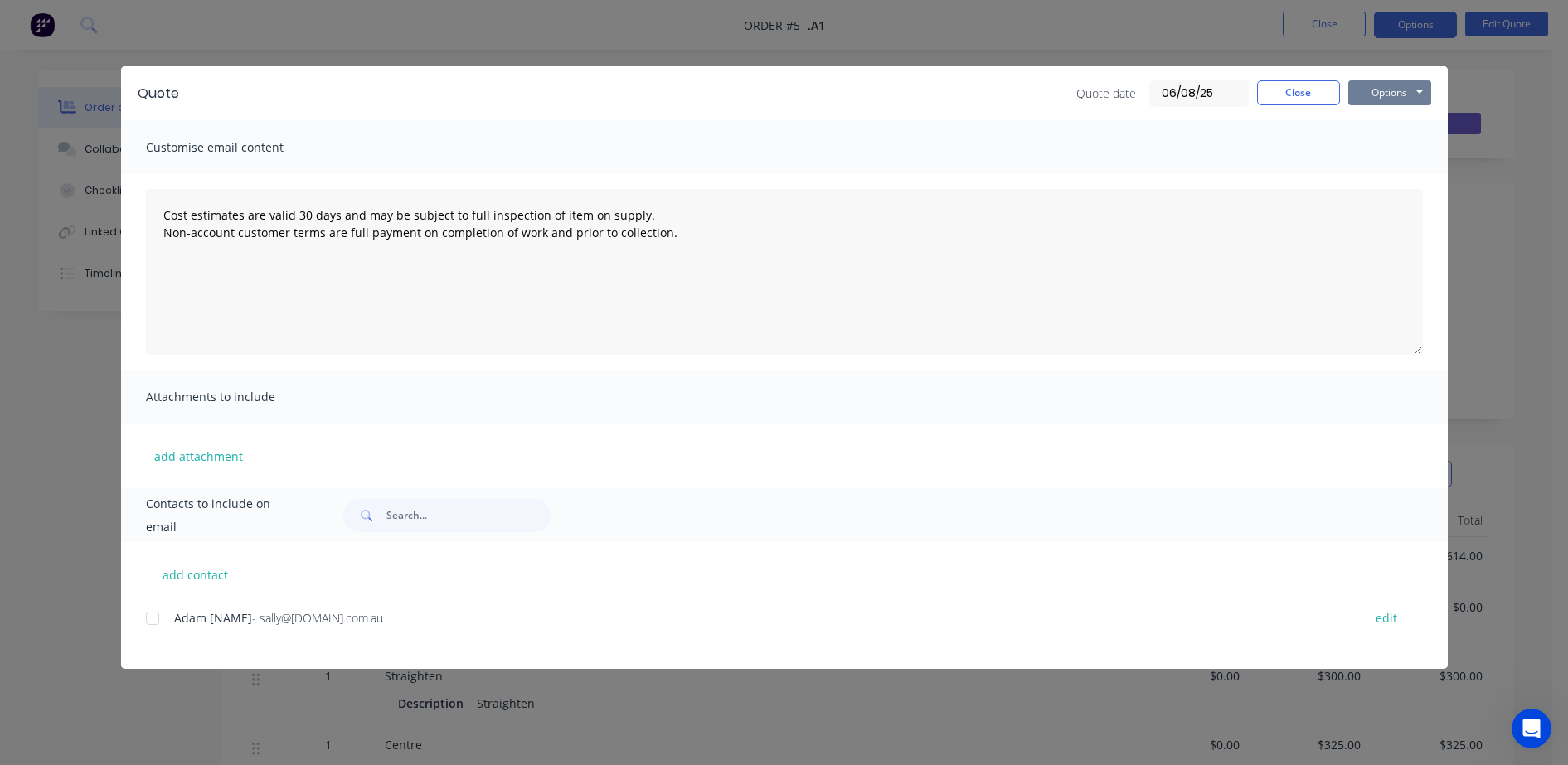 click on "Options" at bounding box center [1390, 93] 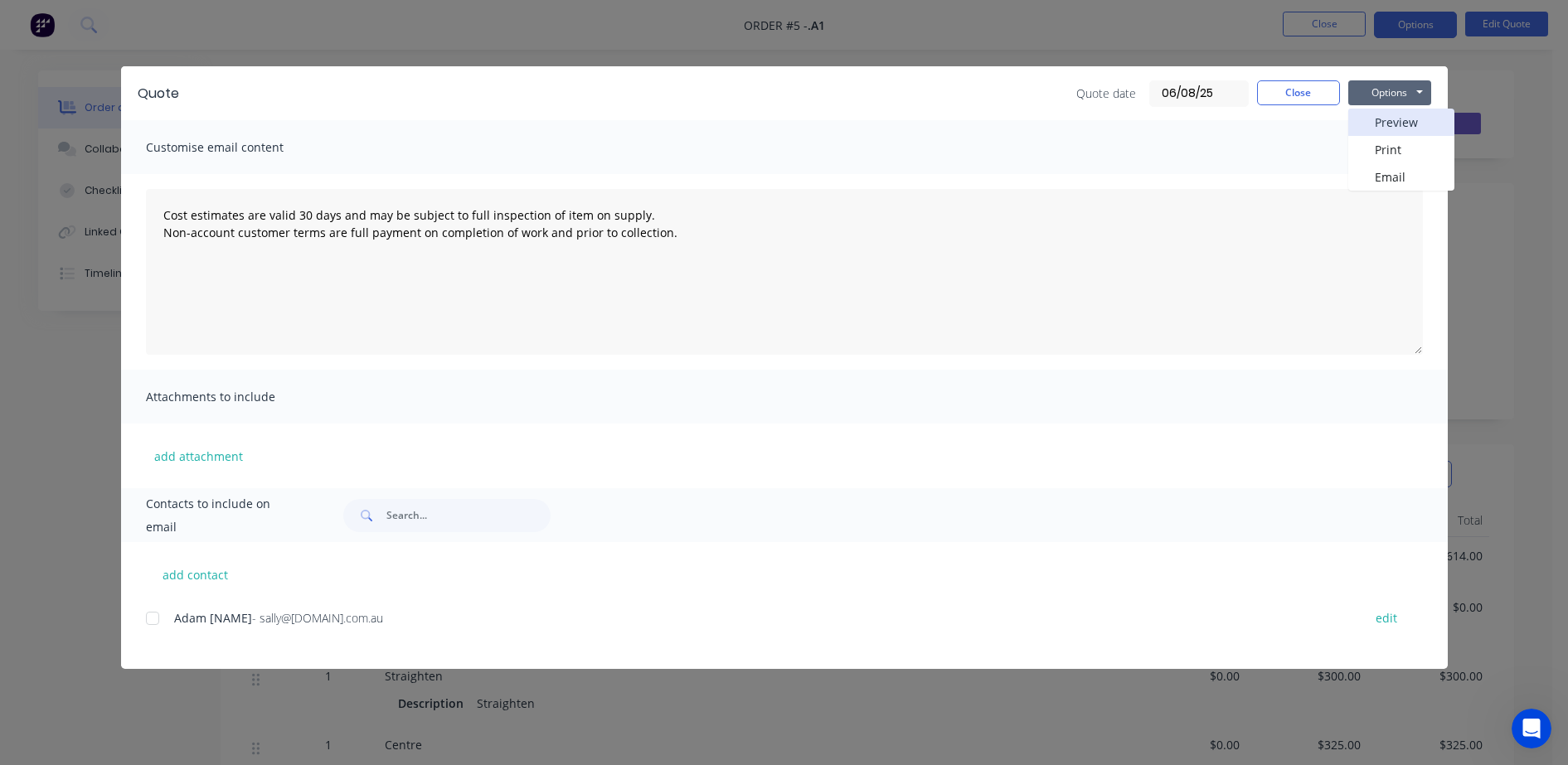 click on "Preview" at bounding box center [1401, 122] 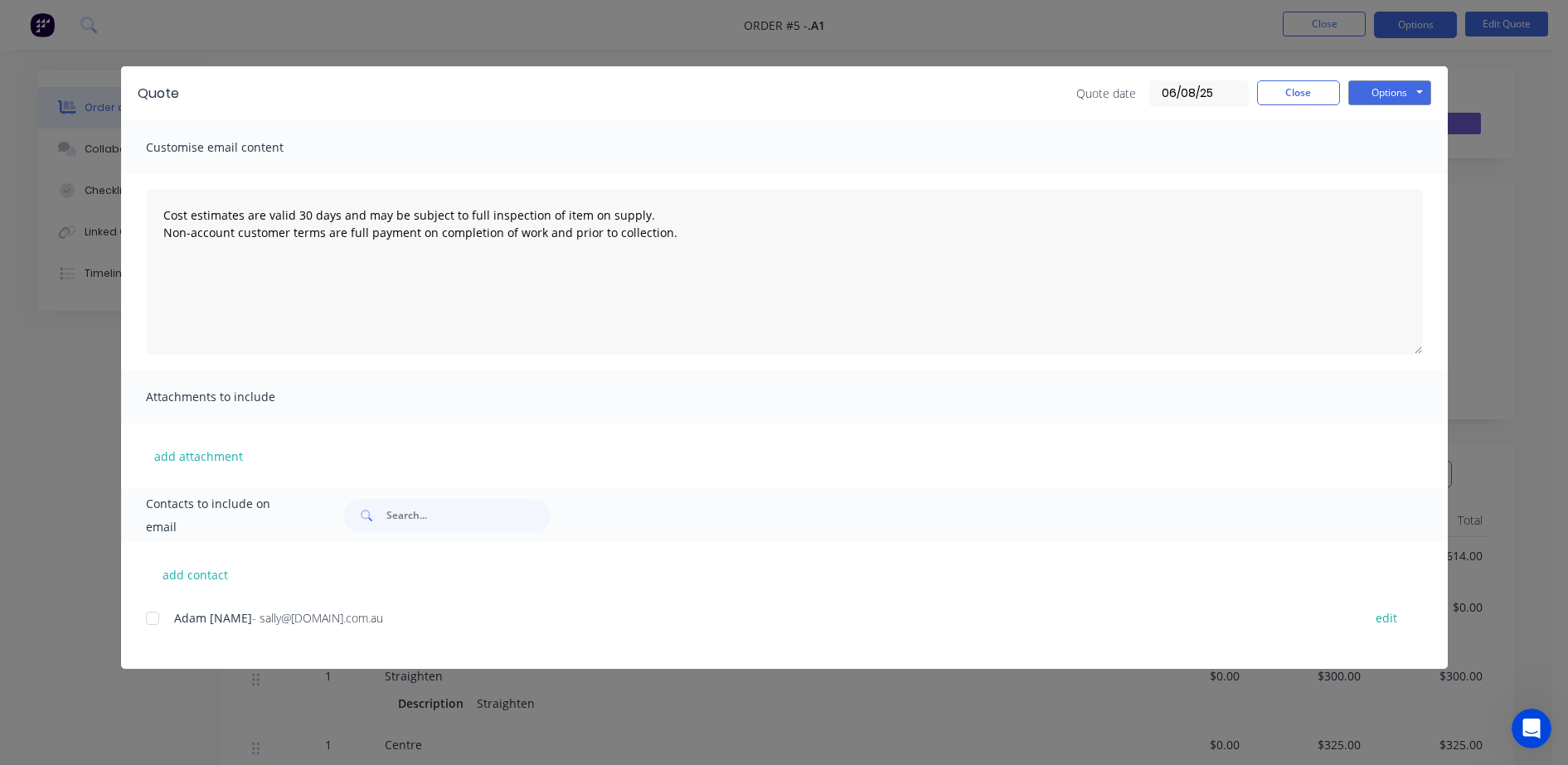 click at bounding box center (153, 618) 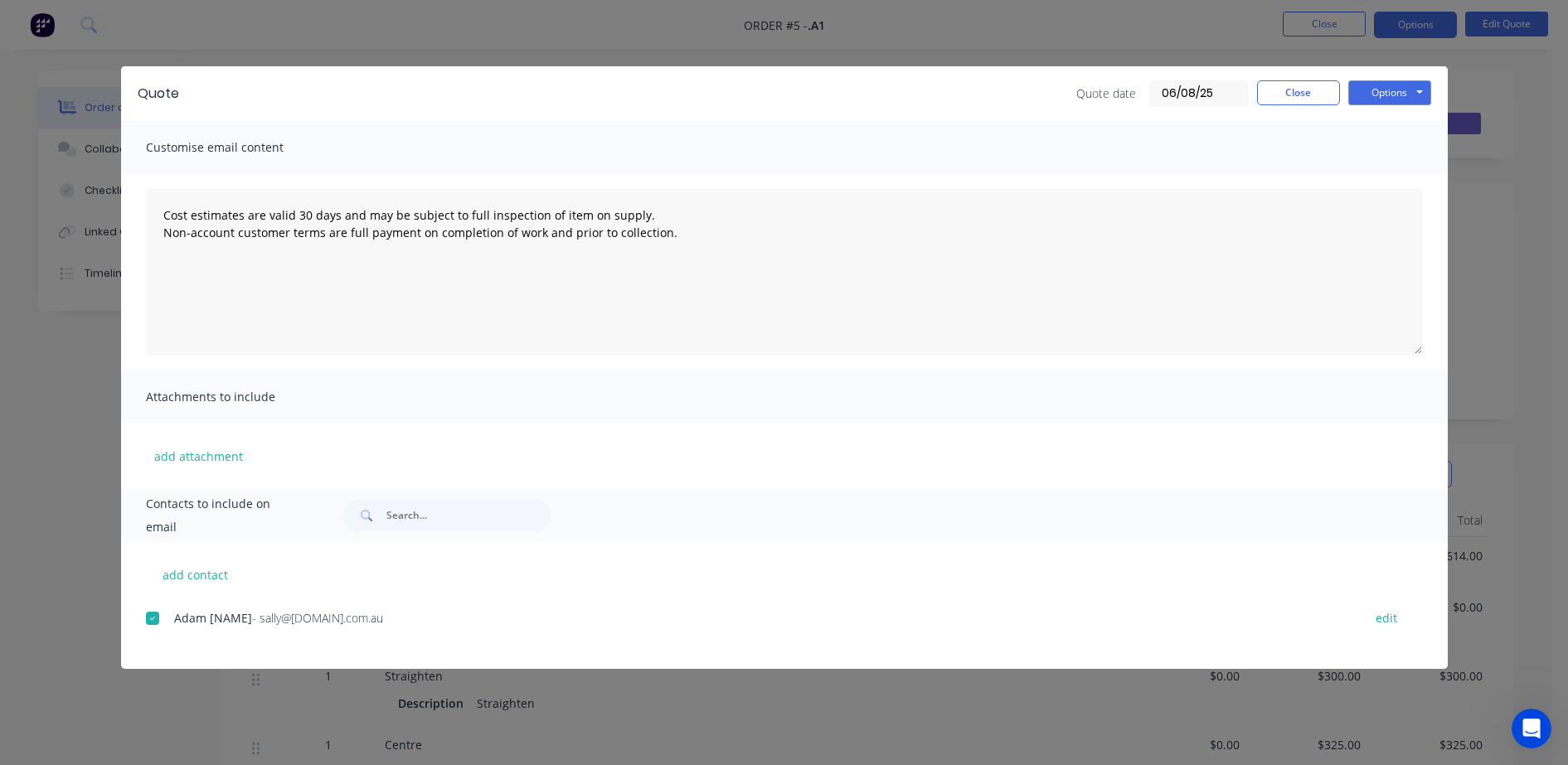 click at bounding box center [153, 618] 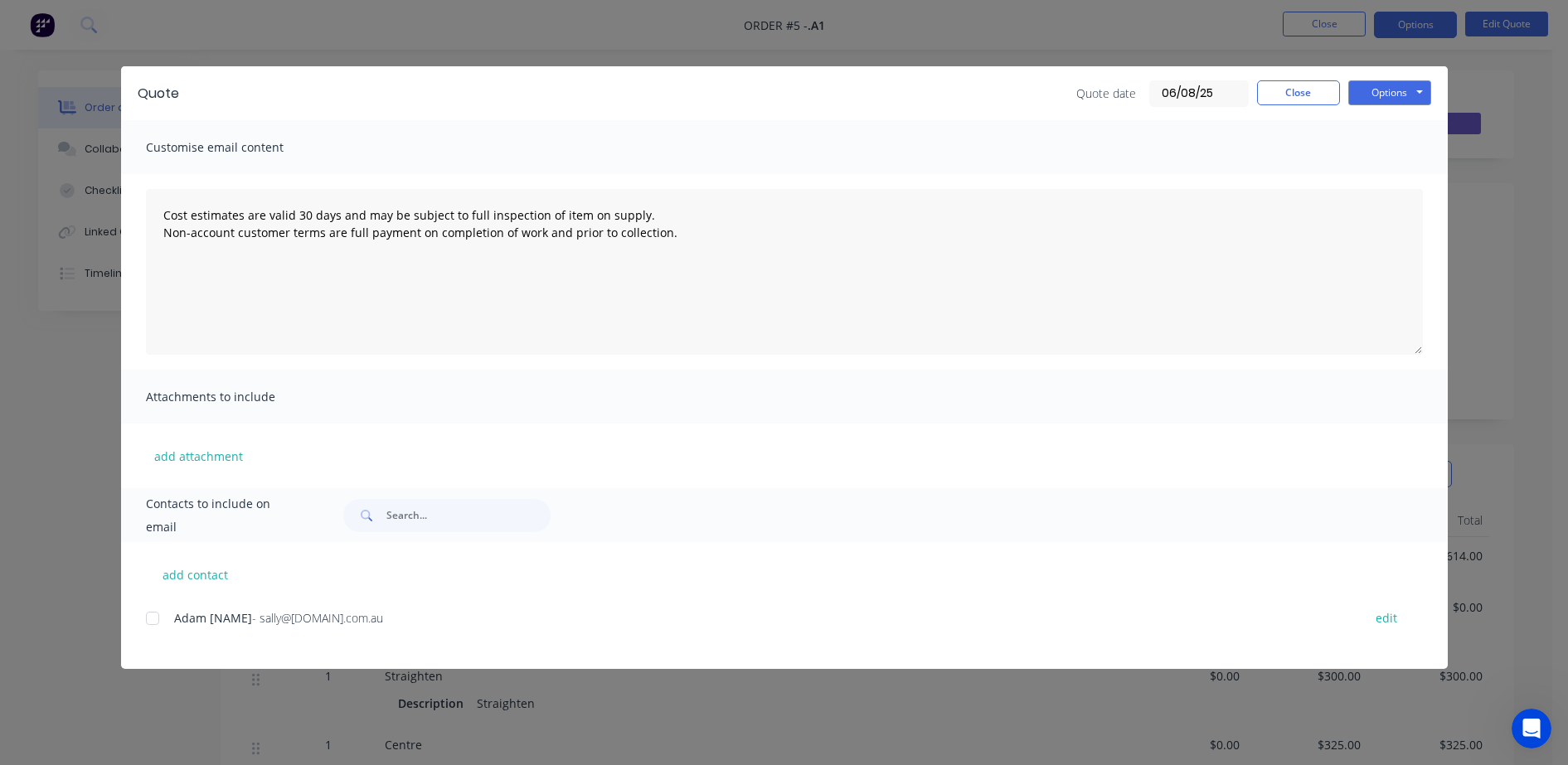 click on "06/08/25" at bounding box center (1199, 94) 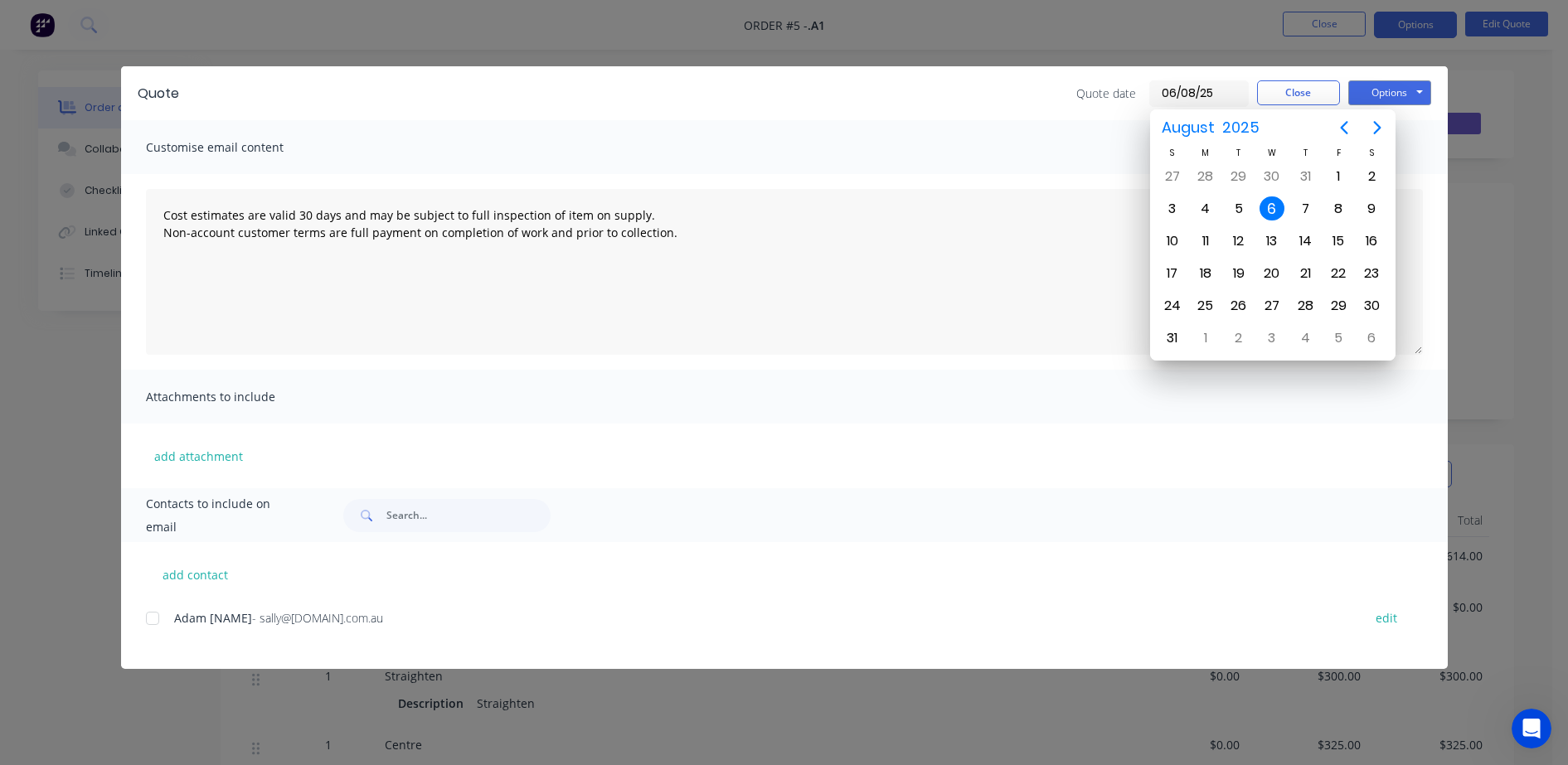 click on "Customise email content" at bounding box center [784, 147] 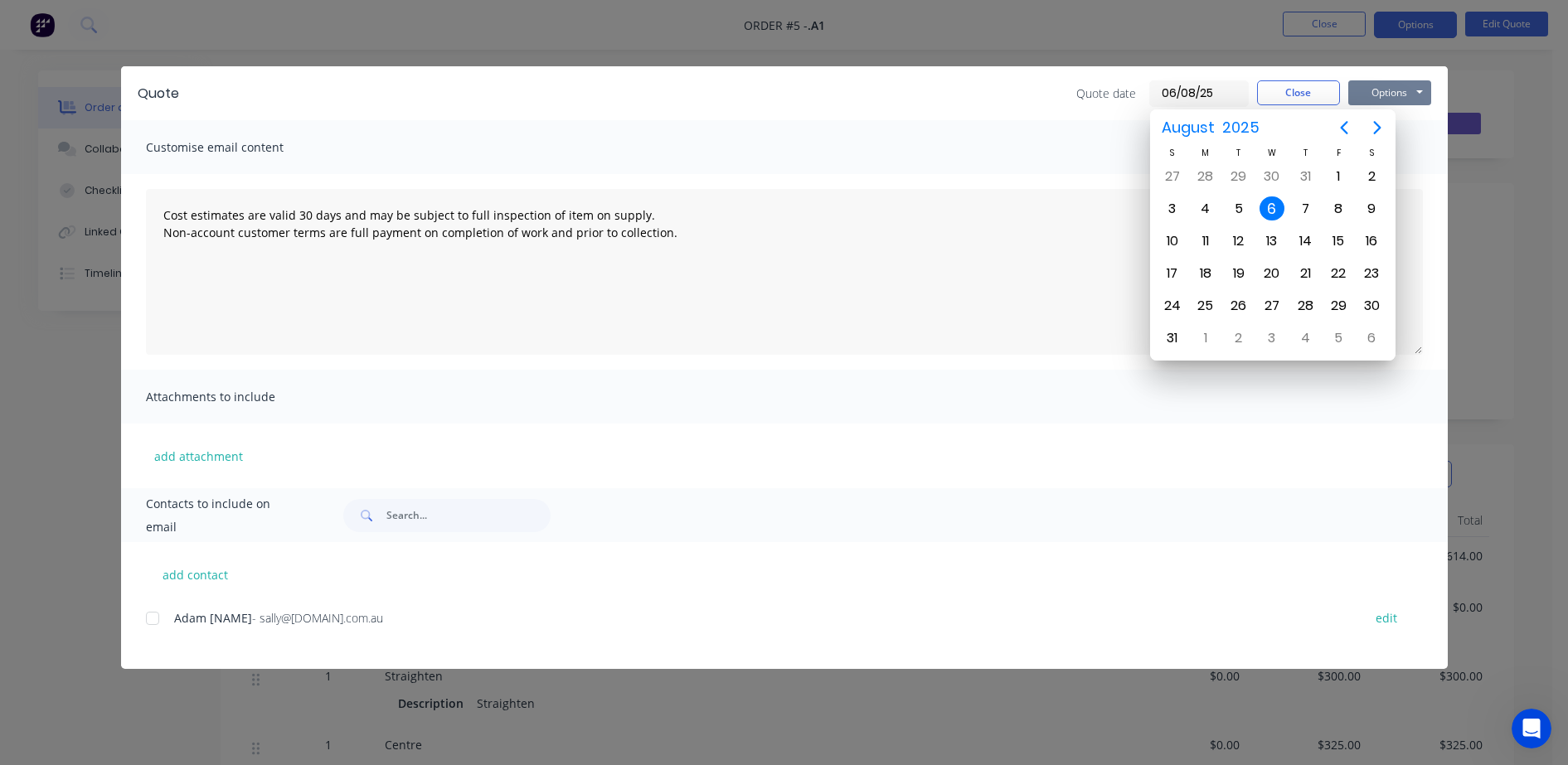 click on "Options" at bounding box center [1390, 93] 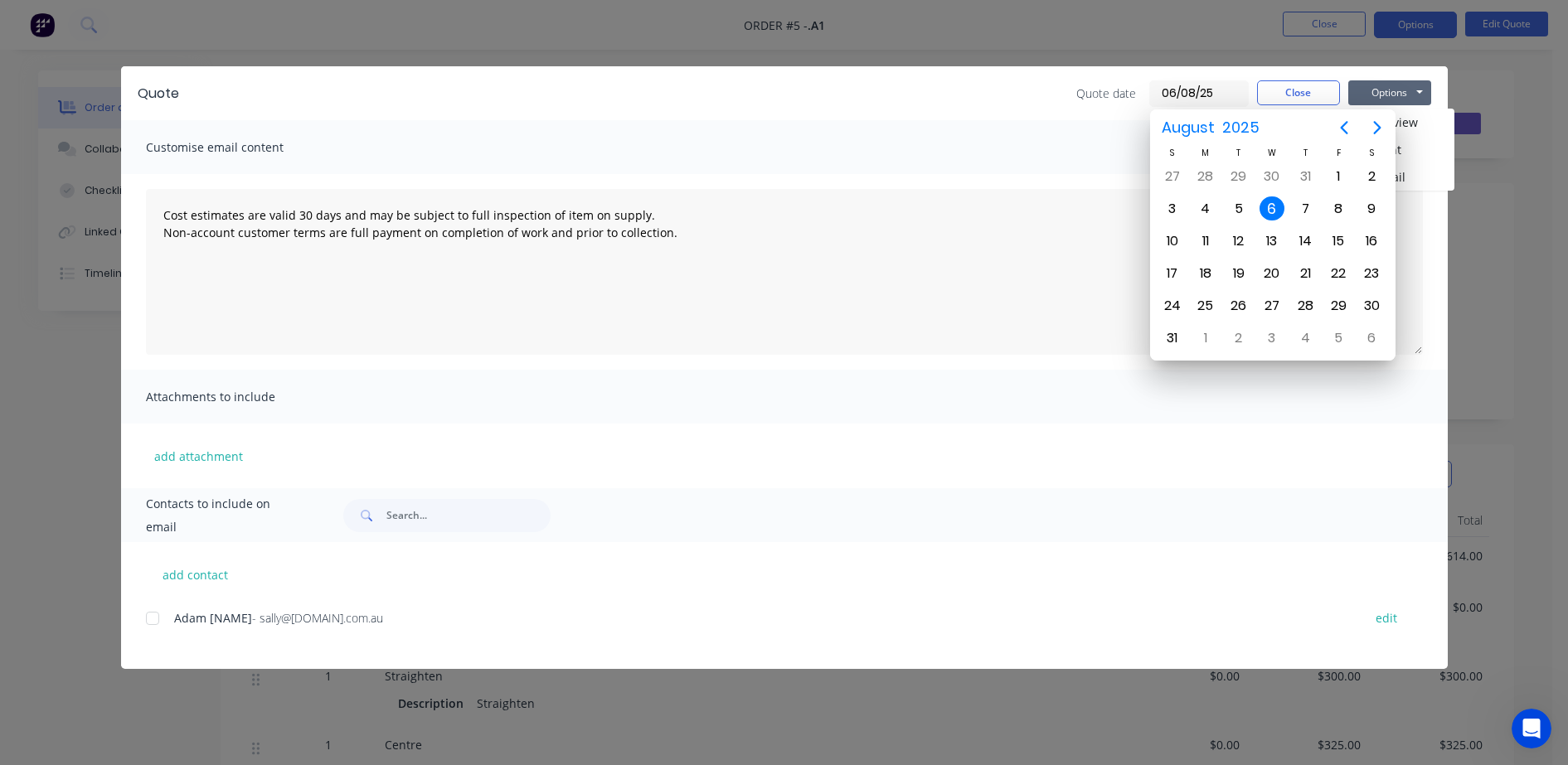 click on "Contacts to include on email" at bounding box center (784, 515) 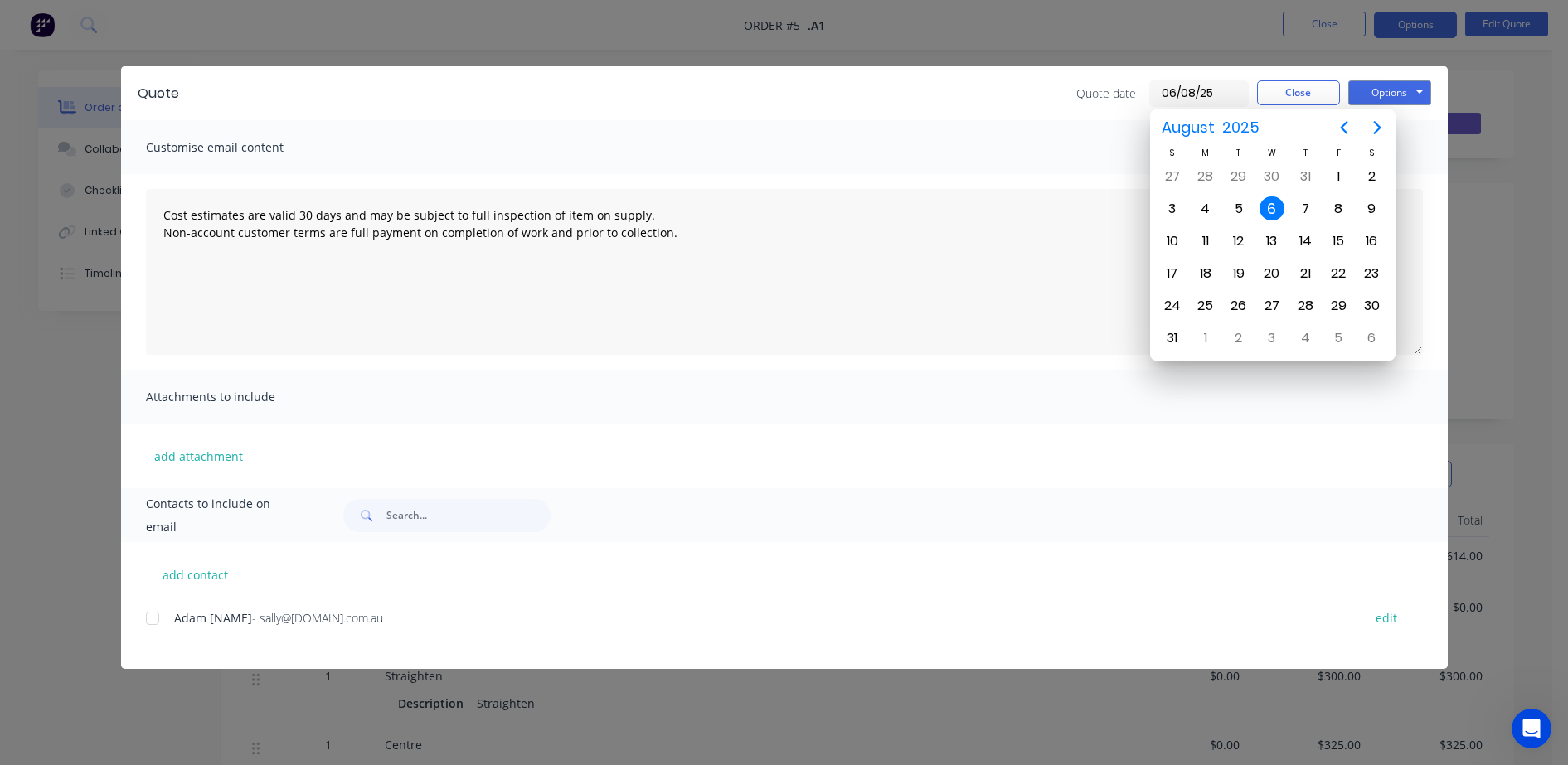click on "6" at bounding box center (1272, 209) 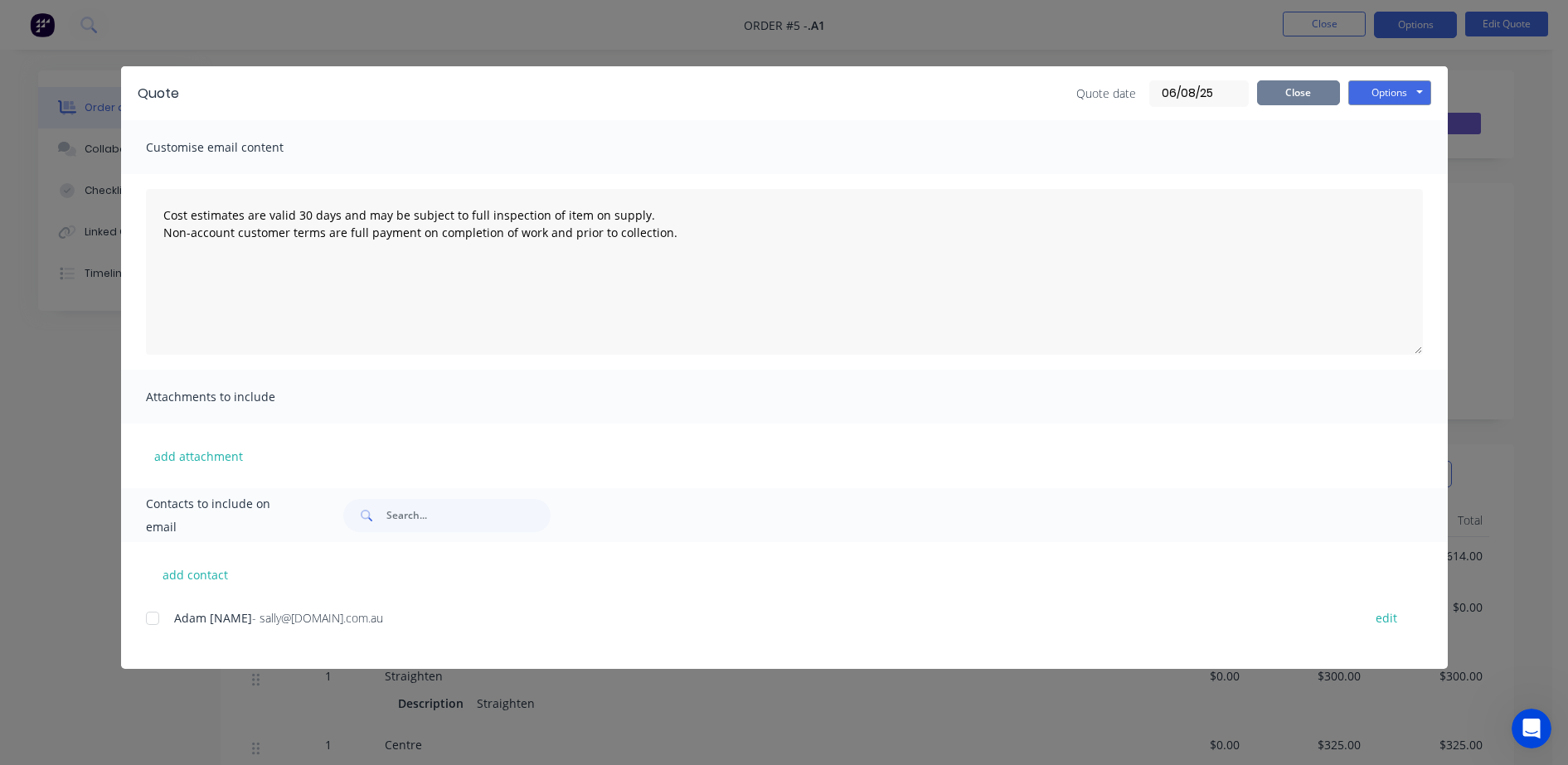click on "Close" at bounding box center [1299, 93] 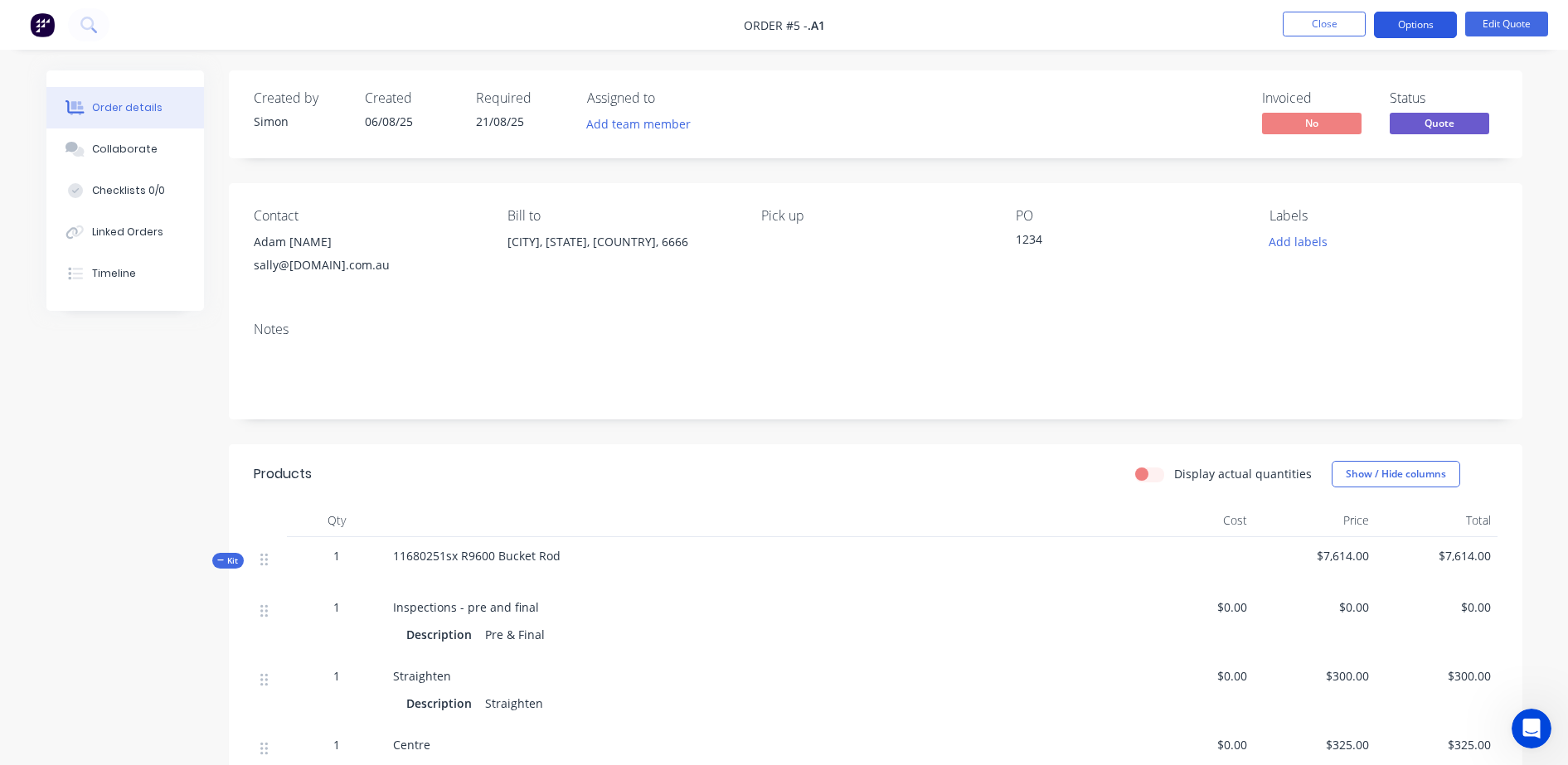 click on "Options" at bounding box center [1415, 25] 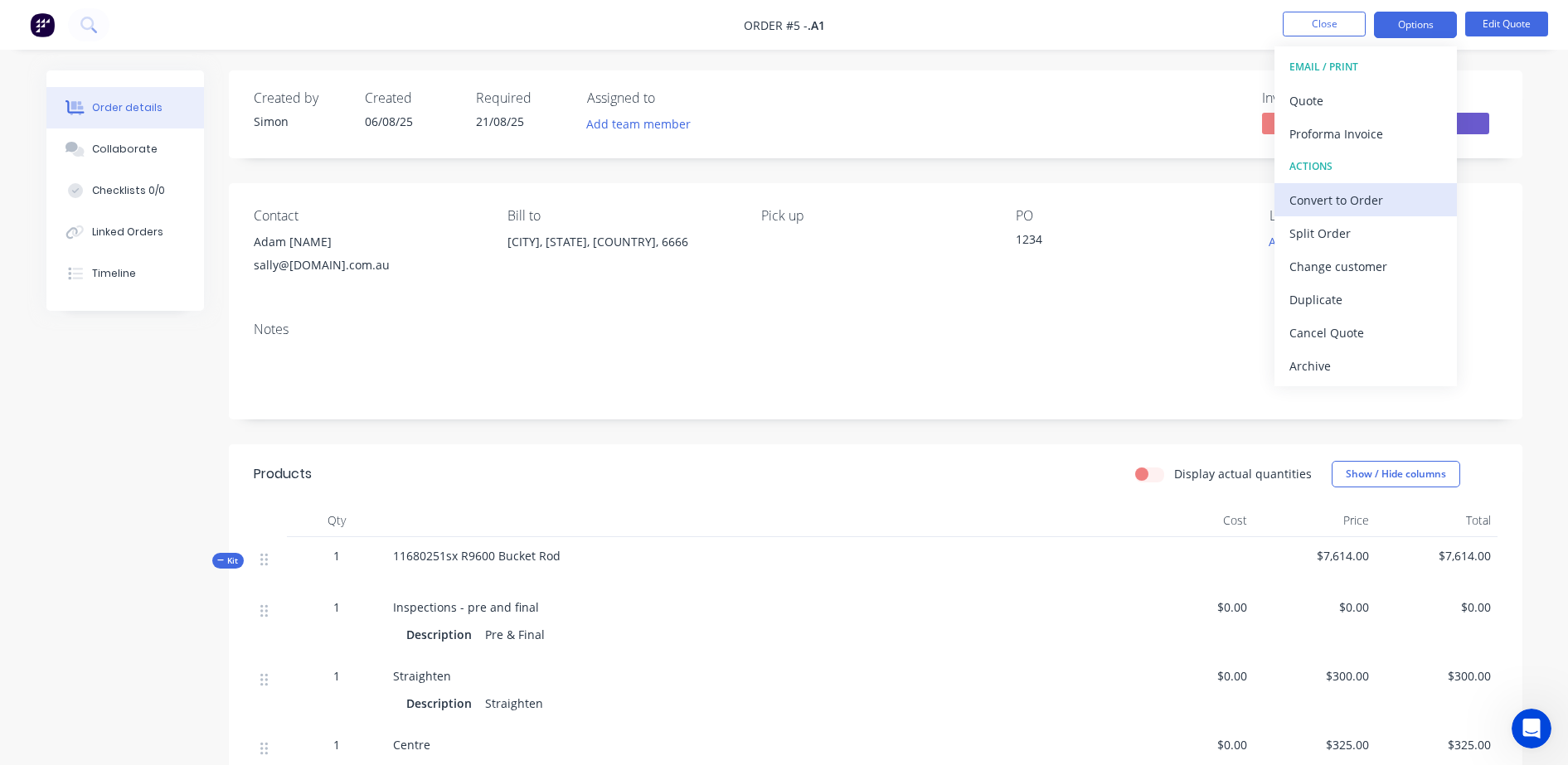 click on "Convert to Order" at bounding box center (1366, 200) 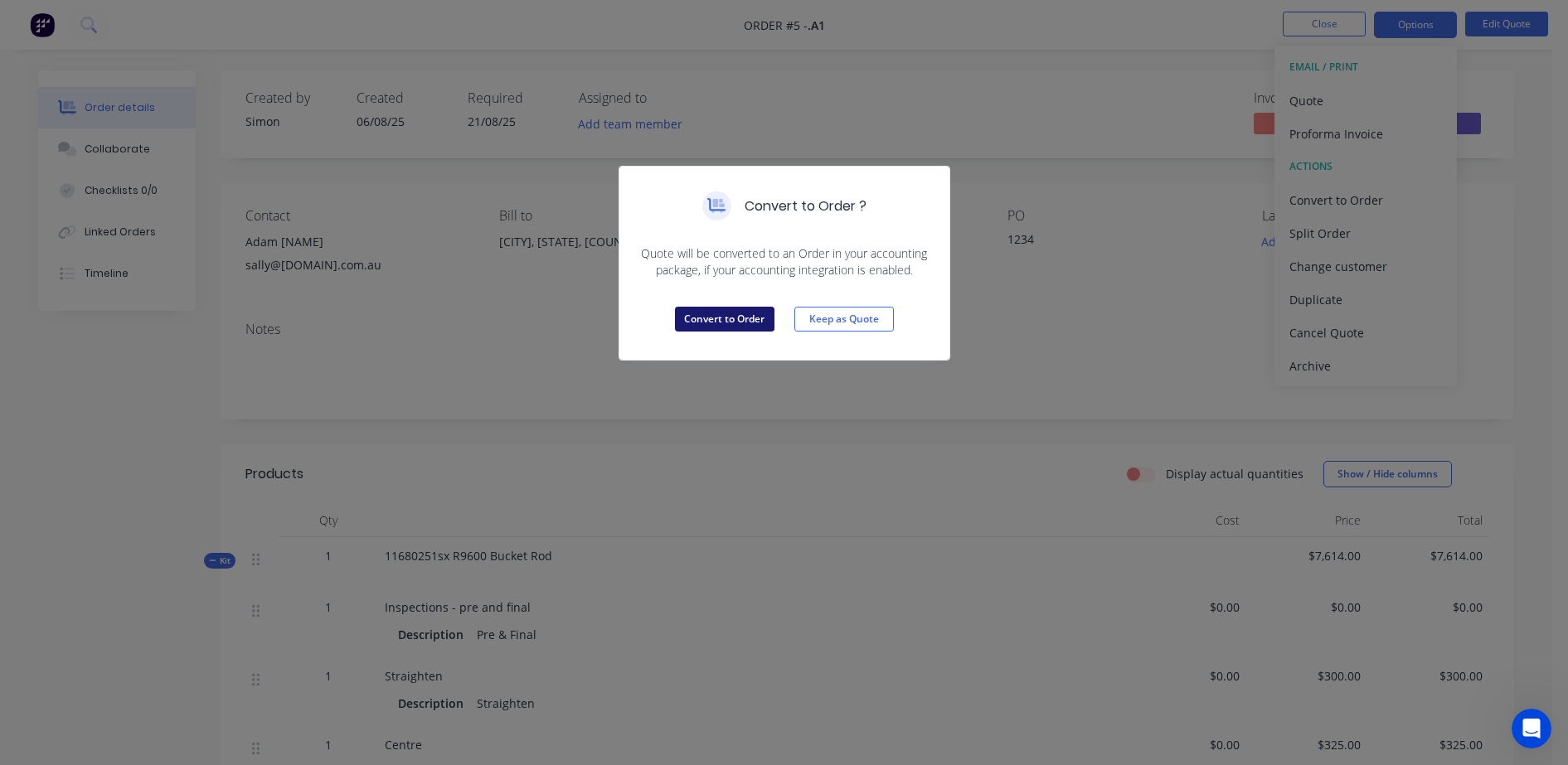 click on "Convert to Order" at bounding box center (725, 319) 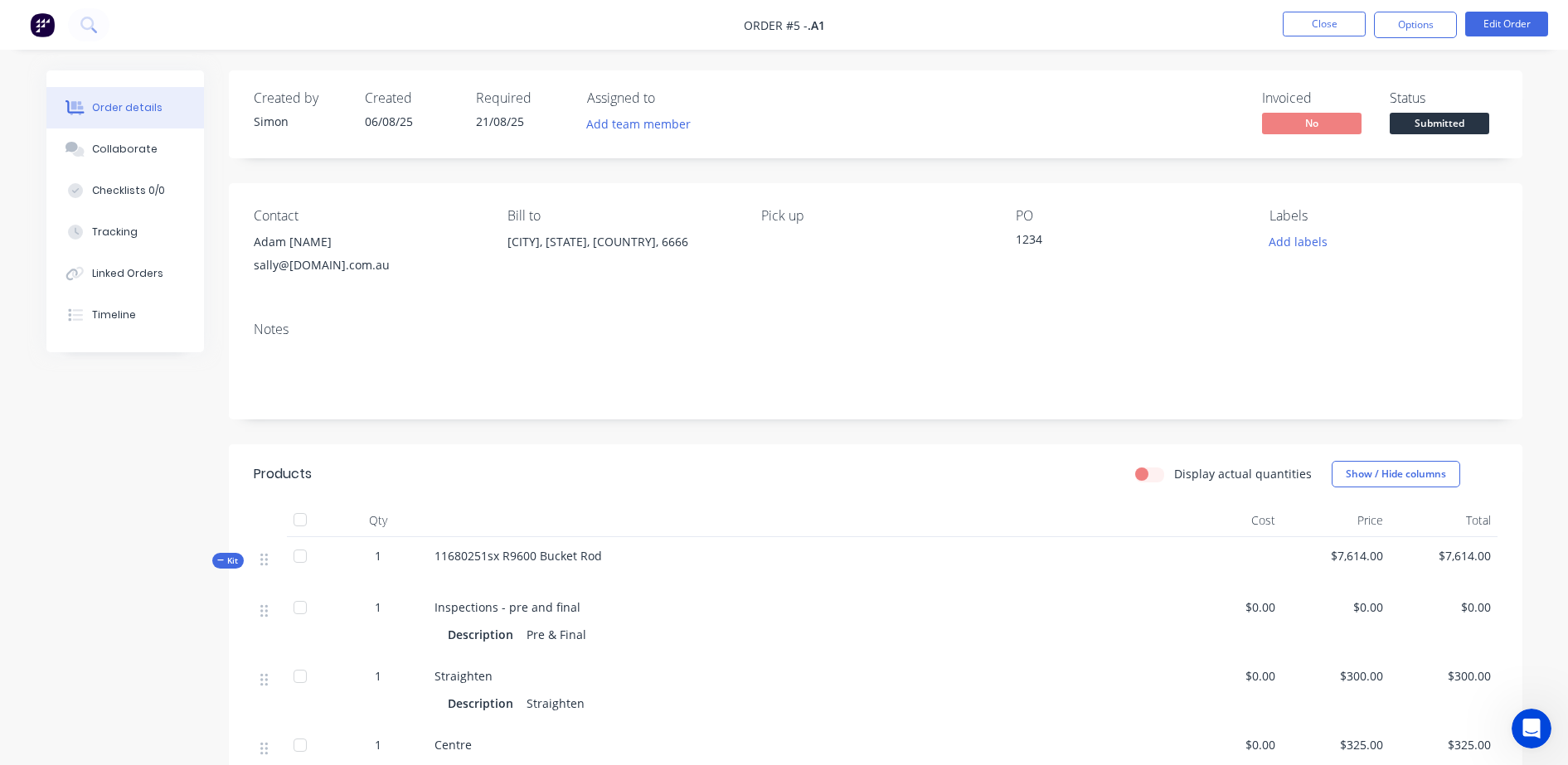 click on "1234" at bounding box center (1119, 242) 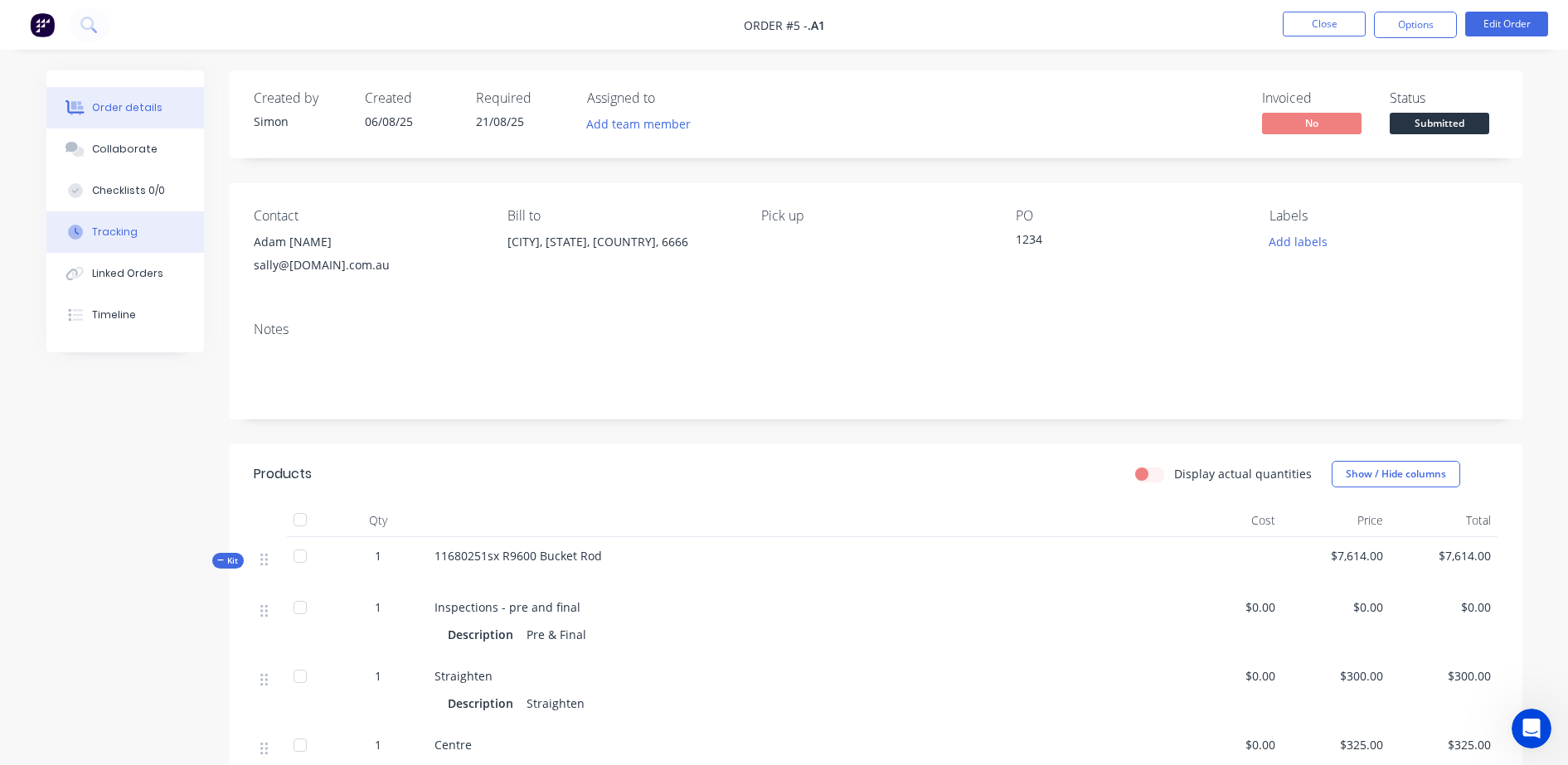 click on "Tracking" at bounding box center [125, 232] 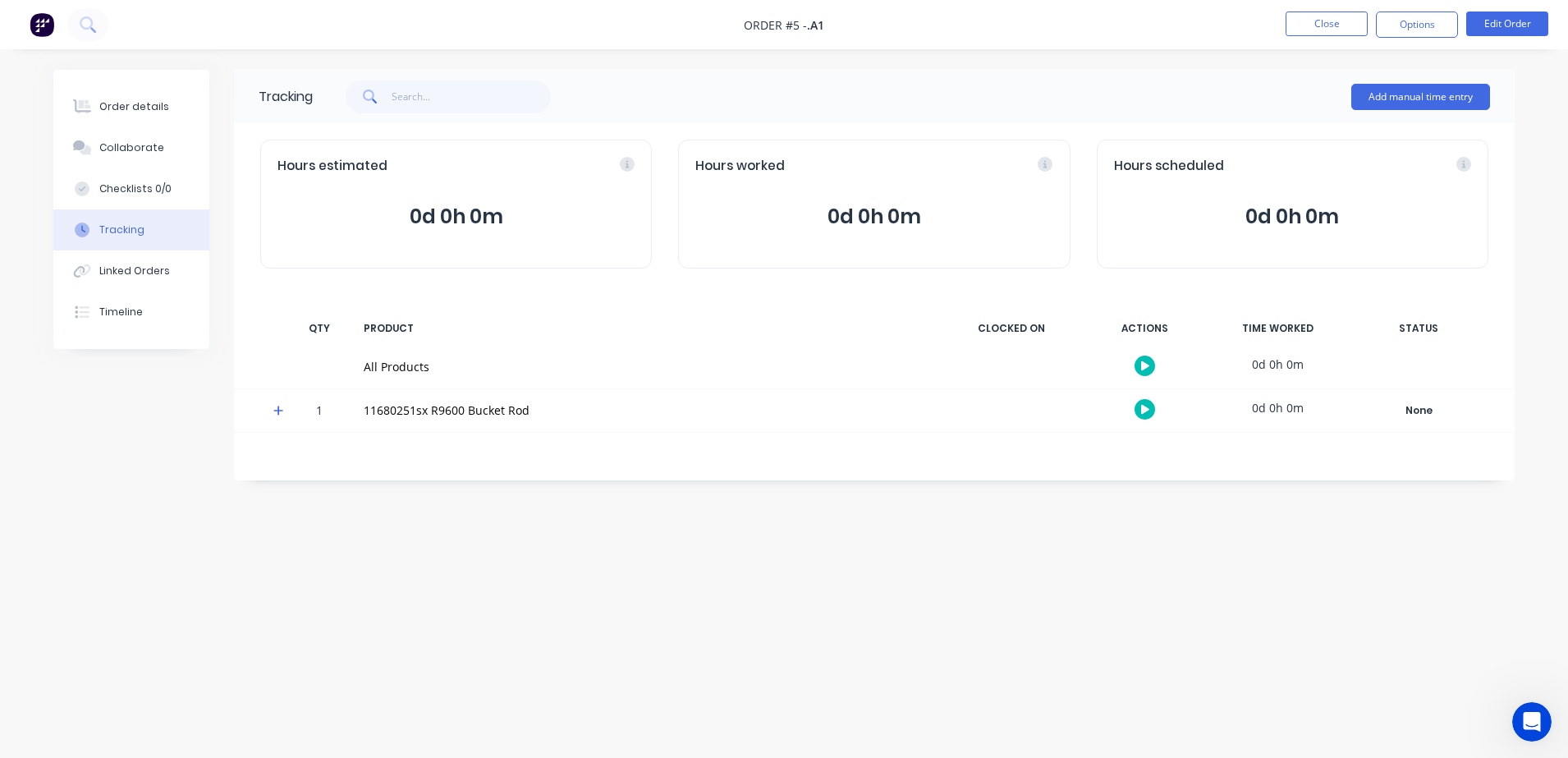click 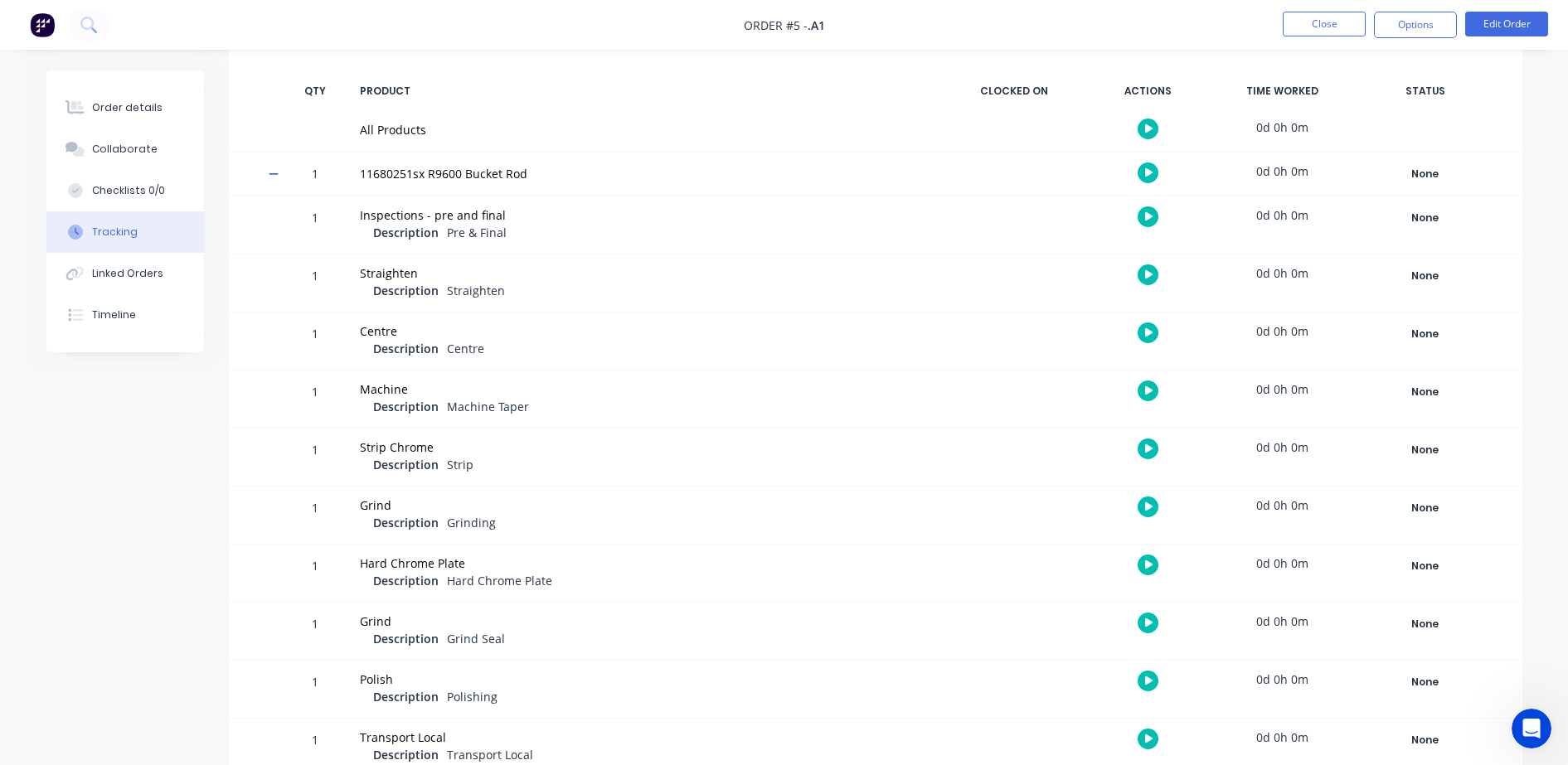 scroll, scrollTop: 269, scrollLeft: 0, axis: vertical 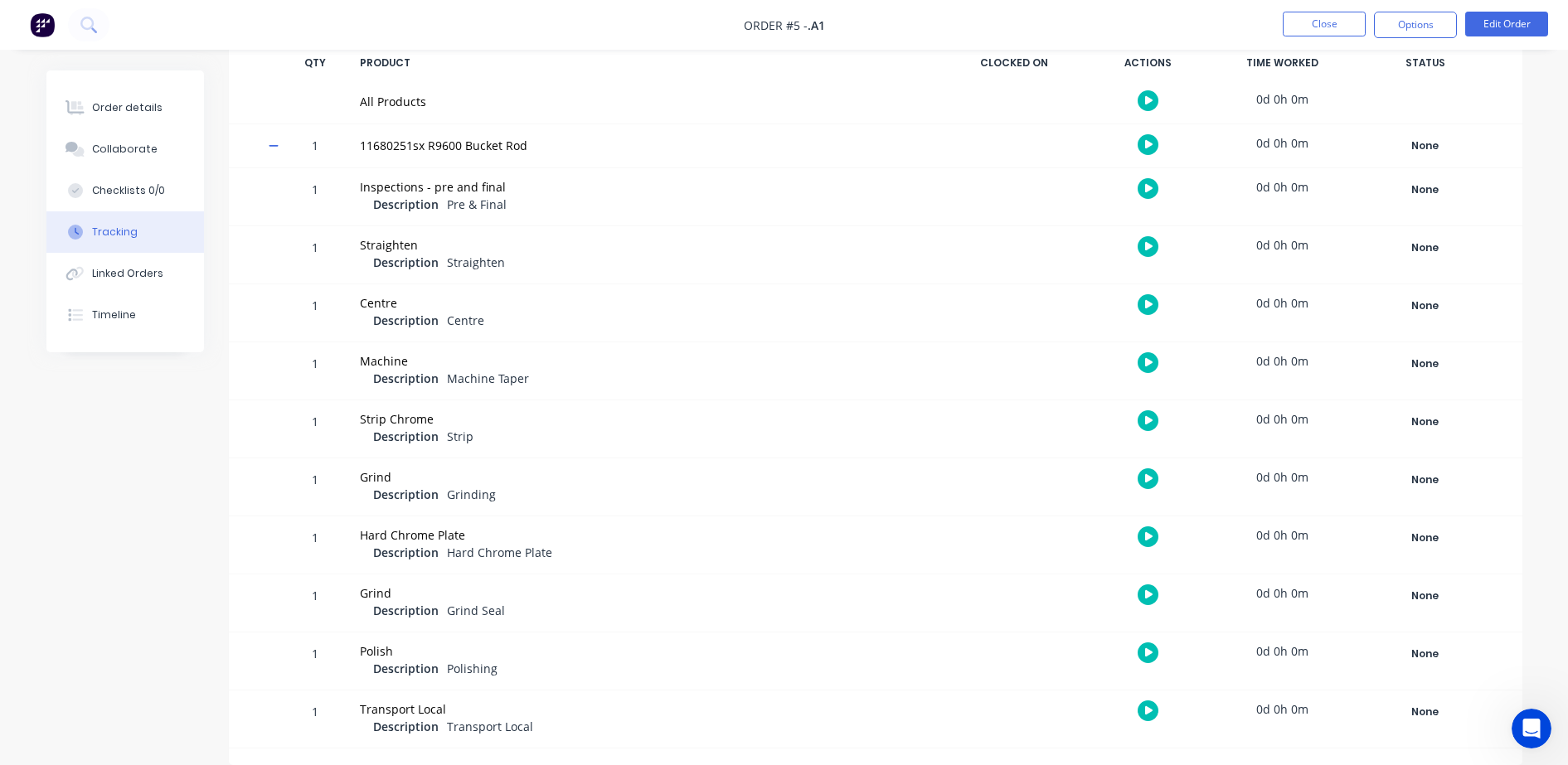click at bounding box center [1148, 188] 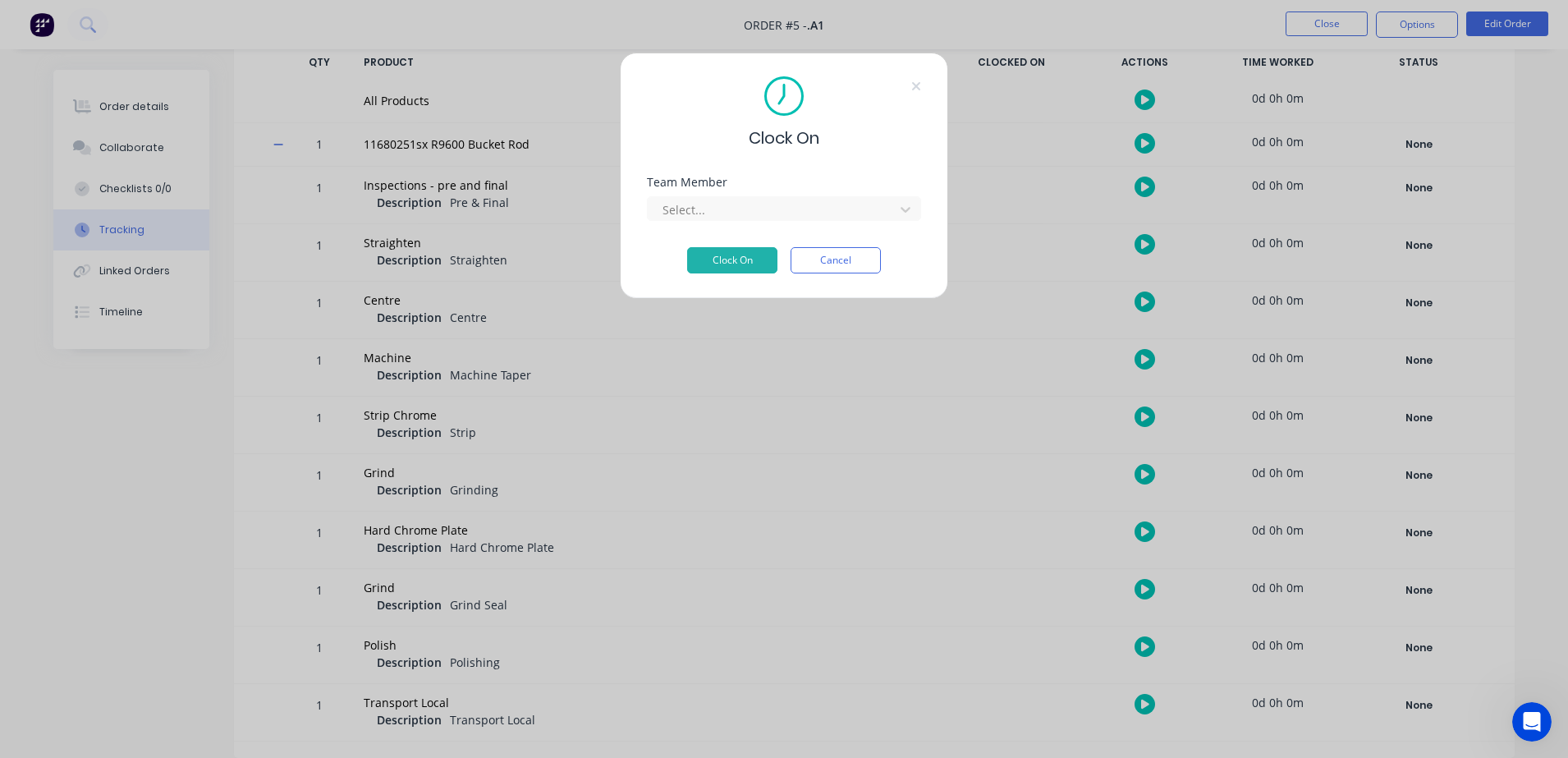 click on "Team Member Select..." at bounding box center [784, 212] 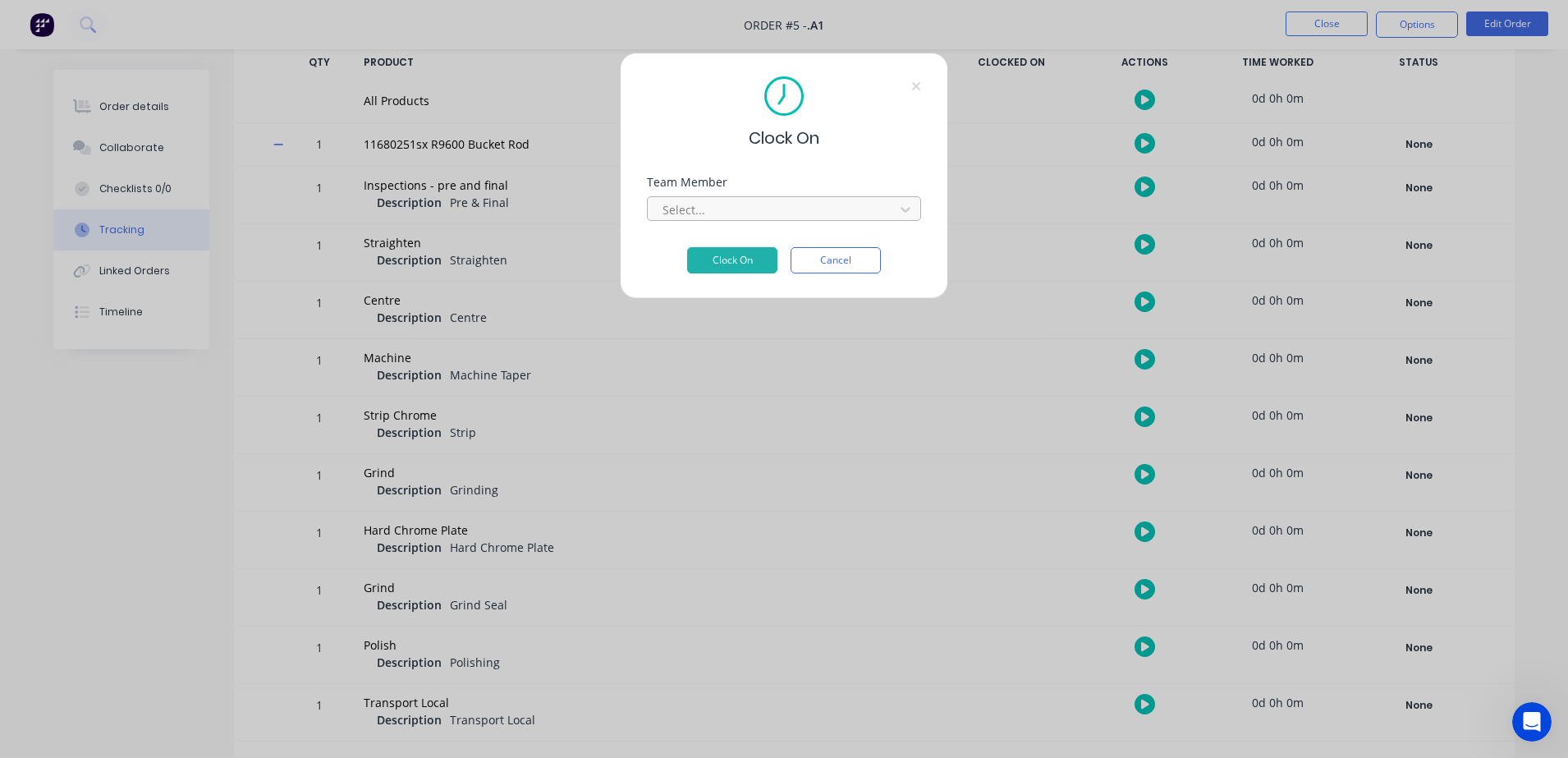 click at bounding box center [773, 209] 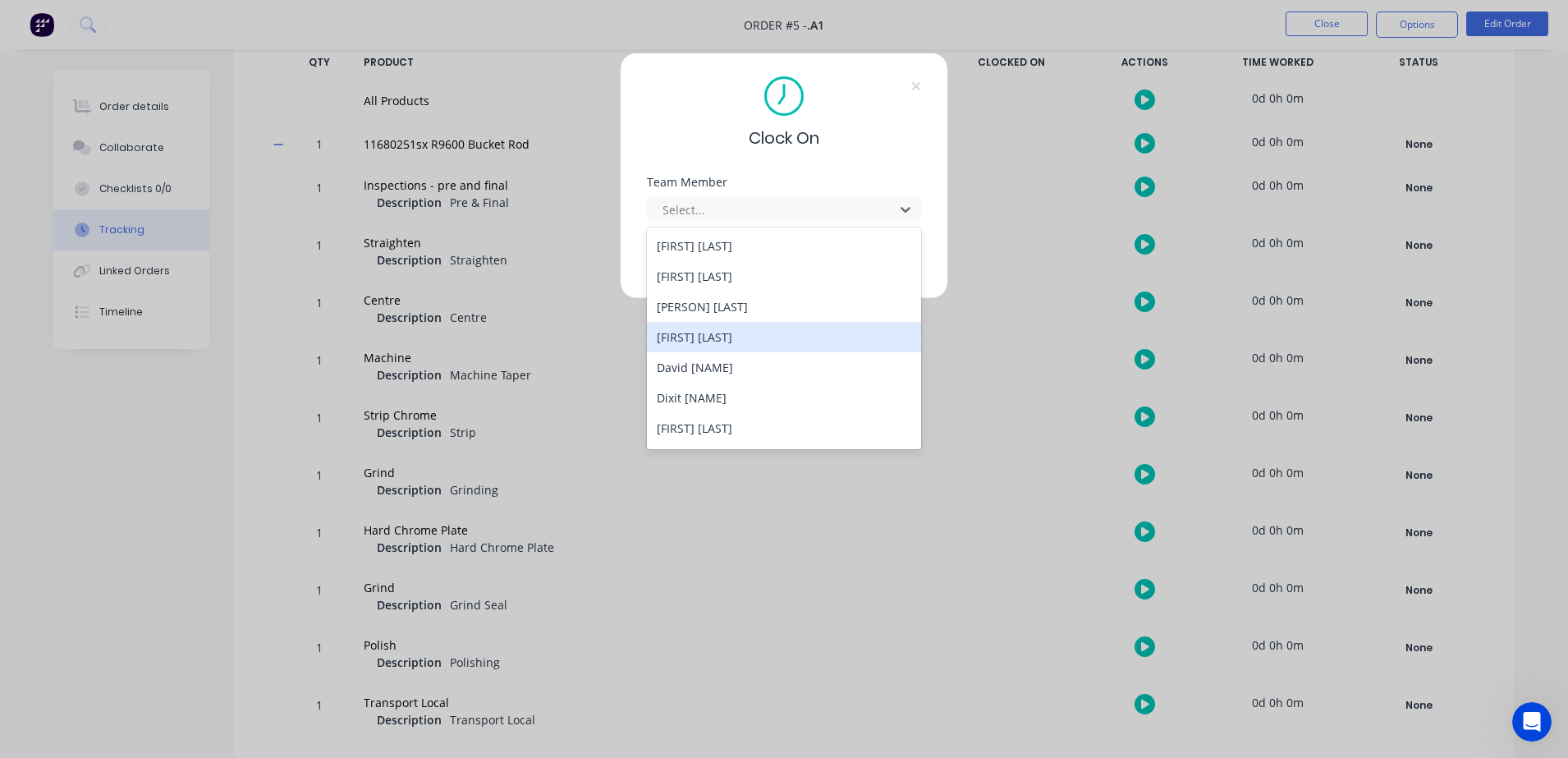 click on "Darsh Patel" at bounding box center [784, 337] 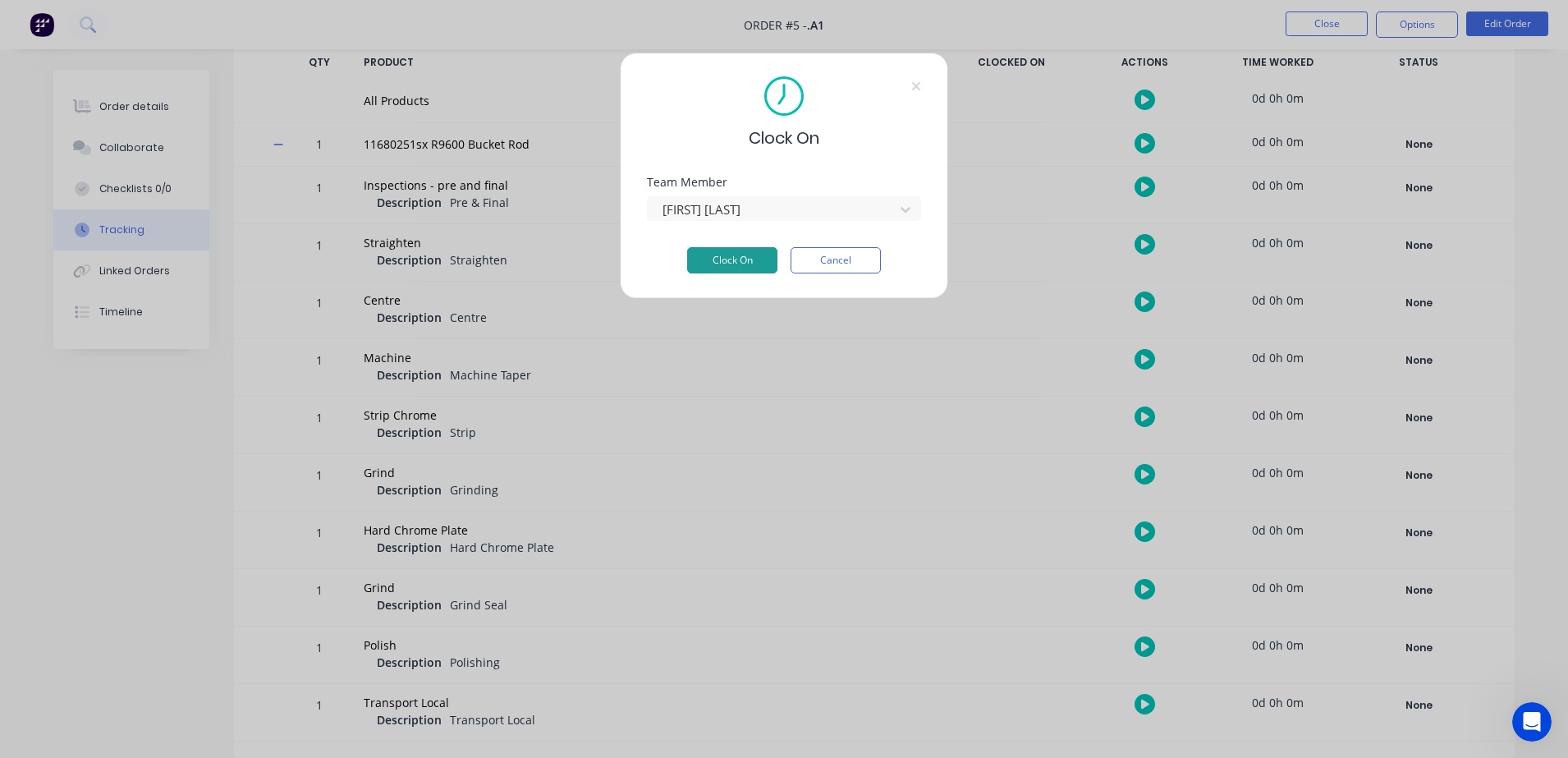 click on "Clock On" at bounding box center [732, 260] 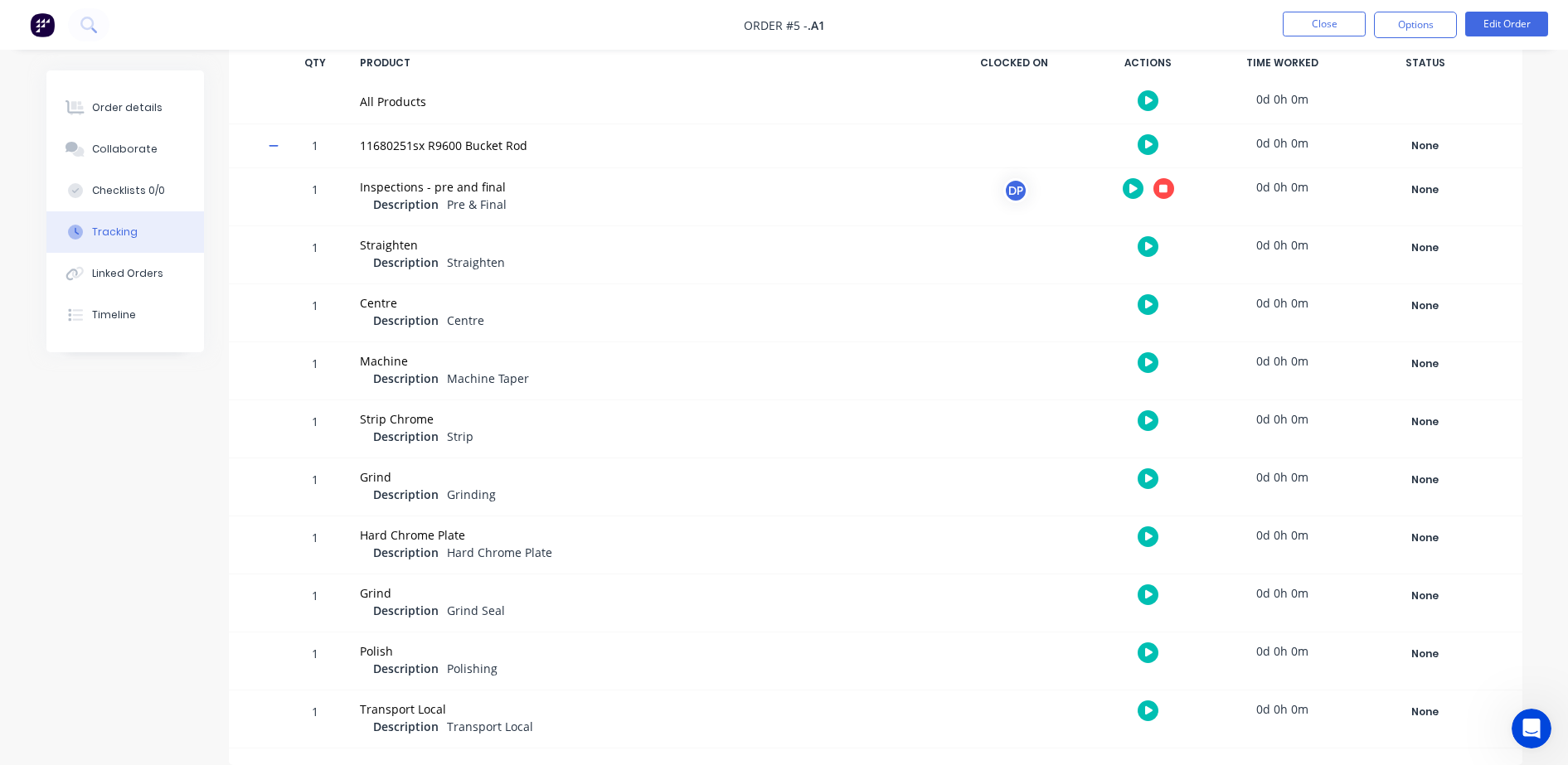 click 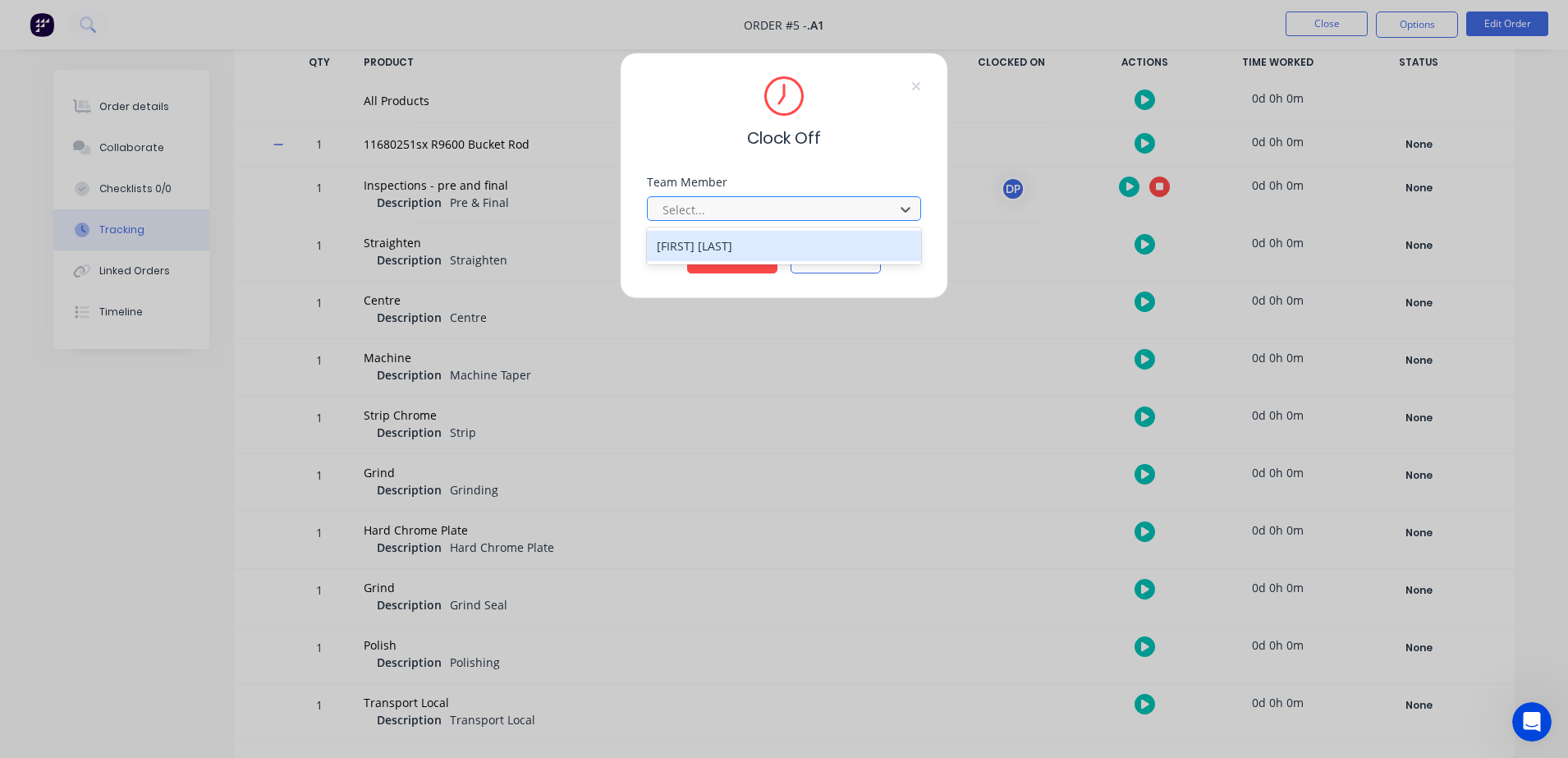 click at bounding box center (773, 209) 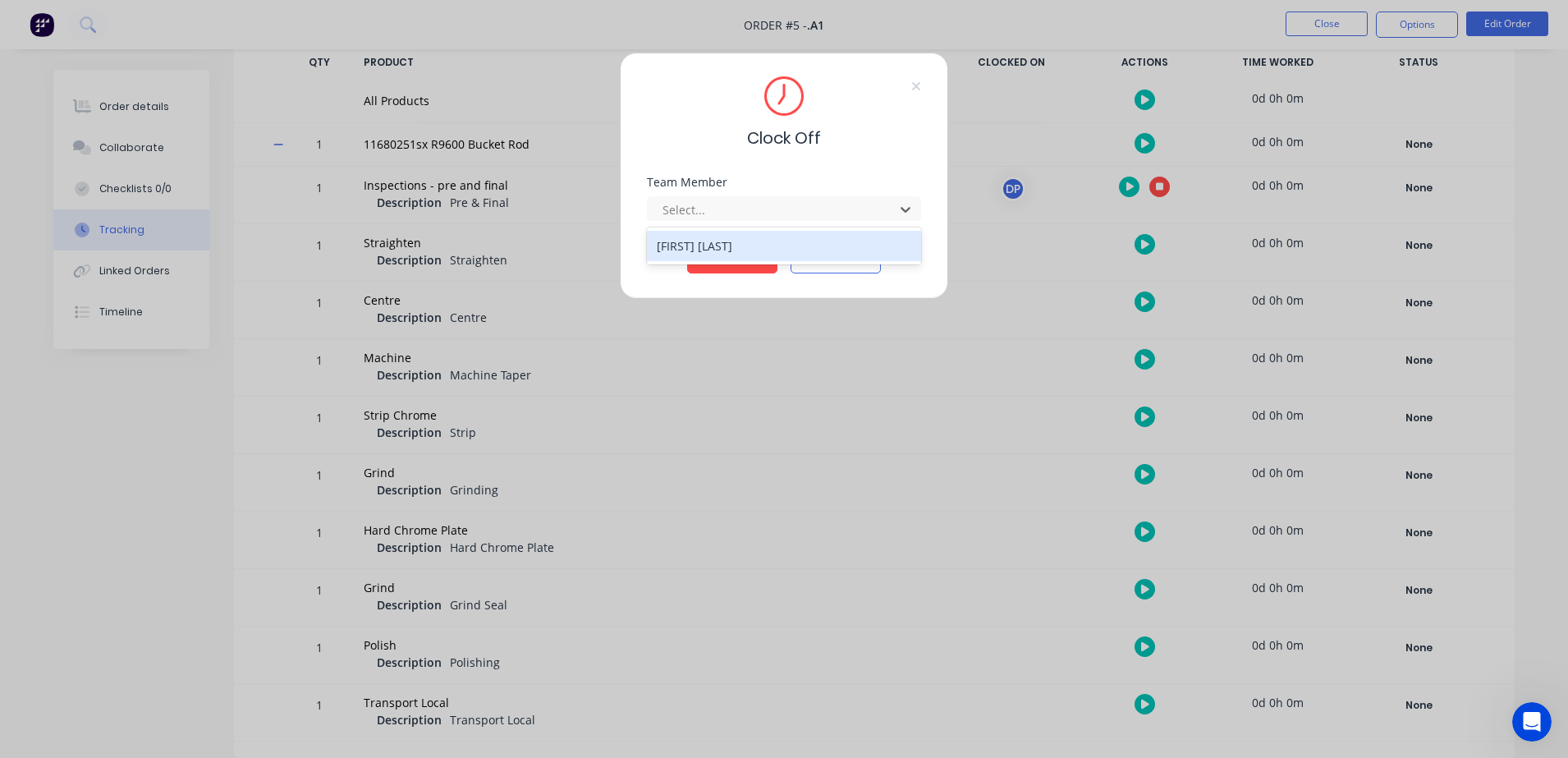 click on "Darsh Patel" at bounding box center (784, 246) 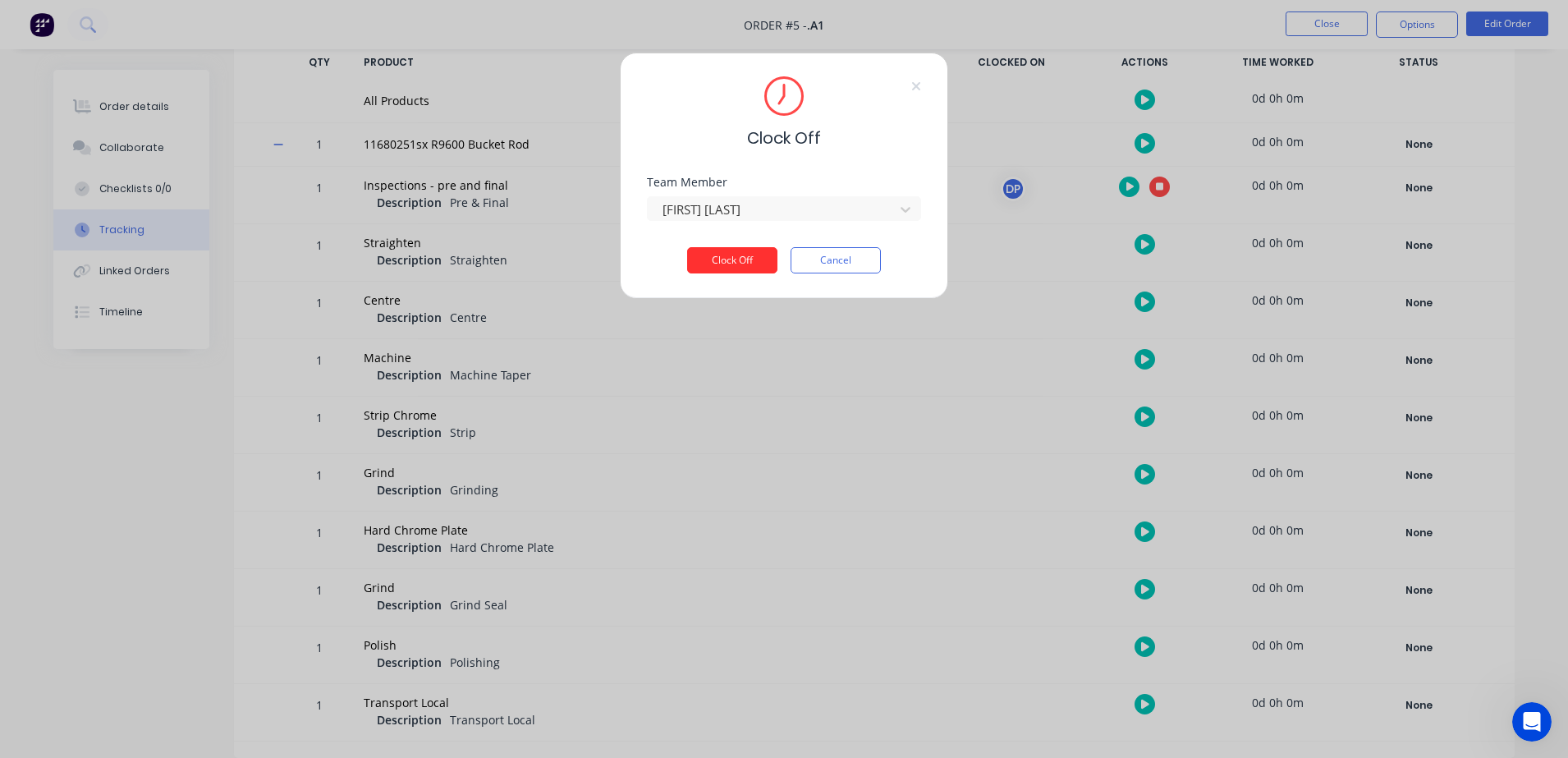 click on "Clock Off" at bounding box center [732, 260] 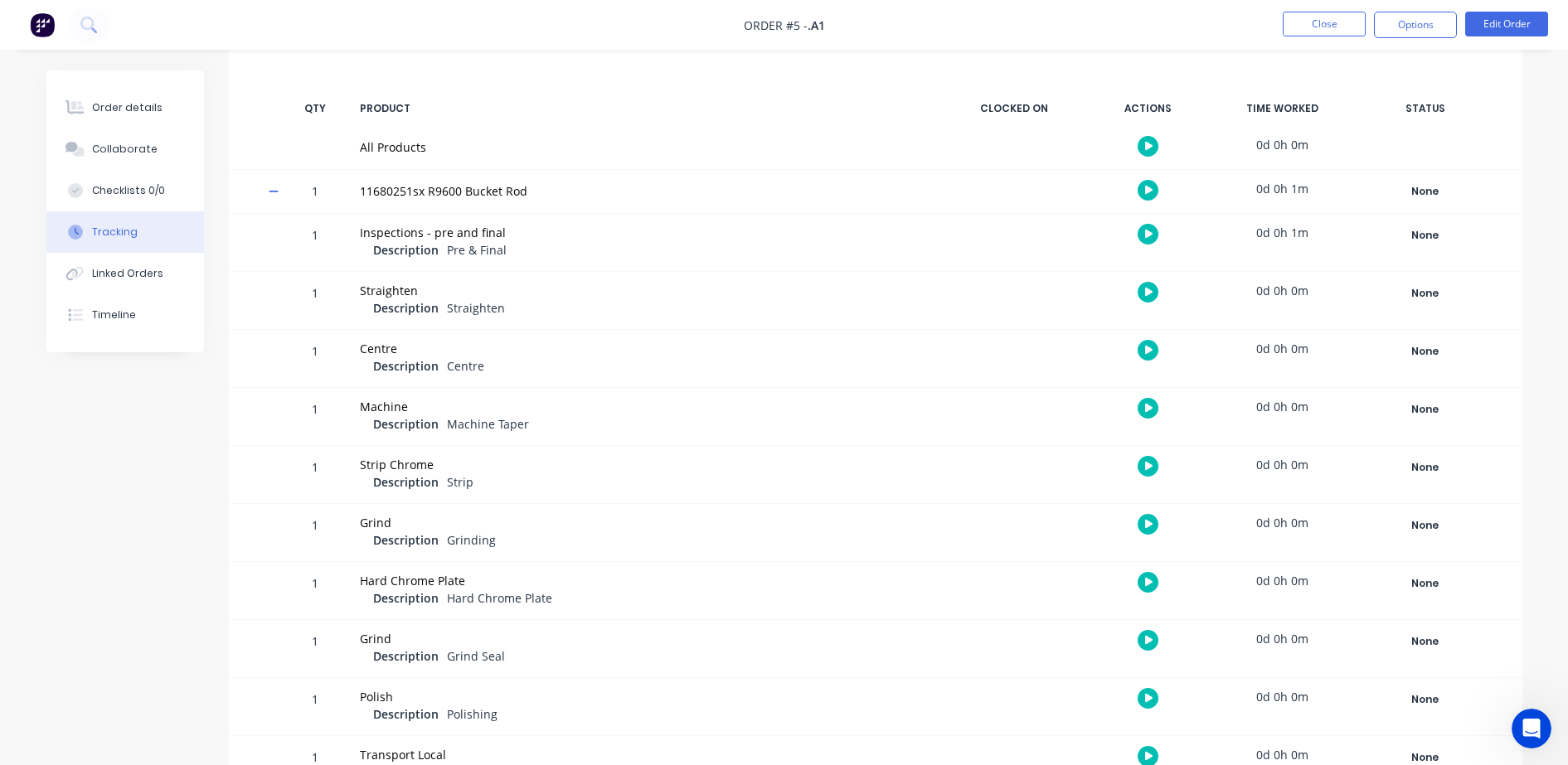 scroll, scrollTop: 0, scrollLeft: 0, axis: both 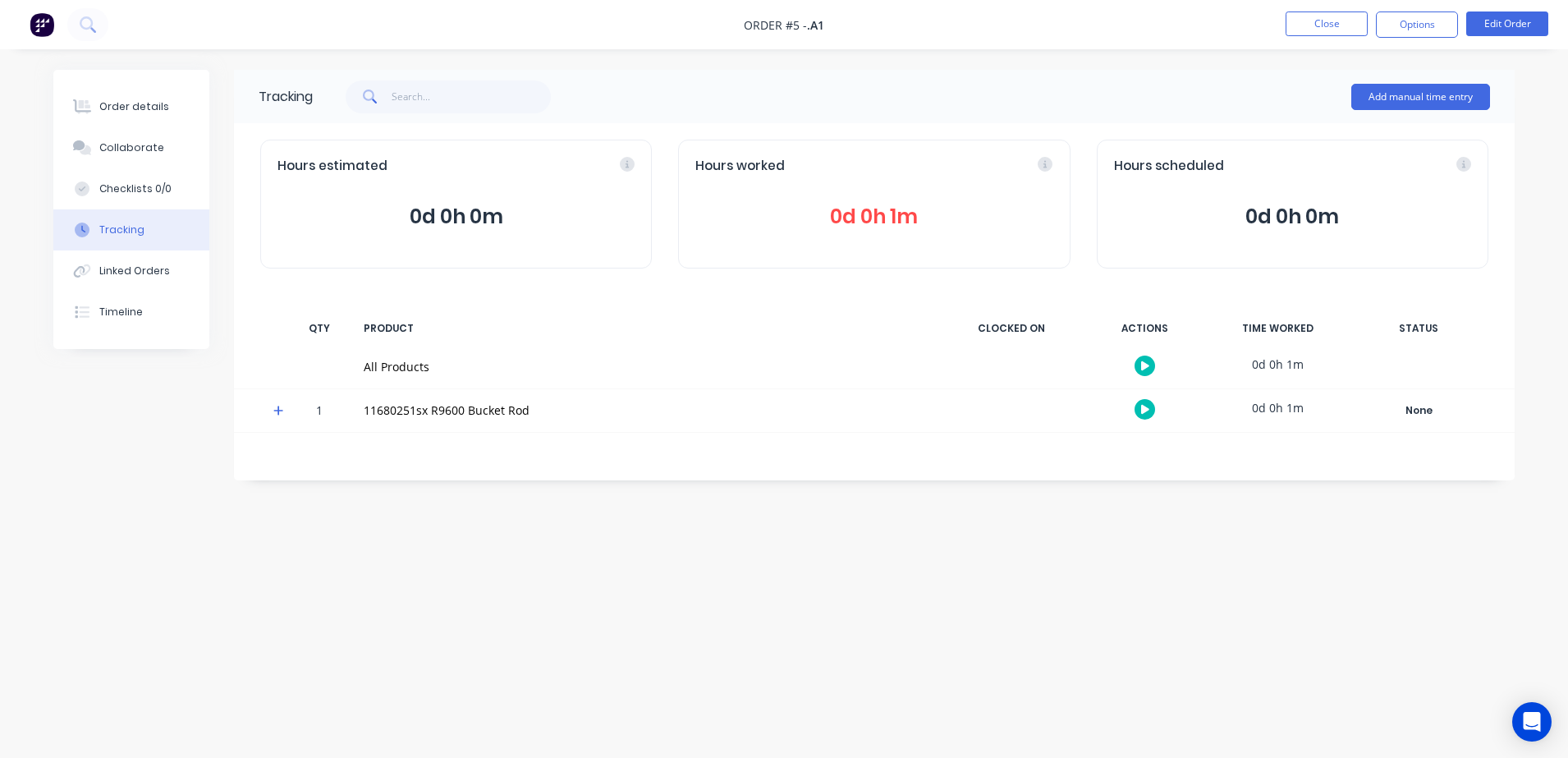 click on "0d 0h 1m" at bounding box center [873, 217] 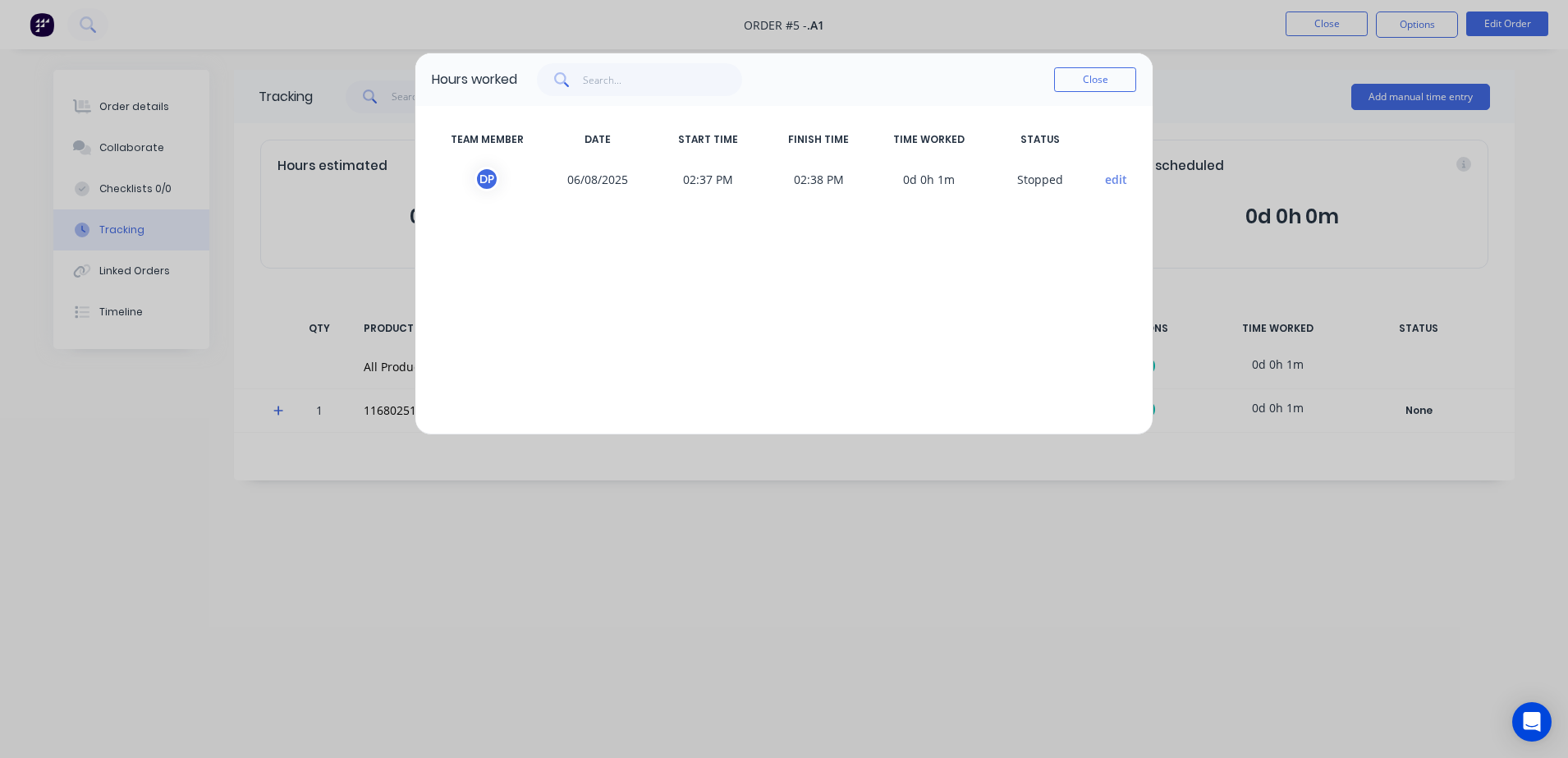 click on "edit" at bounding box center [1116, 179] 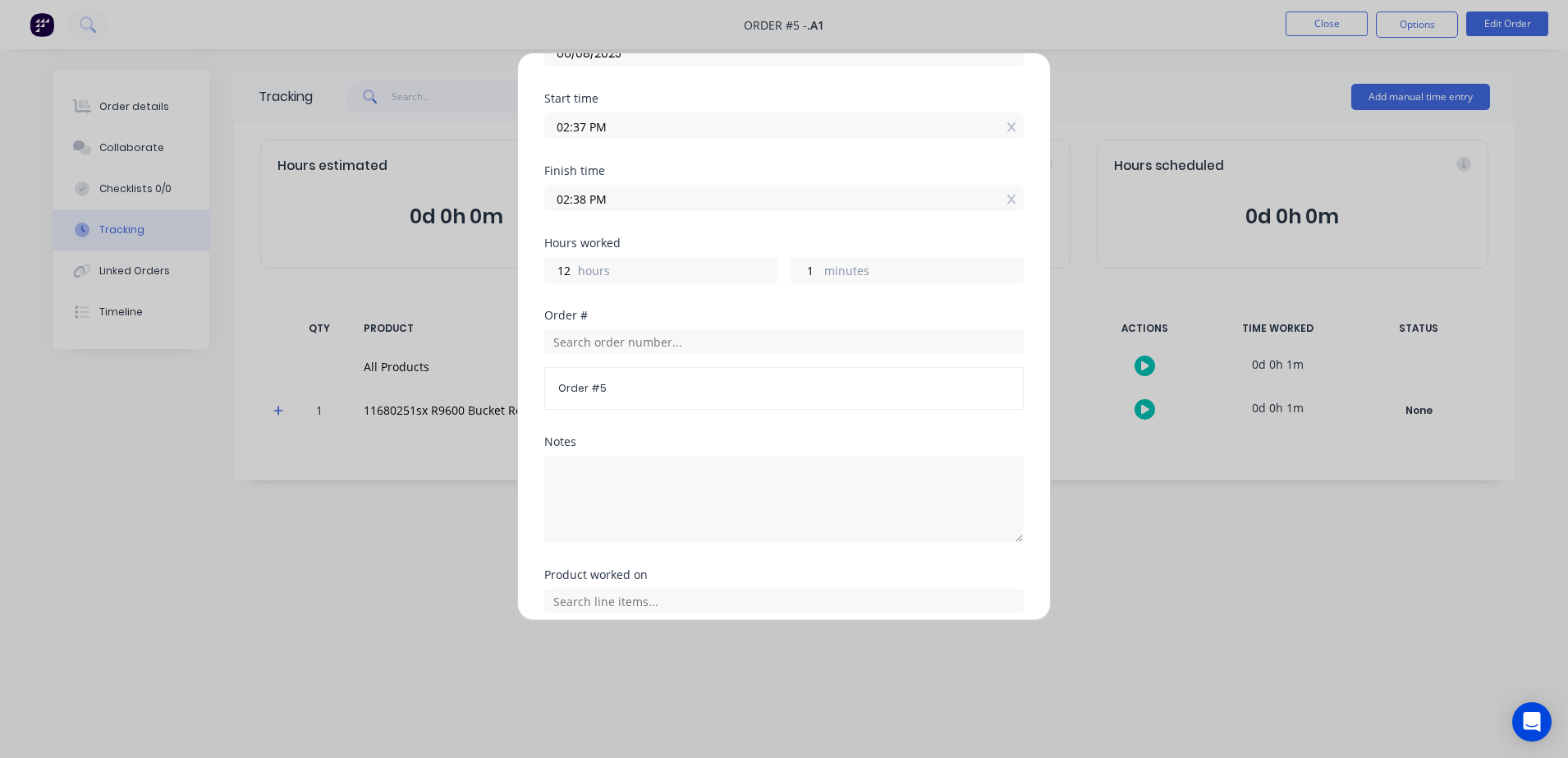 scroll, scrollTop: 0, scrollLeft: 0, axis: both 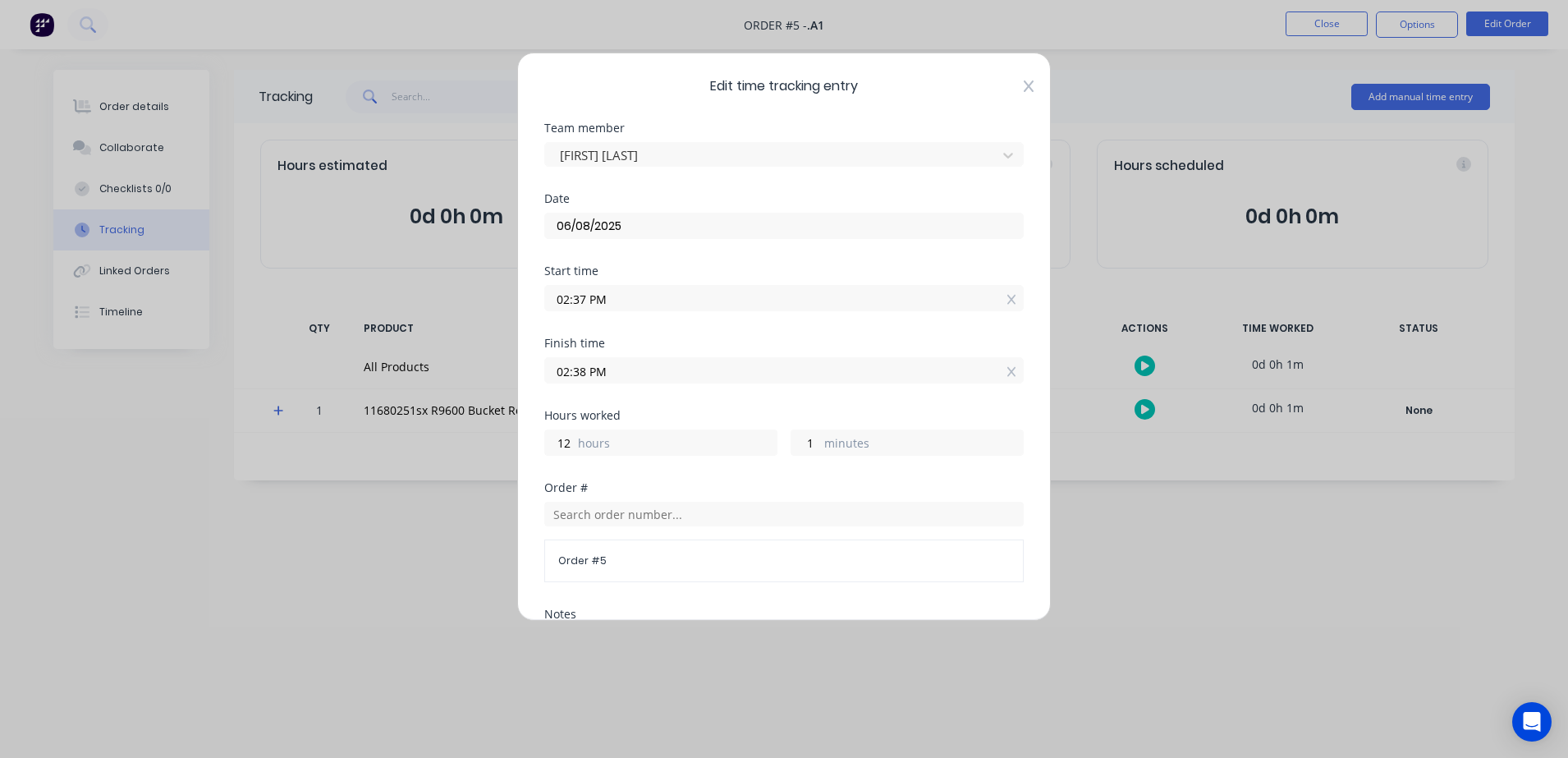 click 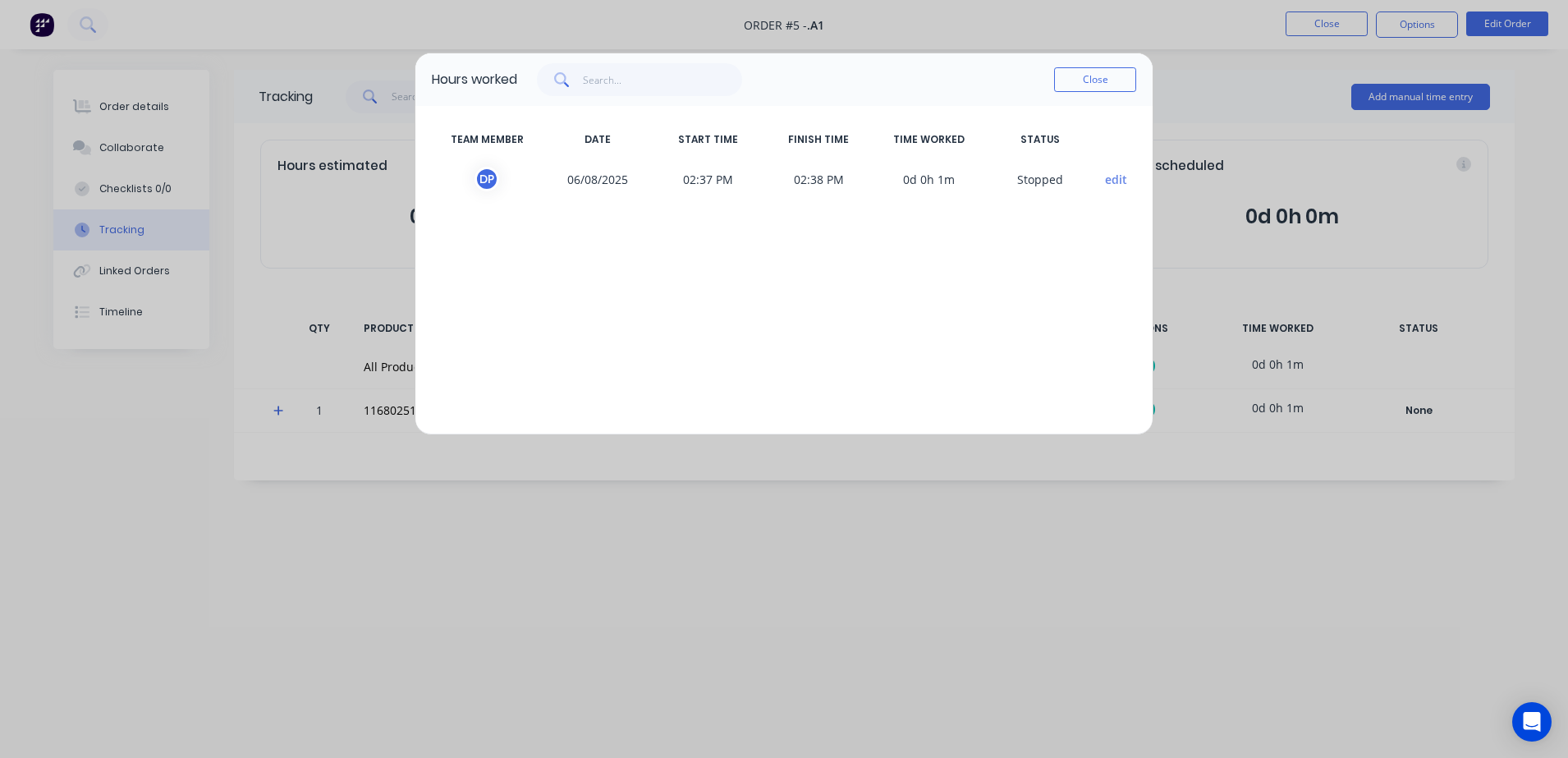 click on "edit" at bounding box center [1116, 179] 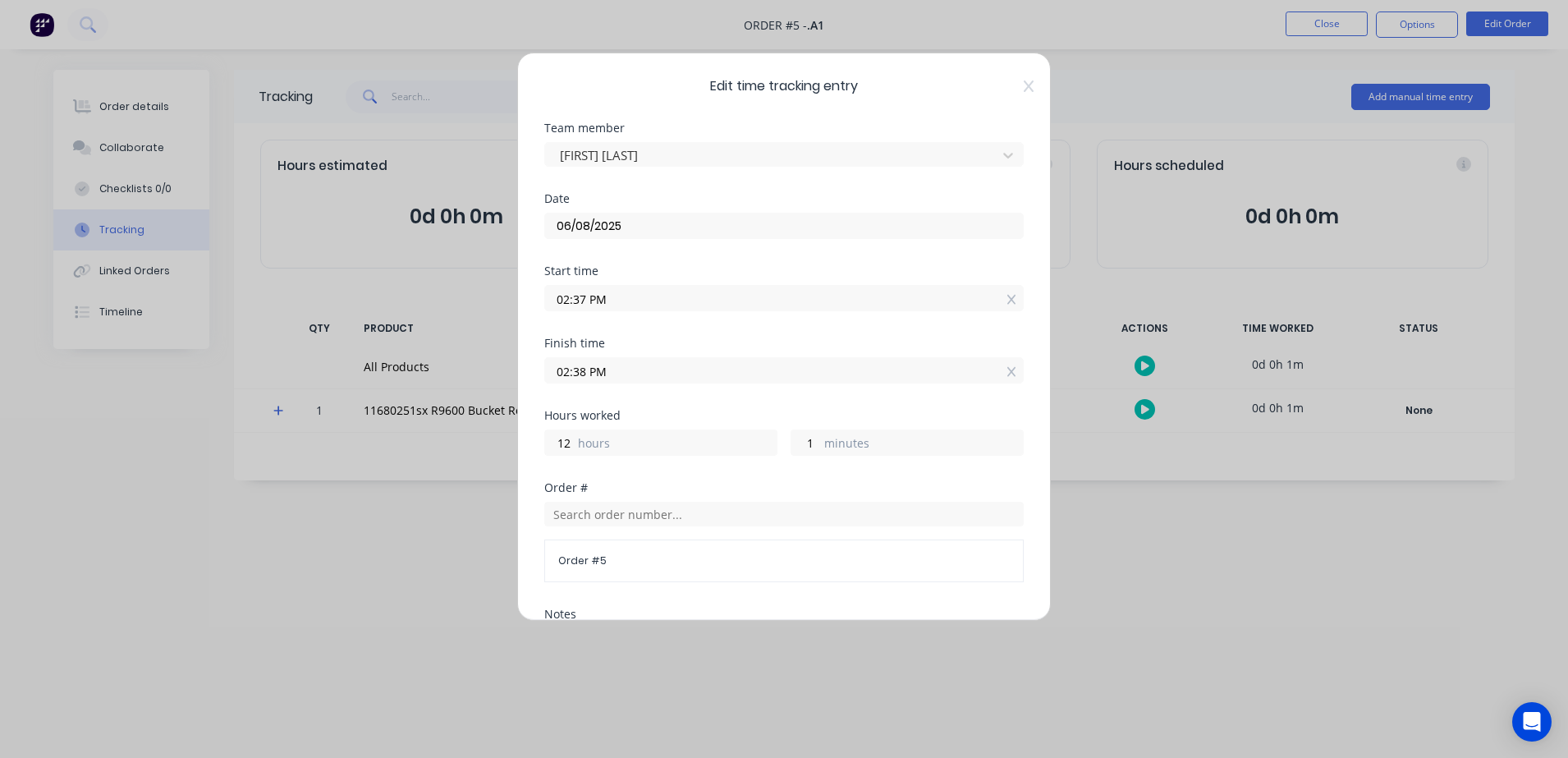 click on "12 hours" at bounding box center (661, 443) 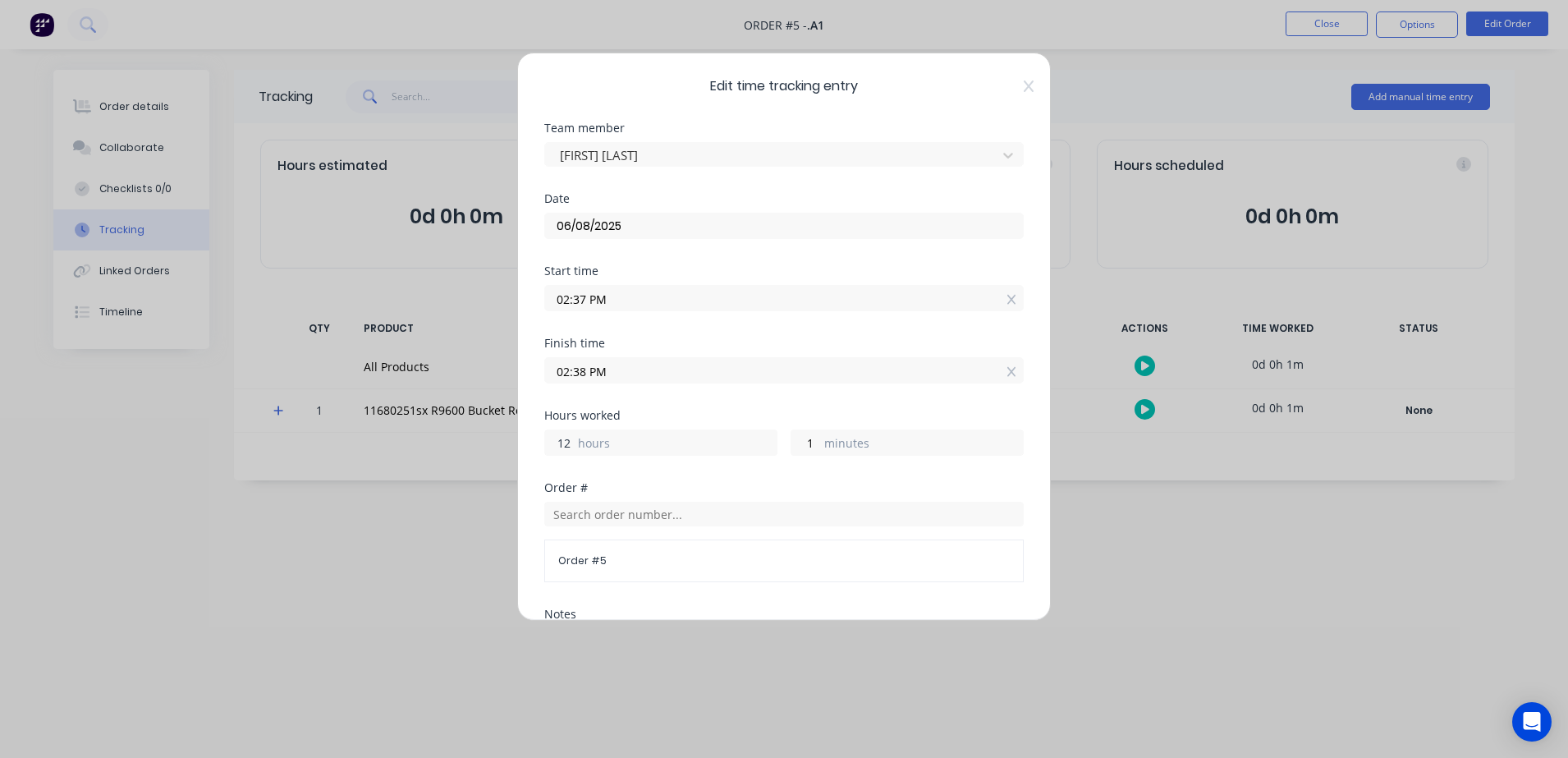 click on "12" at bounding box center [559, 443] 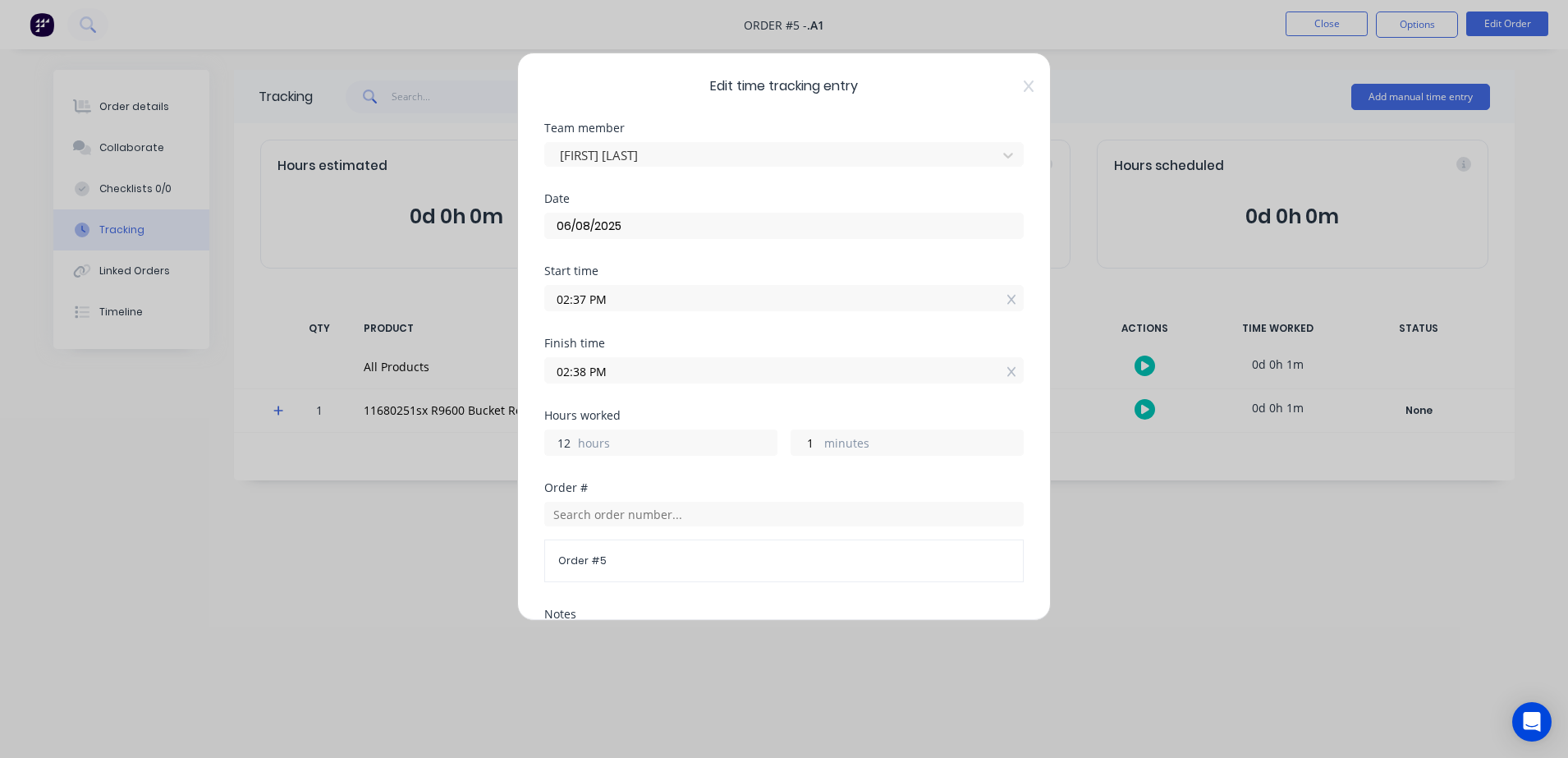 click on "12" at bounding box center (559, 443) 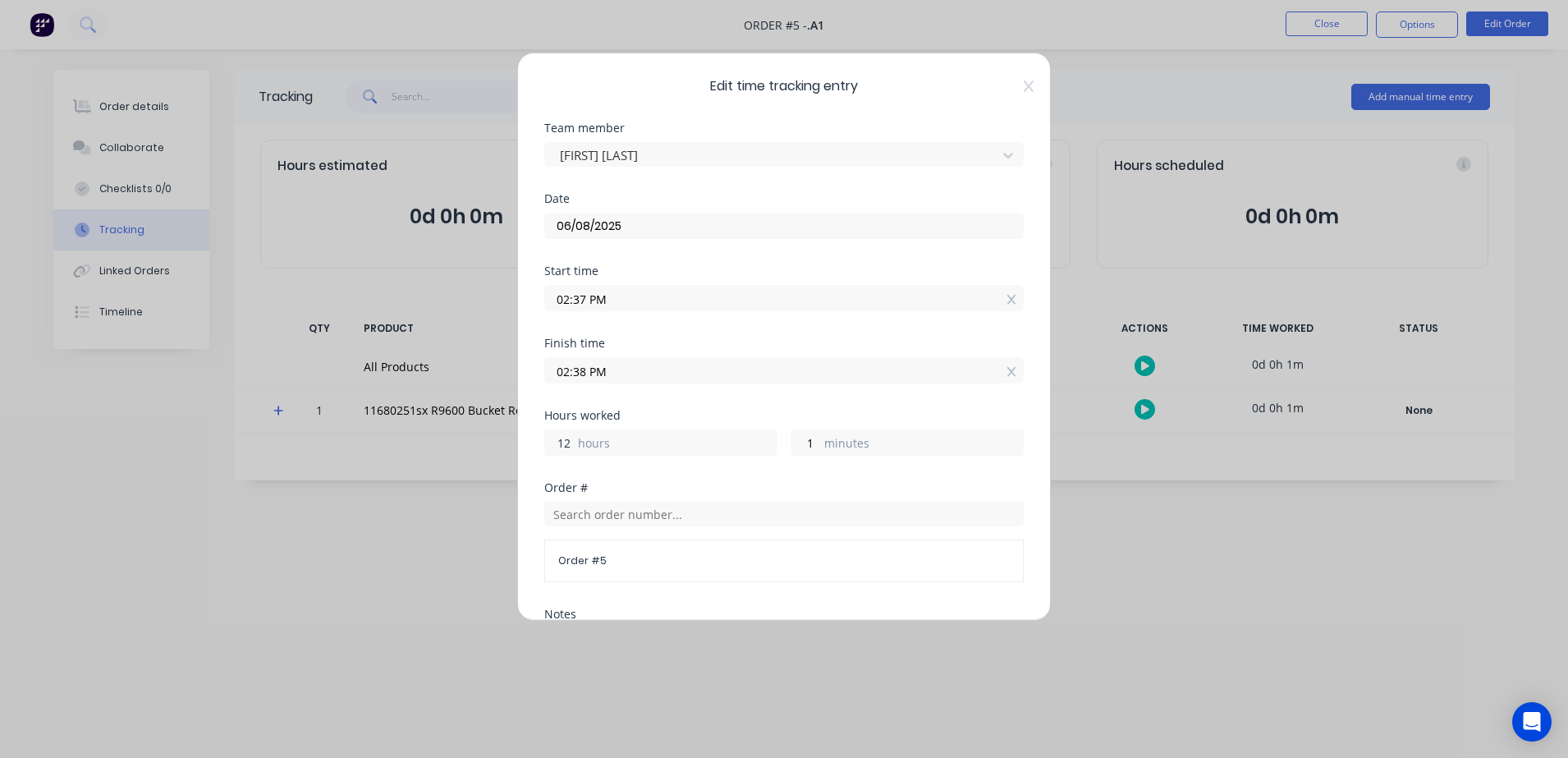 type on "1" 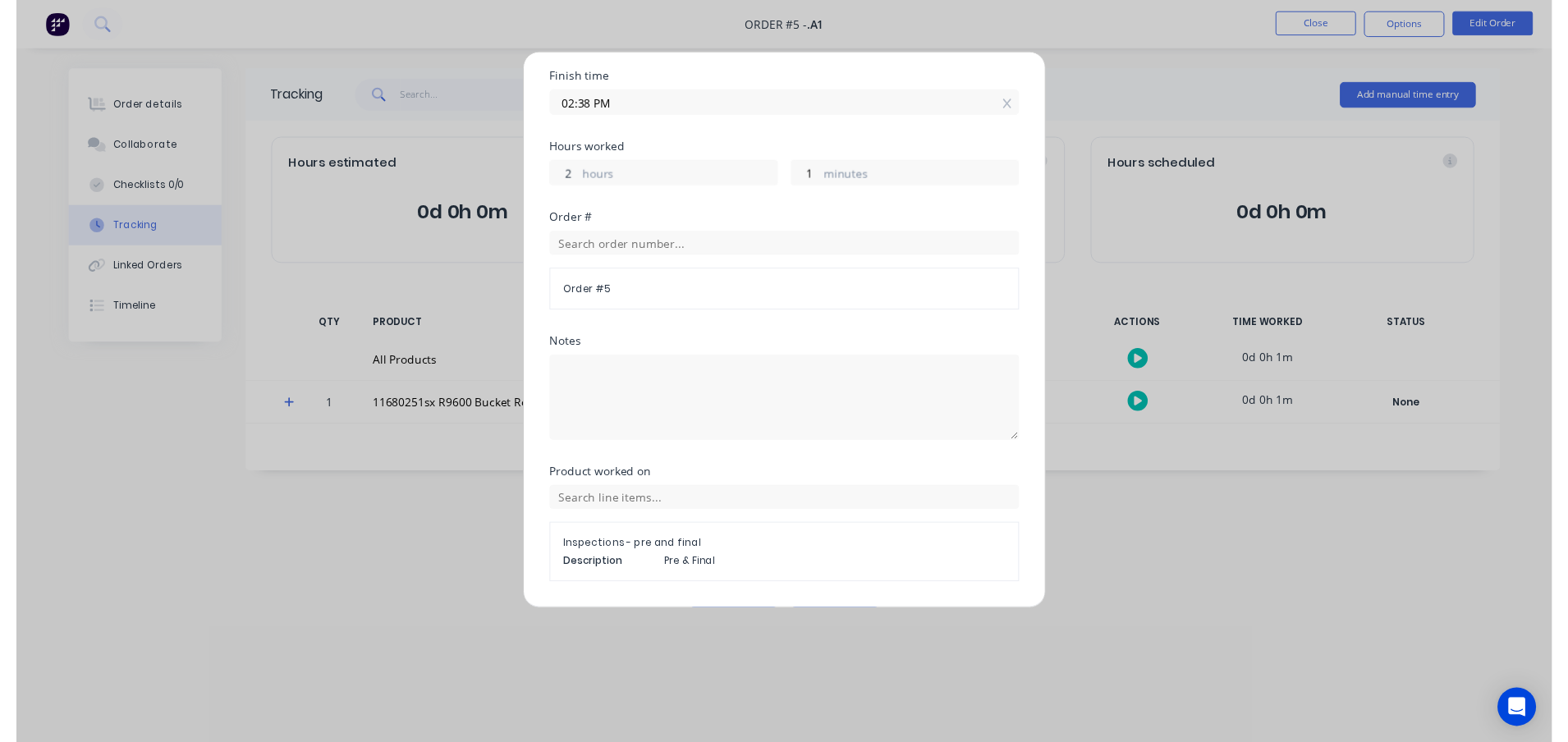 scroll, scrollTop: 315, scrollLeft: 0, axis: vertical 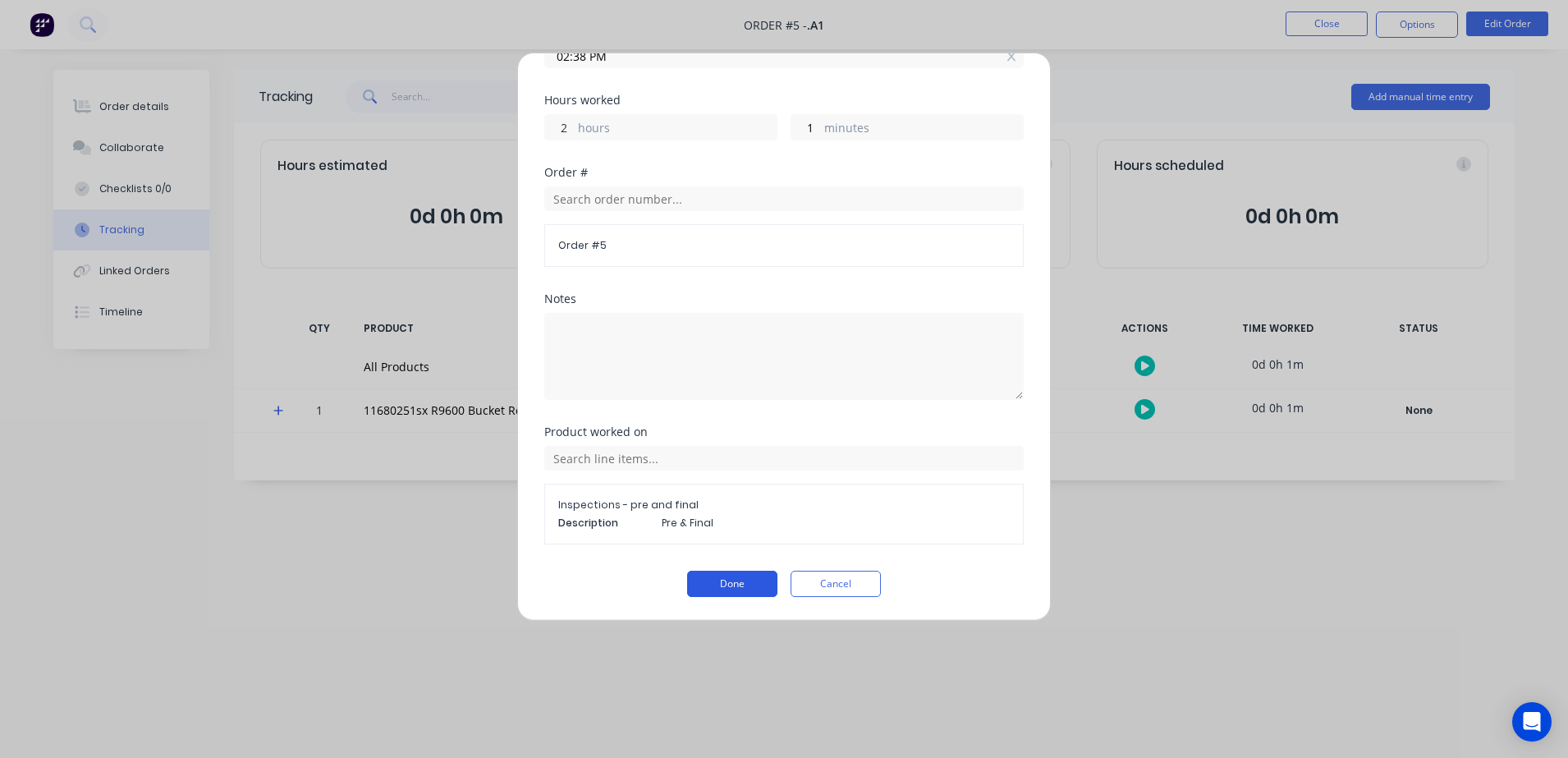 type on "2" 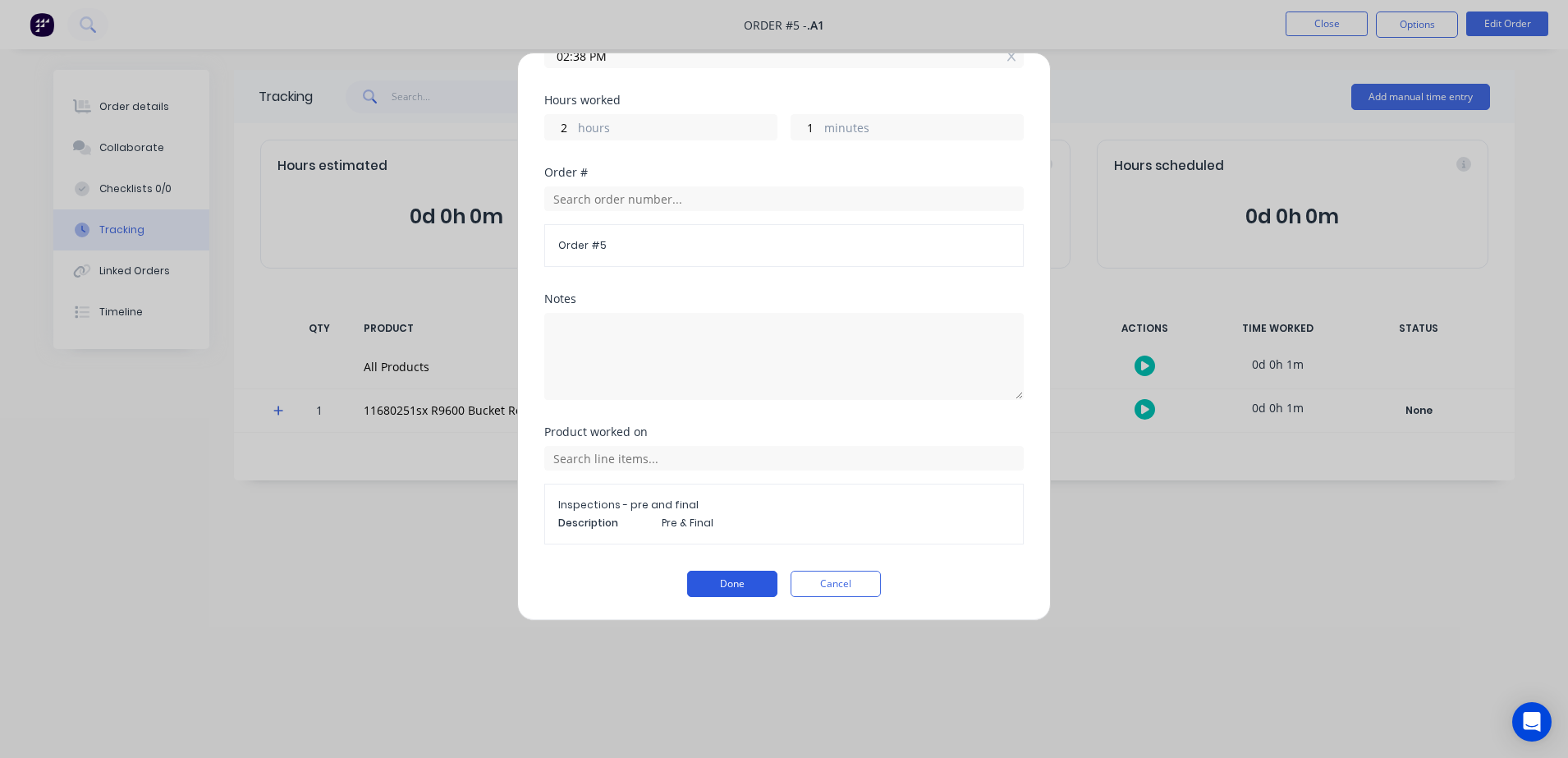 type on "04:38 PM" 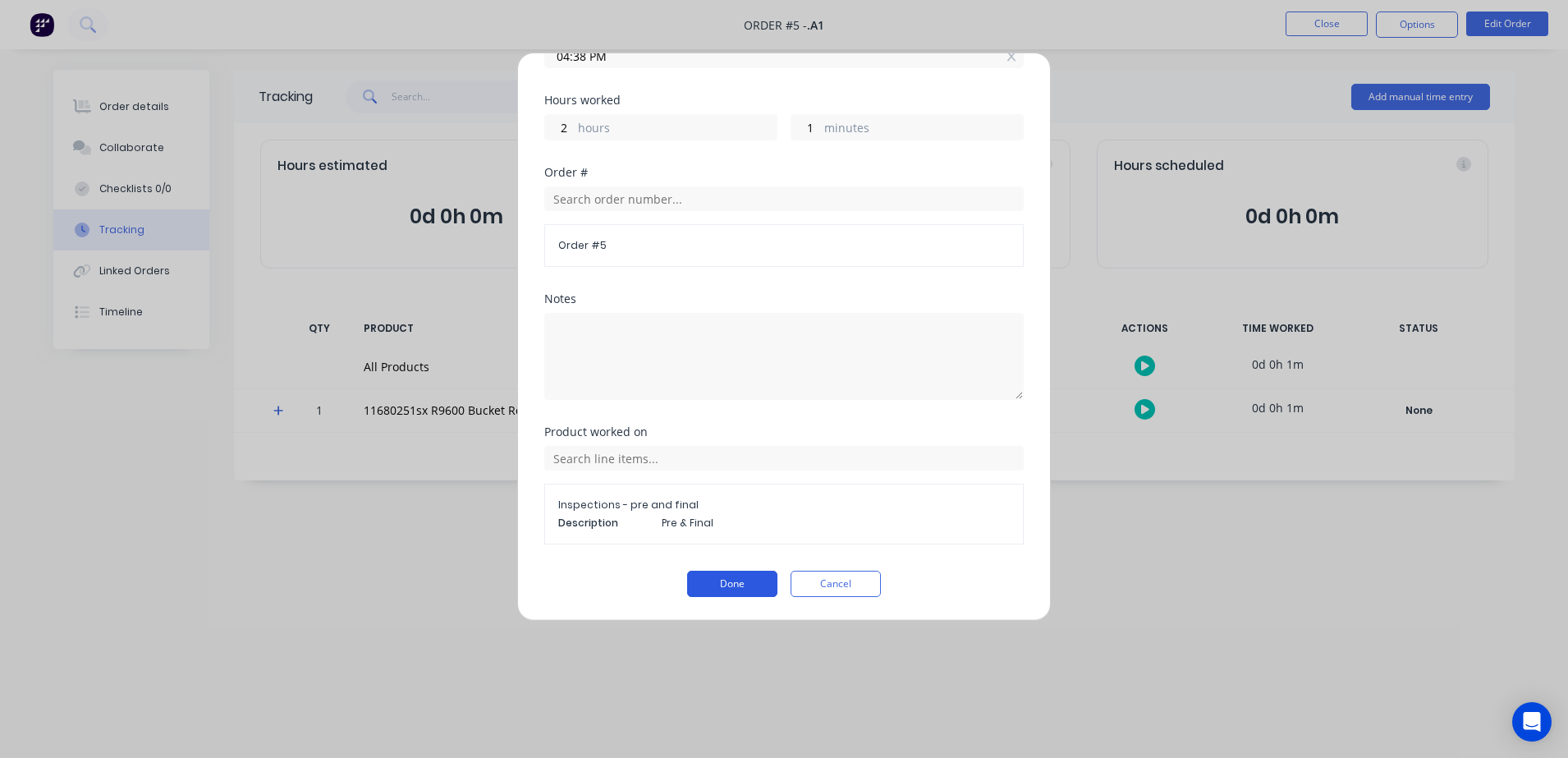 click on "Done" at bounding box center [732, 584] 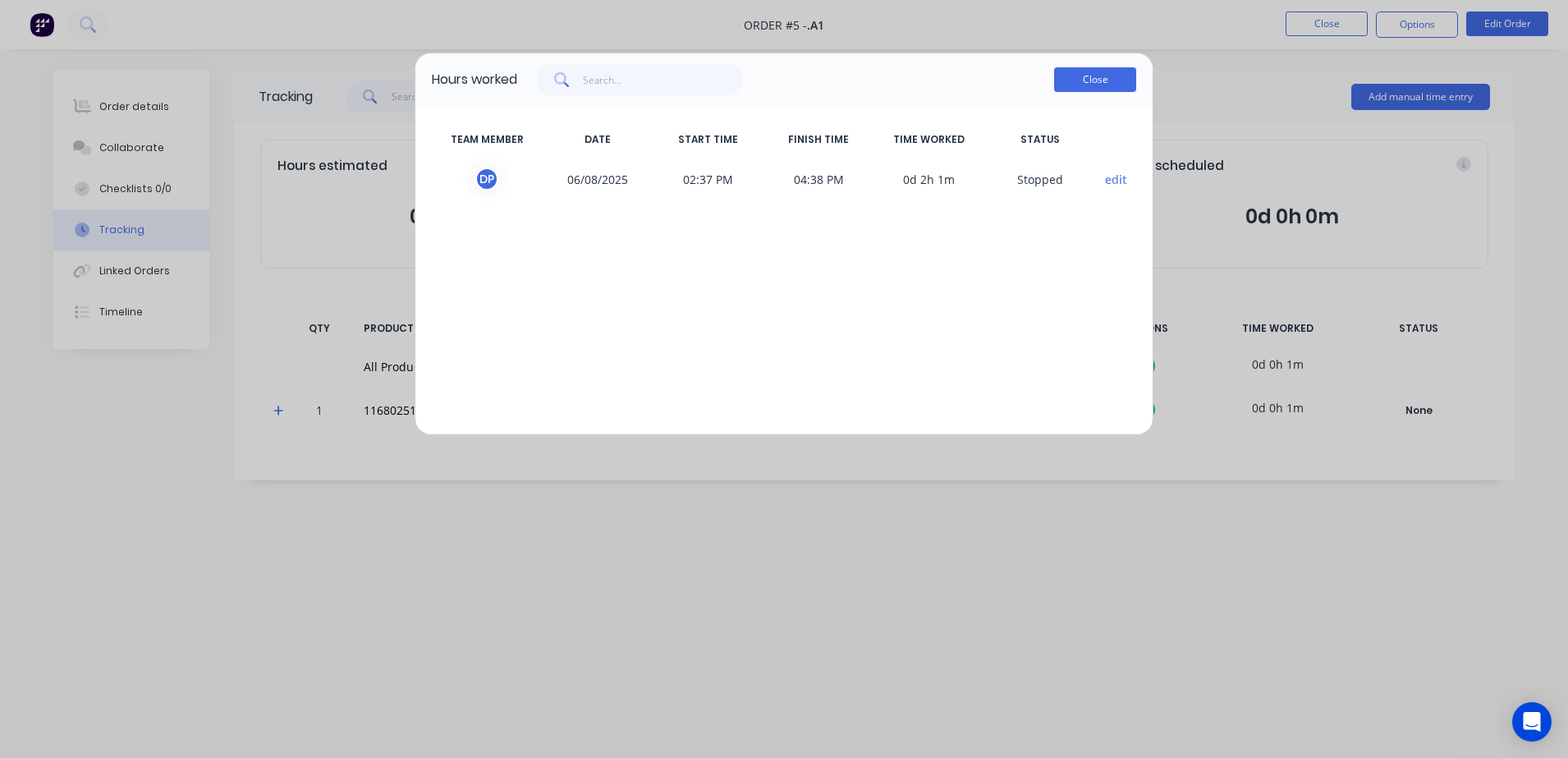 click on "Close" at bounding box center (1095, 80) 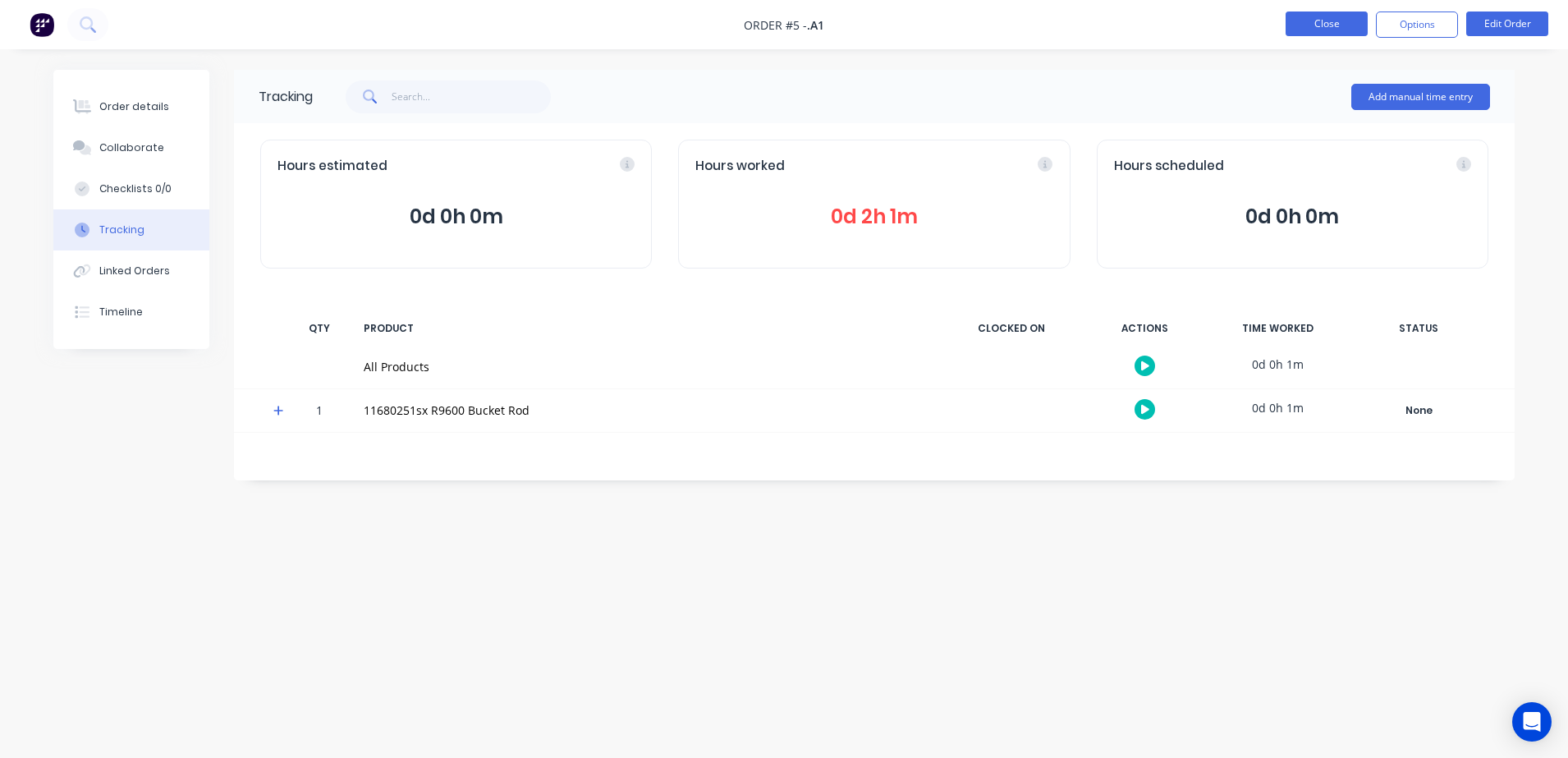 click on "Close" at bounding box center [1327, 24] 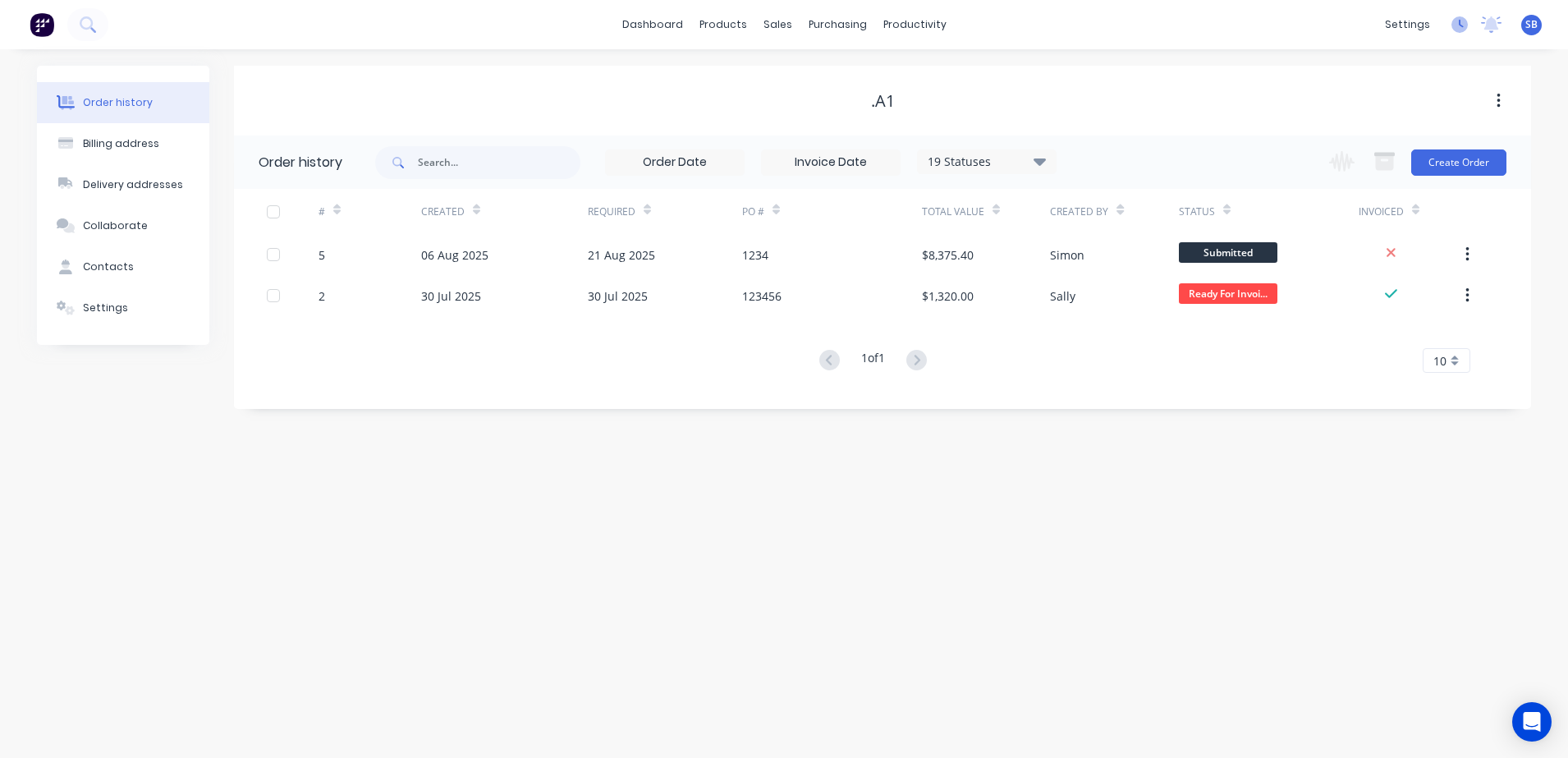 click 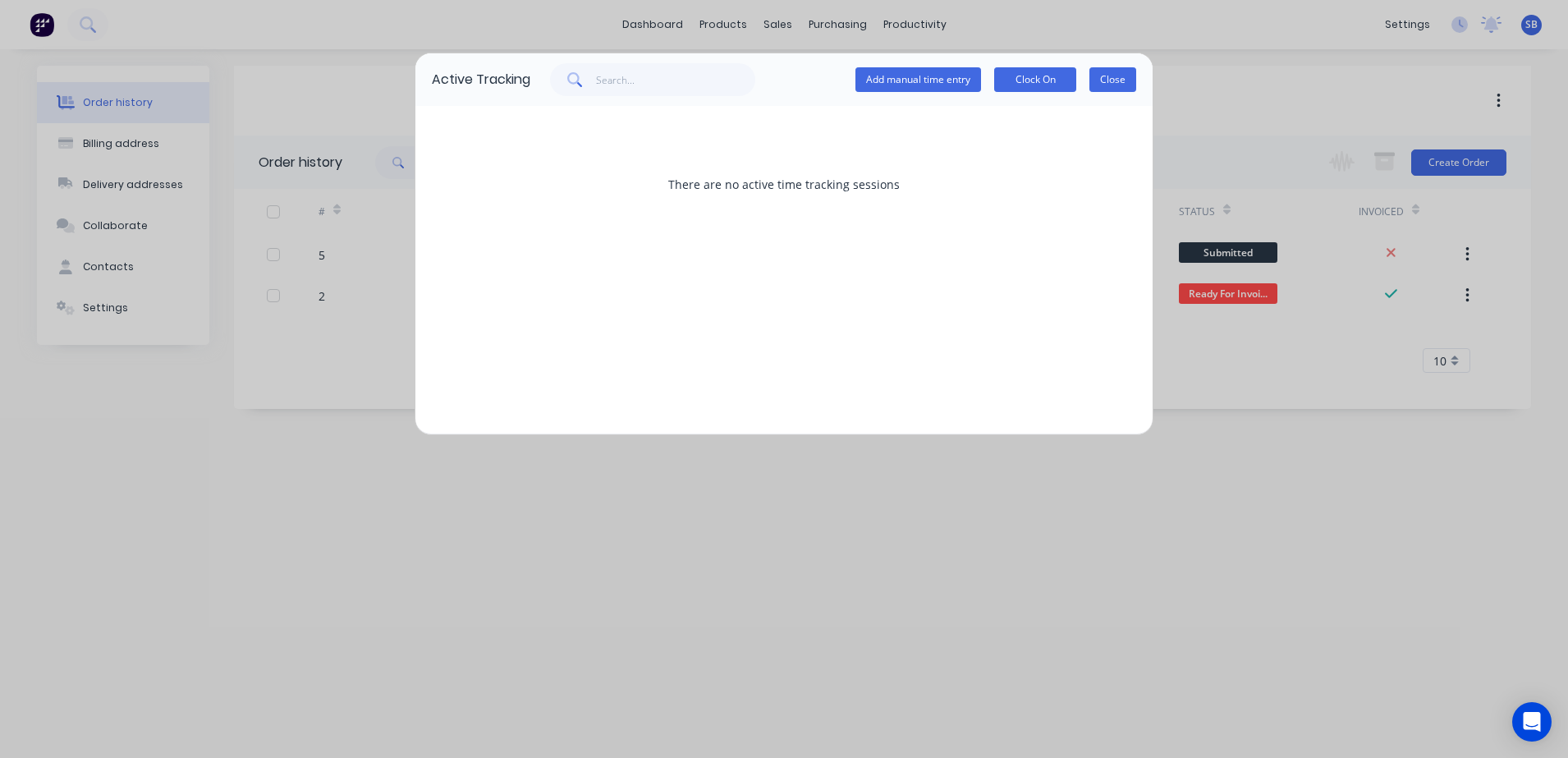 click on "Close" at bounding box center (1112, 80) 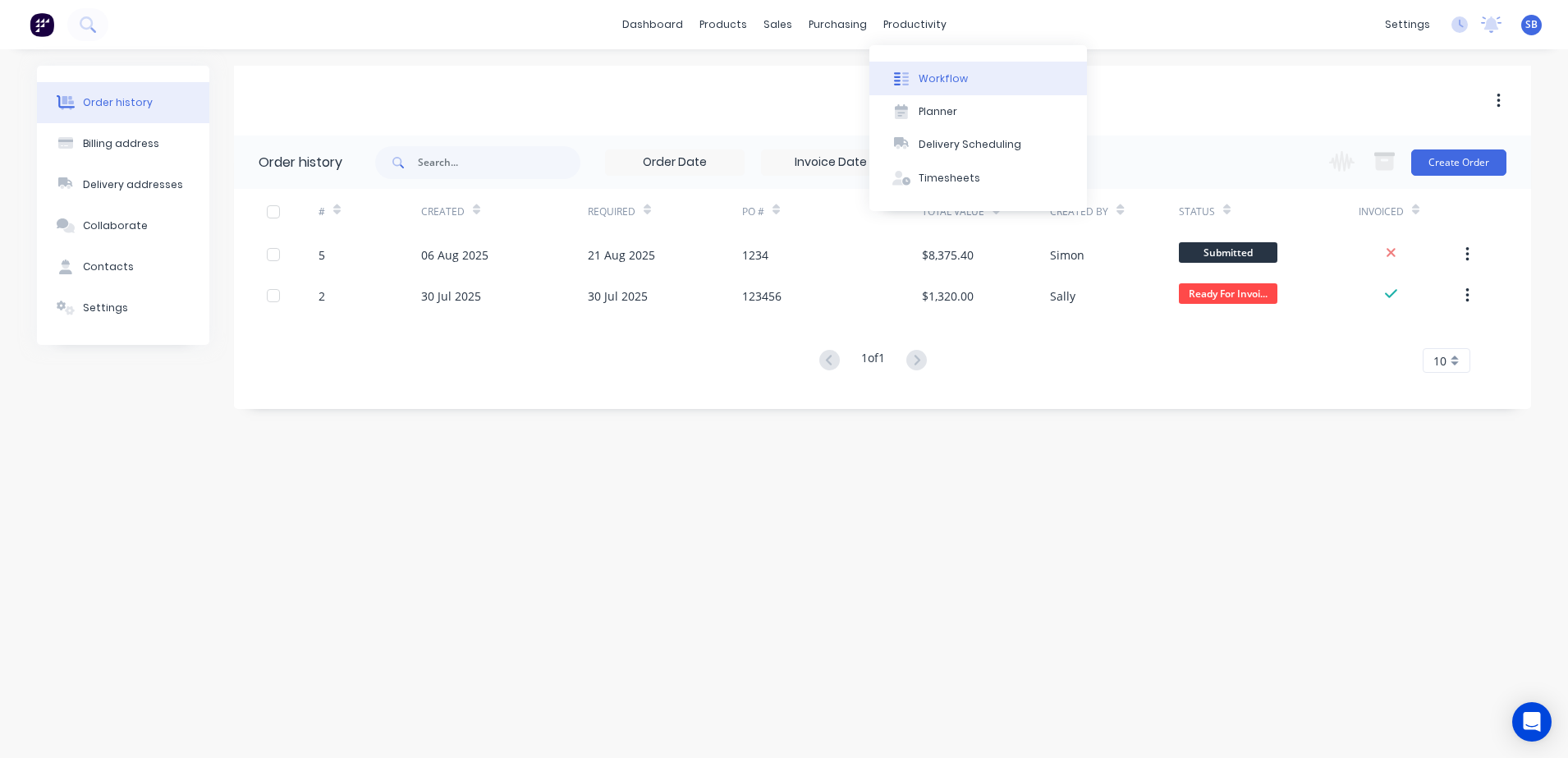 click on "Workflow" at bounding box center (978, 78) 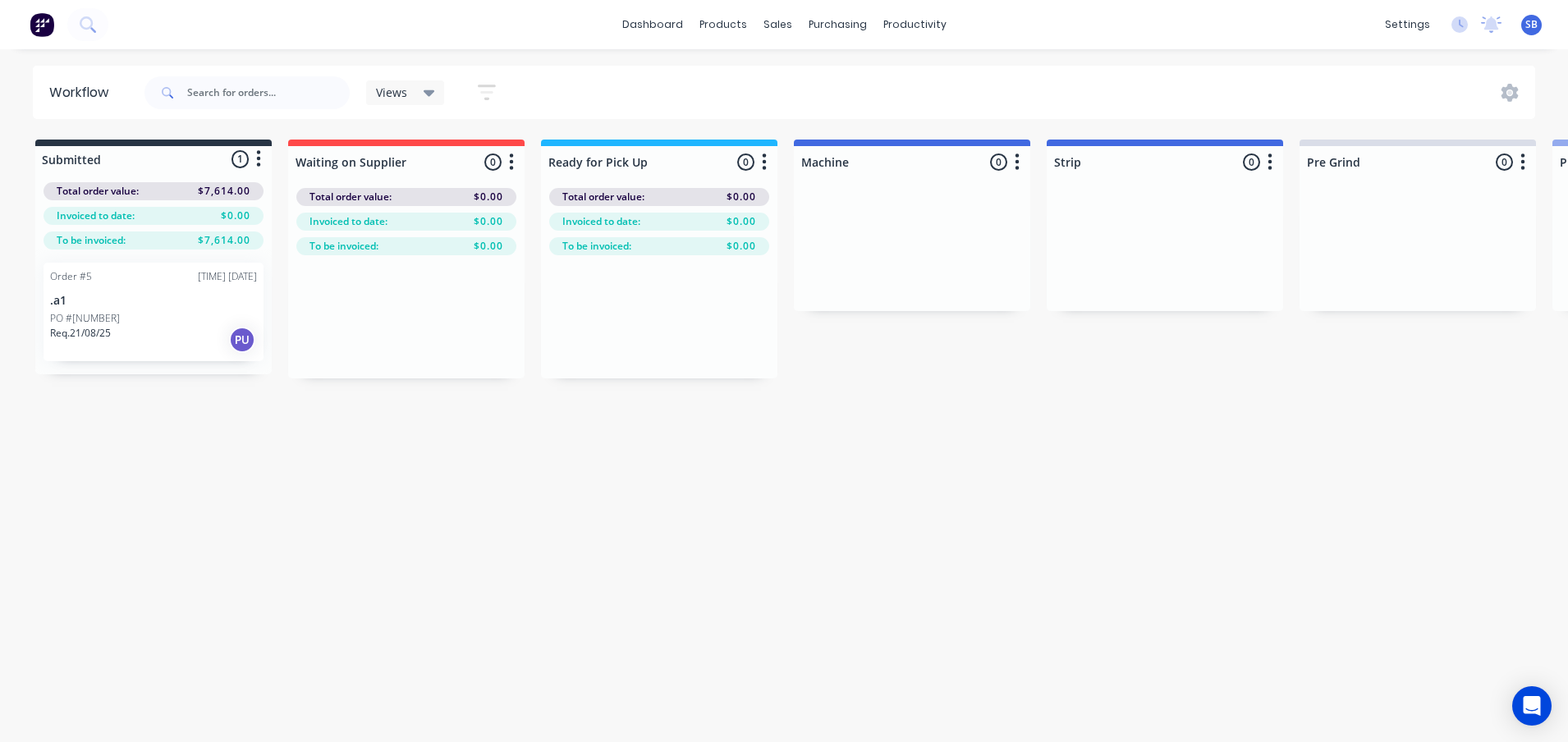 click on "Order #5 02:36 PM 06/08/25 .a1 PO #1234 Req. 21/08/25 PU" at bounding box center (154, 312) 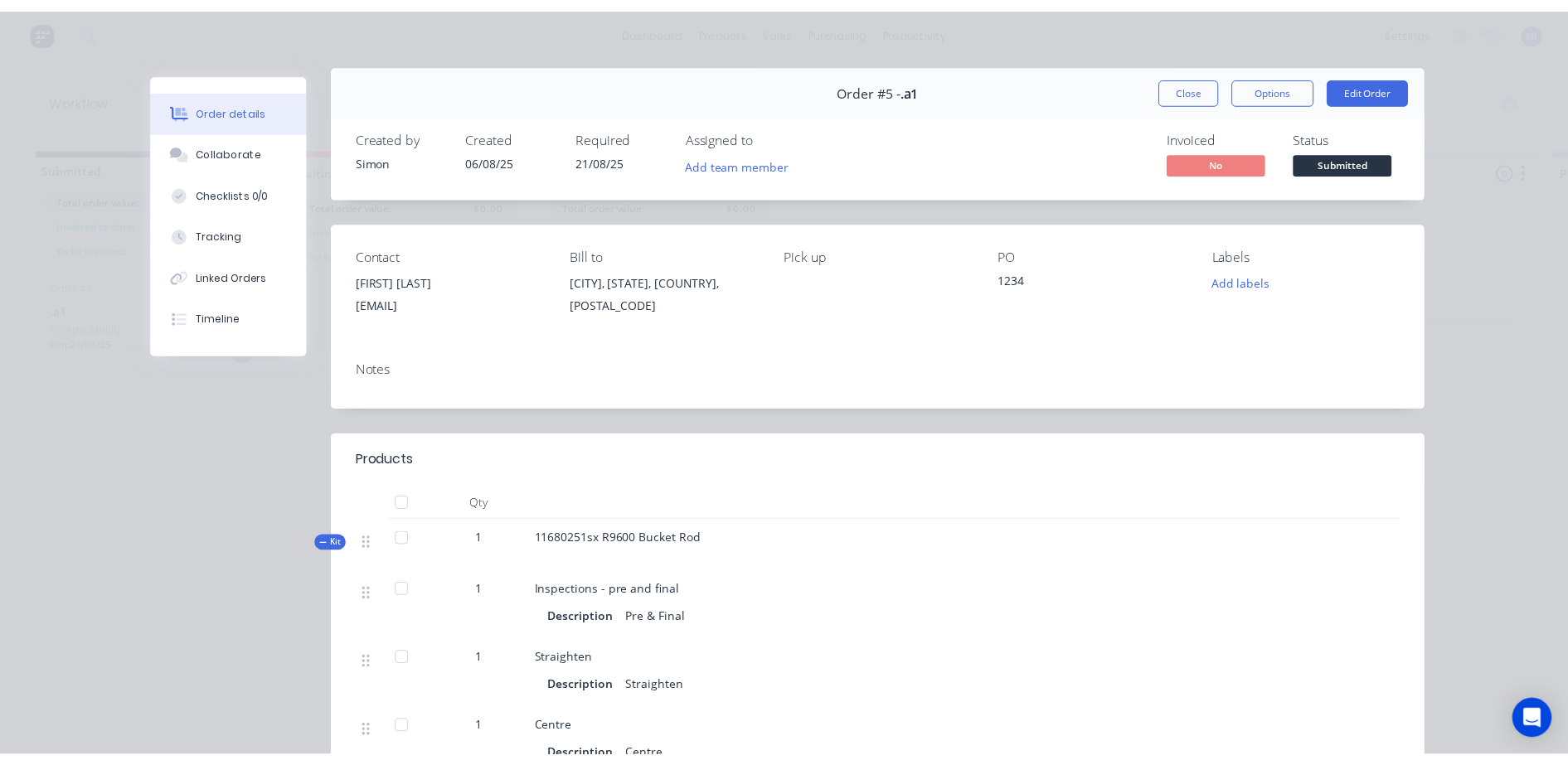 scroll, scrollTop: 0, scrollLeft: 0, axis: both 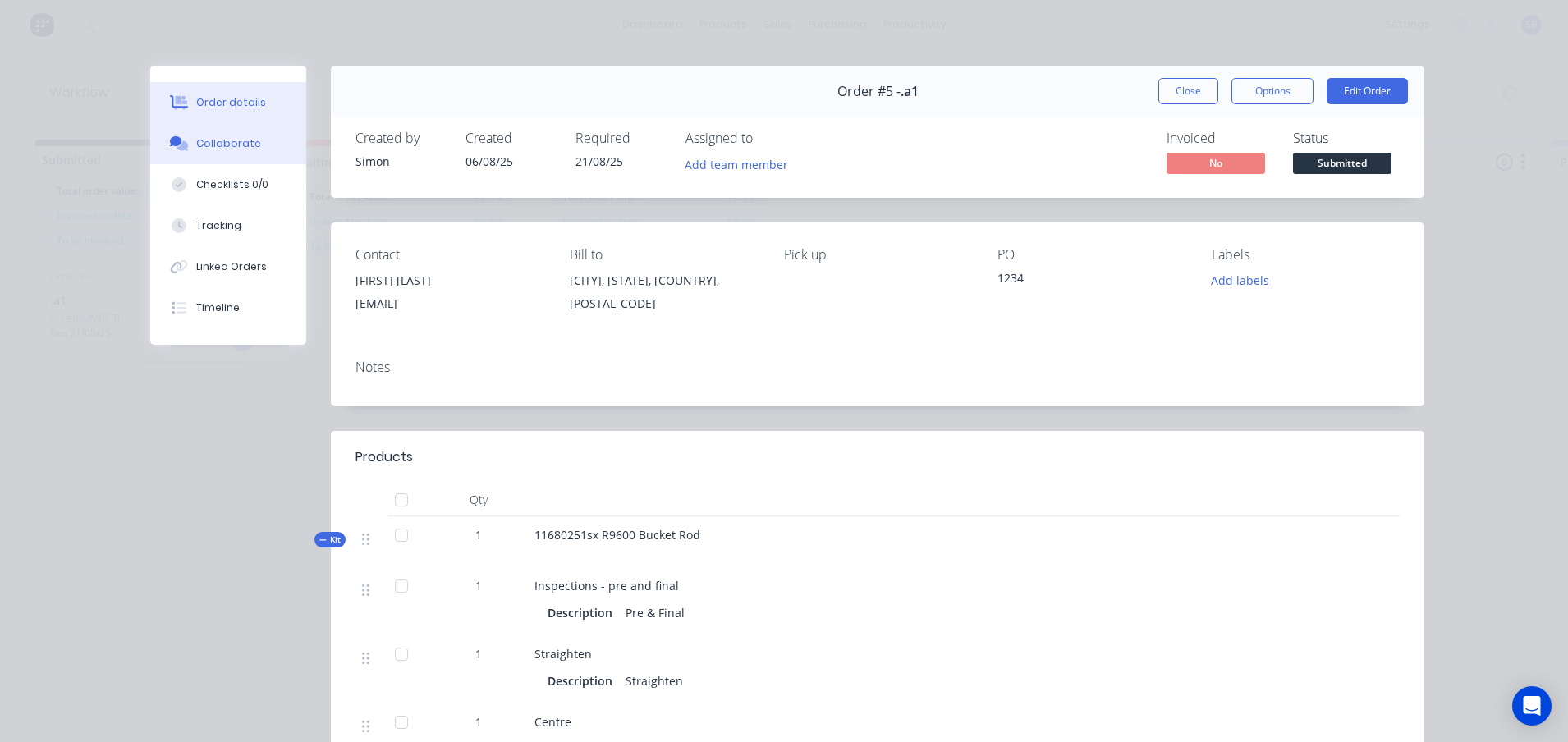 click on "Collaborate" at bounding box center (228, 144) 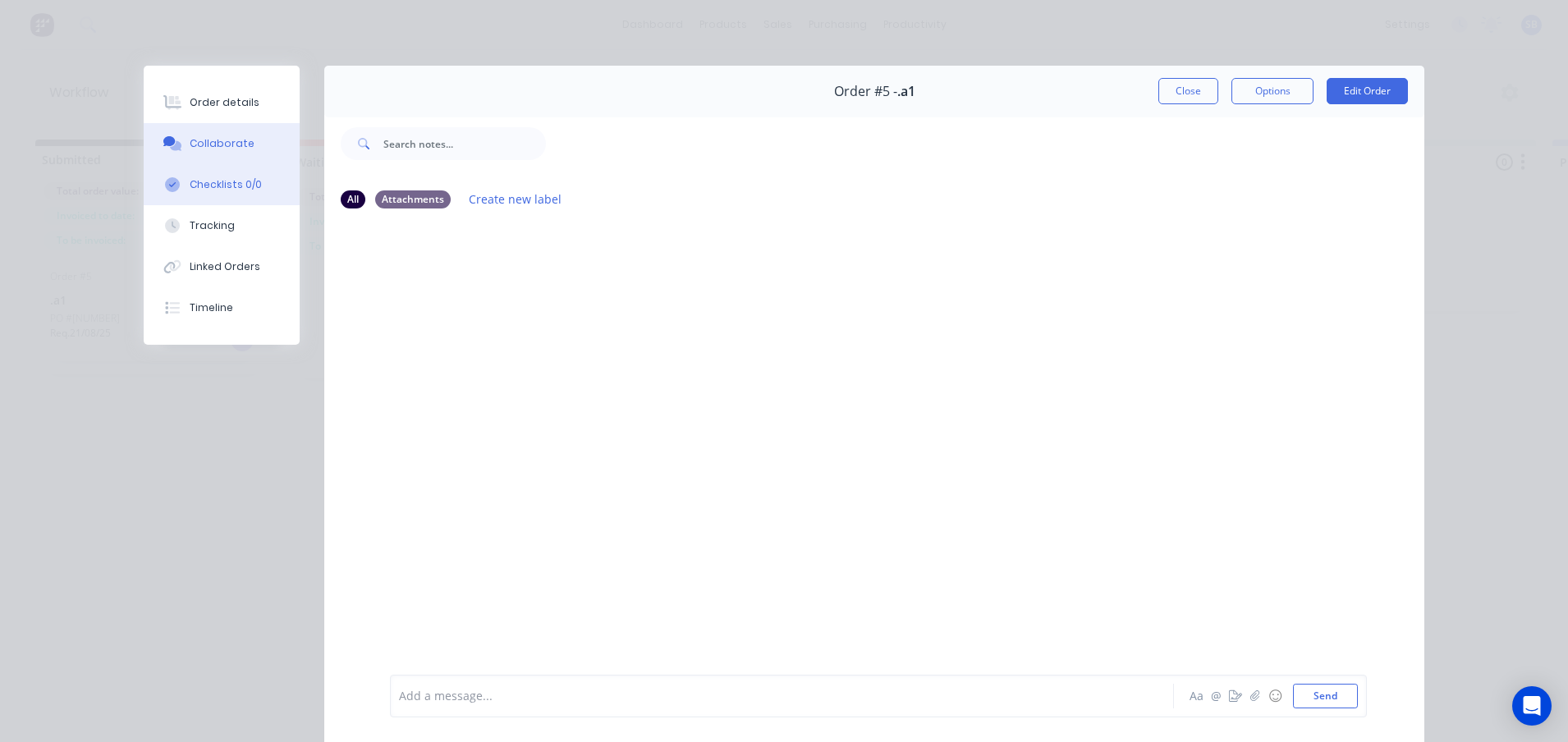 click on "Checklists 0/0" at bounding box center [222, 185] 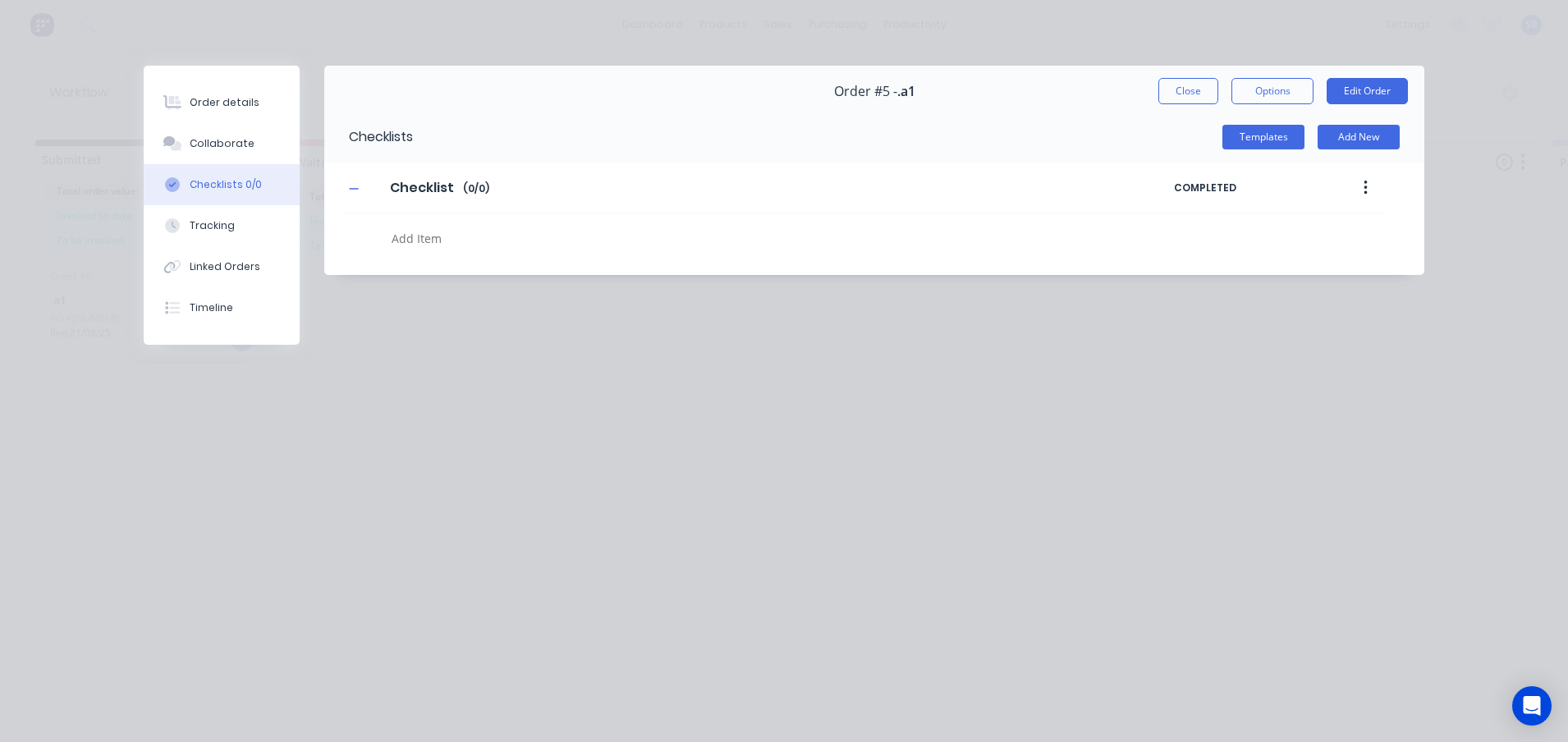 click at bounding box center (717, 238) 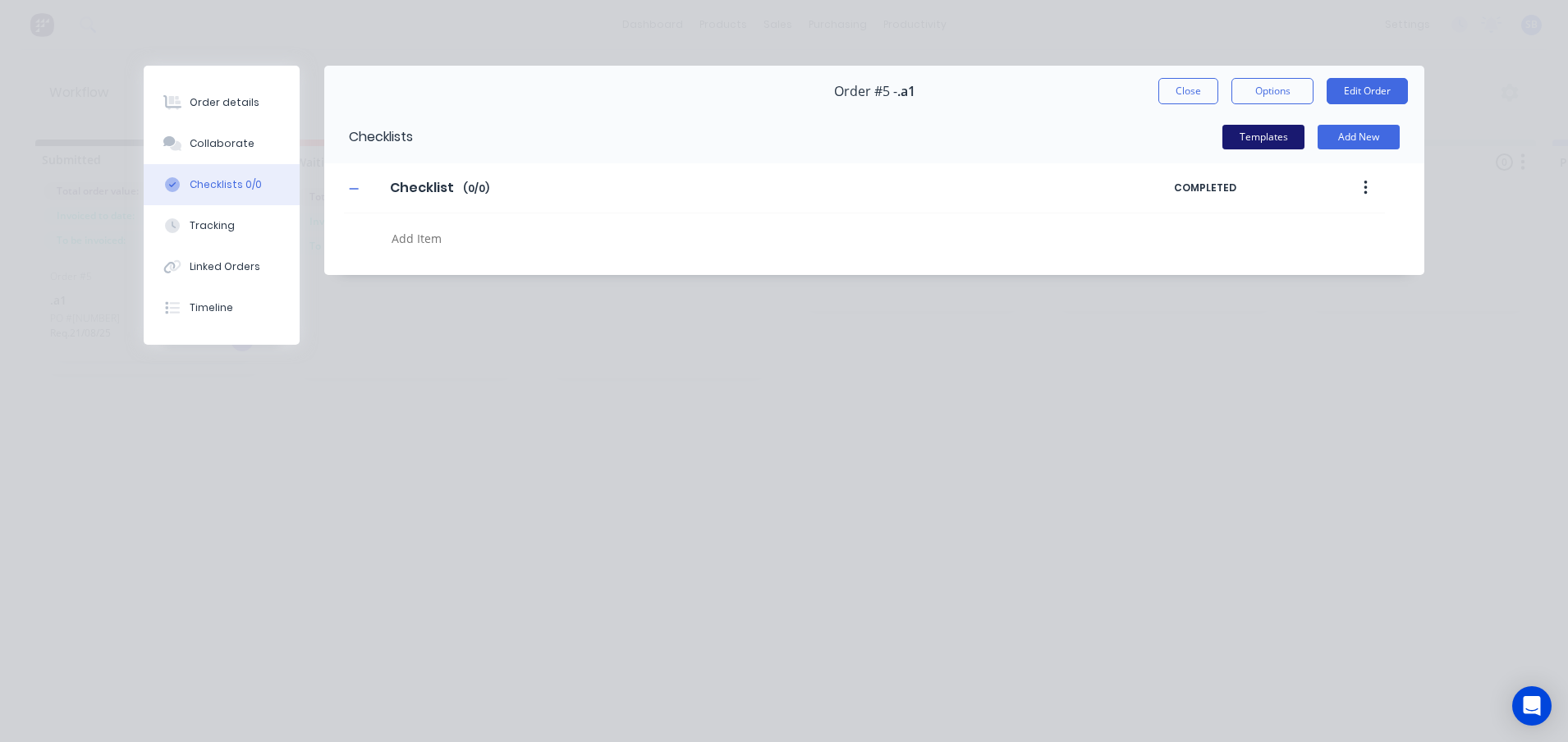 click on "Templates" at bounding box center (1263, 137) 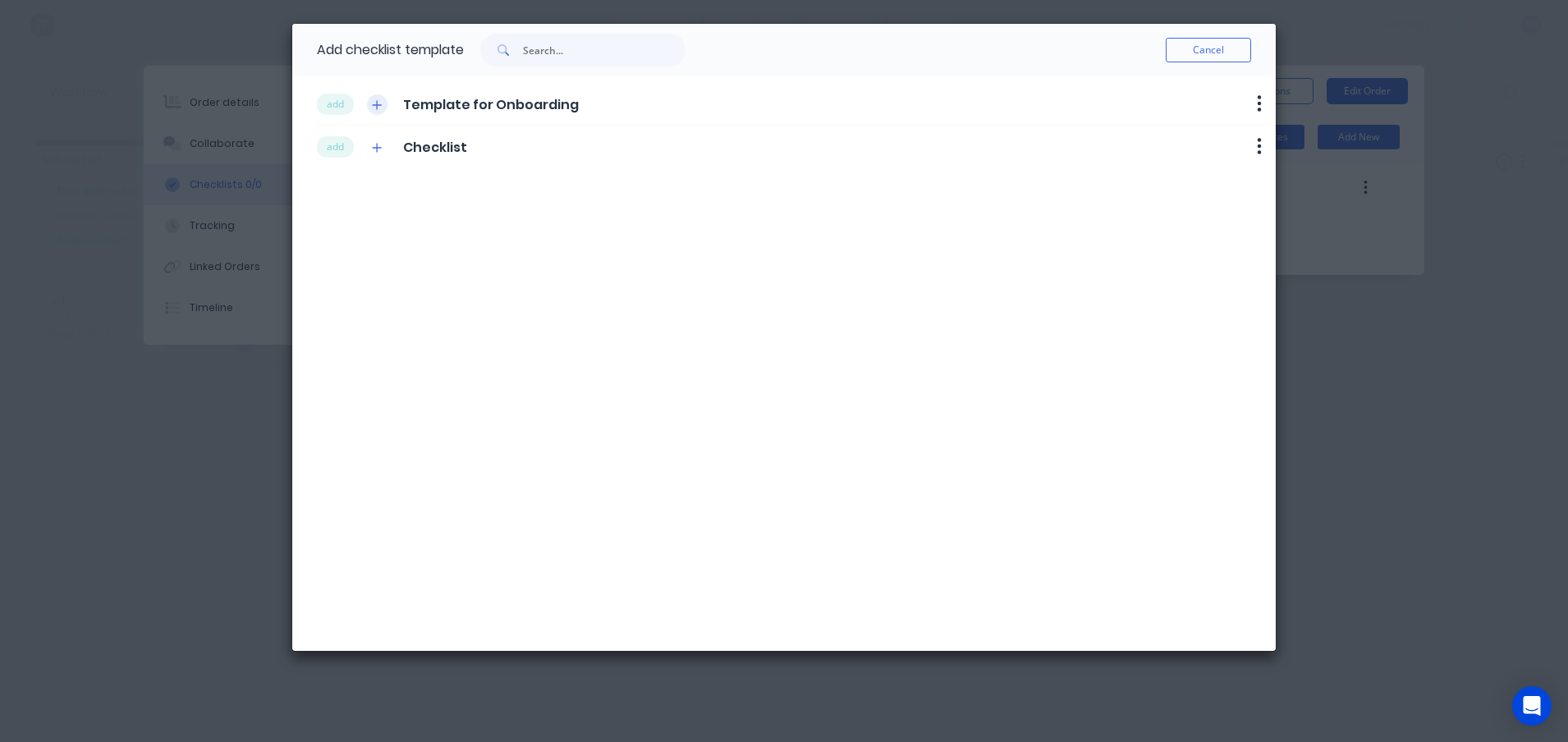 click at bounding box center [377, 104] 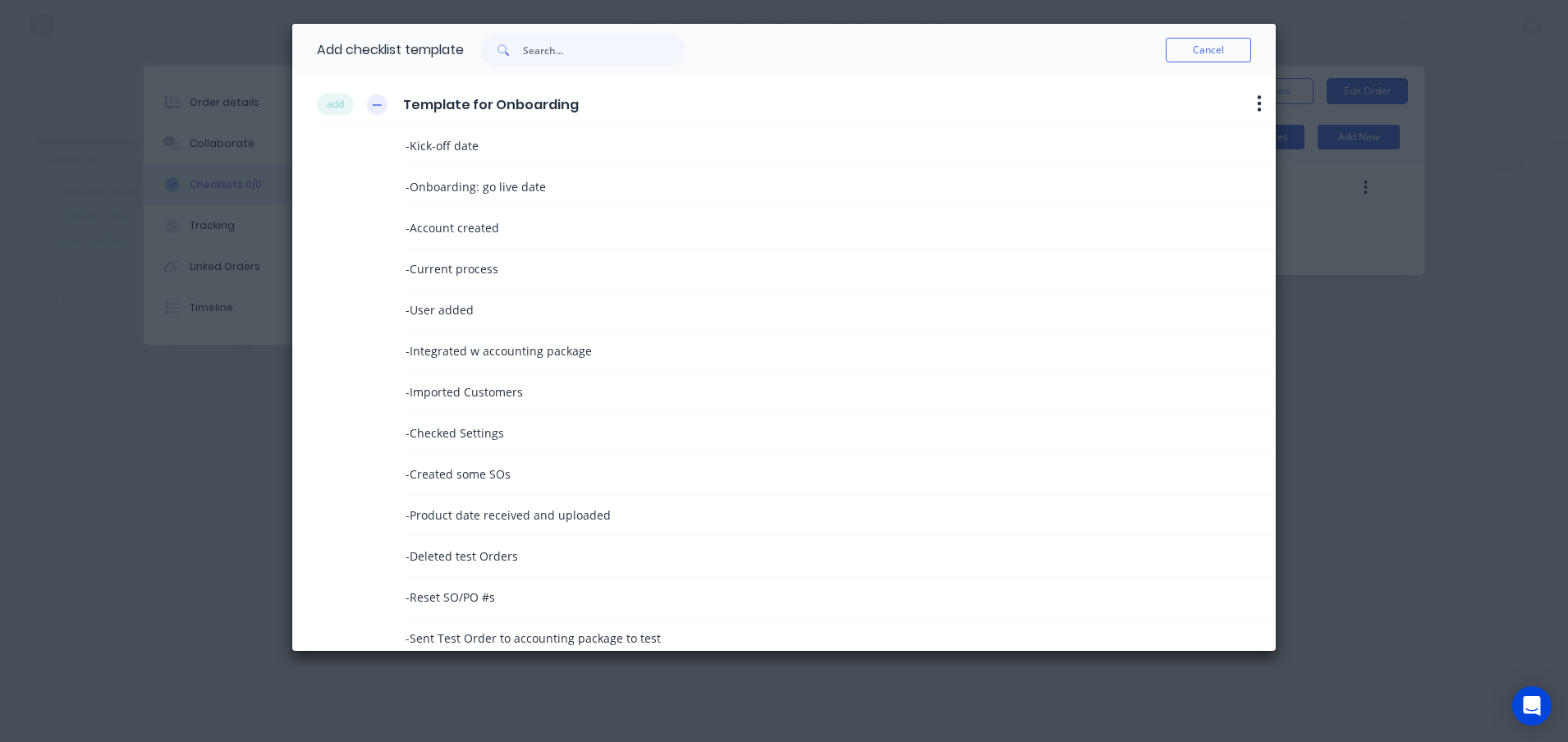 click at bounding box center [377, 104] 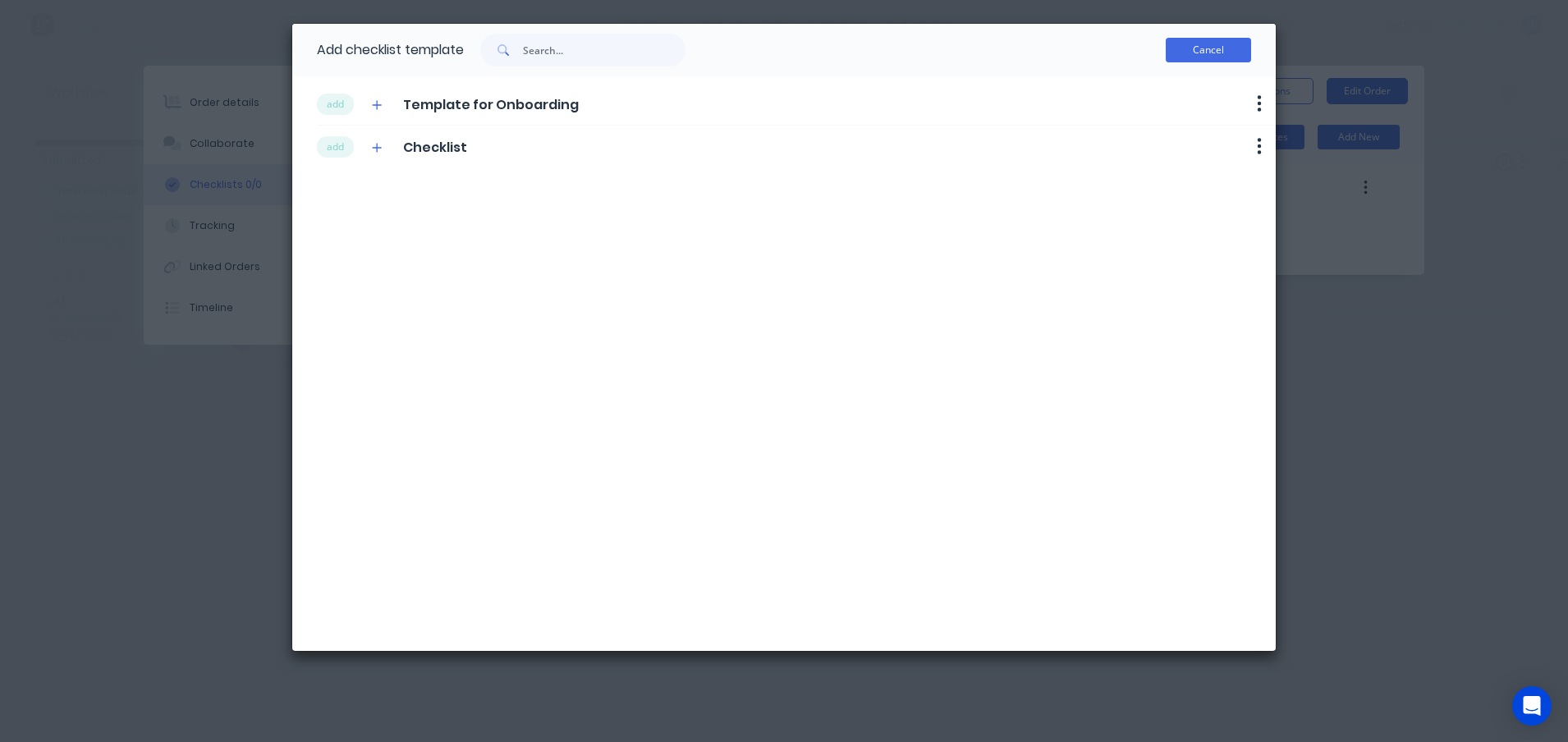 click on "Cancel" at bounding box center (1208, 50) 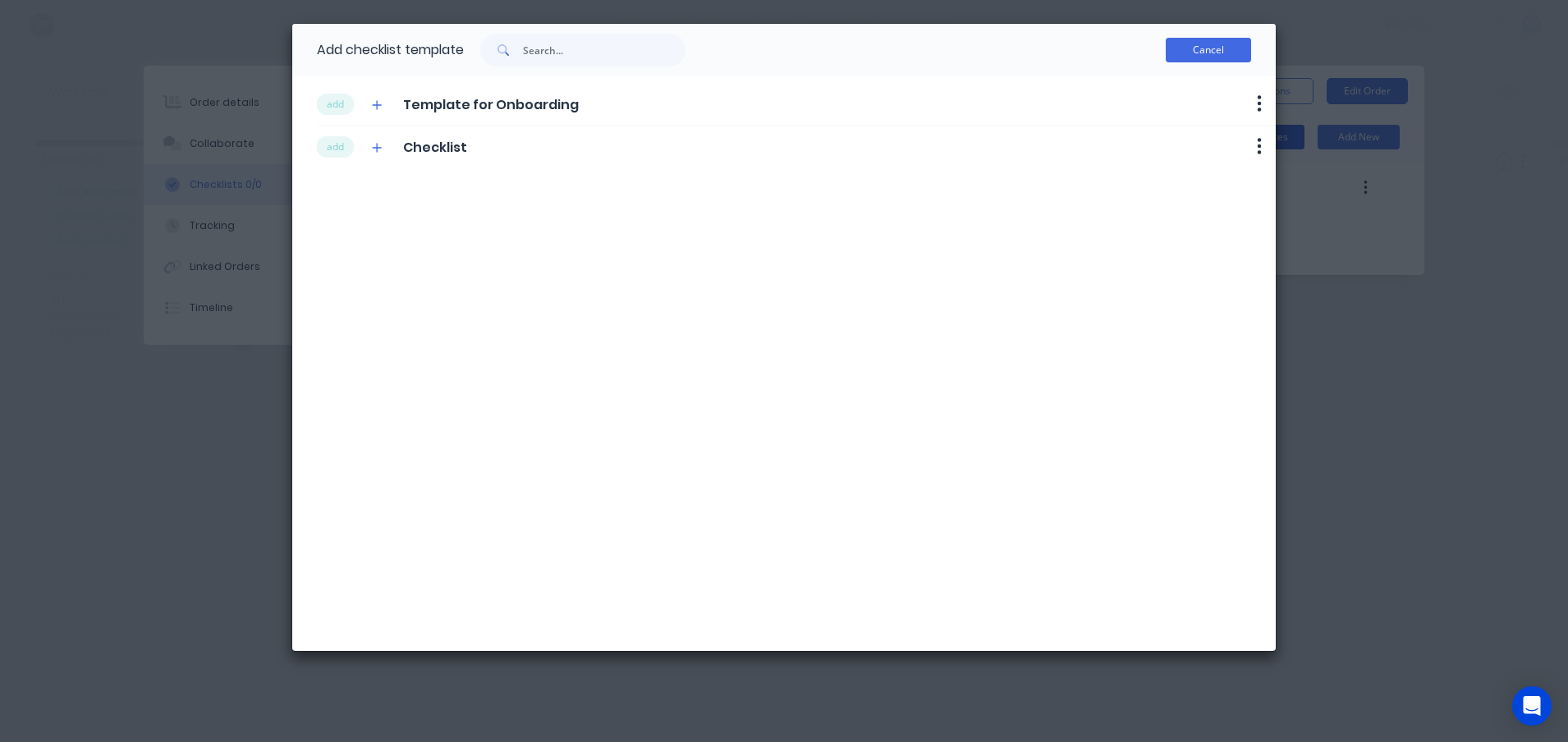 type on "x" 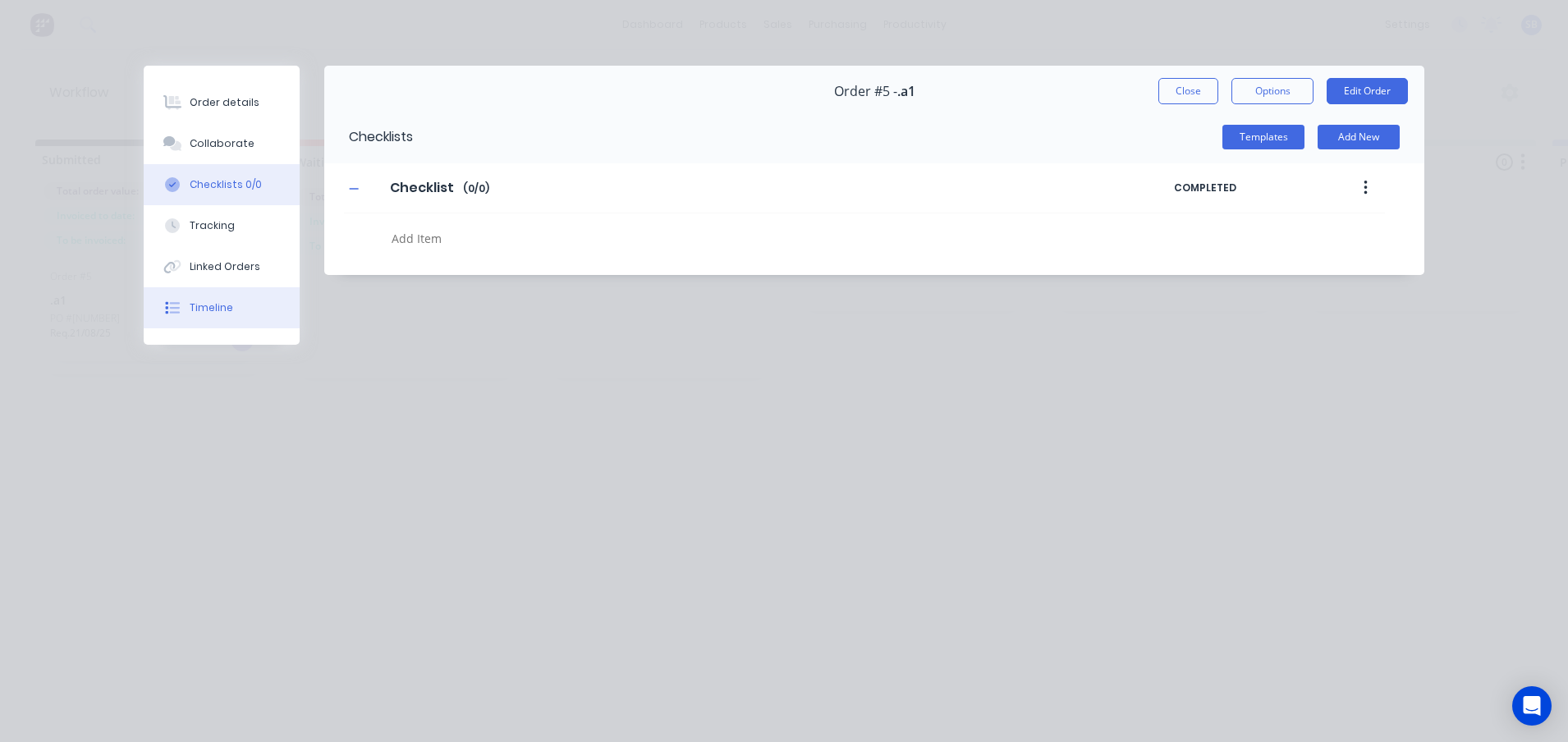 click on "Timeline" at bounding box center (211, 308) 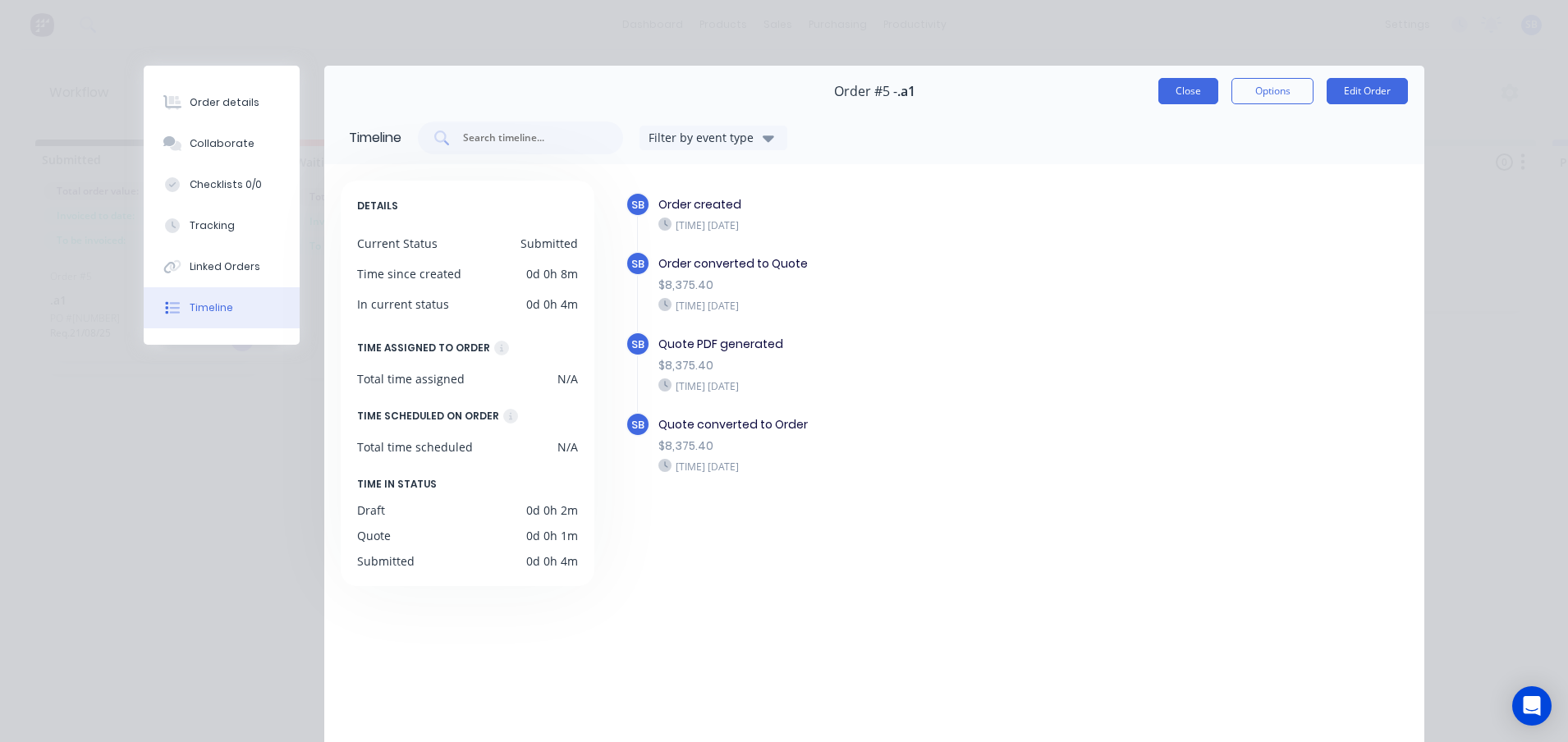 click on "Close" at bounding box center (1188, 91) 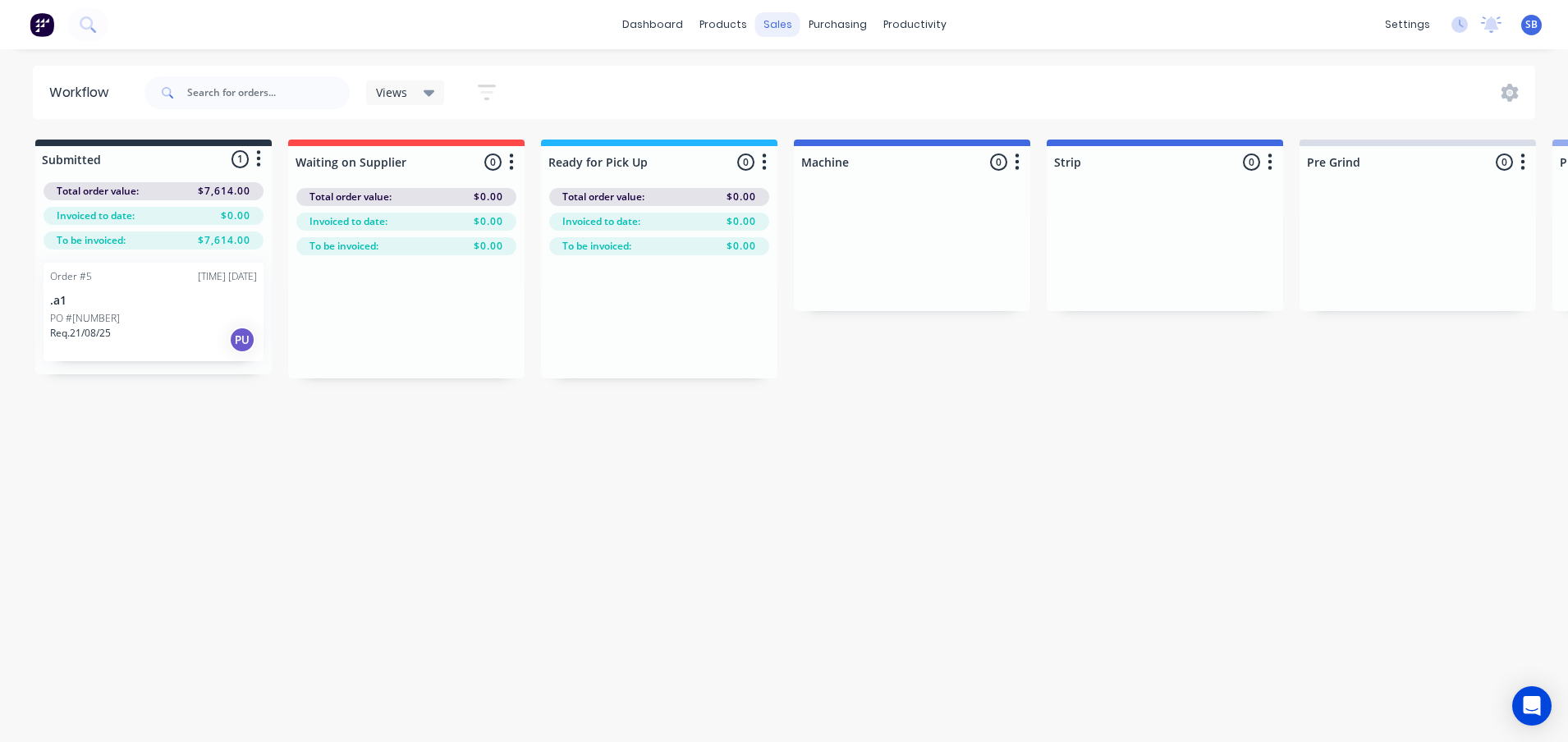 click on "sales" at bounding box center [777, 25] 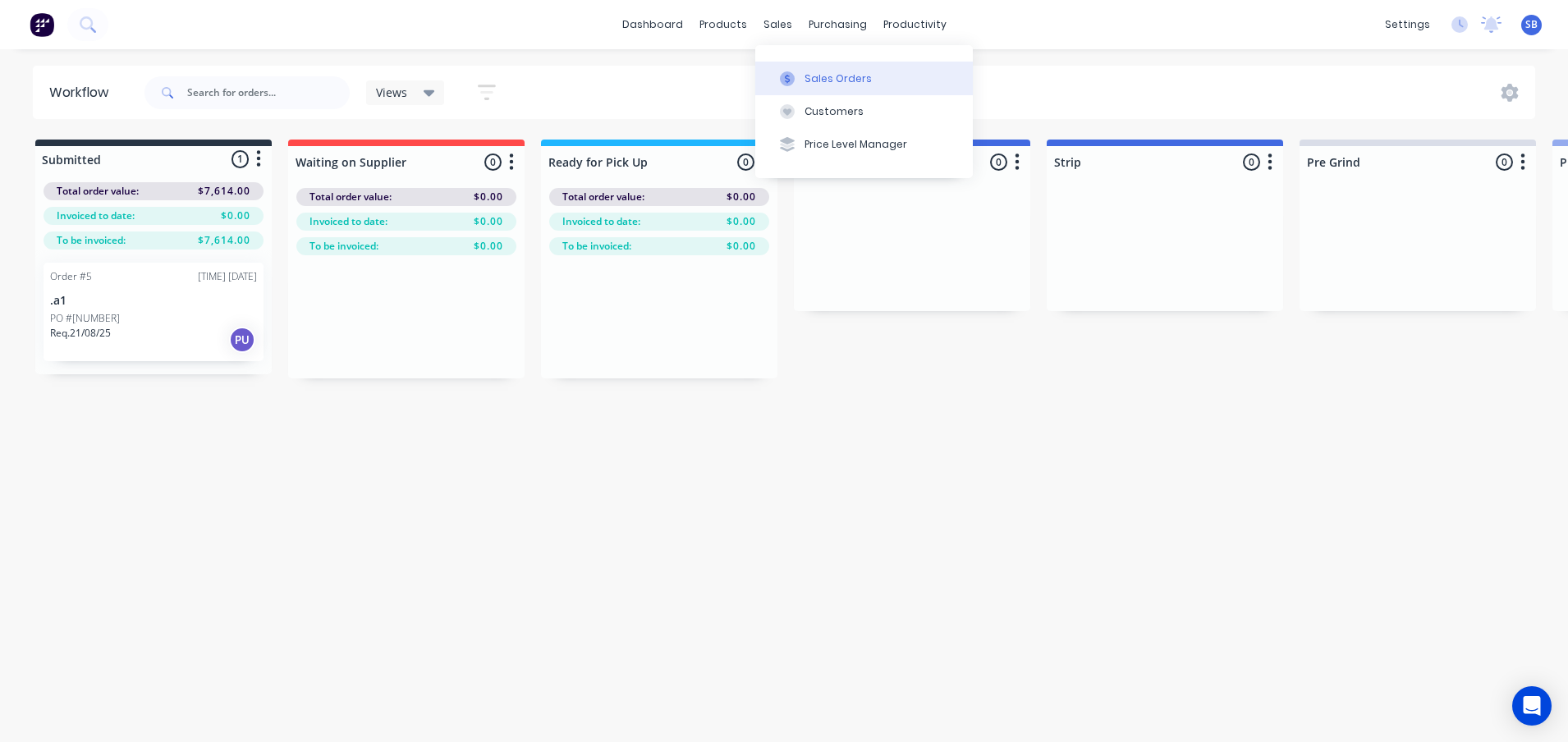 click on "Sales Orders" at bounding box center (864, 78) 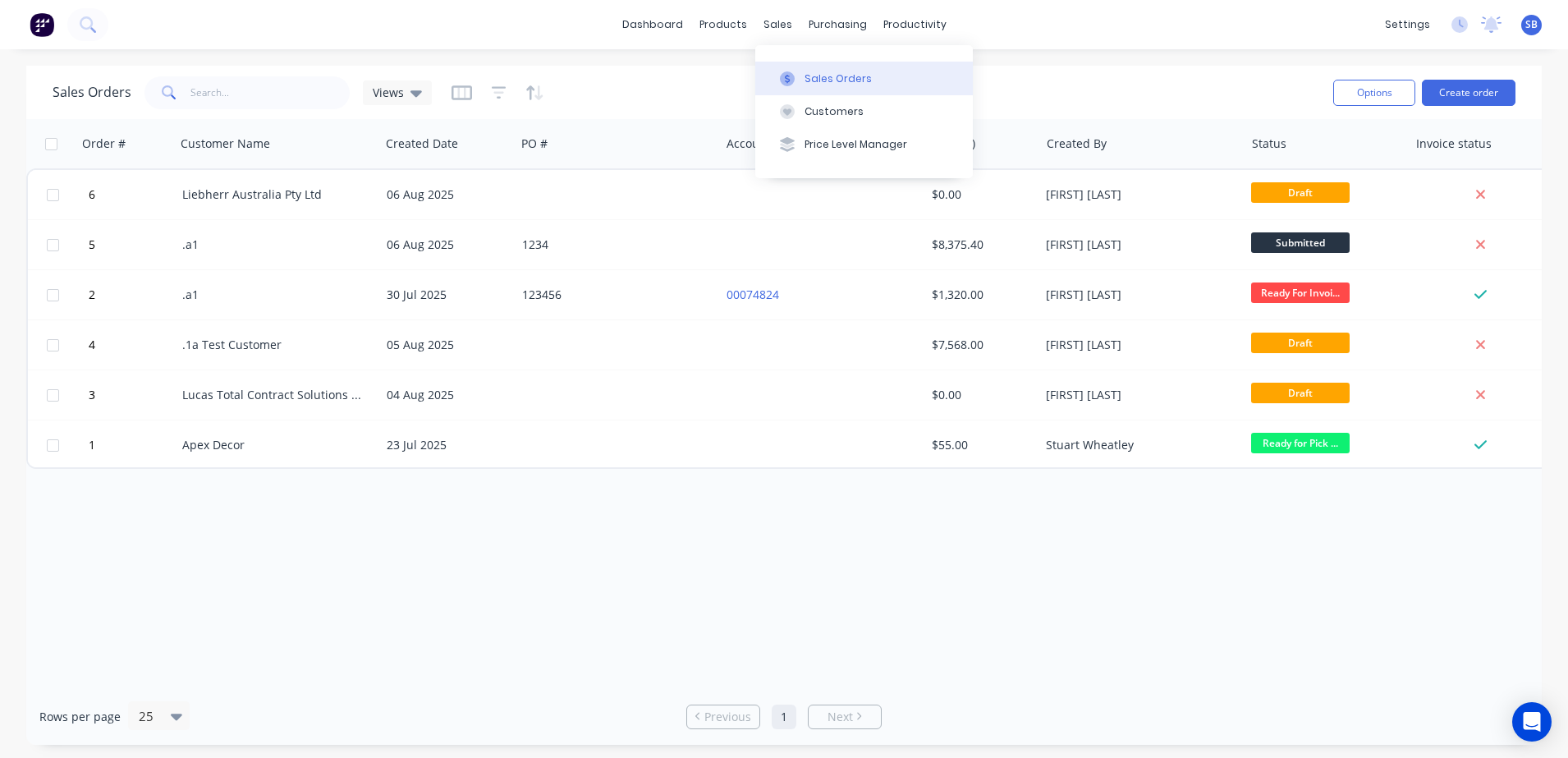 click 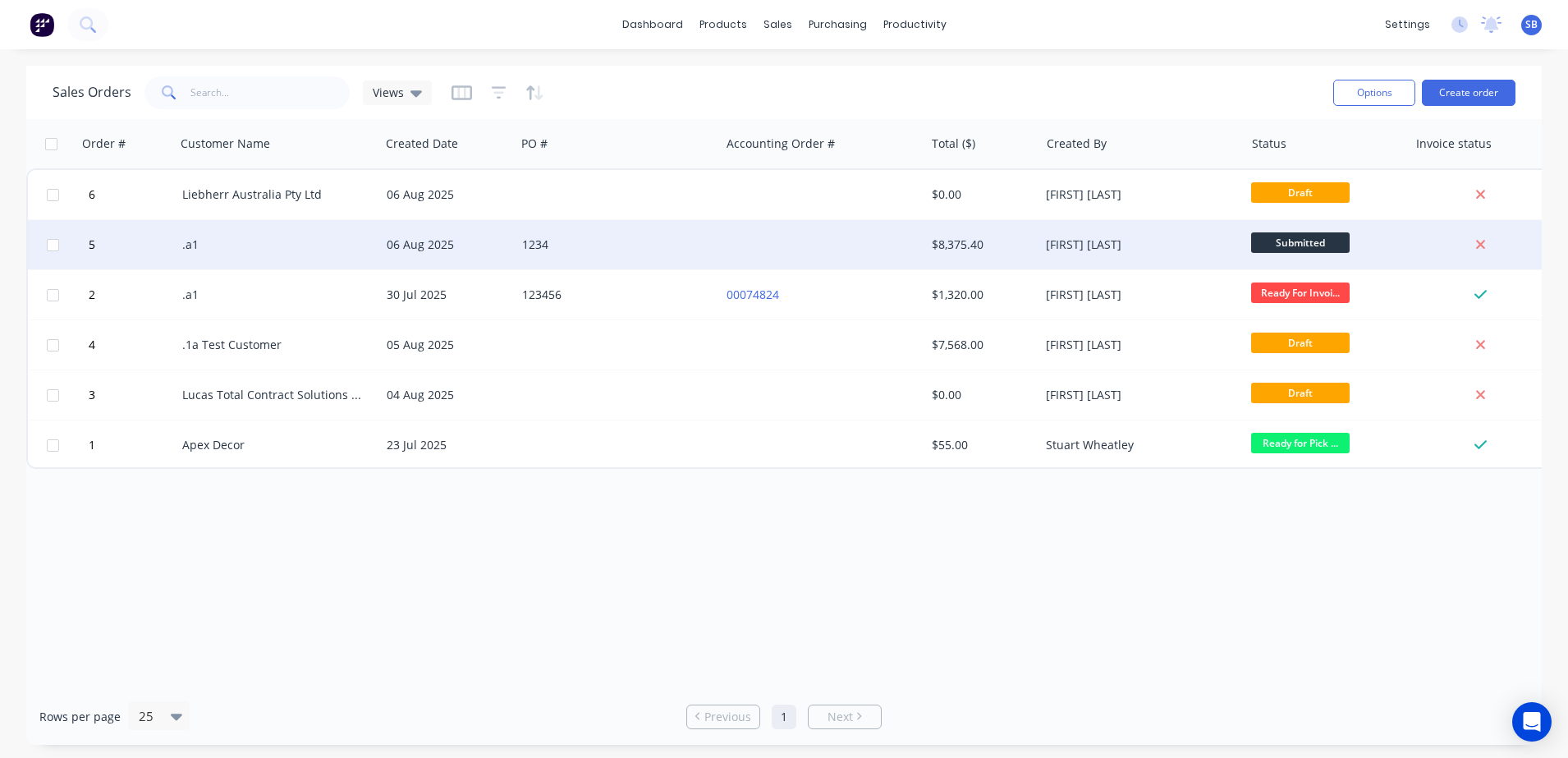 click on "1234" at bounding box center [613, 245] 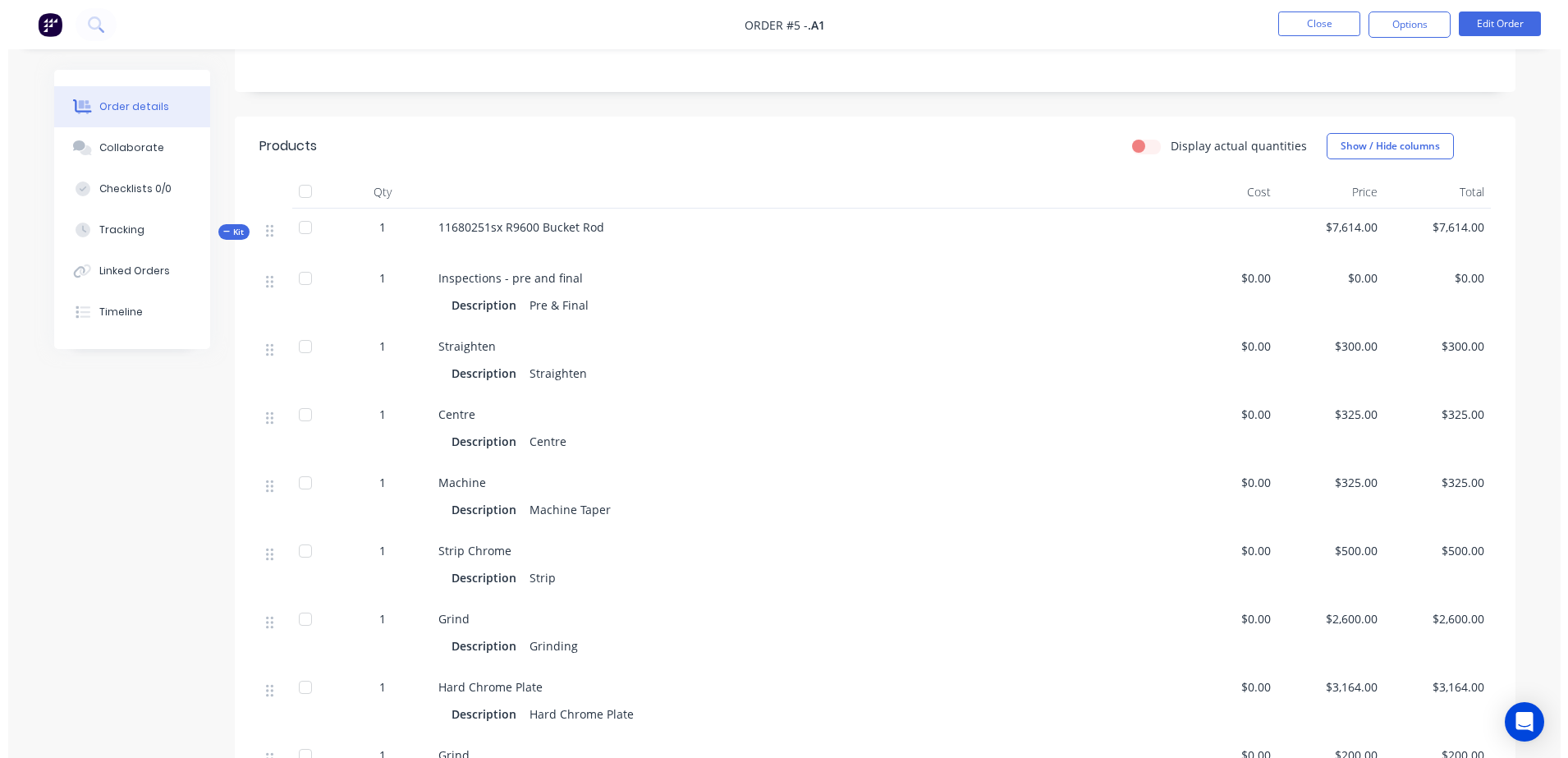 scroll, scrollTop: 0, scrollLeft: 0, axis: both 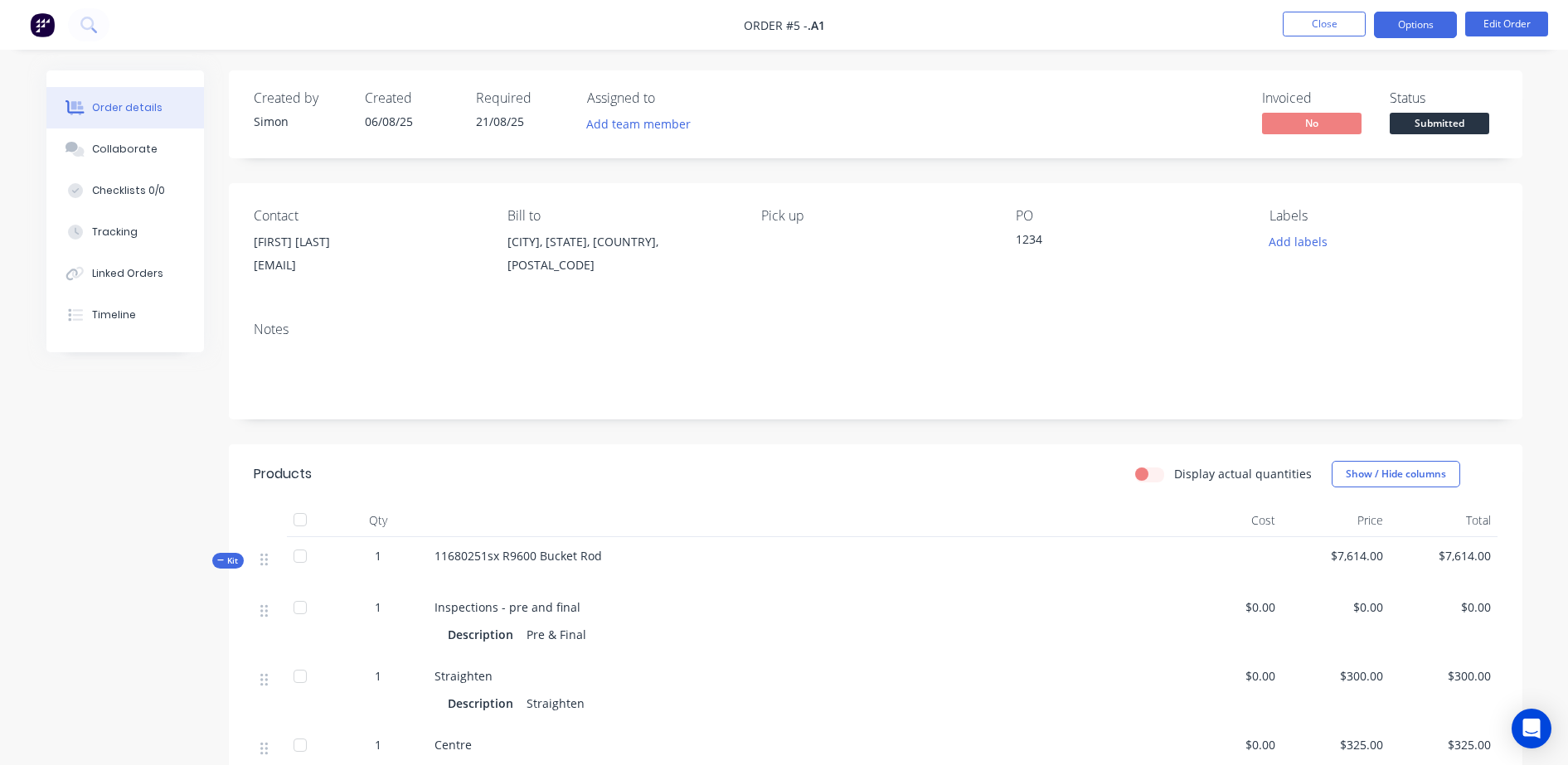 click on "Options" at bounding box center [1415, 25] 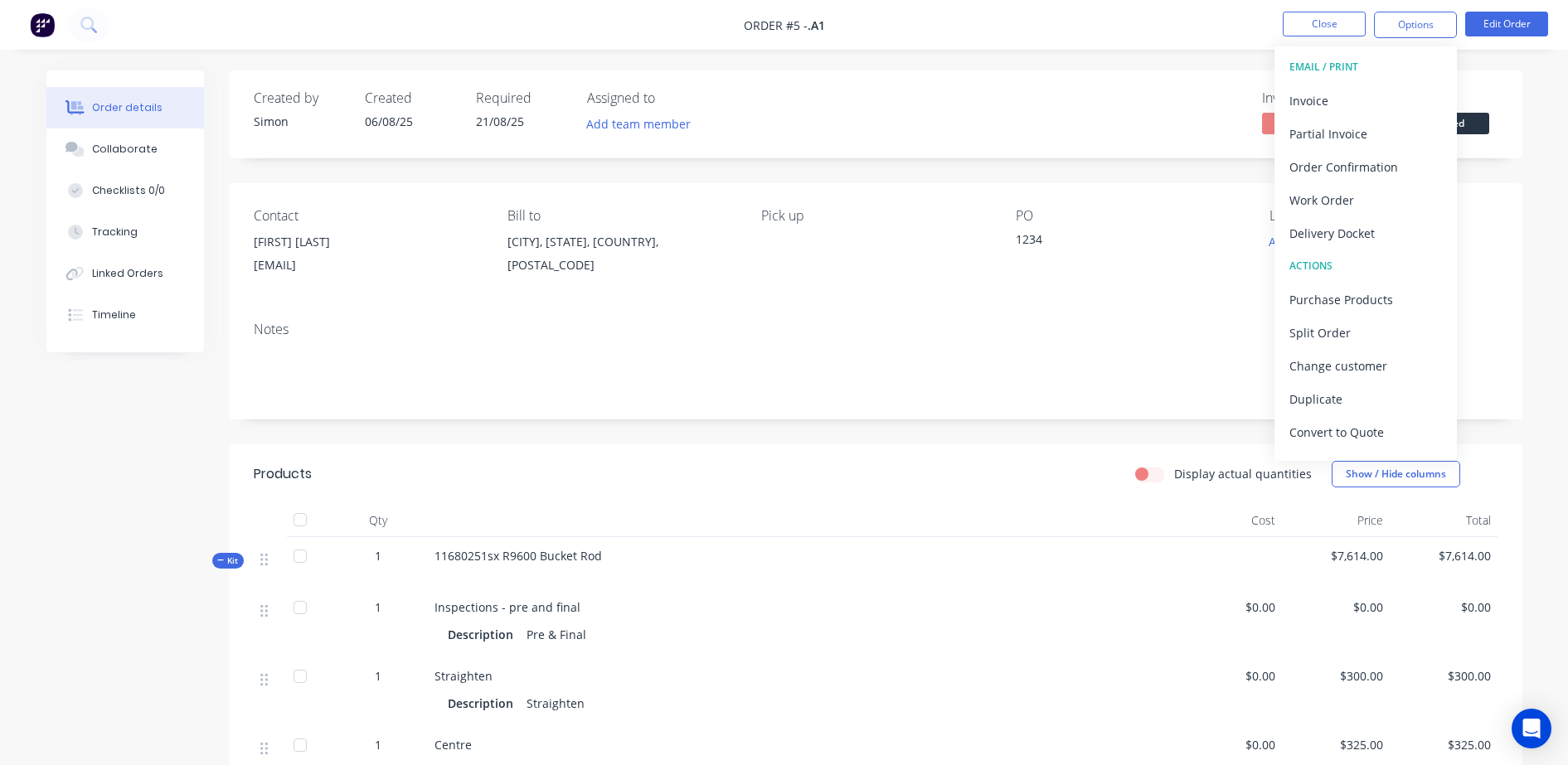 click on "Order #5 -  .a1 Close Options     EMAIL / PRINT   Invoice   Partial Invoice   Order Confirmation   Work Order   Delivery Docket   ACTIONS   Purchase Products   Split Order   Change customer   Duplicate   Convert to Quote   Archive   Edit Order" at bounding box center [784, 25] 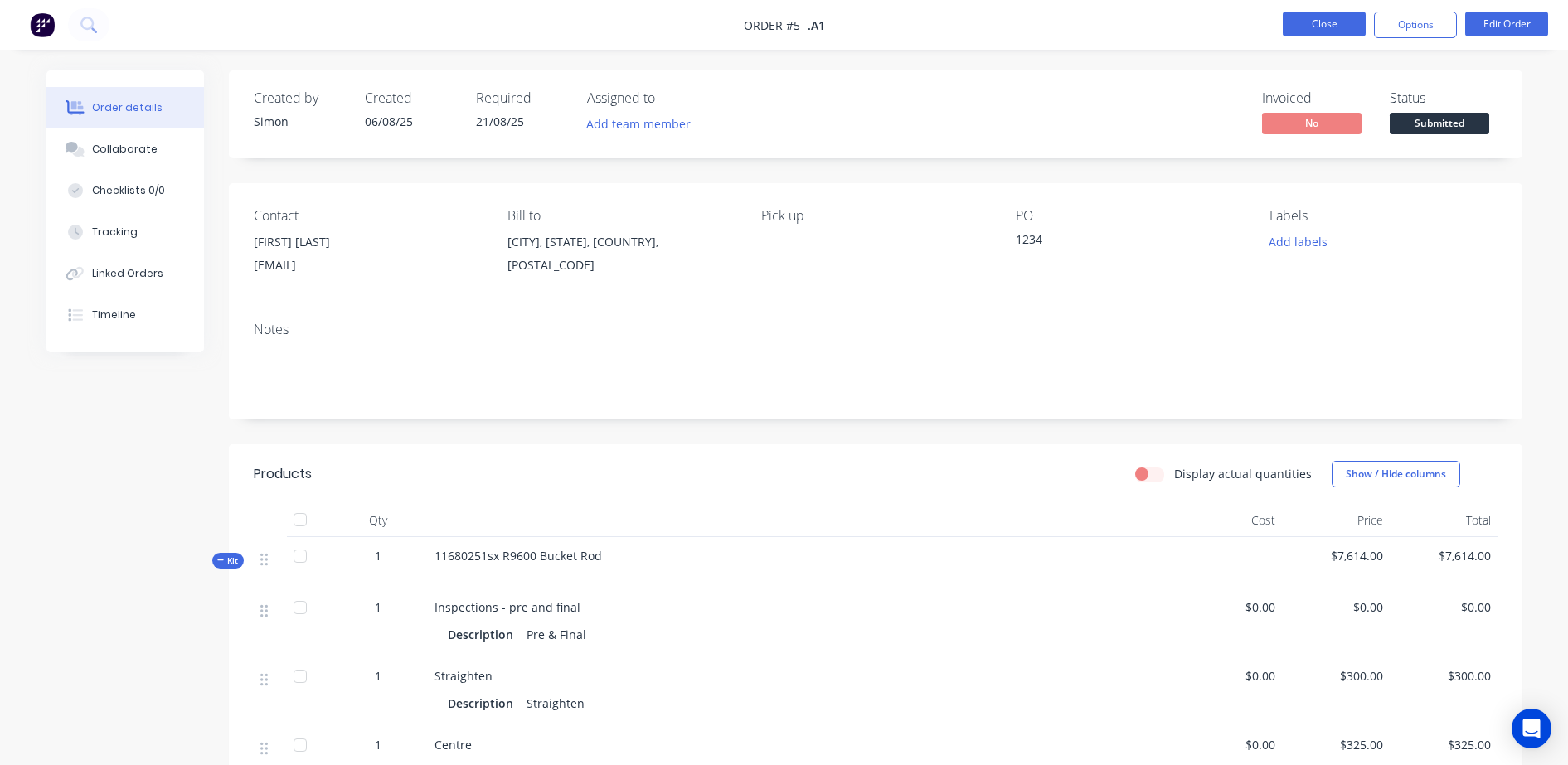 click on "Close" at bounding box center (1324, 24) 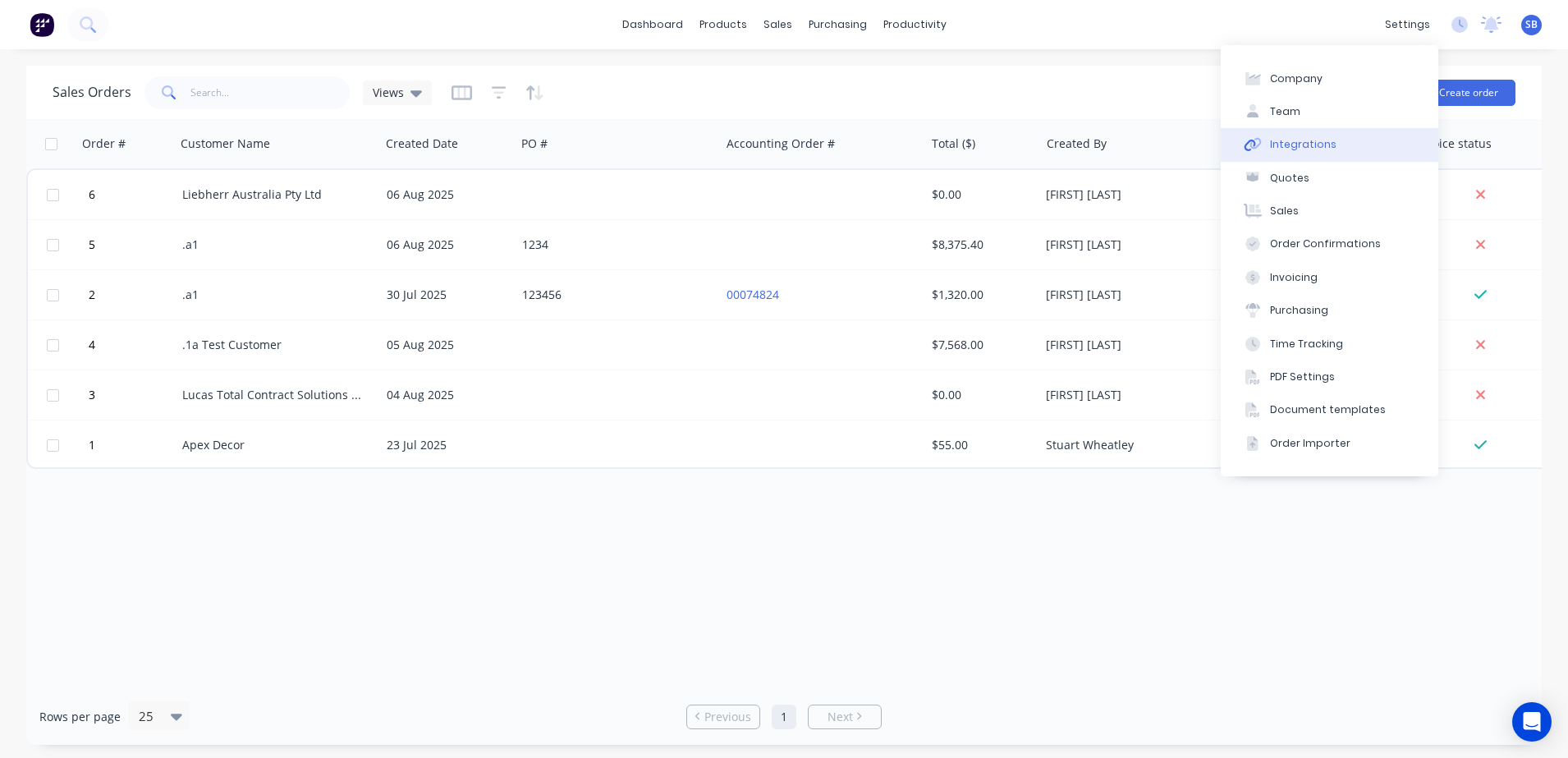 click on "Integrations" at bounding box center (1329, 145) 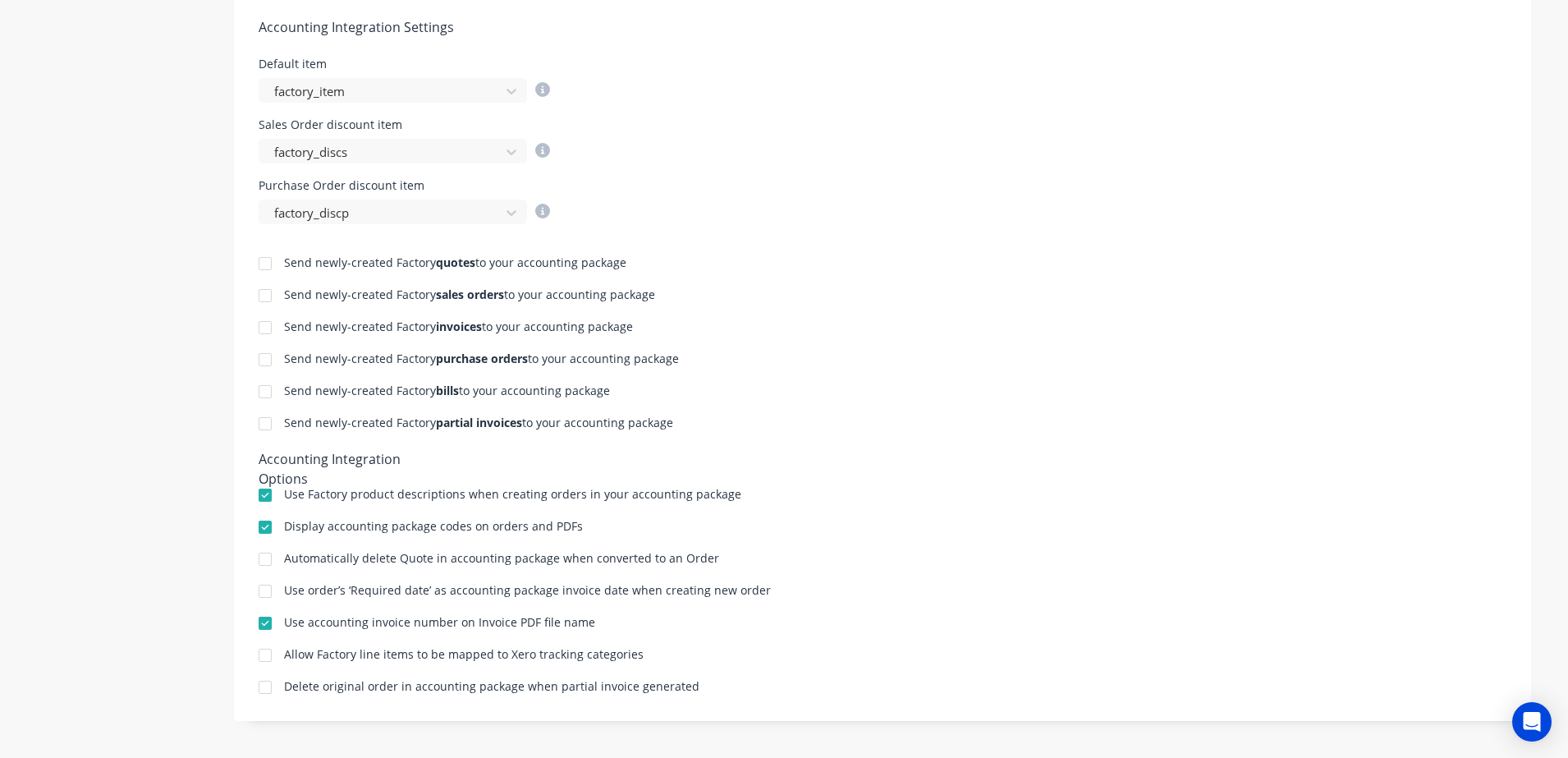 scroll, scrollTop: 631, scrollLeft: 0, axis: vertical 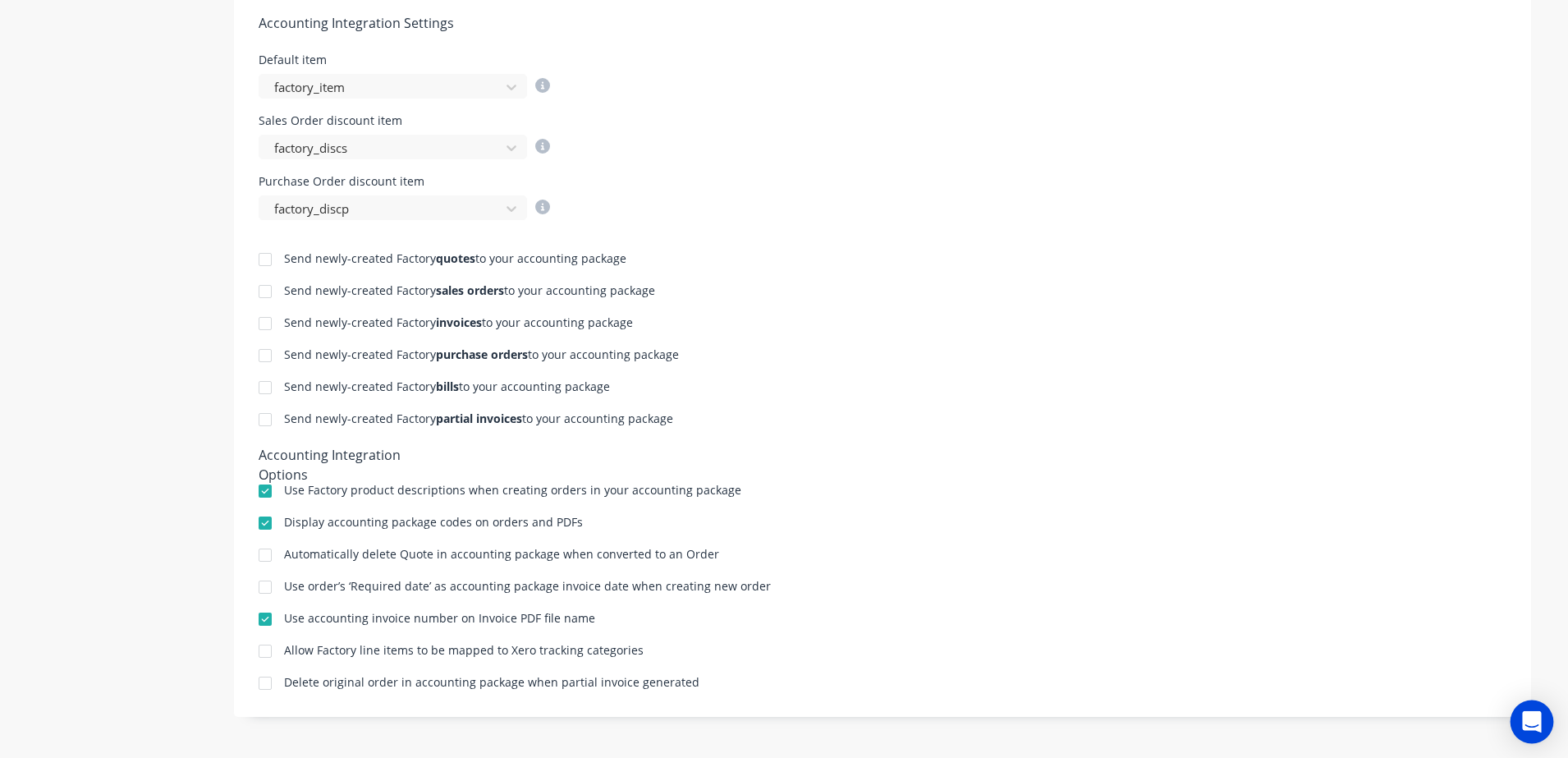 click 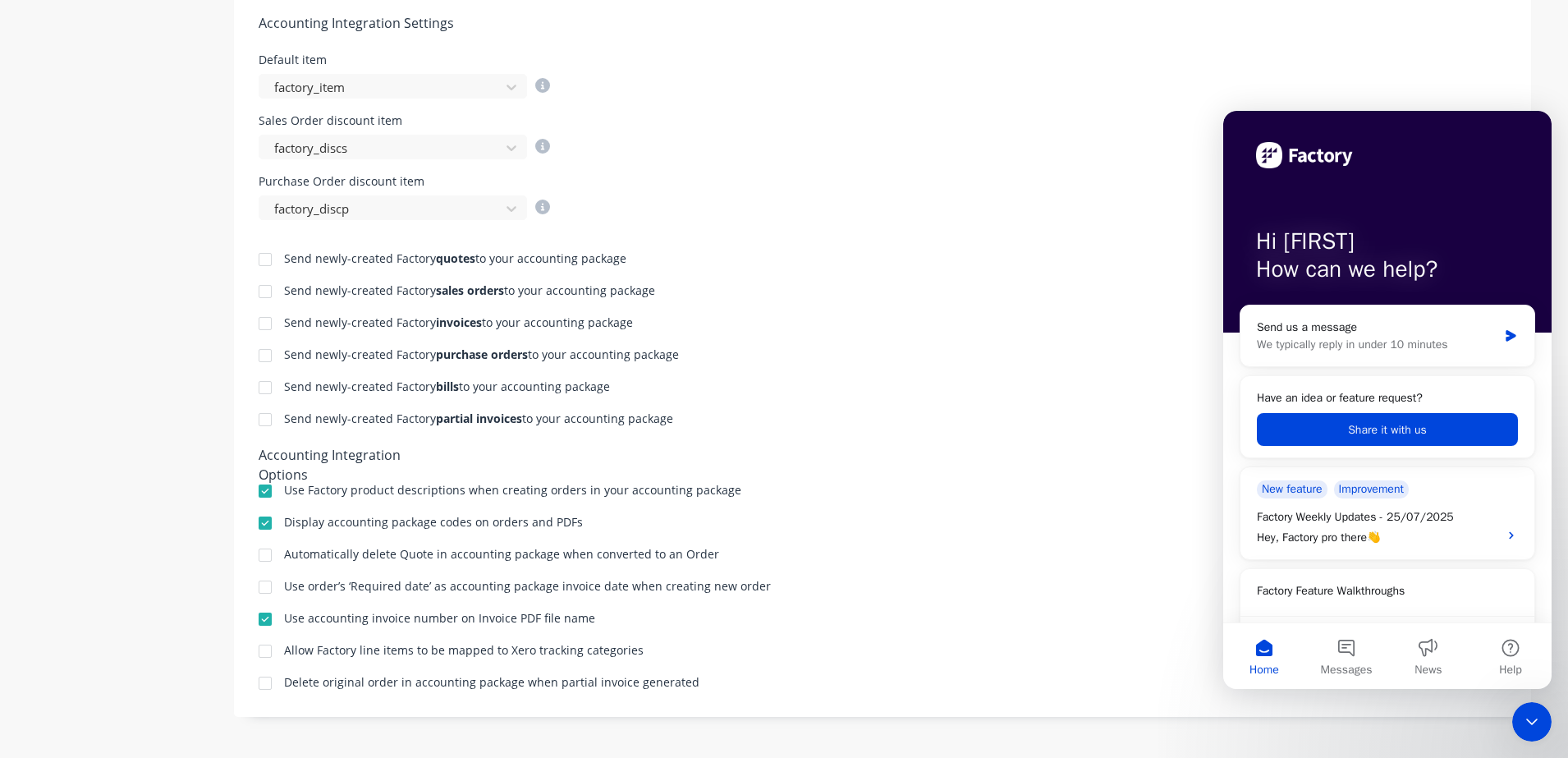 scroll, scrollTop: 0, scrollLeft: 0, axis: both 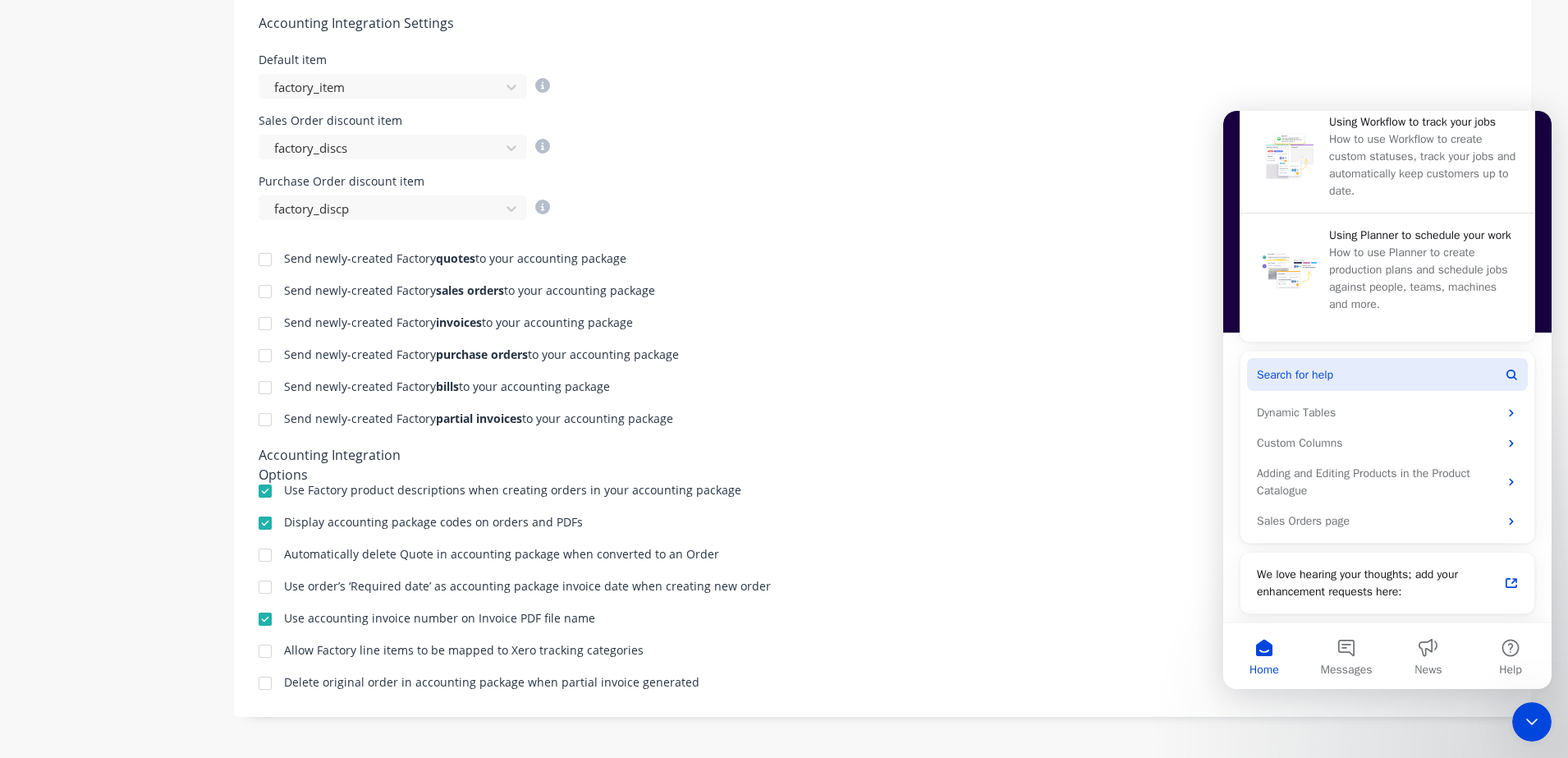 click on "Search for help" at bounding box center [1387, 374] 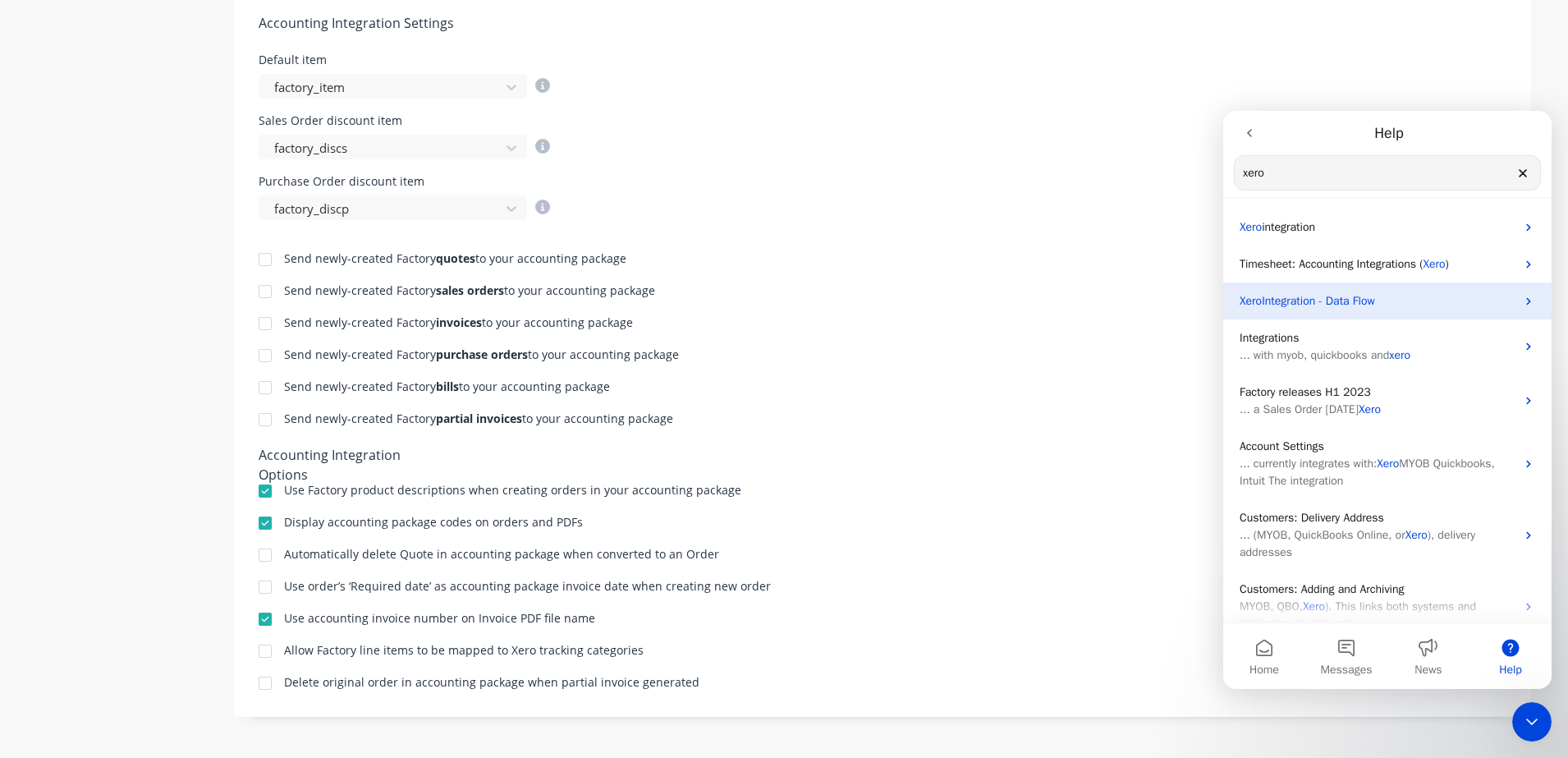 type on "xero" 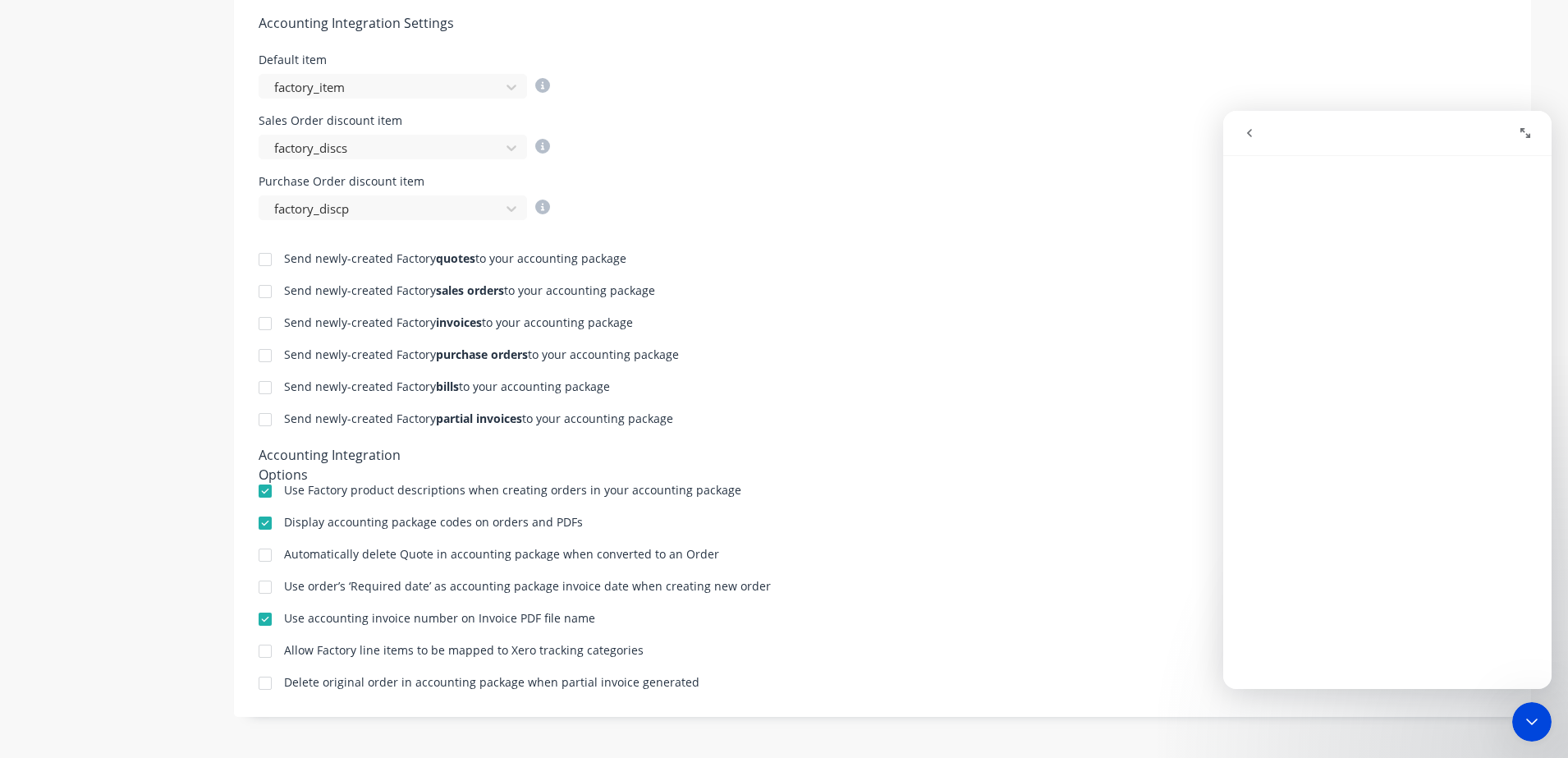 scroll, scrollTop: 100, scrollLeft: 0, axis: vertical 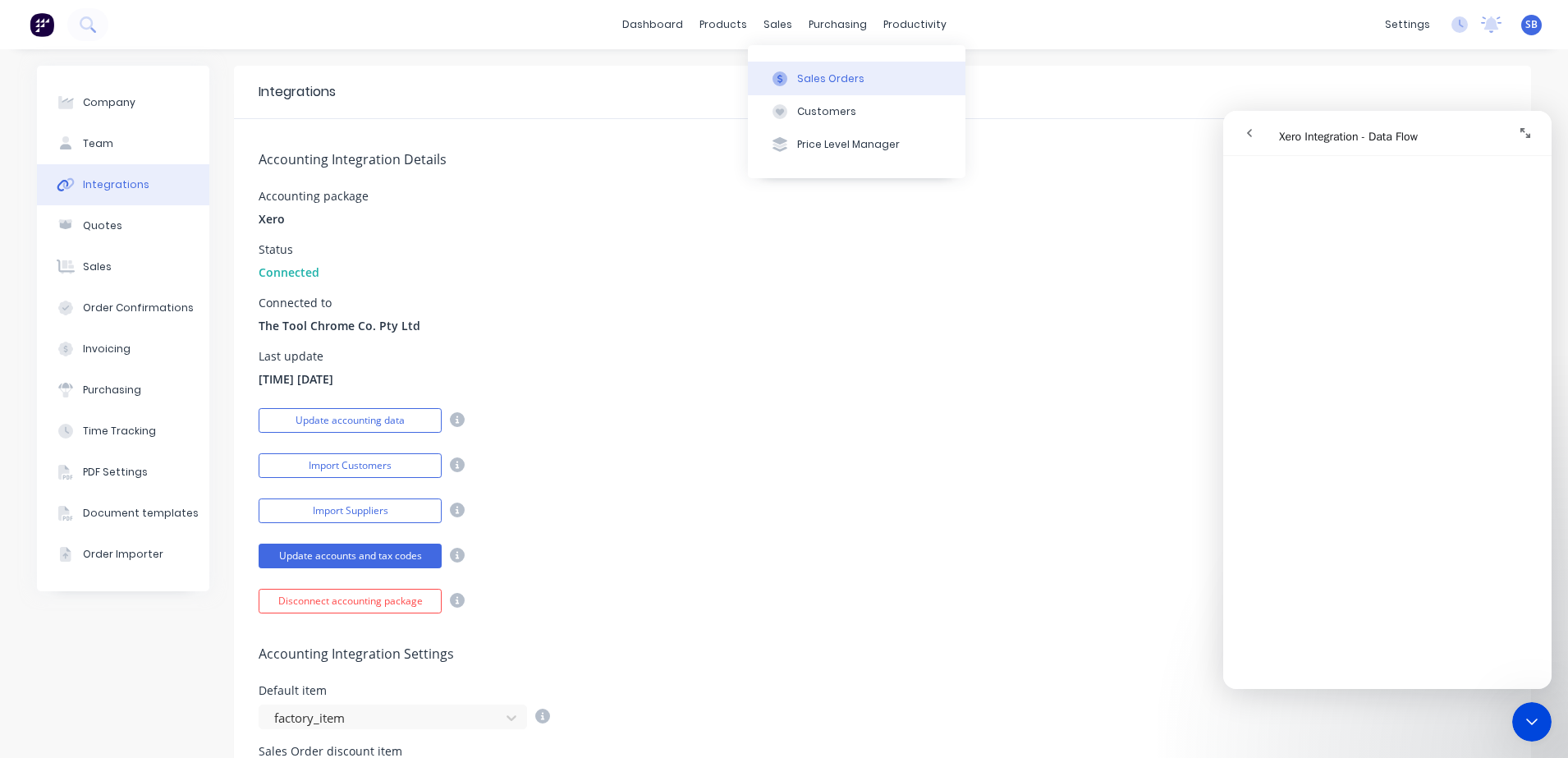 click 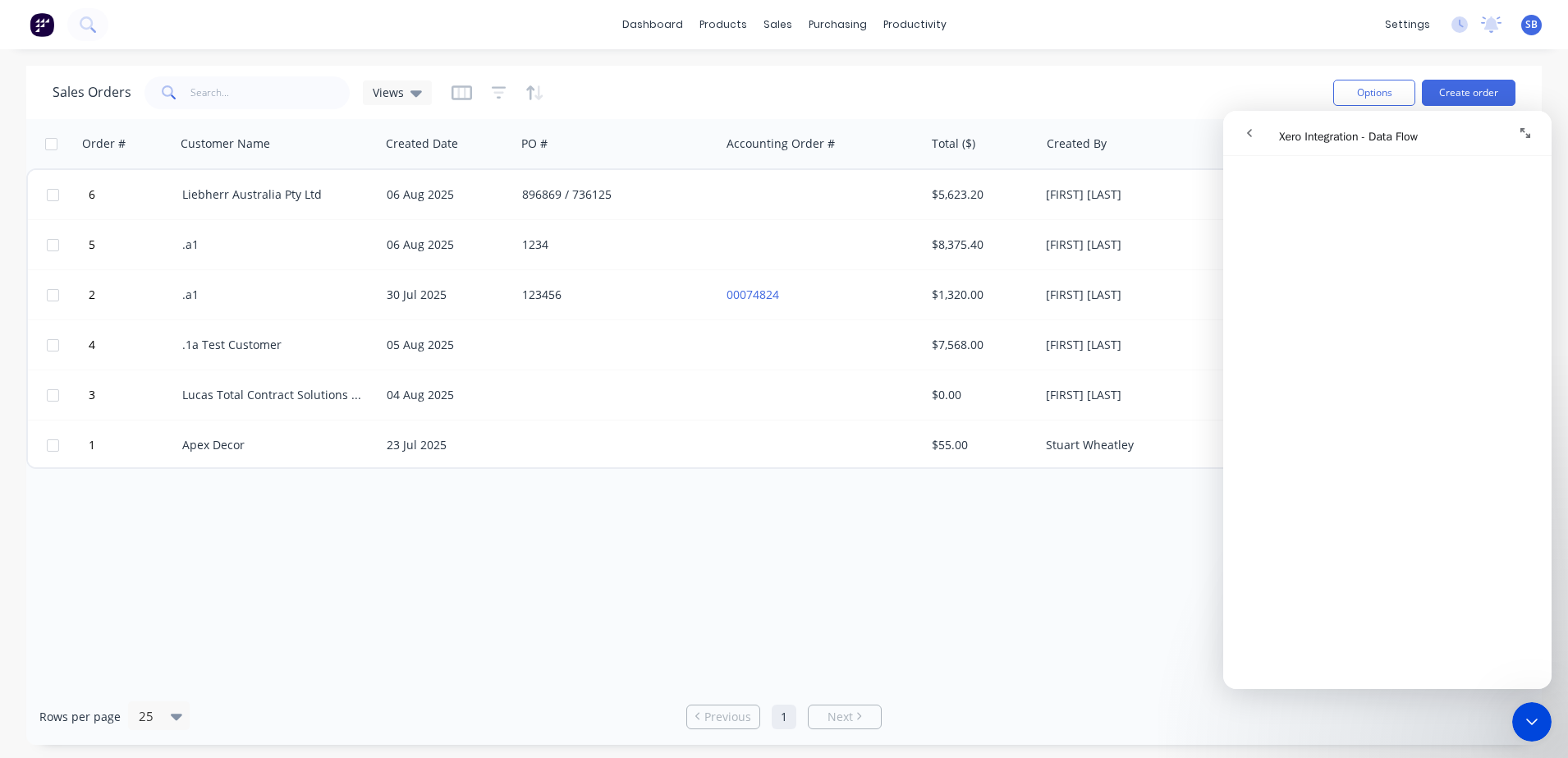 click at bounding box center (1525, 133) 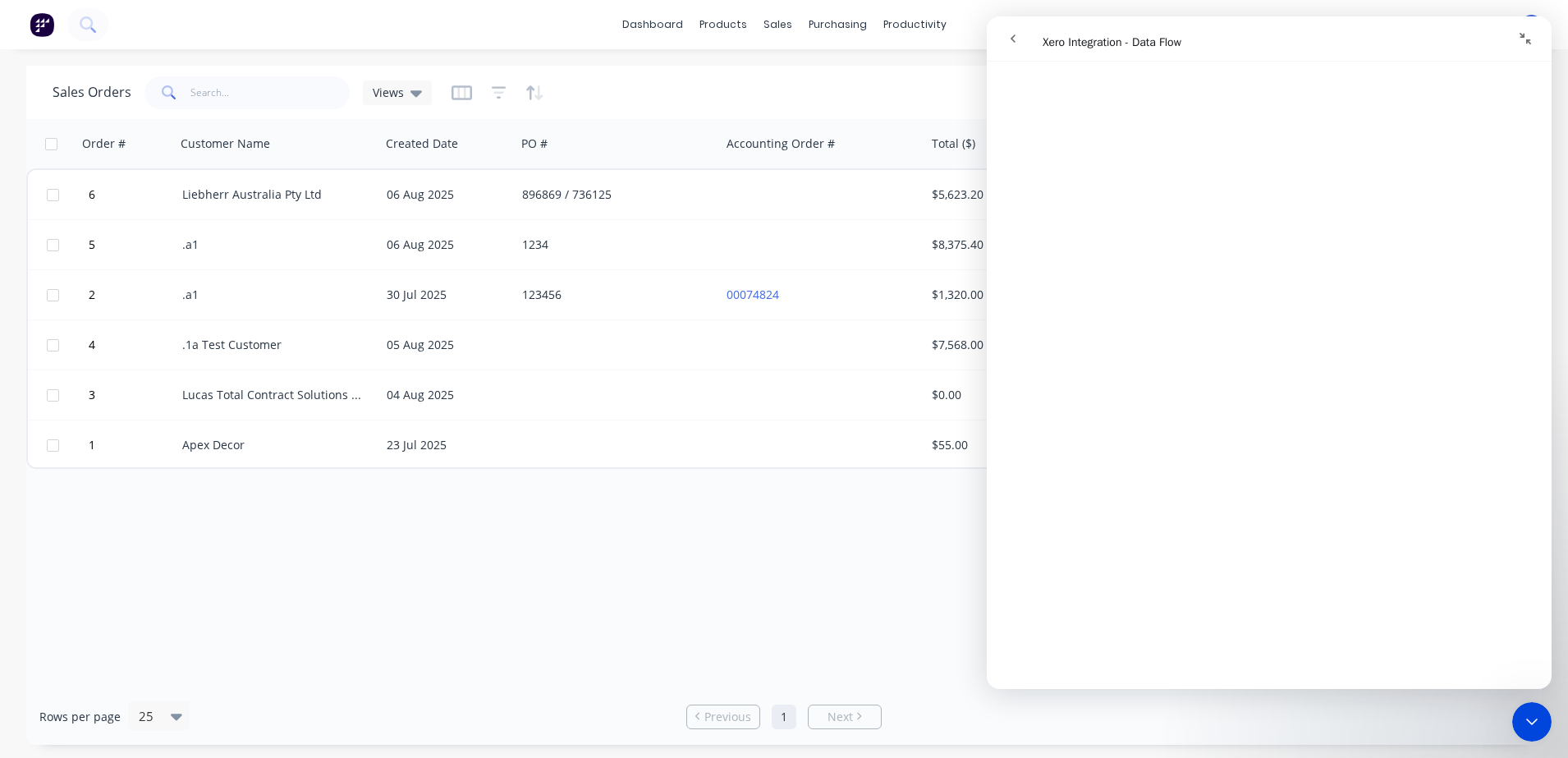 scroll, scrollTop: 104, scrollLeft: 0, axis: vertical 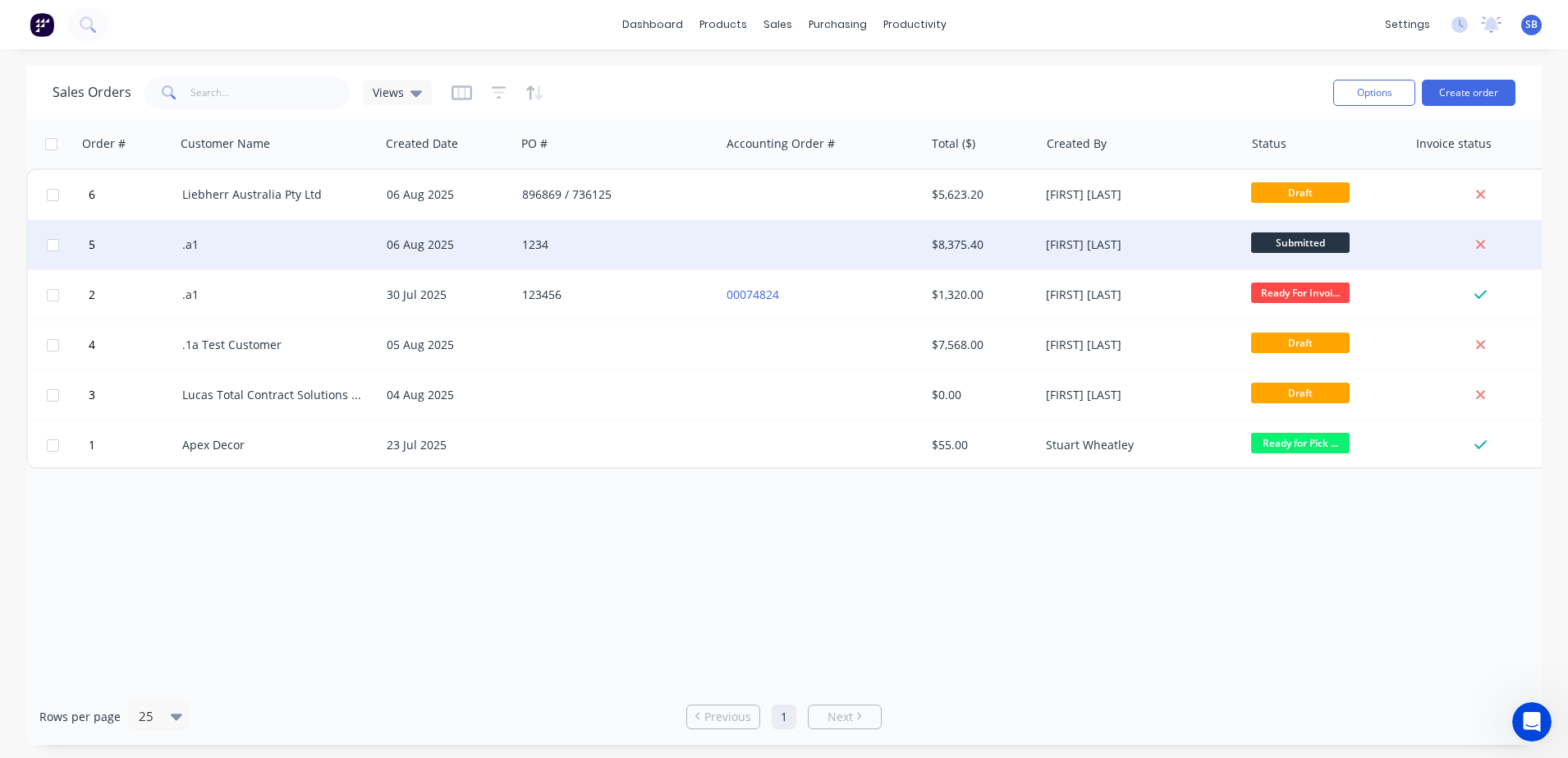 click on "Submitted" at bounding box center (1300, 242) 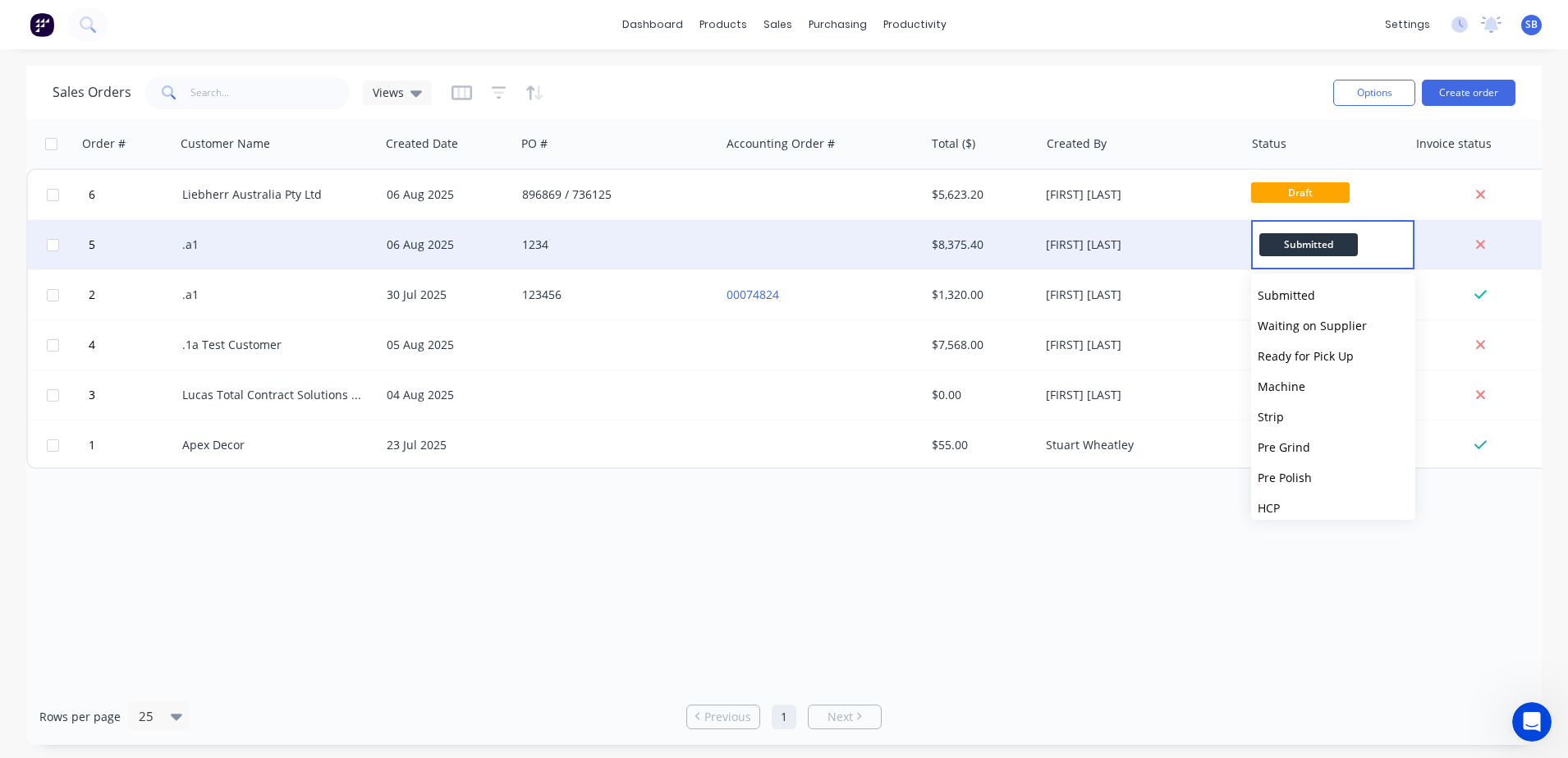click at bounding box center [822, 245] 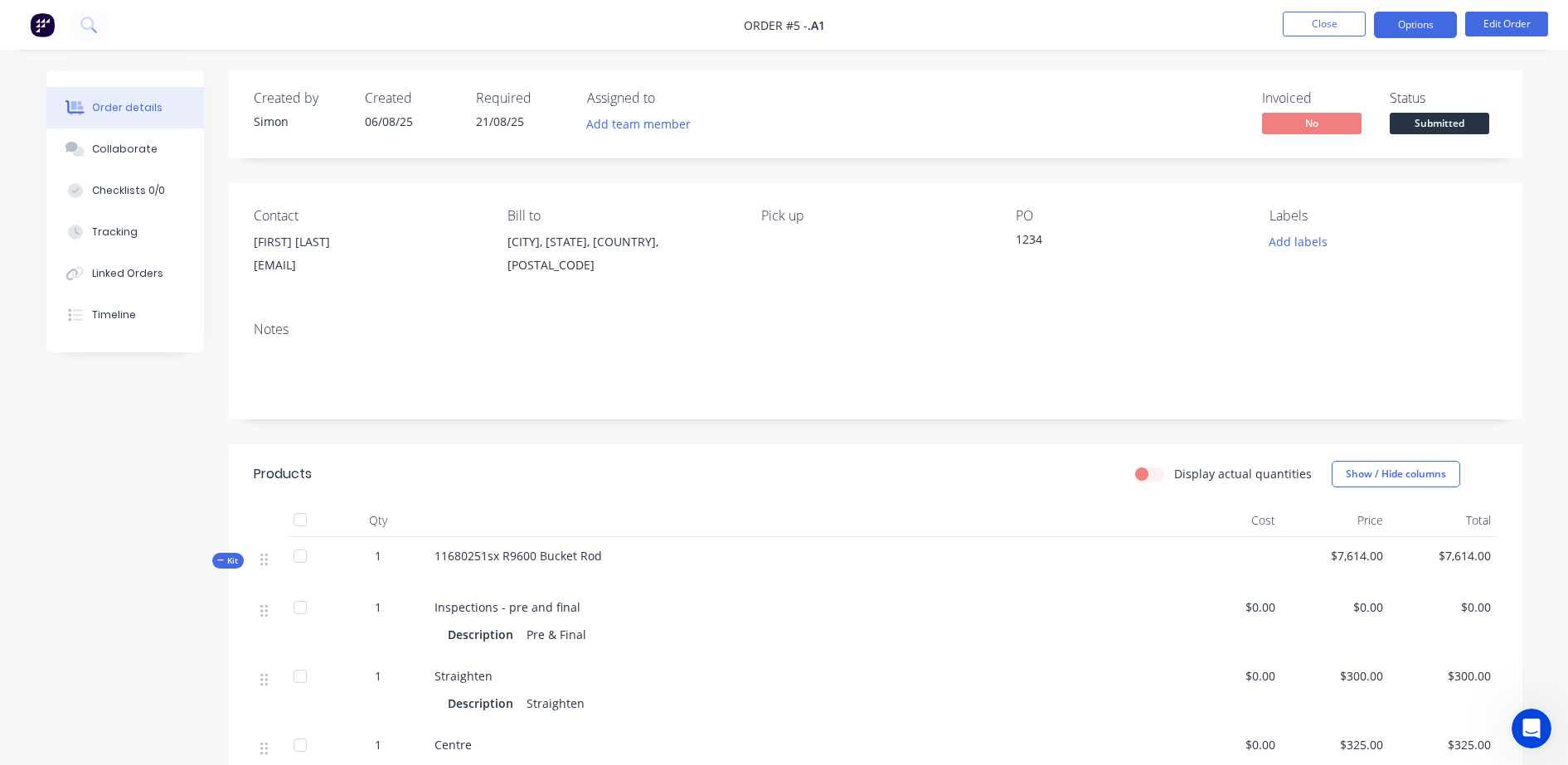 click on "Options" at bounding box center (1415, 25) 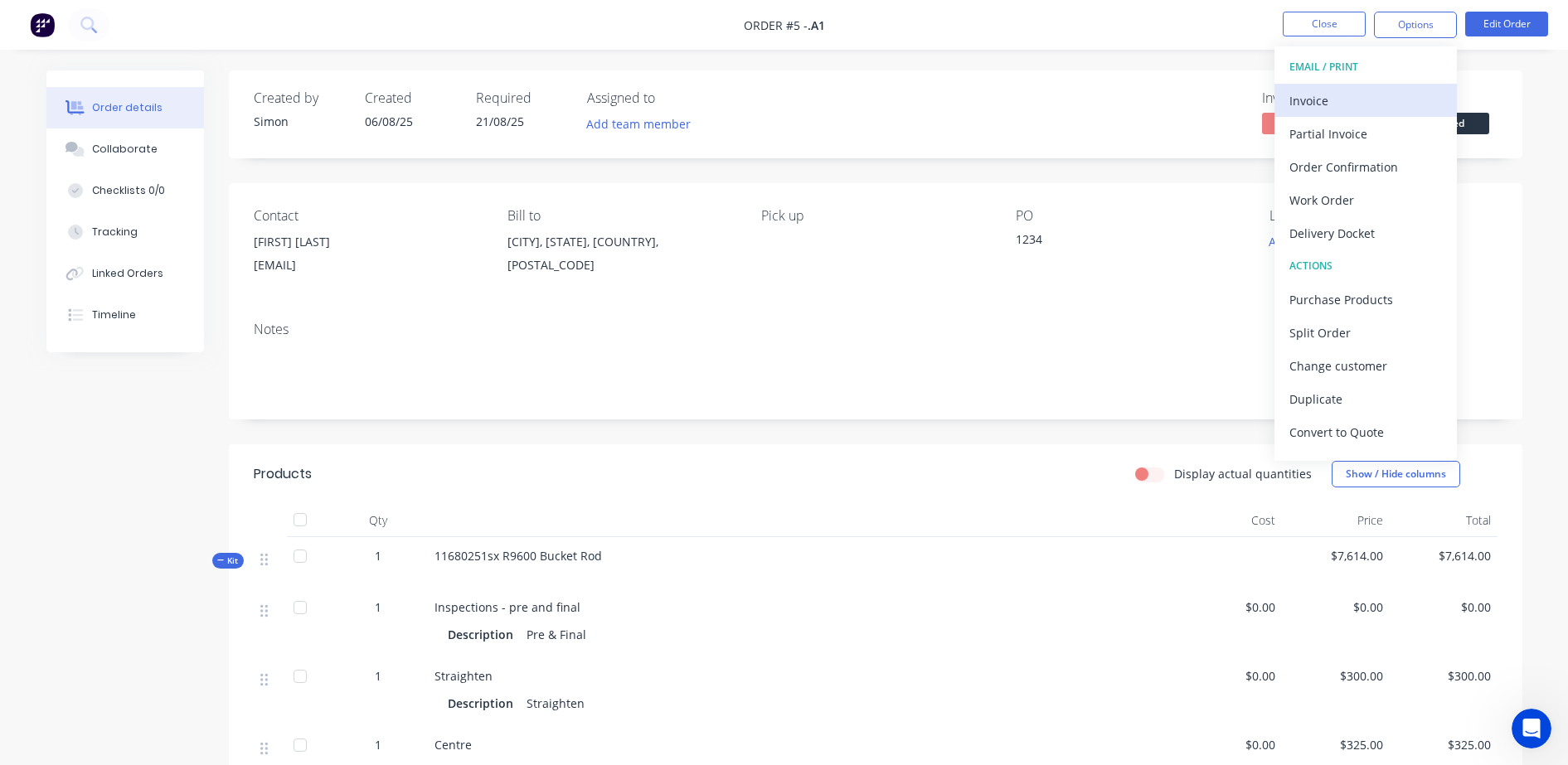 click on "Invoice" at bounding box center [1366, 100] 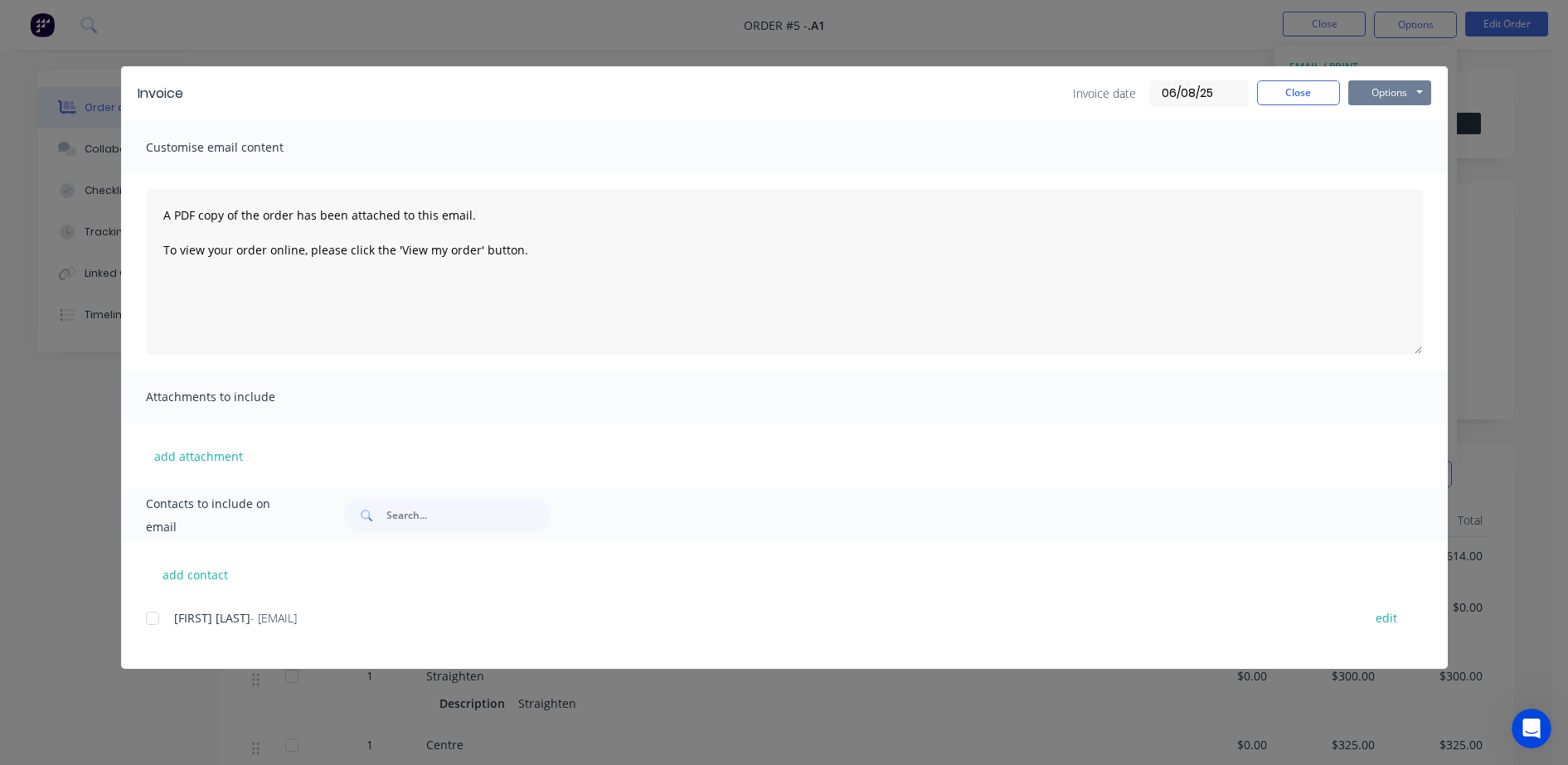 click on "Options" at bounding box center (1390, 93) 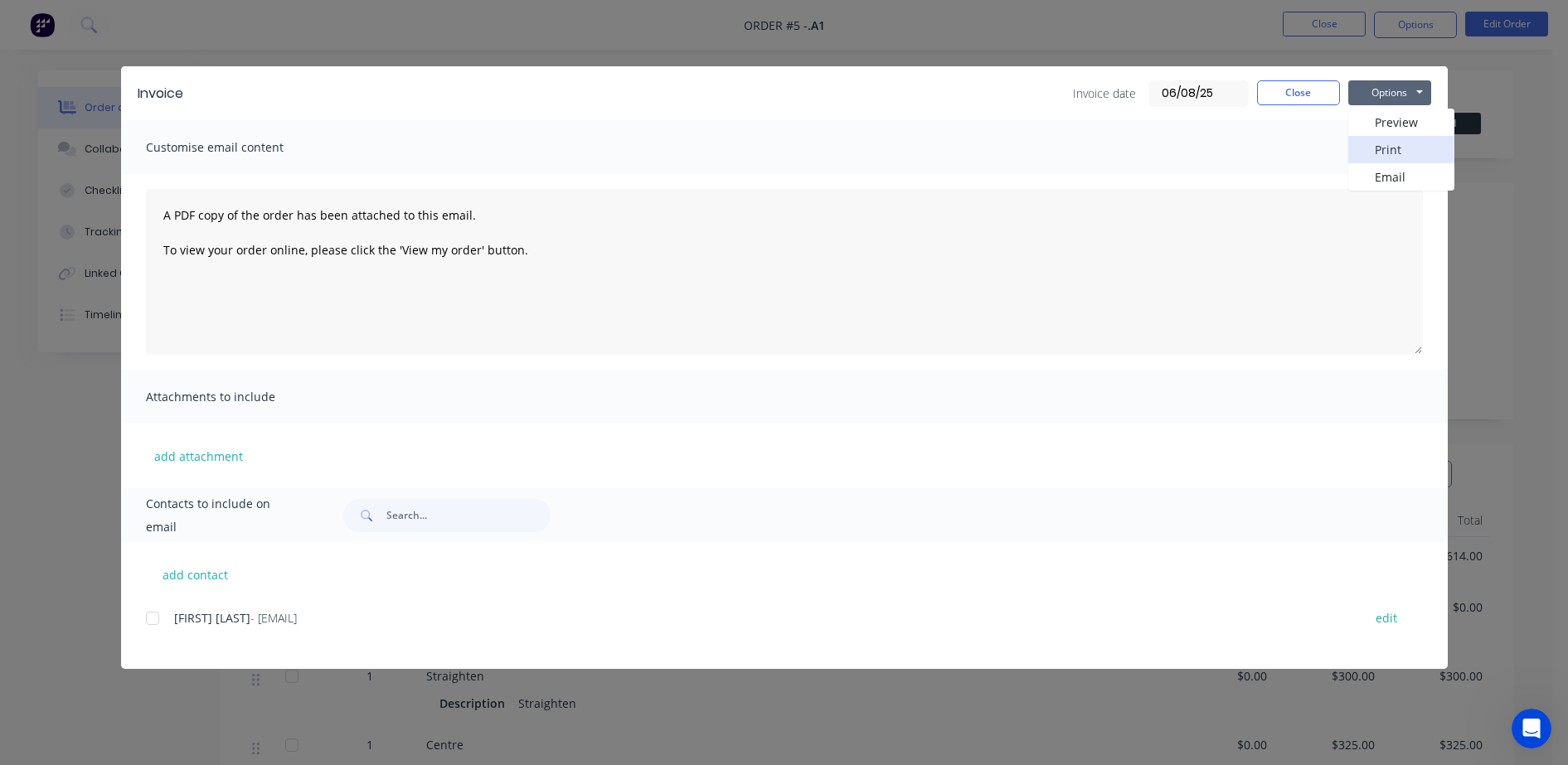 click on "Print" at bounding box center [1401, 149] 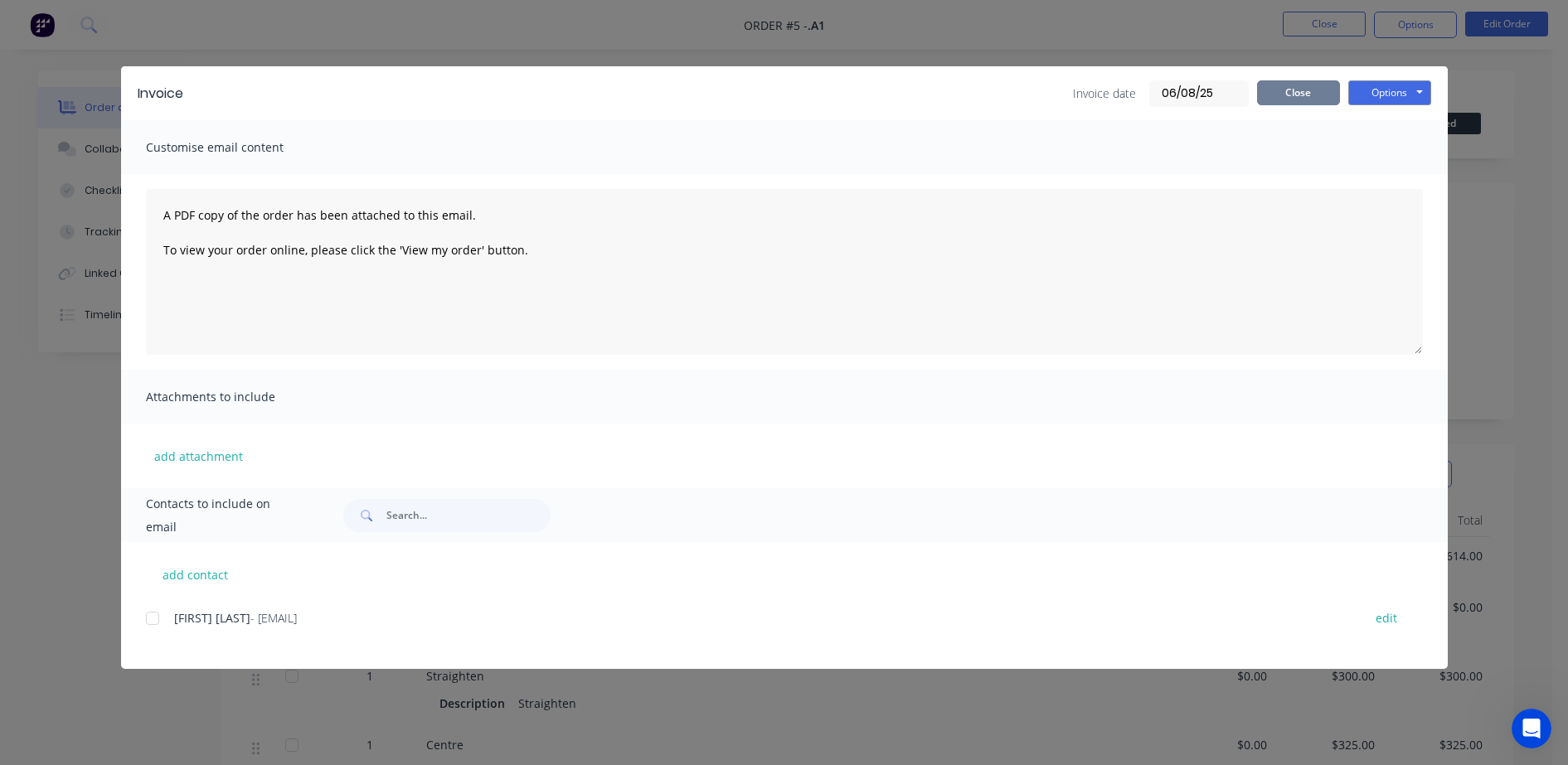 click on "Close" at bounding box center [1299, 93] 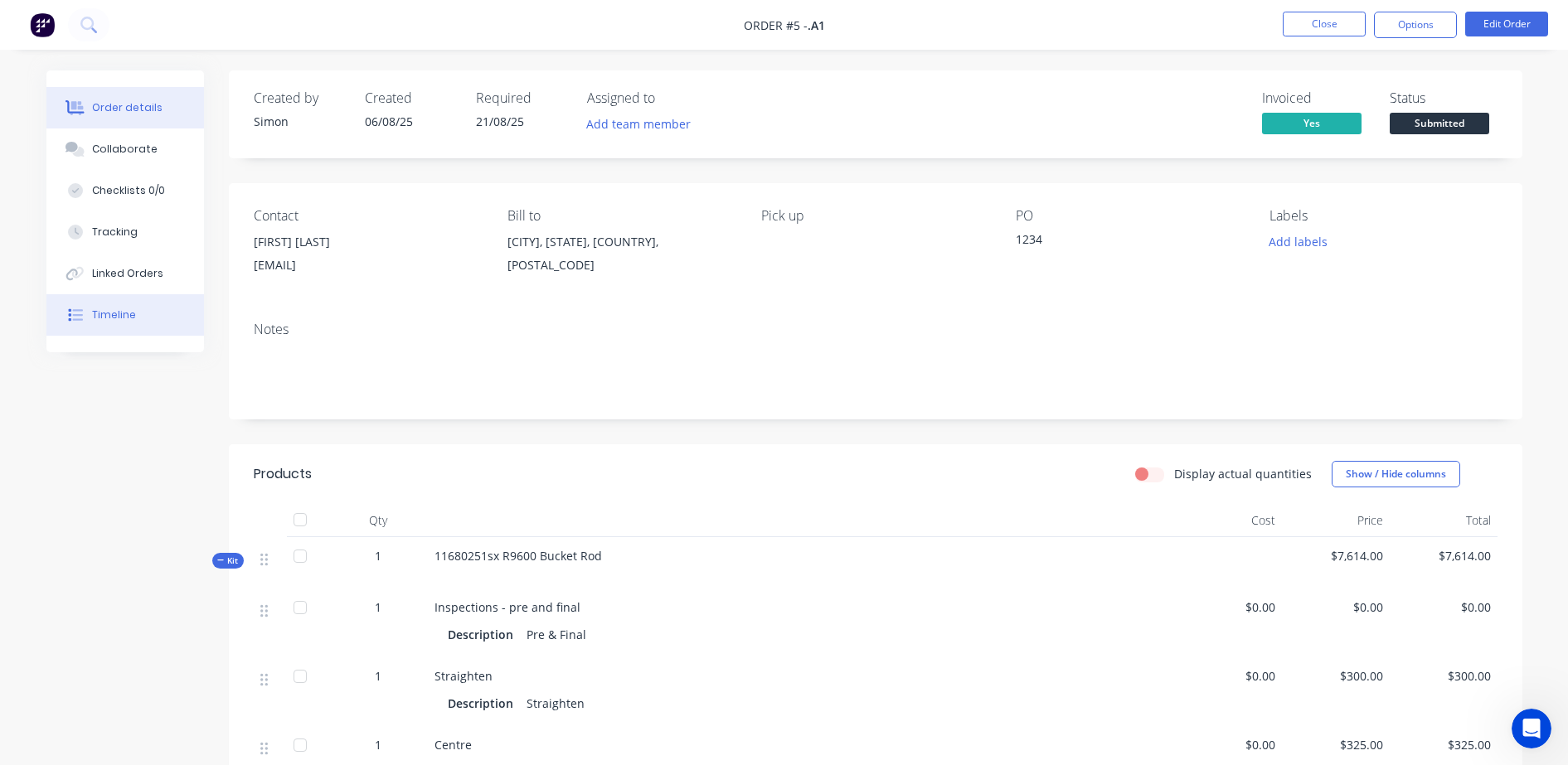 click on "Timeline" at bounding box center [125, 315] 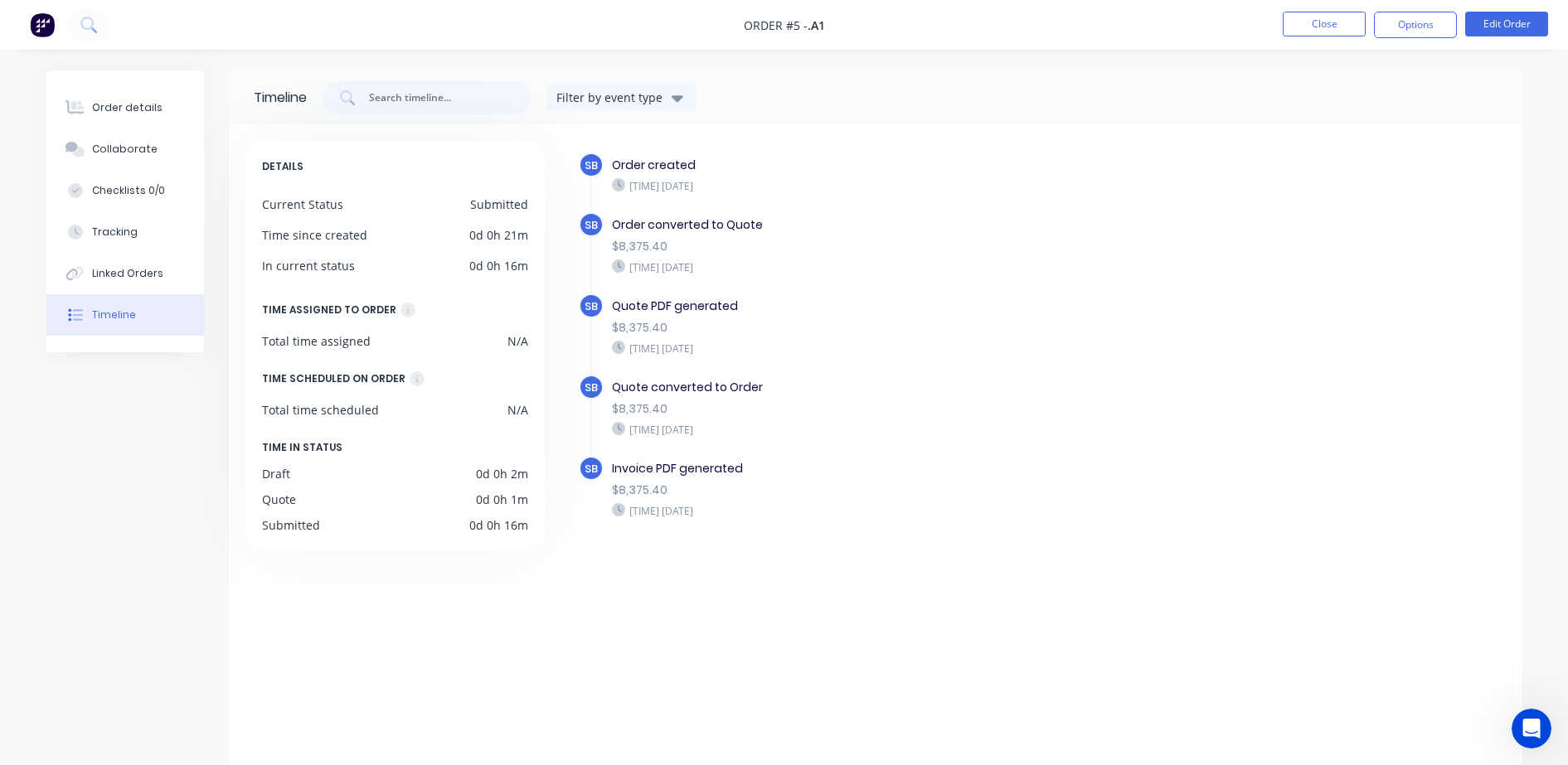 drag, startPoint x: 711, startPoint y: 512, endPoint x: 765, endPoint y: 506, distance: 54.33231 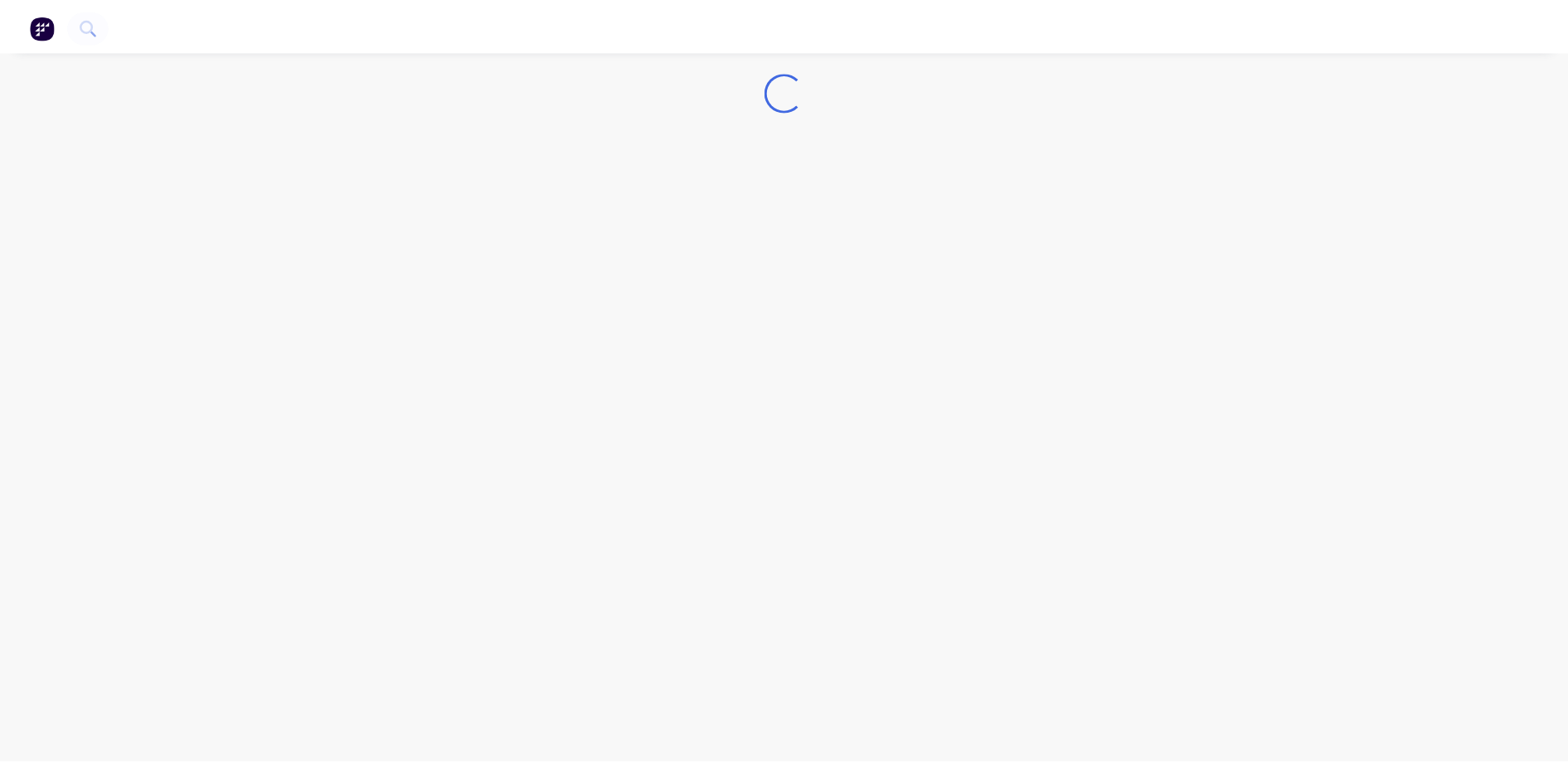 scroll, scrollTop: 0, scrollLeft: 0, axis: both 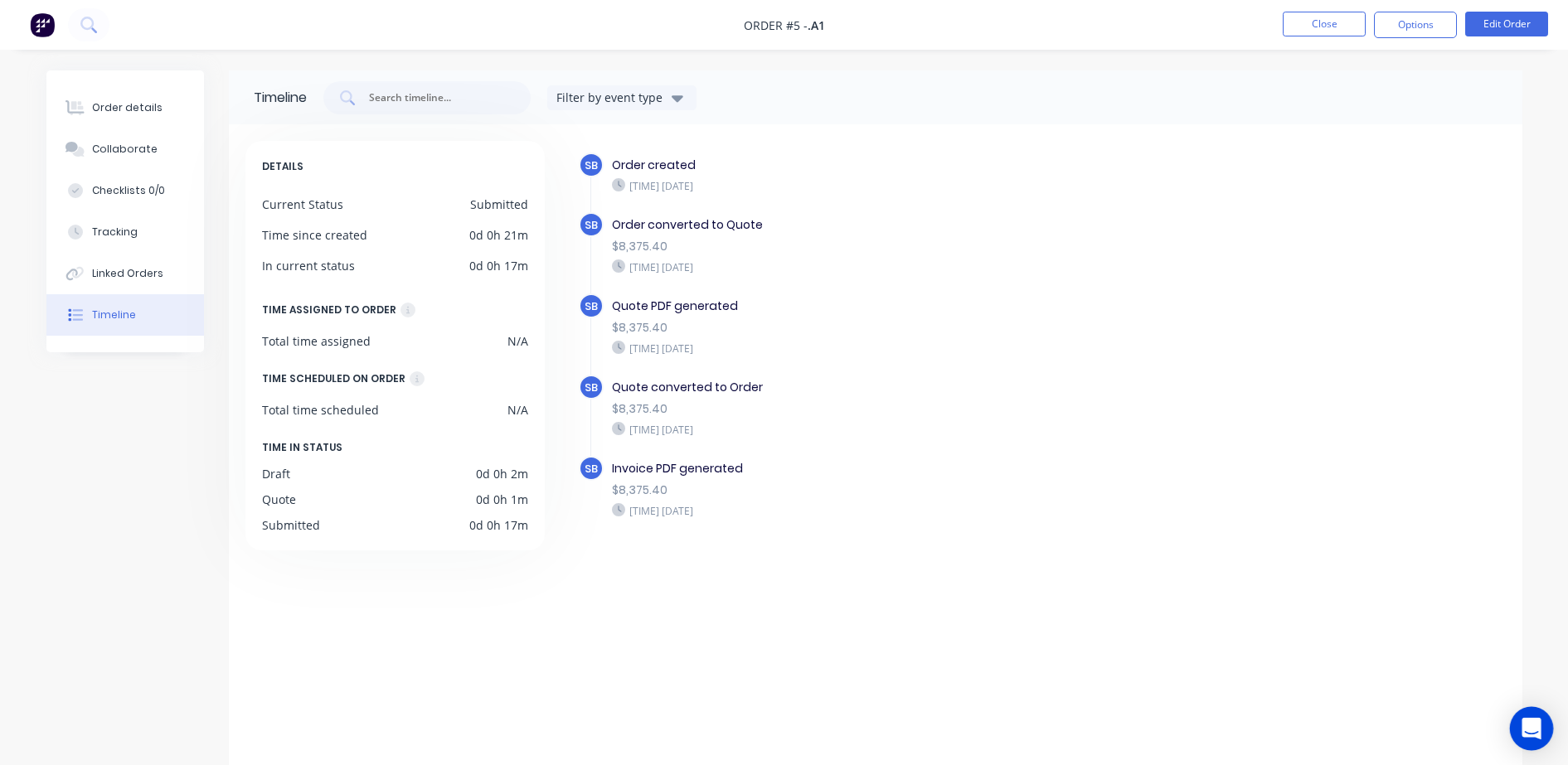 click 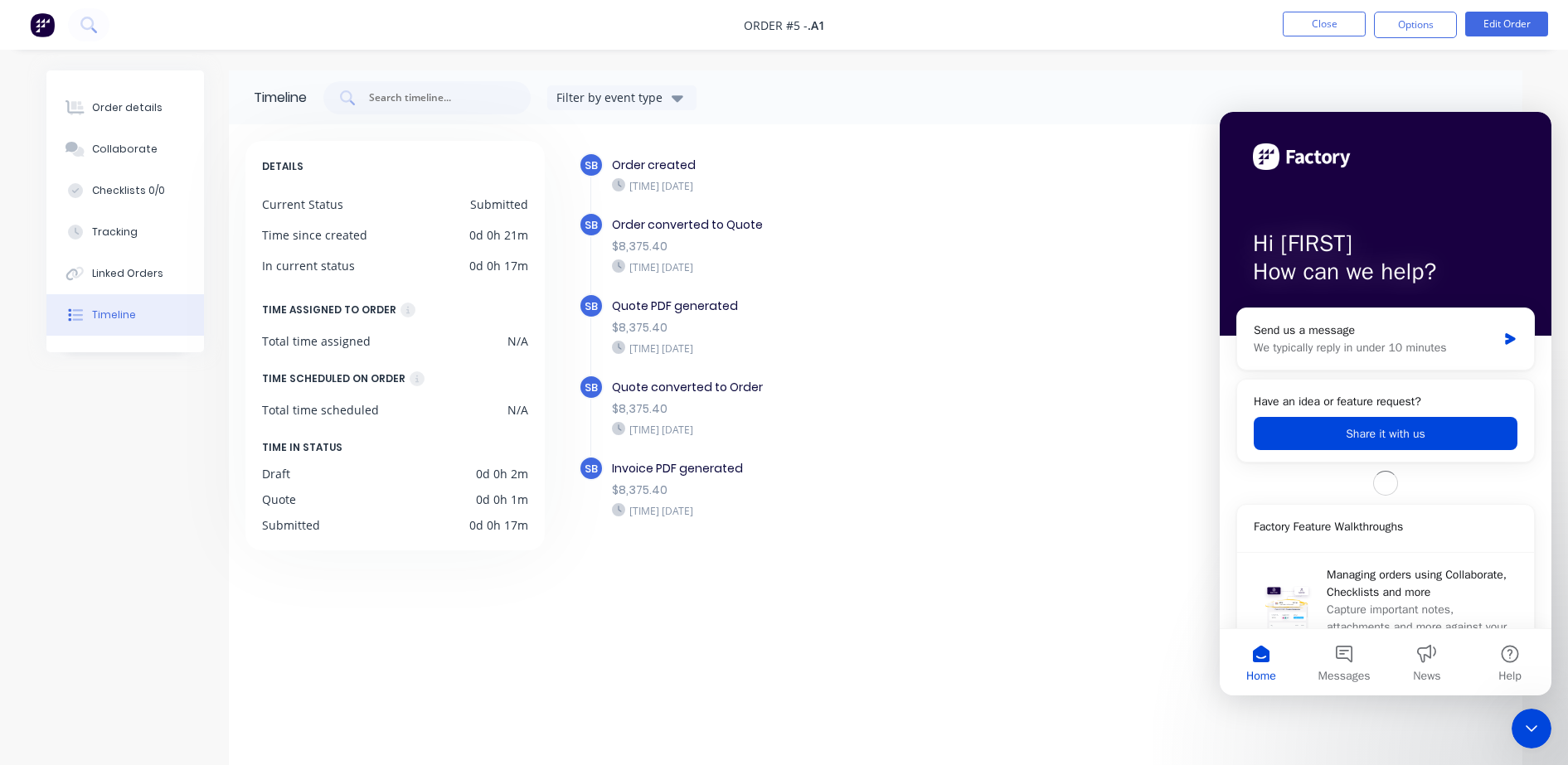 scroll, scrollTop: 0, scrollLeft: 0, axis: both 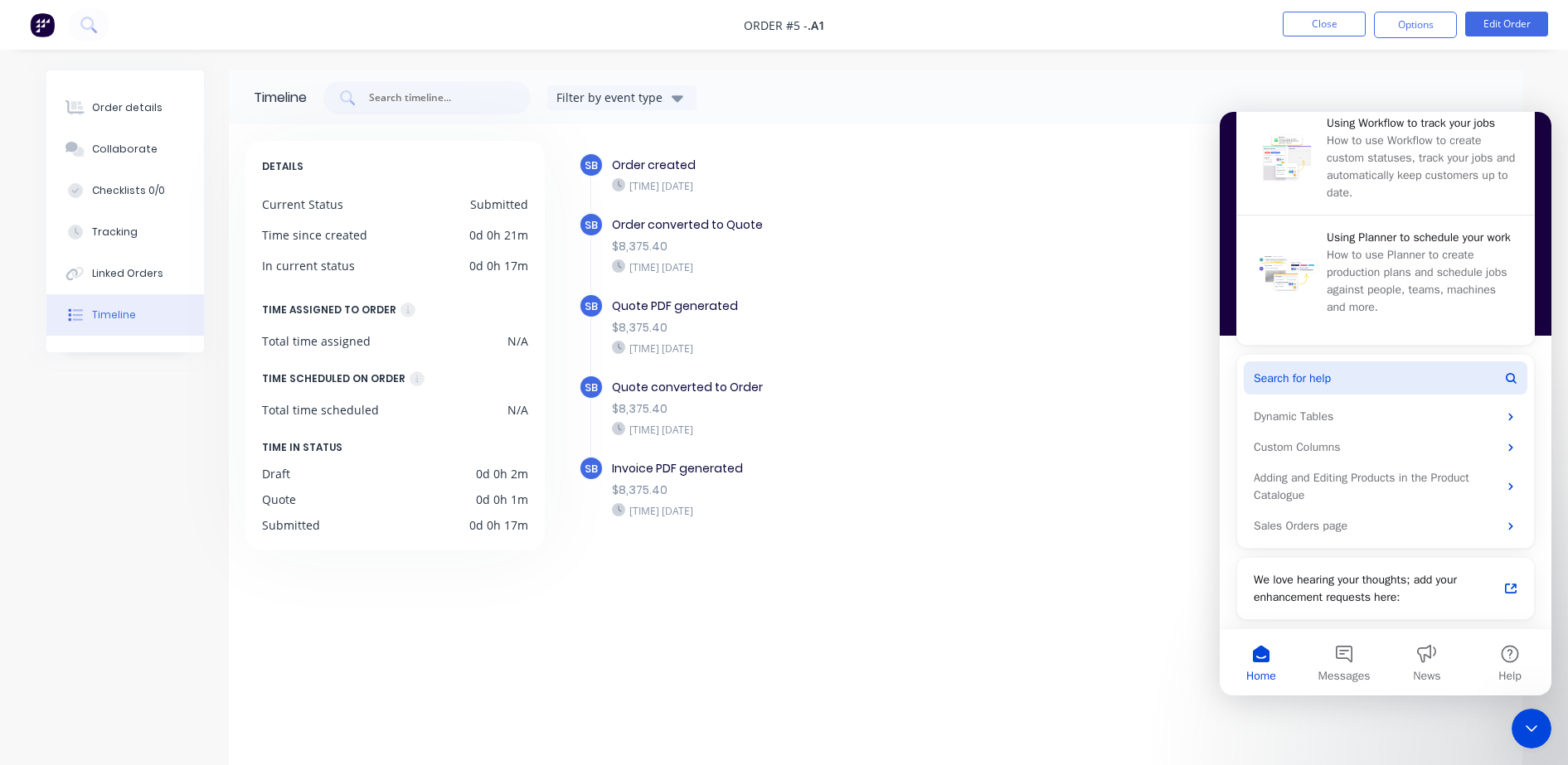 click on "Search for help" at bounding box center [1386, 378] 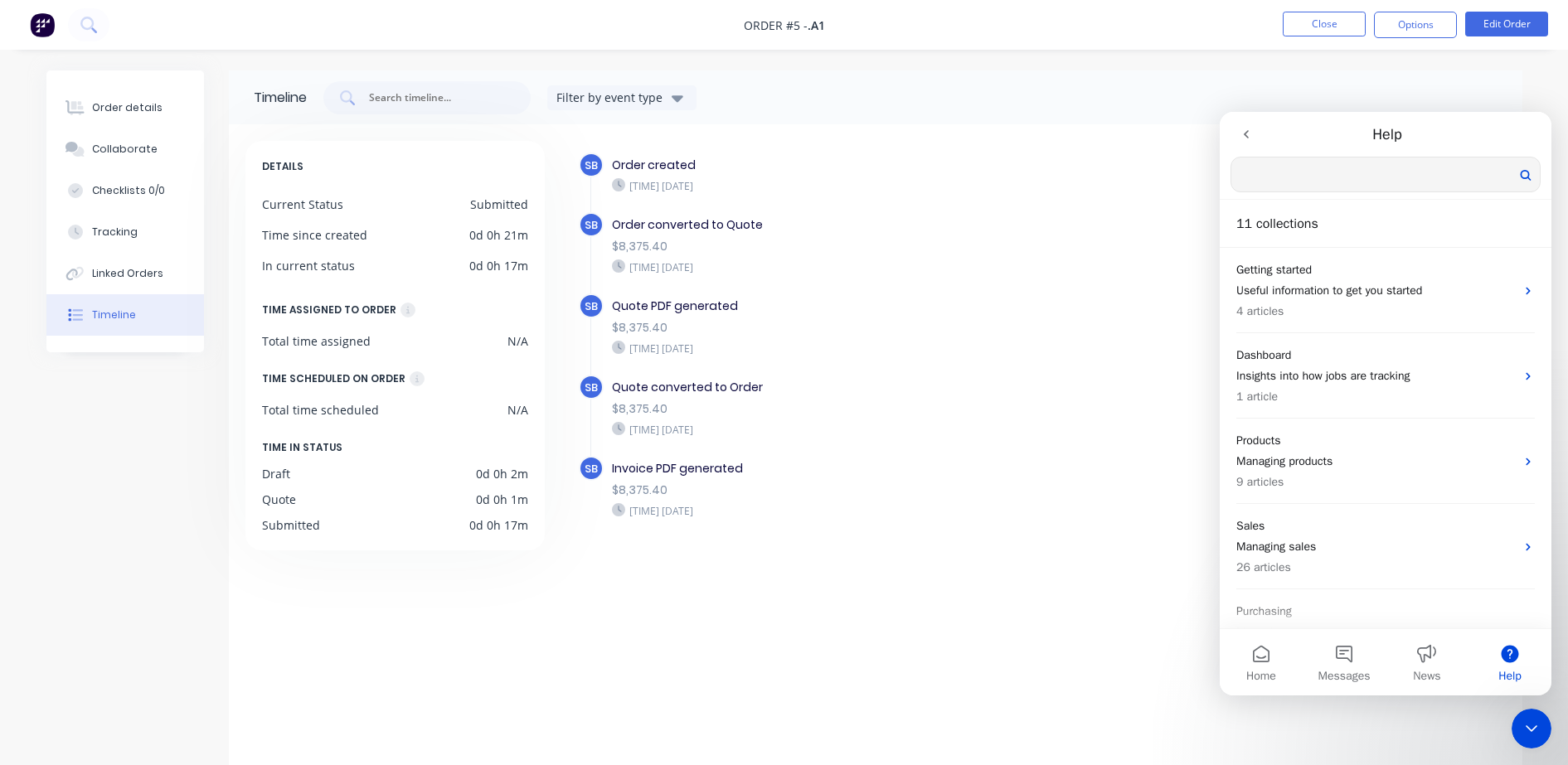 scroll, scrollTop: 0, scrollLeft: 0, axis: both 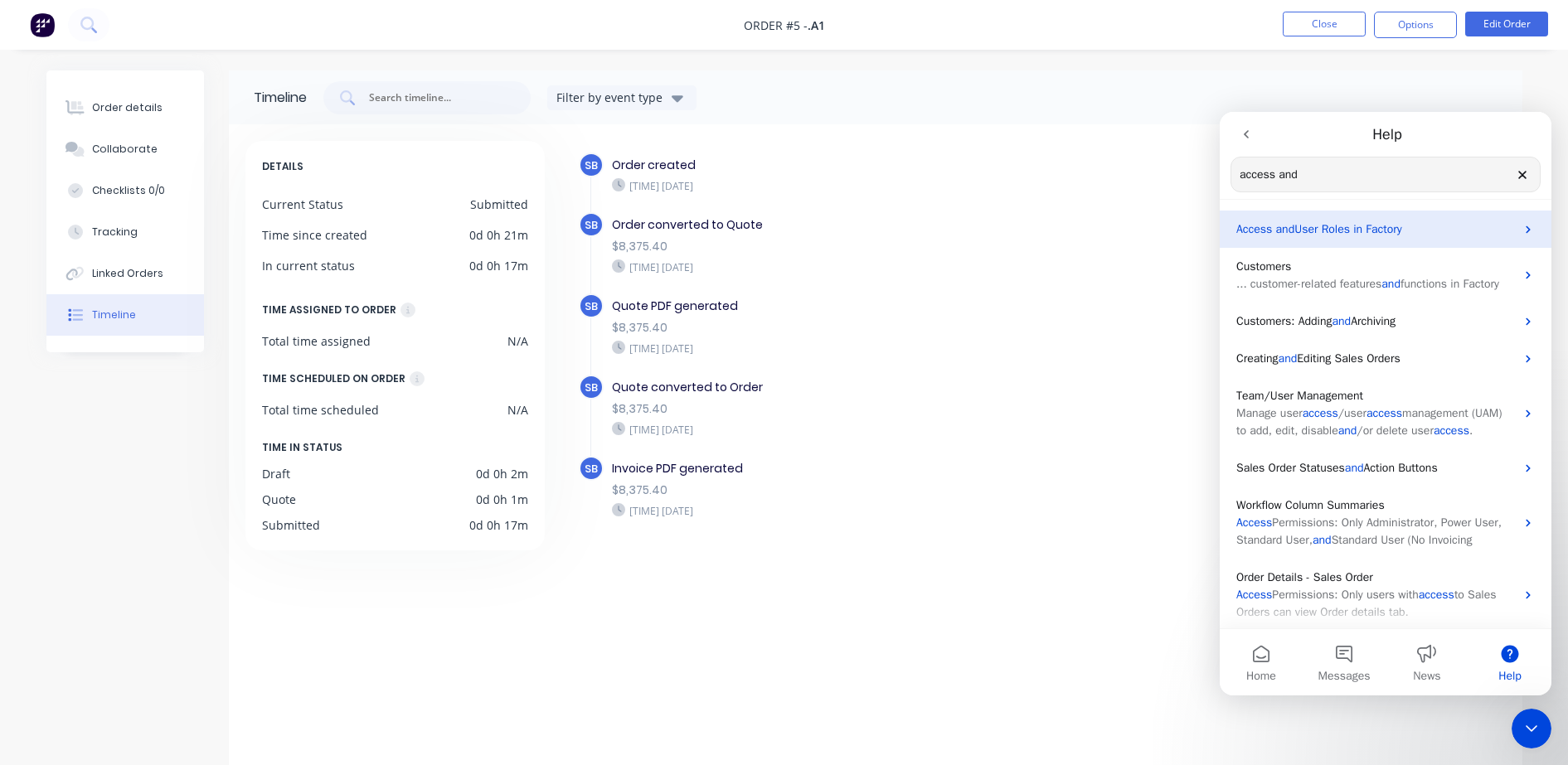 type on "access and" 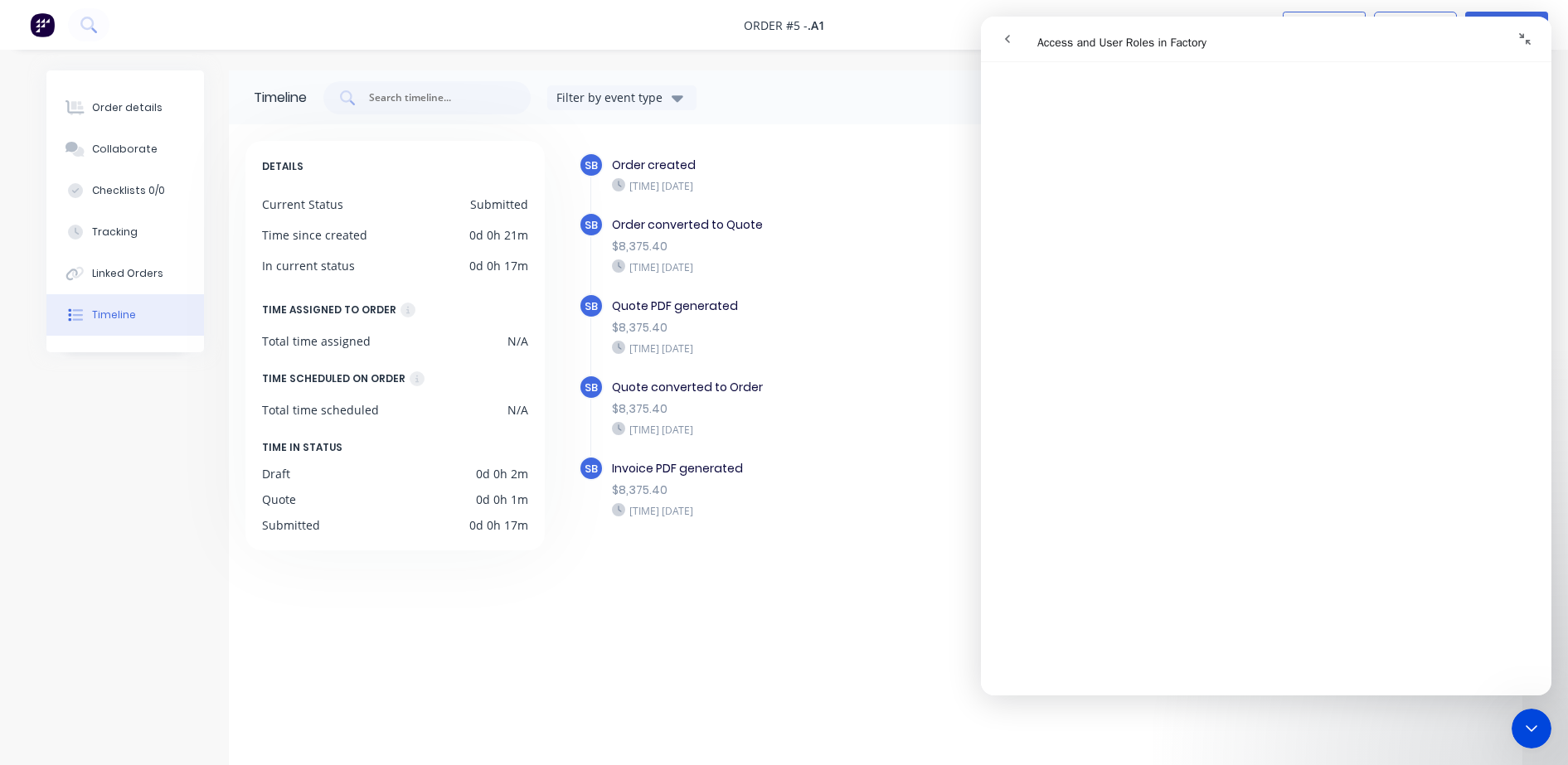 scroll, scrollTop: 1242, scrollLeft: 0, axis: vertical 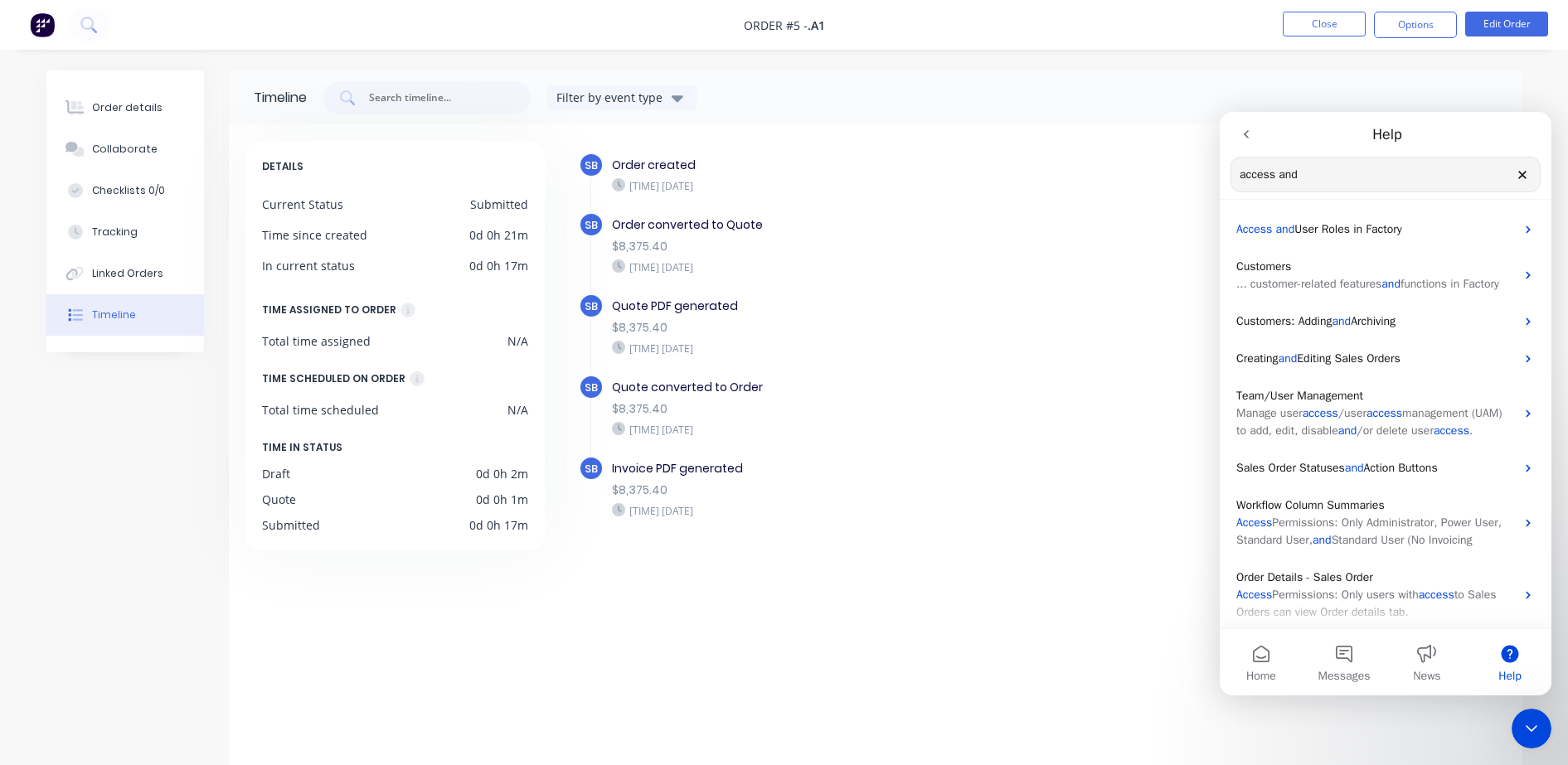 click 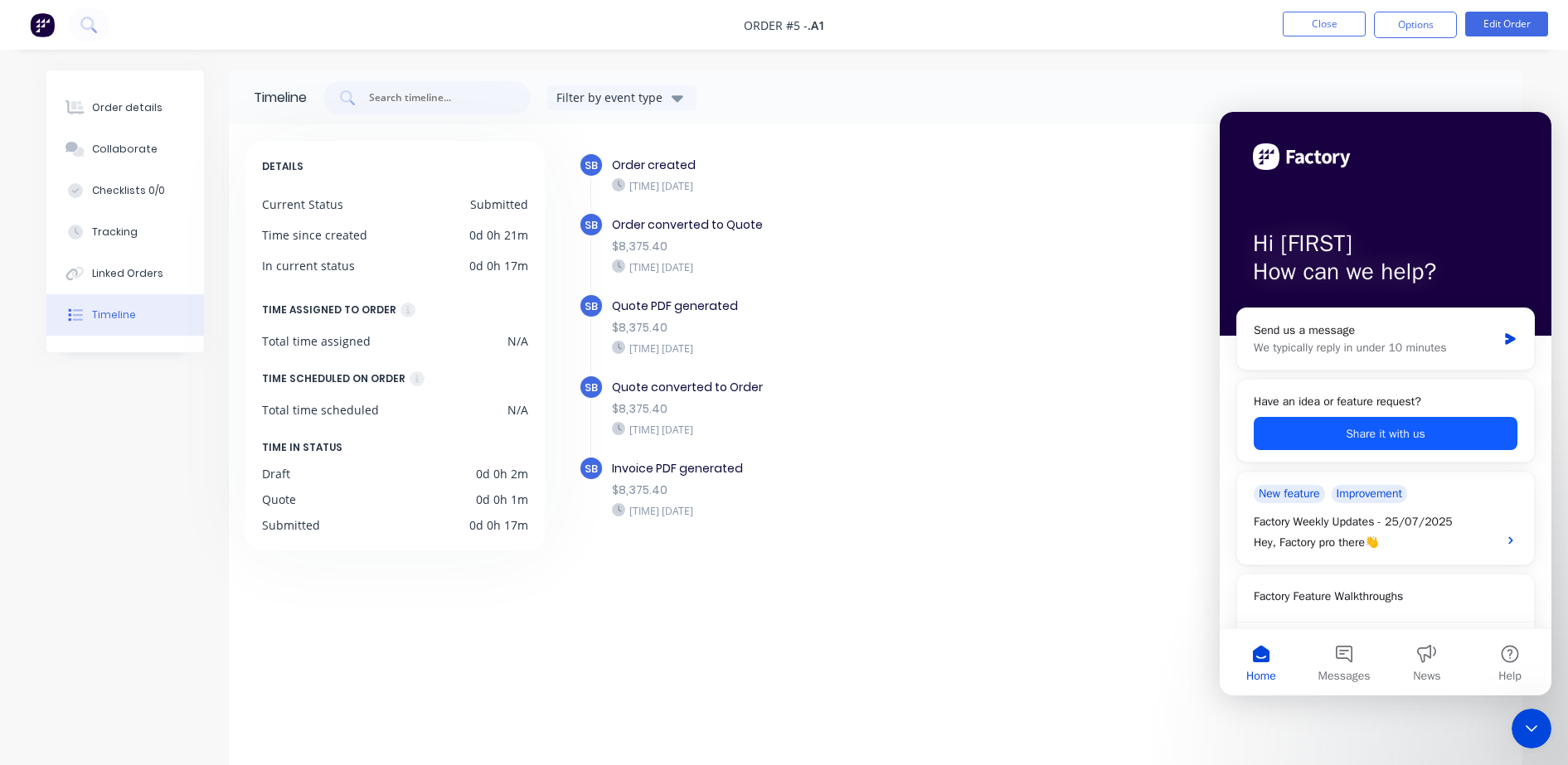 click on "Share it with us" at bounding box center [1386, 433] 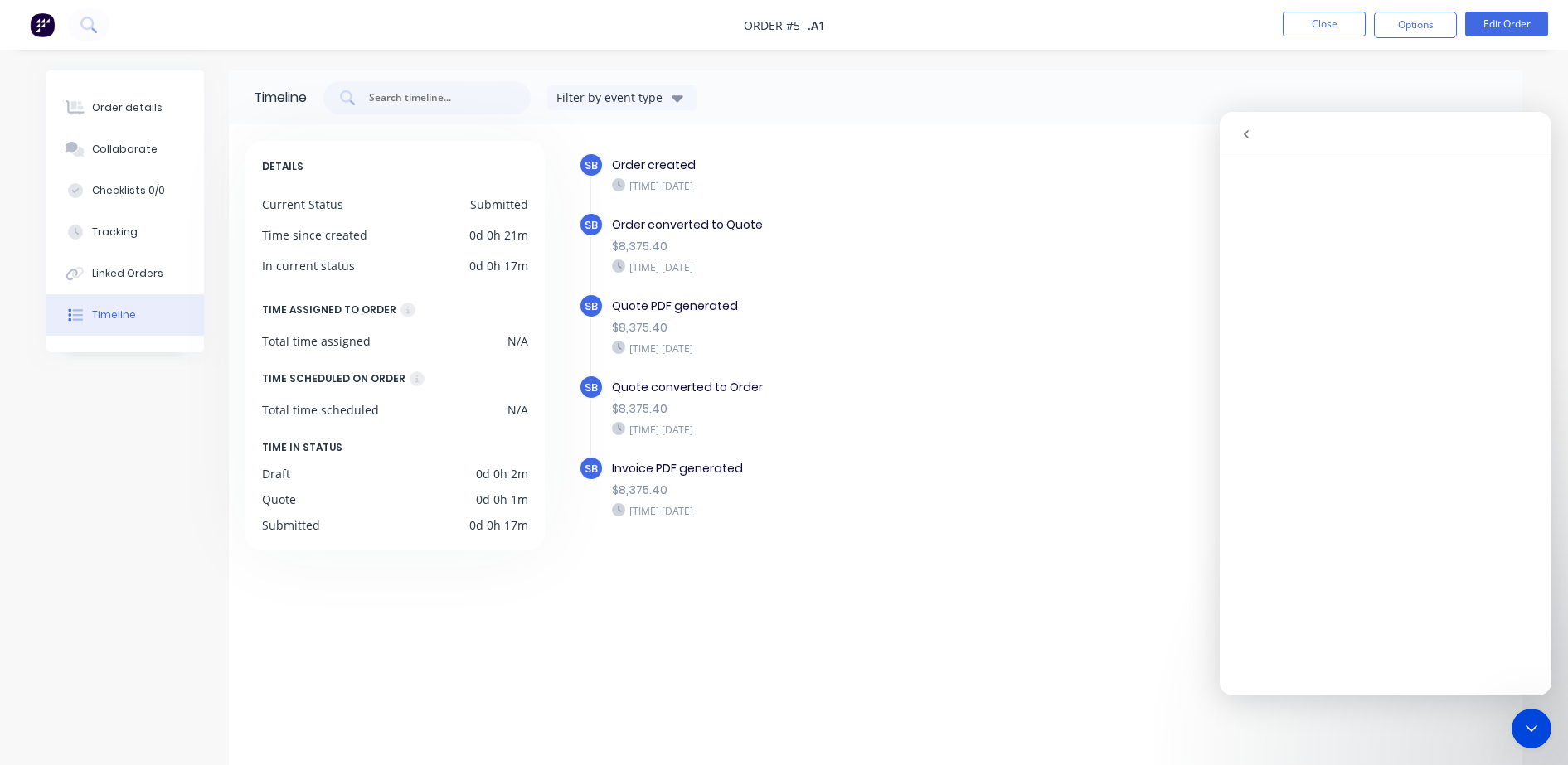 click at bounding box center [1246, 134] 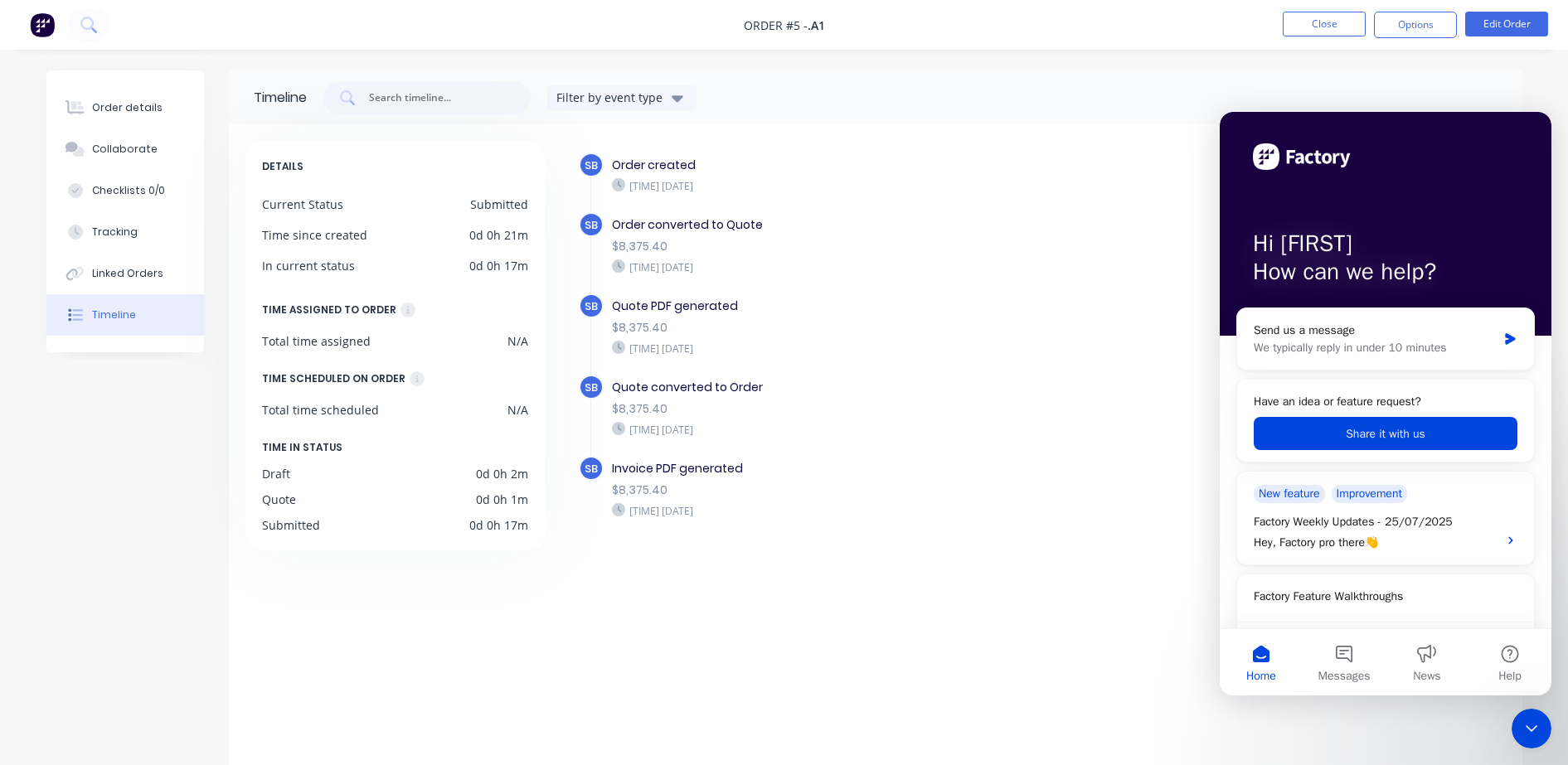 click at bounding box center (1532, 729) 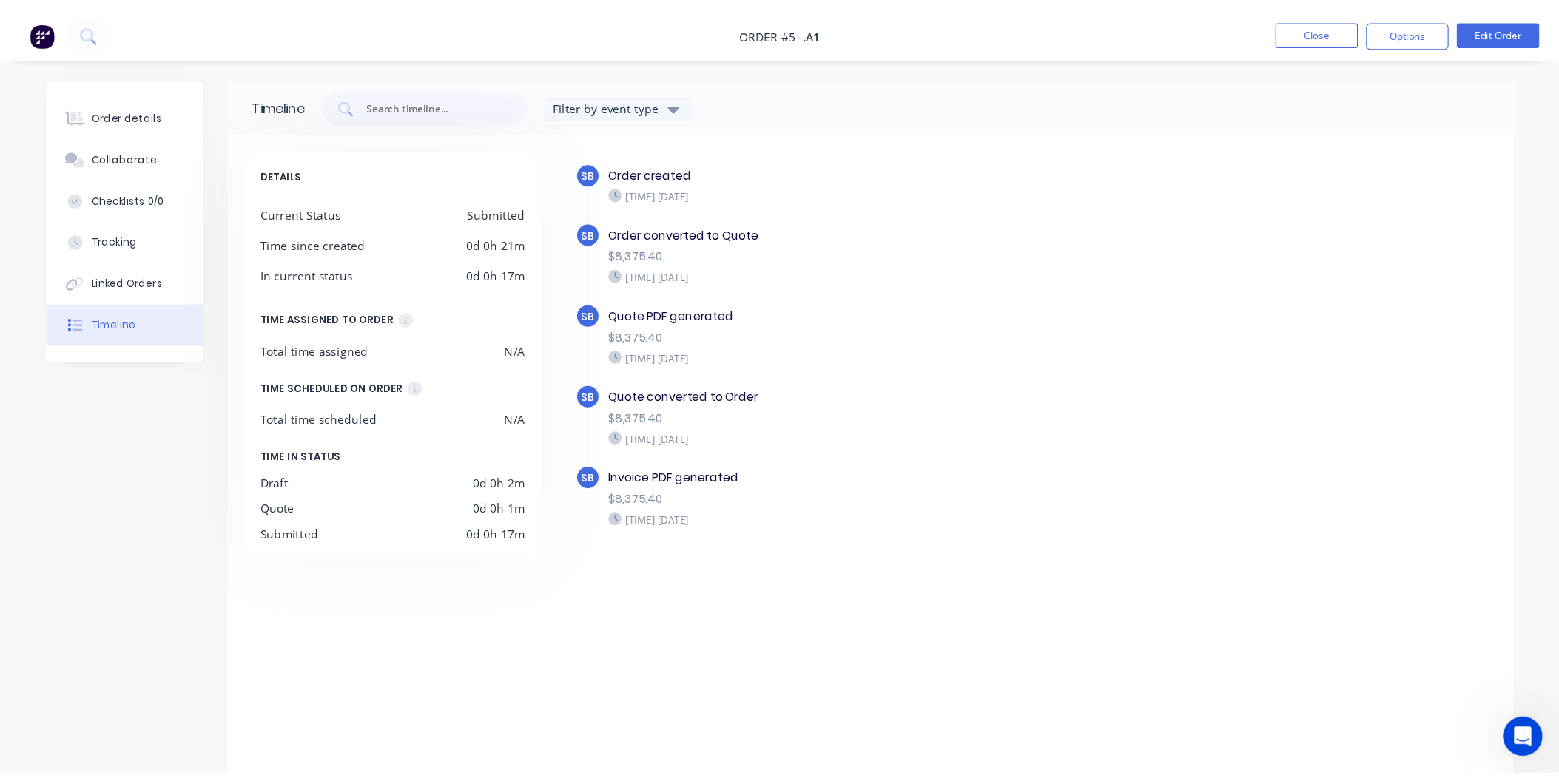 scroll, scrollTop: 0, scrollLeft: 0, axis: both 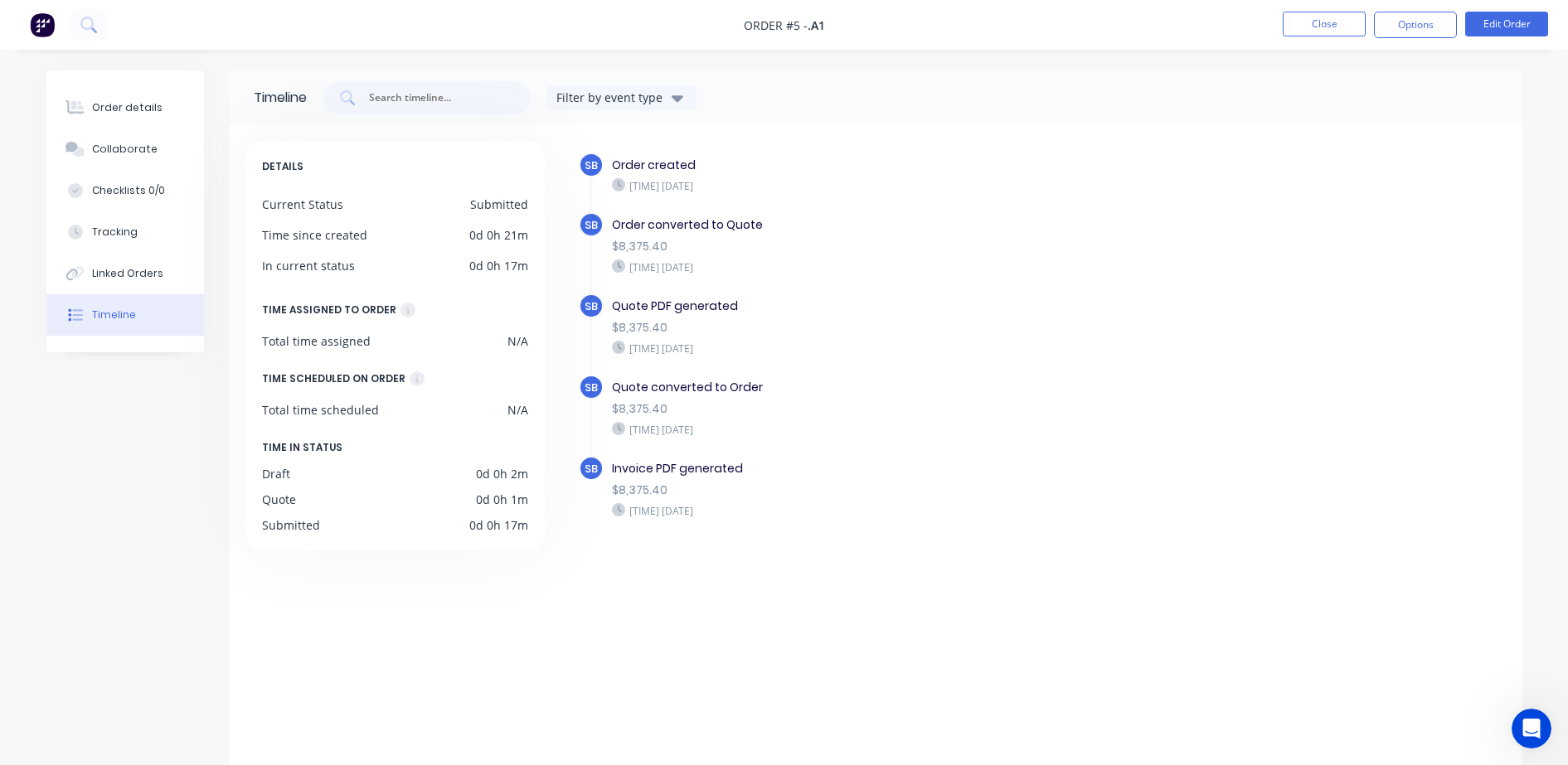 click on "SB Order created [TIME] [DATE] SB Order converted to Quote [PRICE] [TIME] [DATE] SB Quote PDF generated [PRICE] [TIME] [DATE] SB Quote converted to Order [PRICE] [TIME] [DATE] SB Invoice PDF generated [PRICE]" at bounding box center (1042, 366) 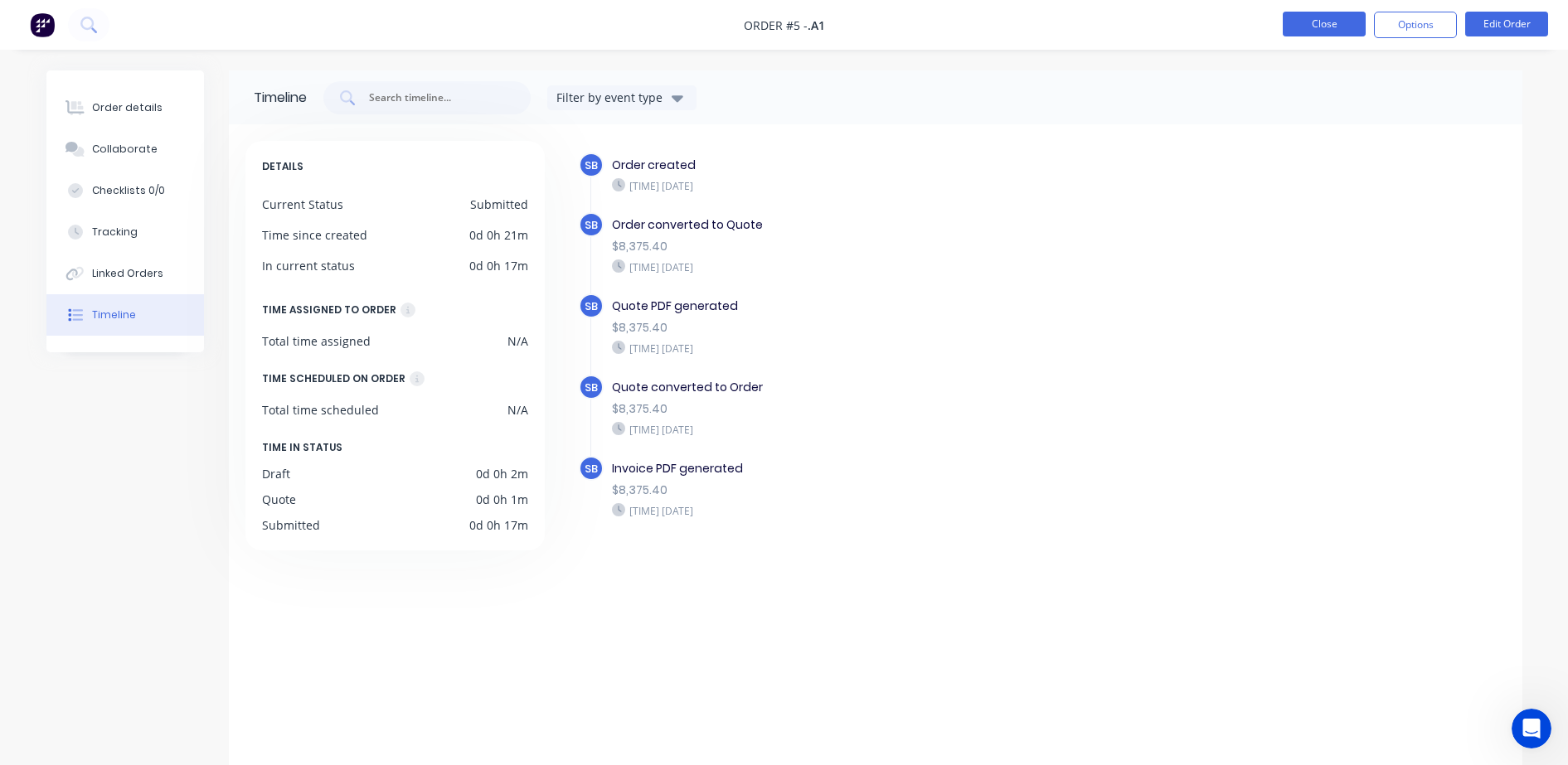 click on "Close" at bounding box center (1324, 24) 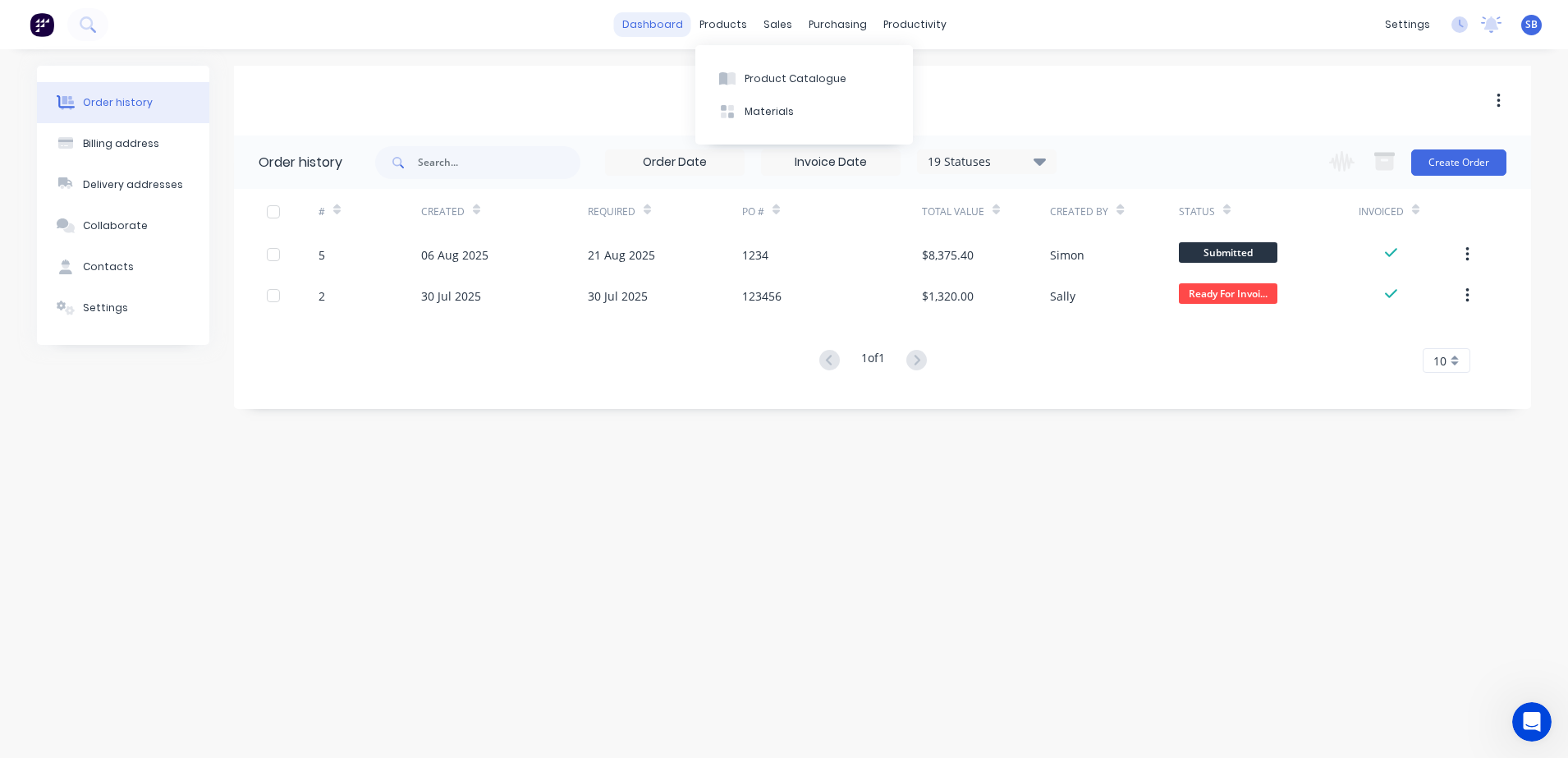 click on "dashboard" at bounding box center (653, 25) 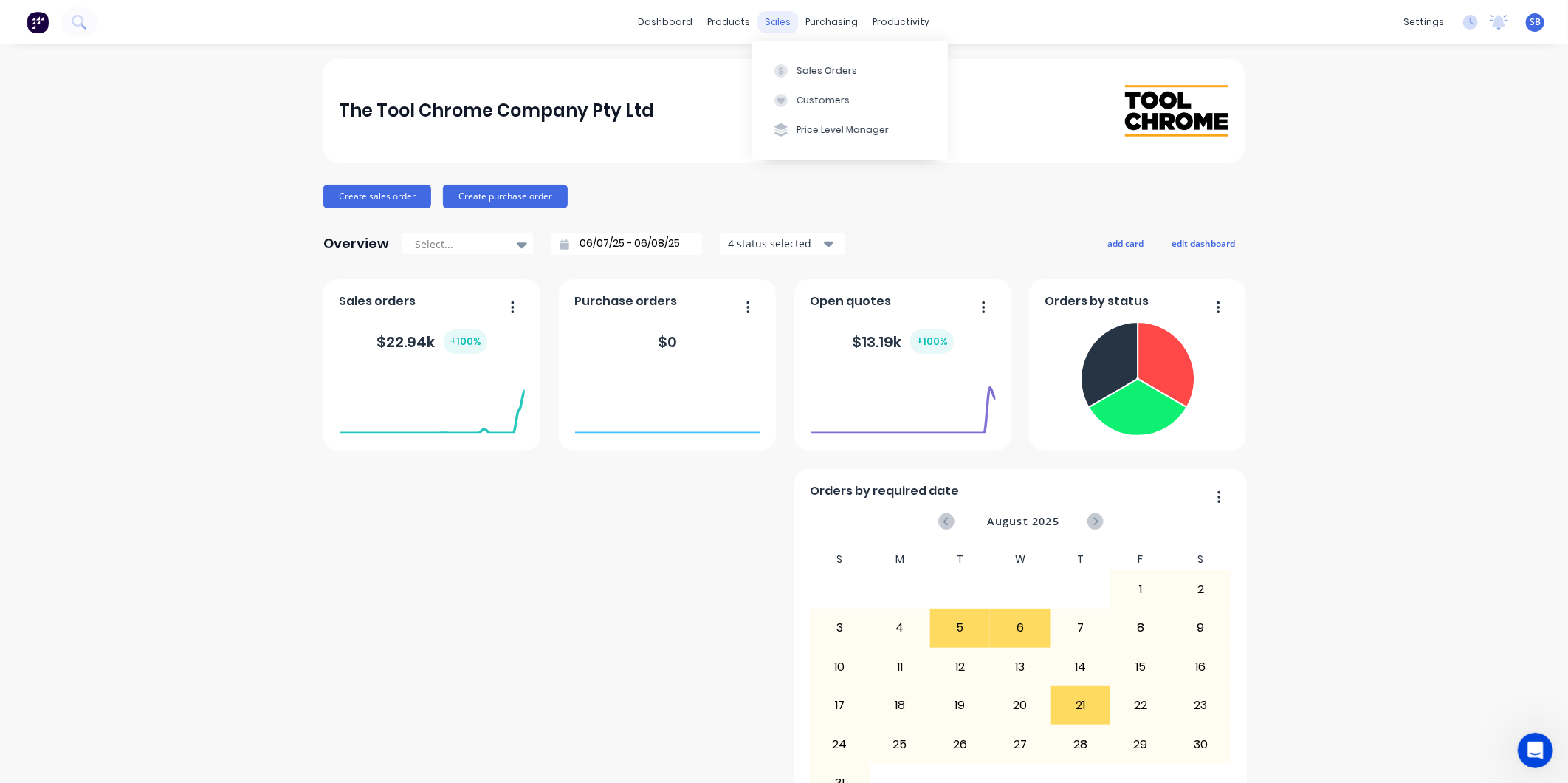click on "sales" at bounding box center (778, 22) 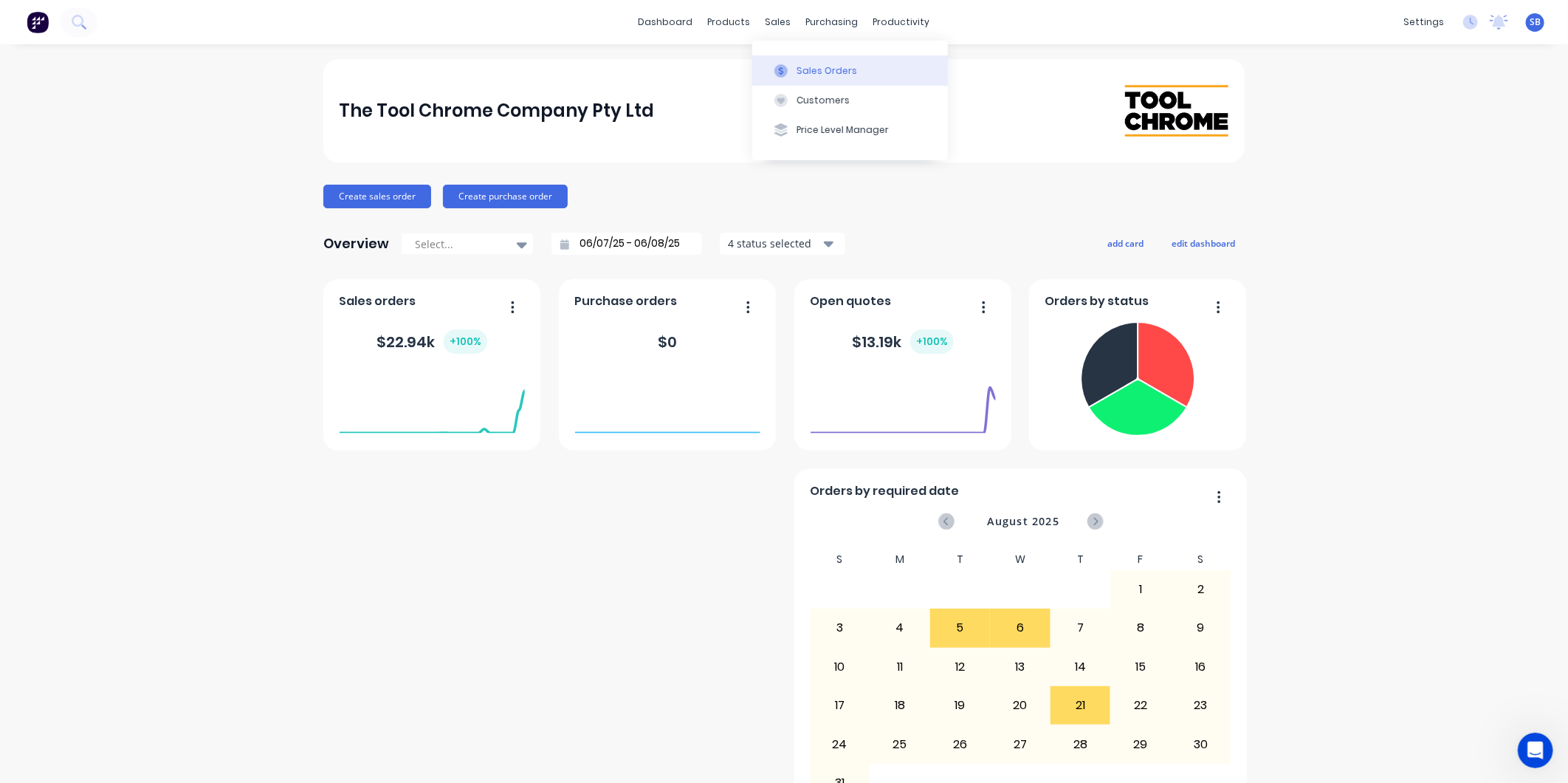 click on "Sales Orders" at bounding box center (850, 70) 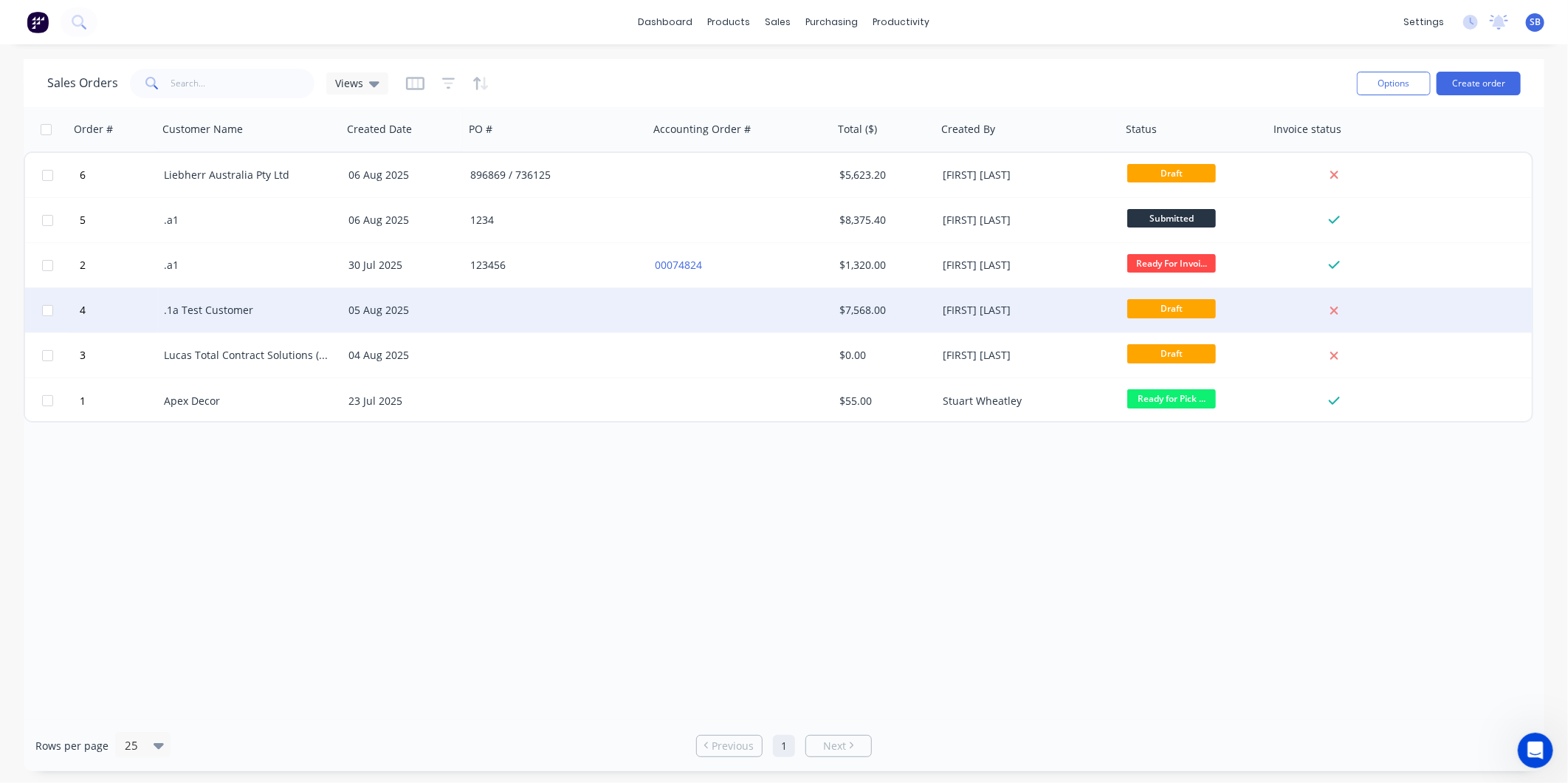 click on "Draft" at bounding box center [1172, 308] 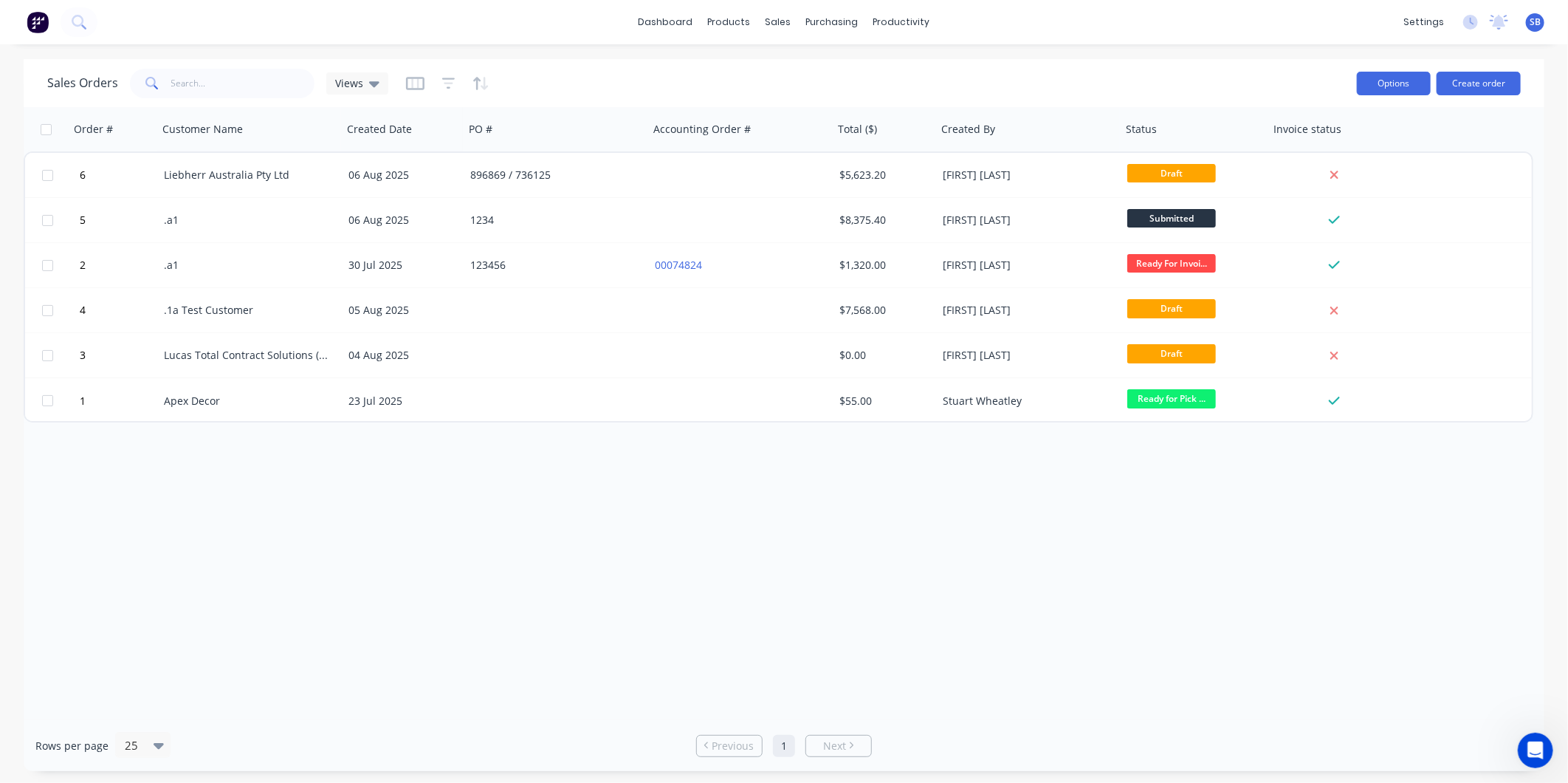 click on "Options" at bounding box center [1394, 83] 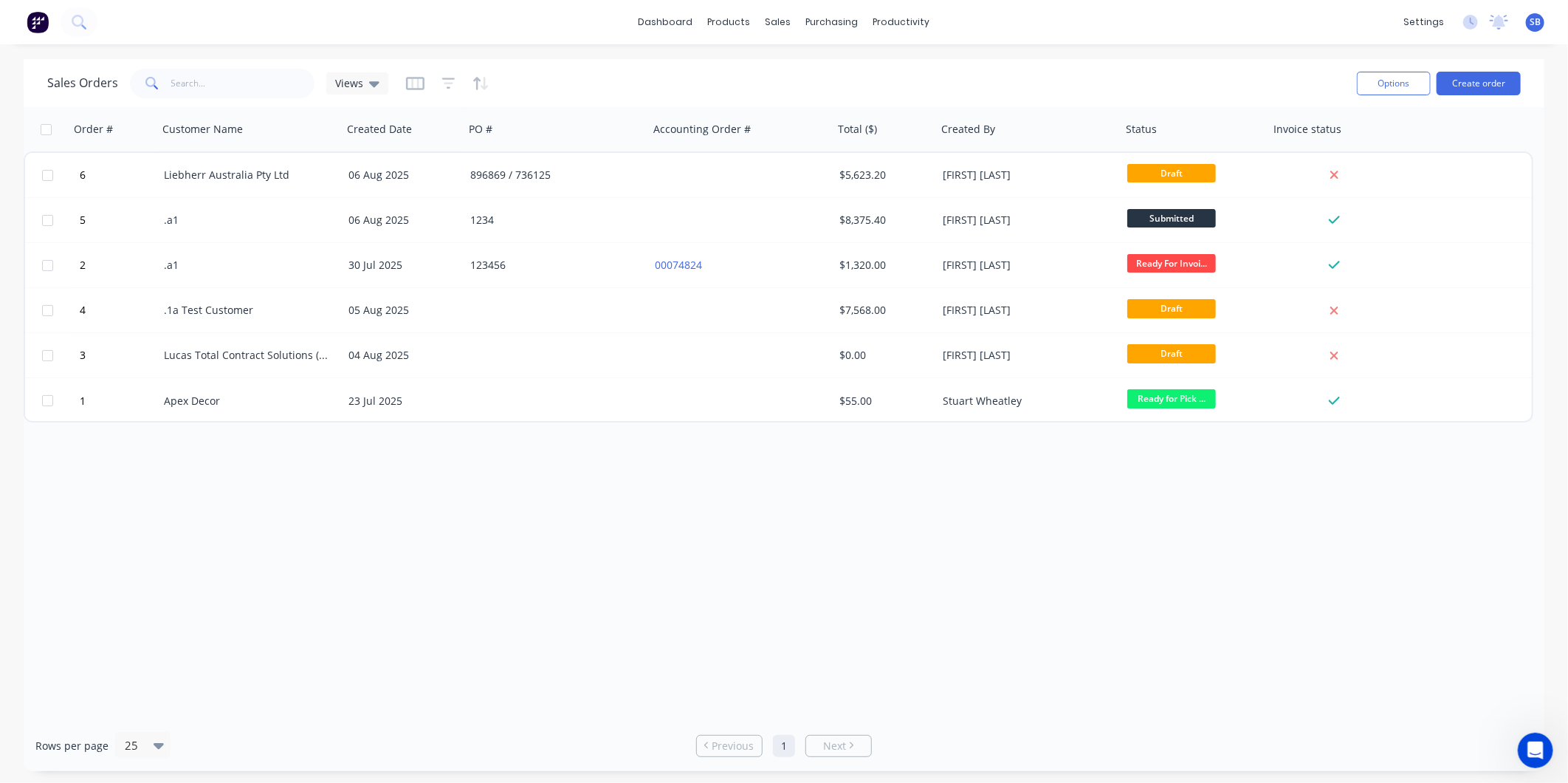 click on "Sales Orders Views" at bounding box center (696, 83) 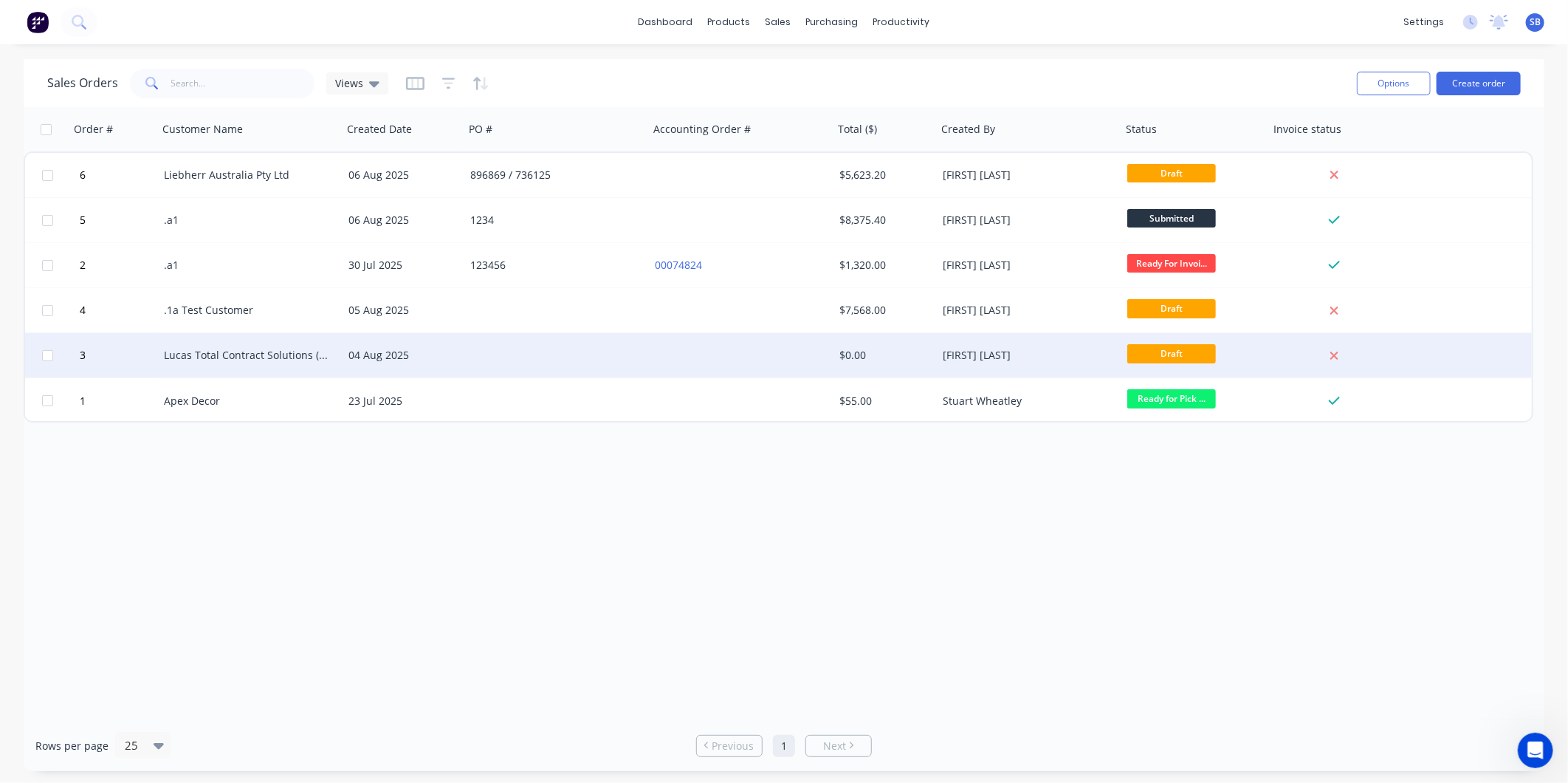 click on "Lucas Total Contract Solutions (TSM) Pty Ltd" at bounding box center [246, 355] 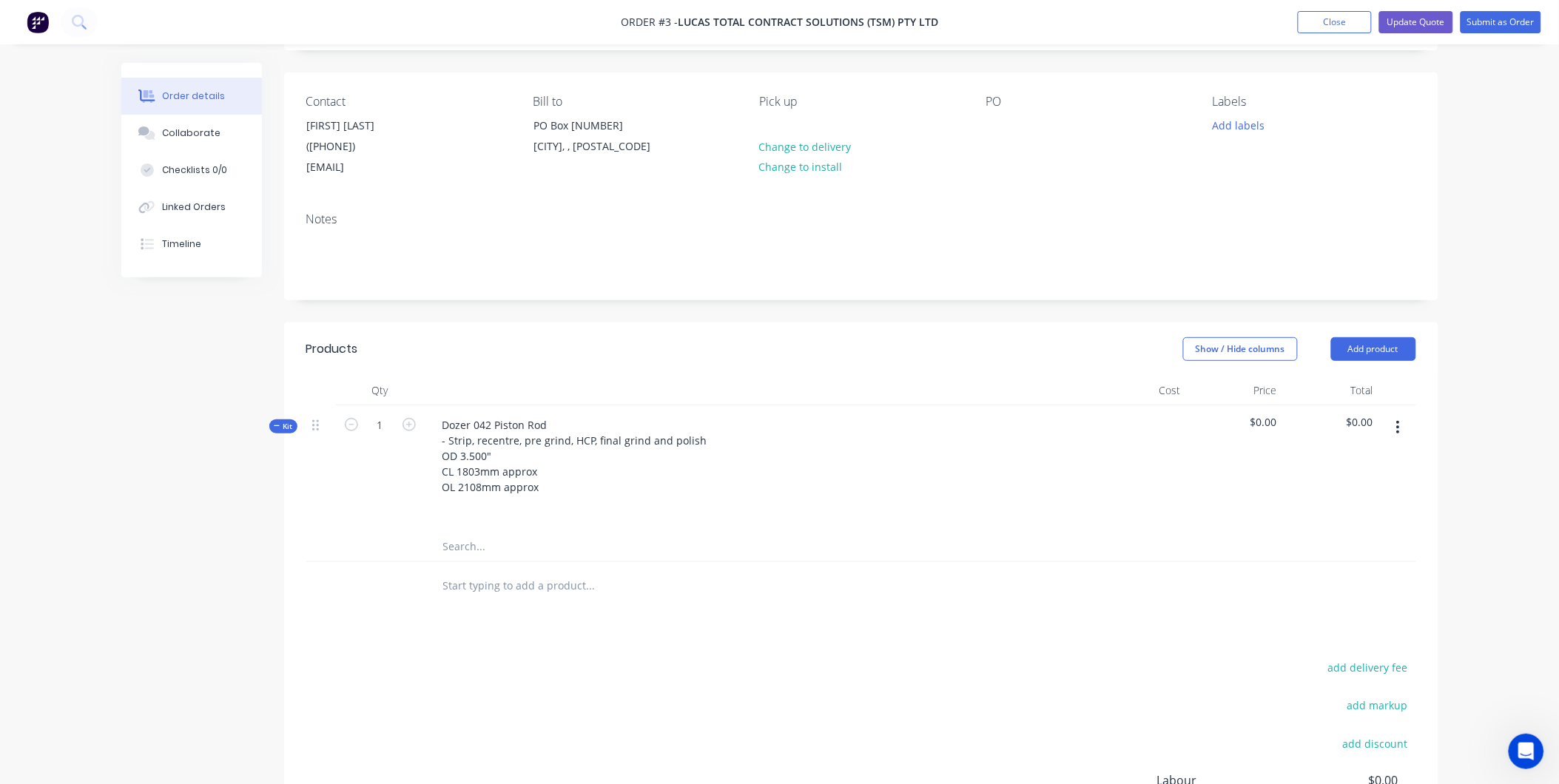 scroll, scrollTop: 0, scrollLeft: 0, axis: both 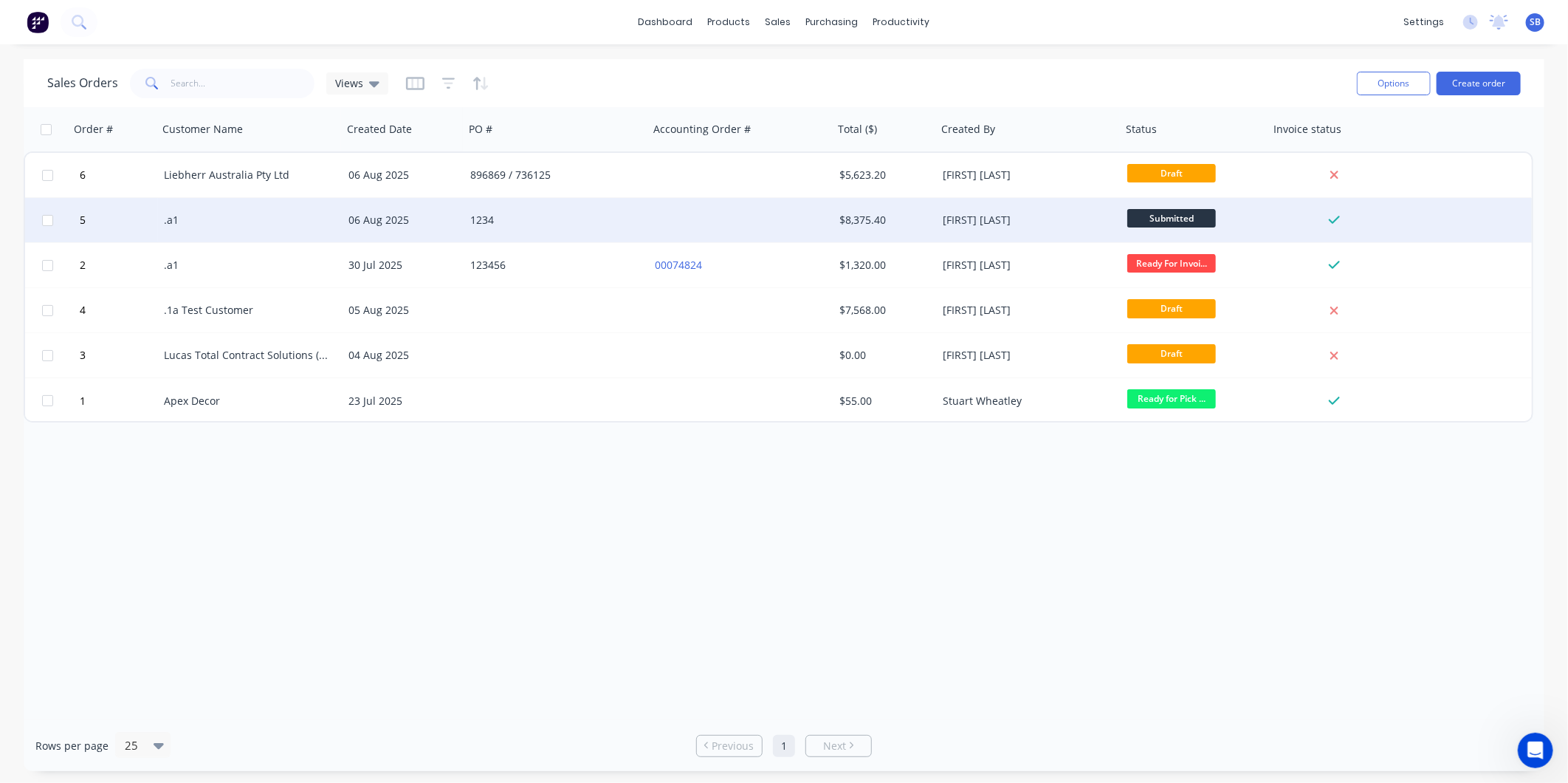 click on "[FIRST] [LAST]" at bounding box center [1029, 220] 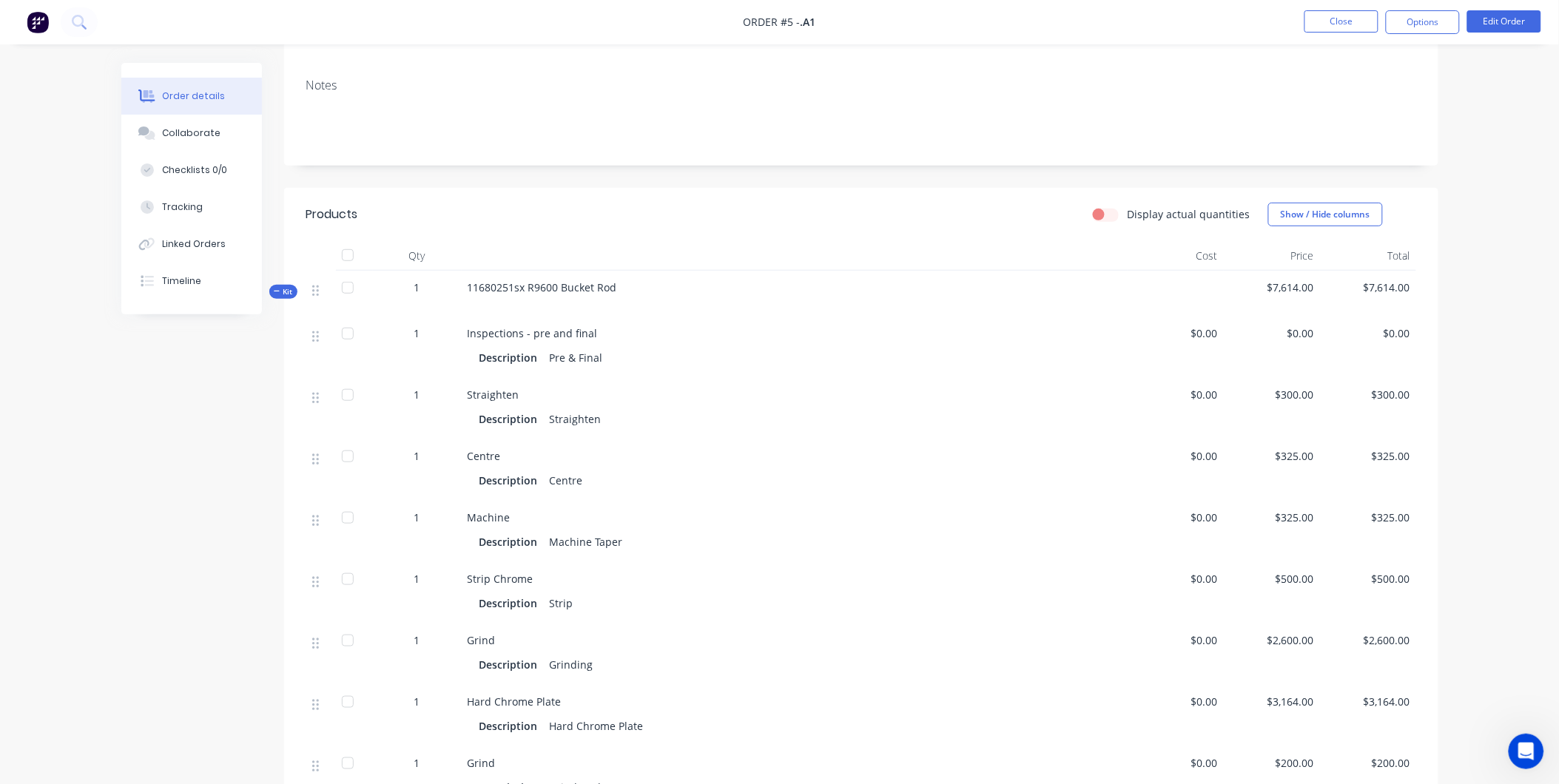scroll, scrollTop: 0, scrollLeft: 0, axis: both 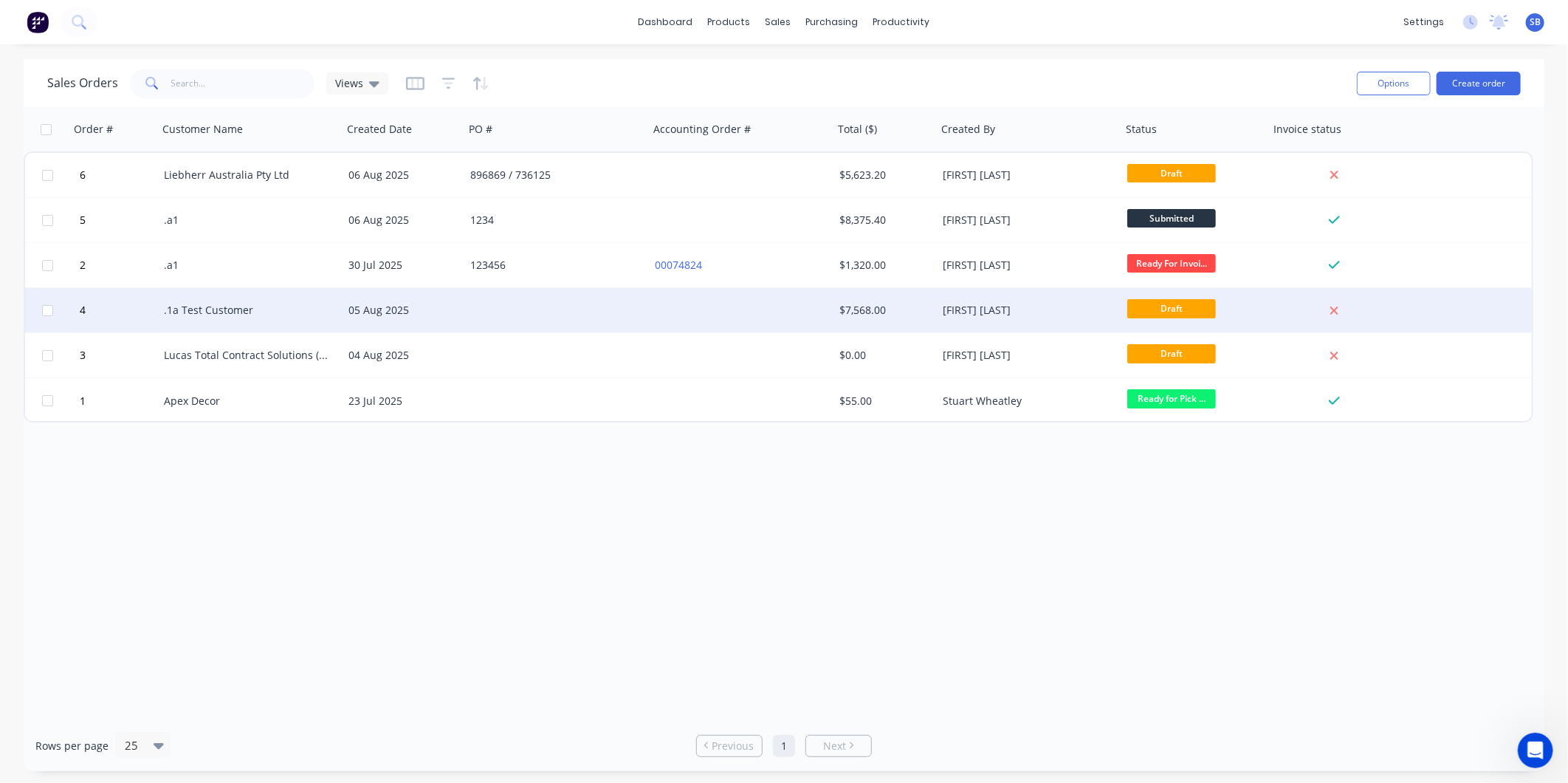 click on "[FIRST] [LAST]" at bounding box center [1025, 310] 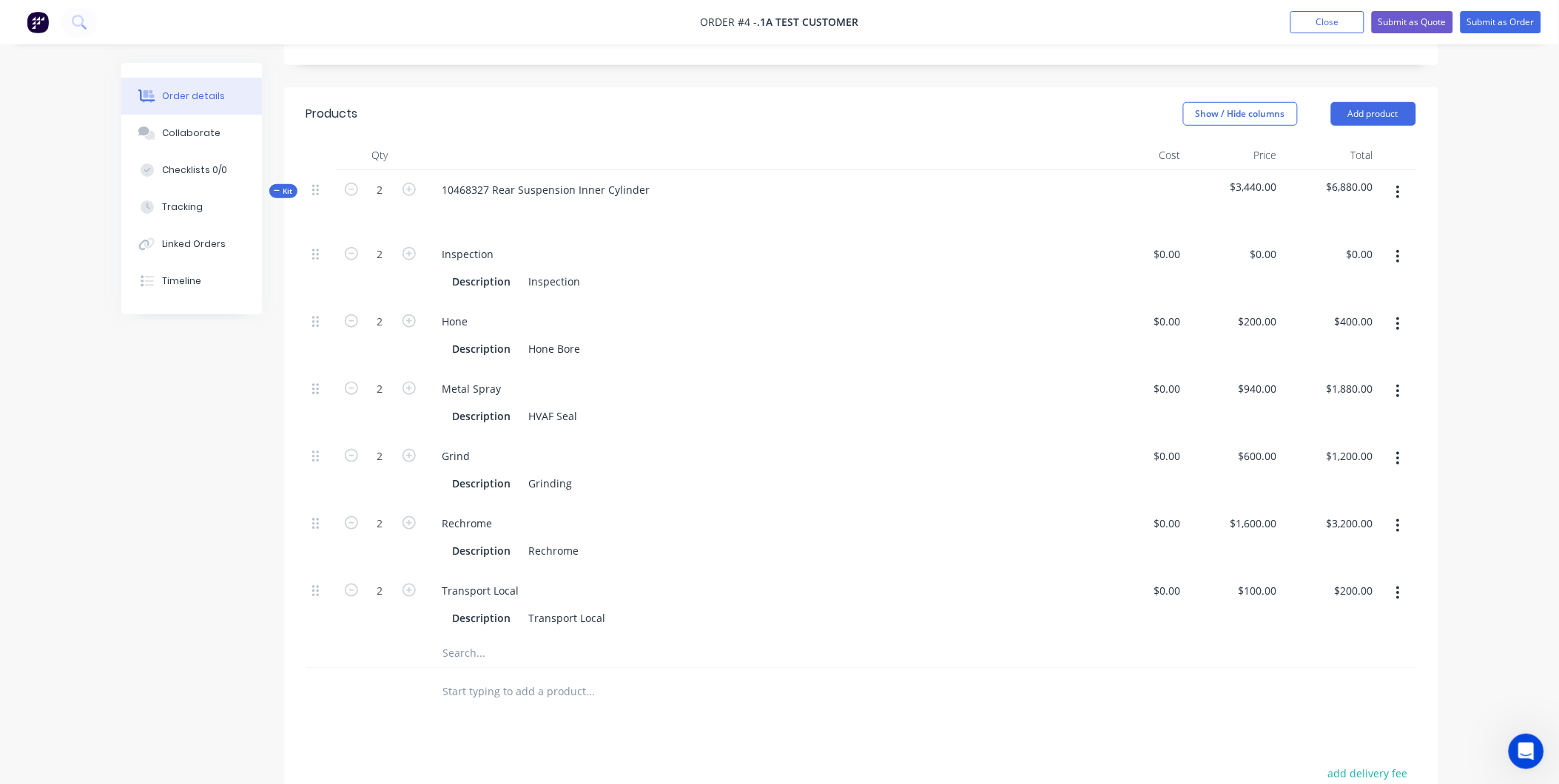 scroll, scrollTop: 0, scrollLeft: 0, axis: both 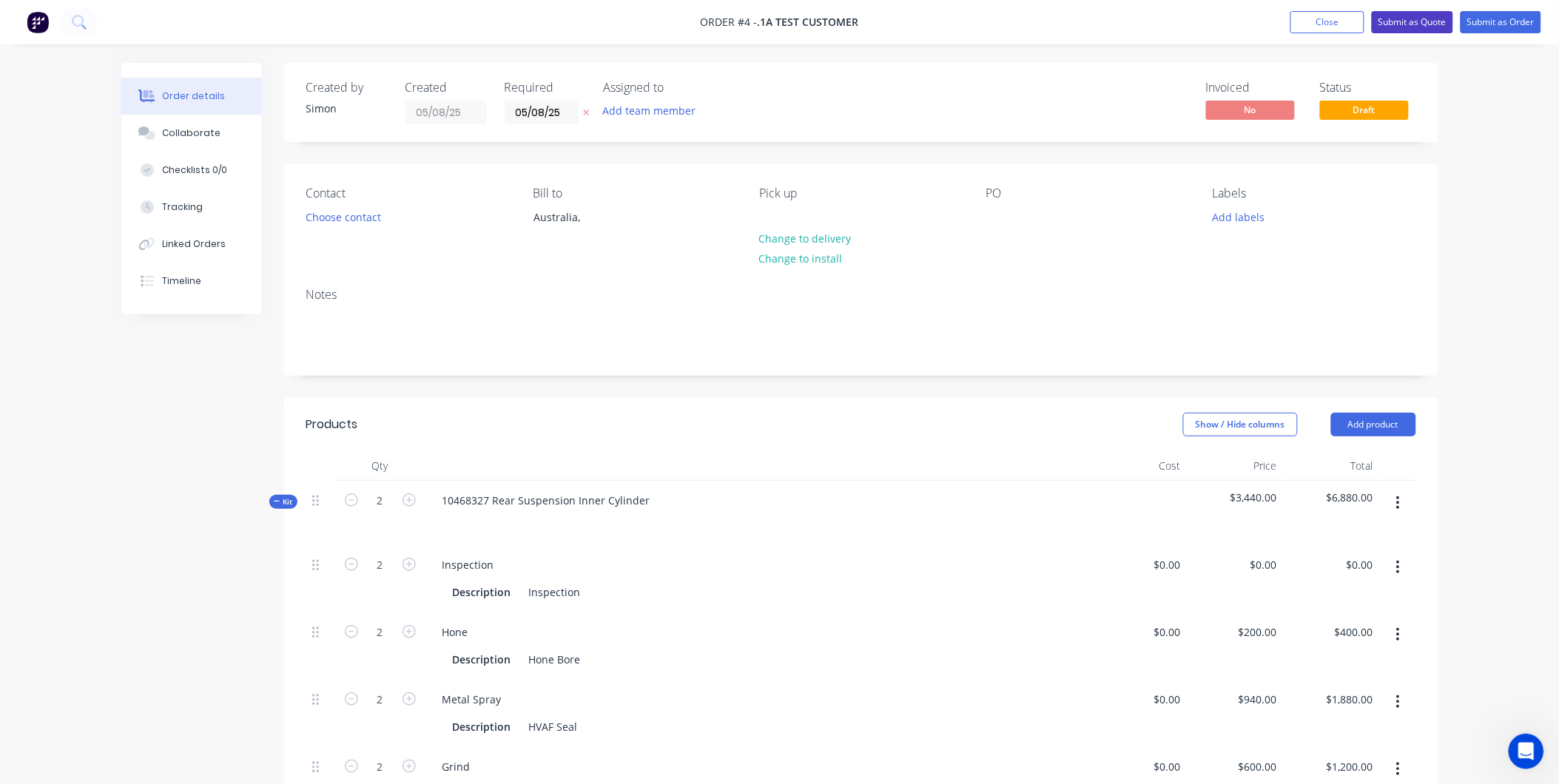 click on "Submit as Quote" at bounding box center [1412, 22] 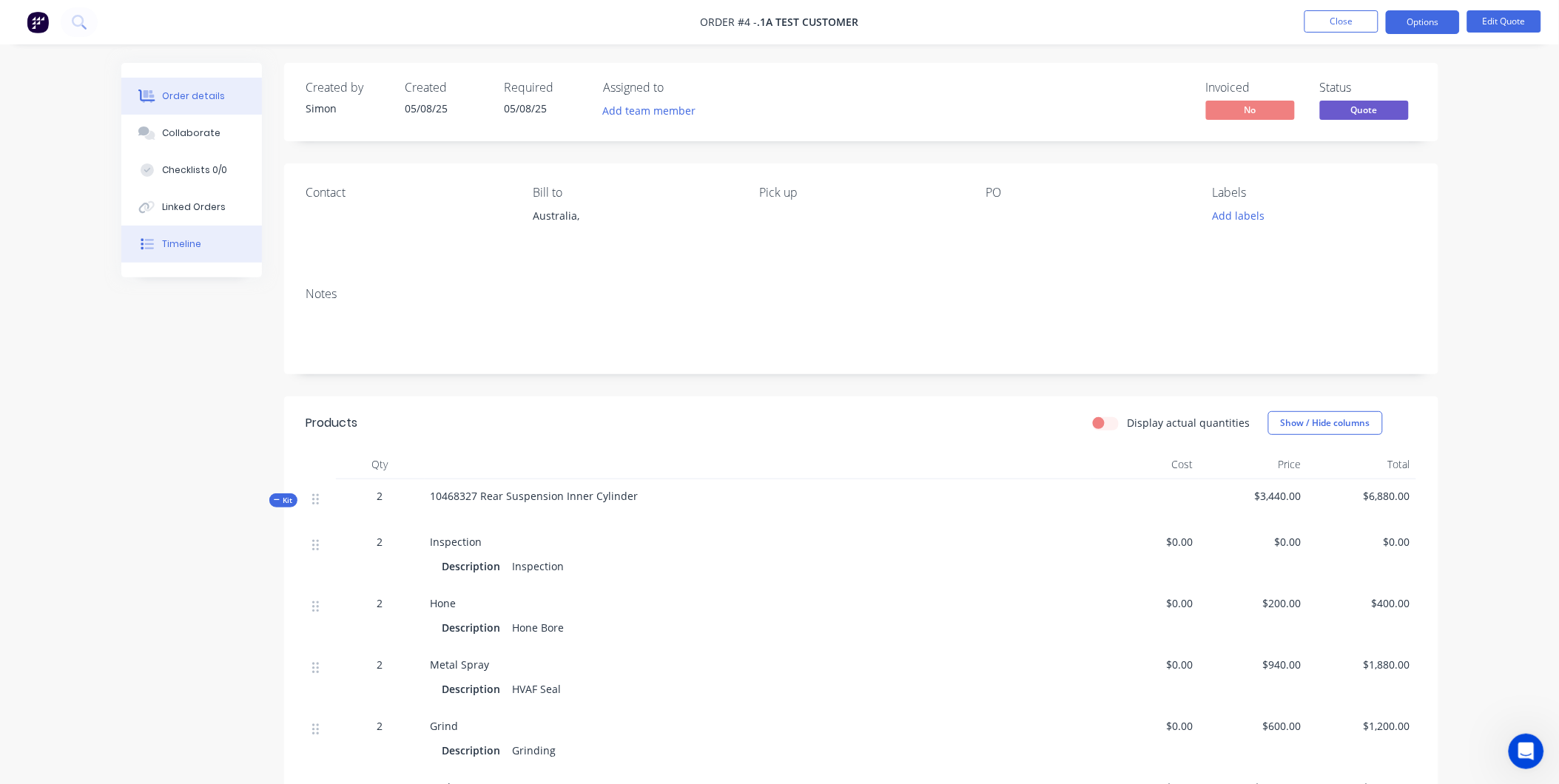 click on "Timeline" at bounding box center [181, 244] 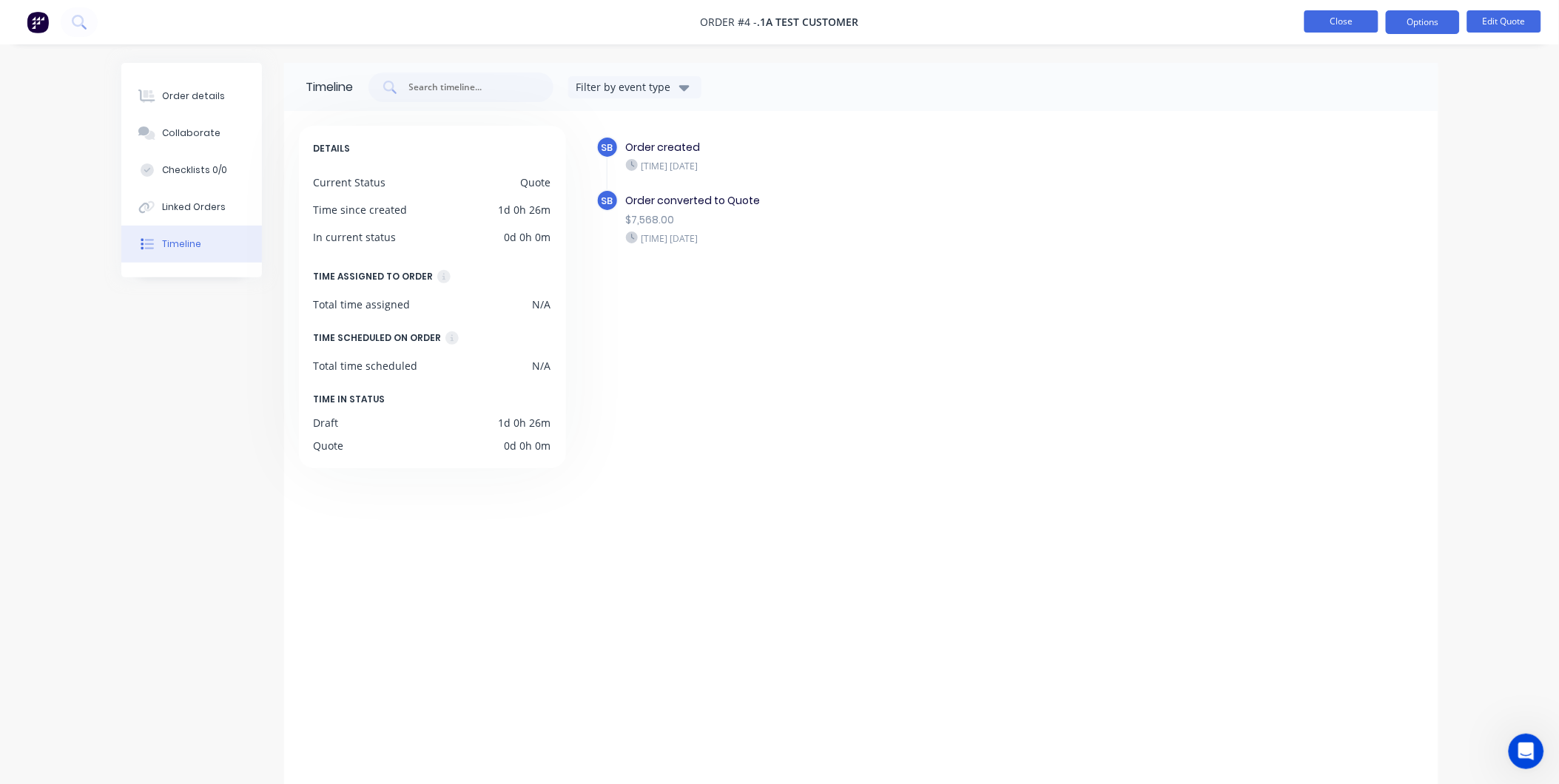 click on "Close" at bounding box center [1341, 21] 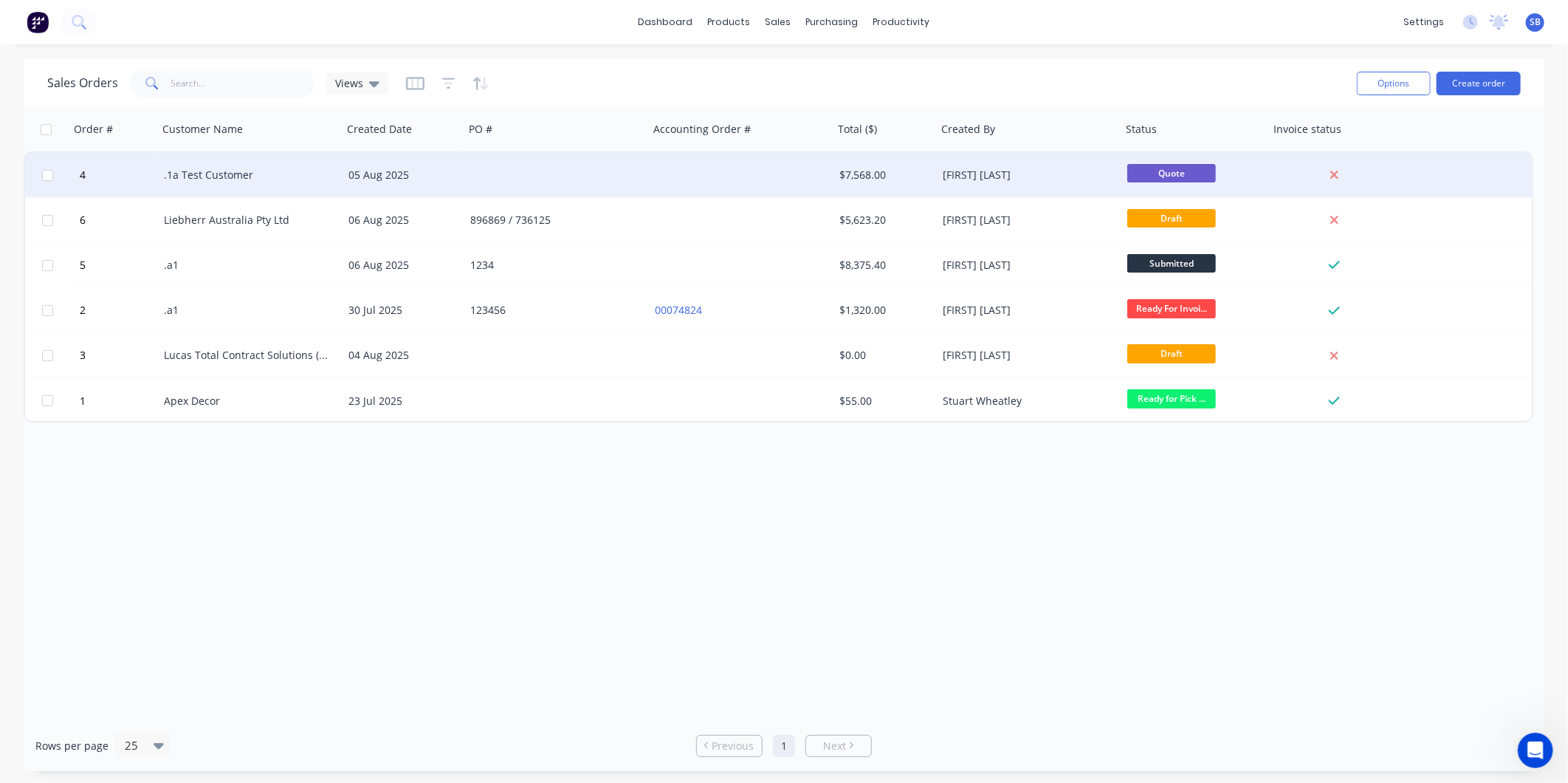 click on "[FIRST] [LAST]" at bounding box center (1025, 175) 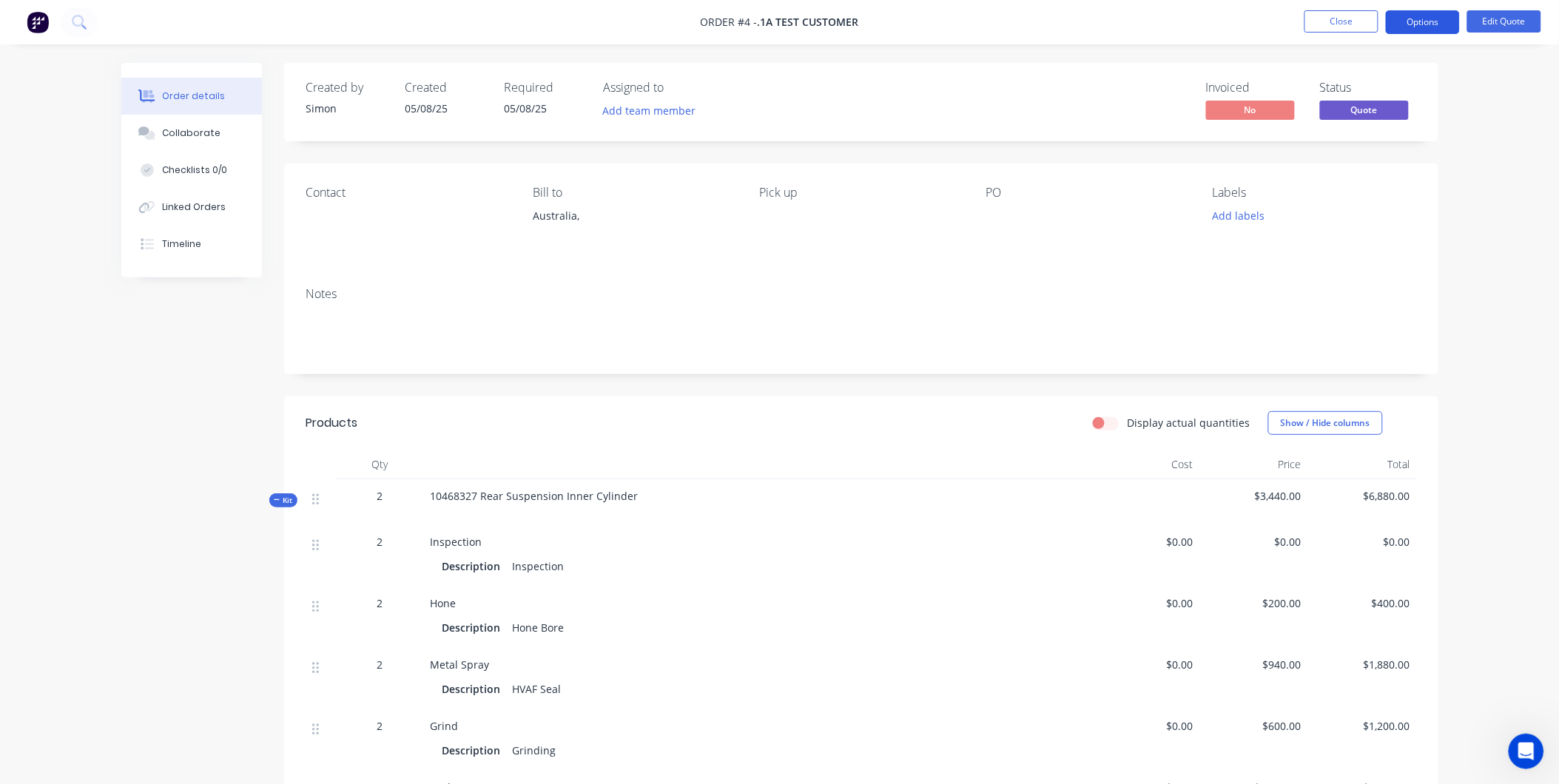 click on "Options" at bounding box center [1423, 22] 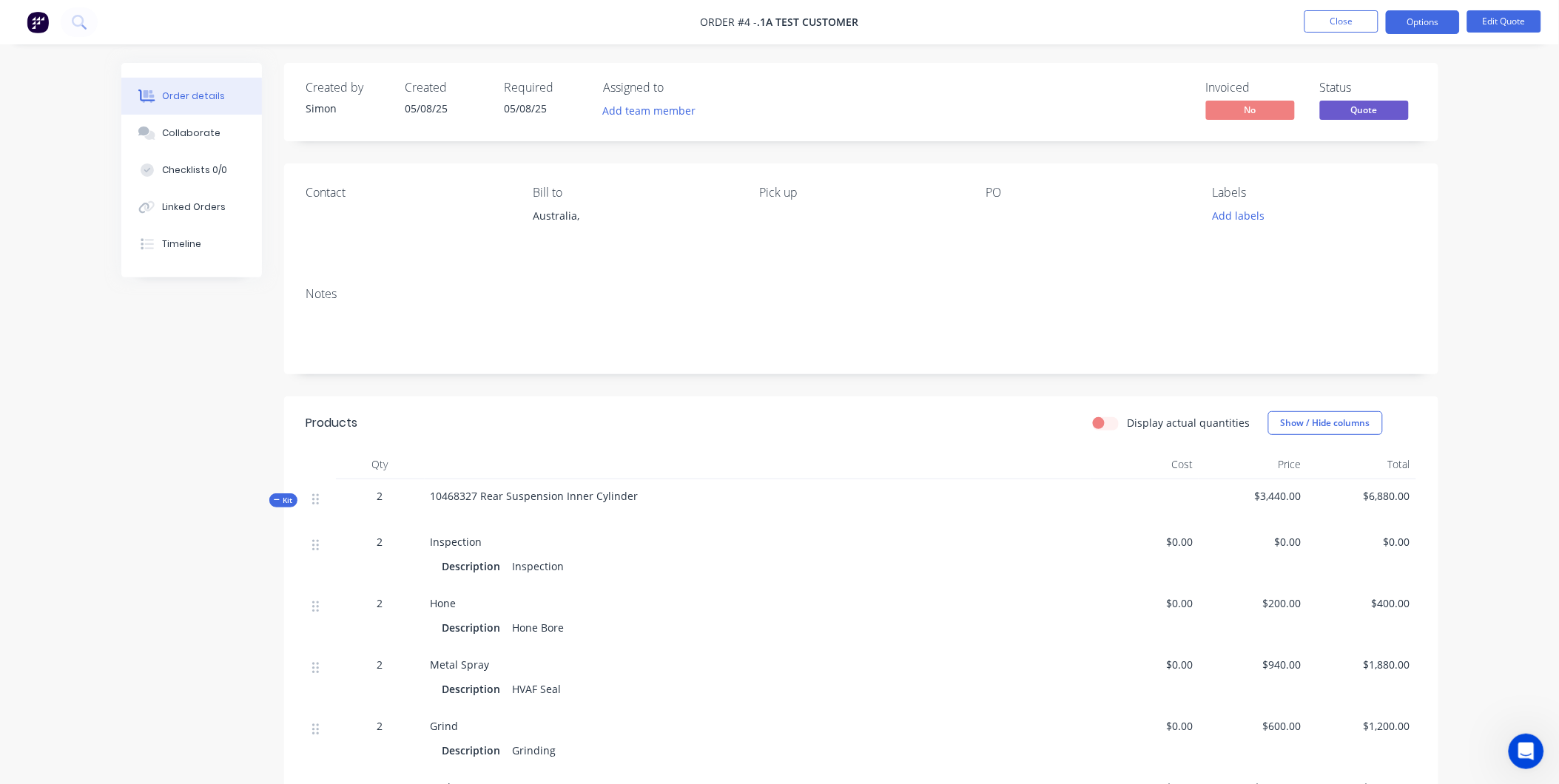 click on "Notes" at bounding box center (861, 325) 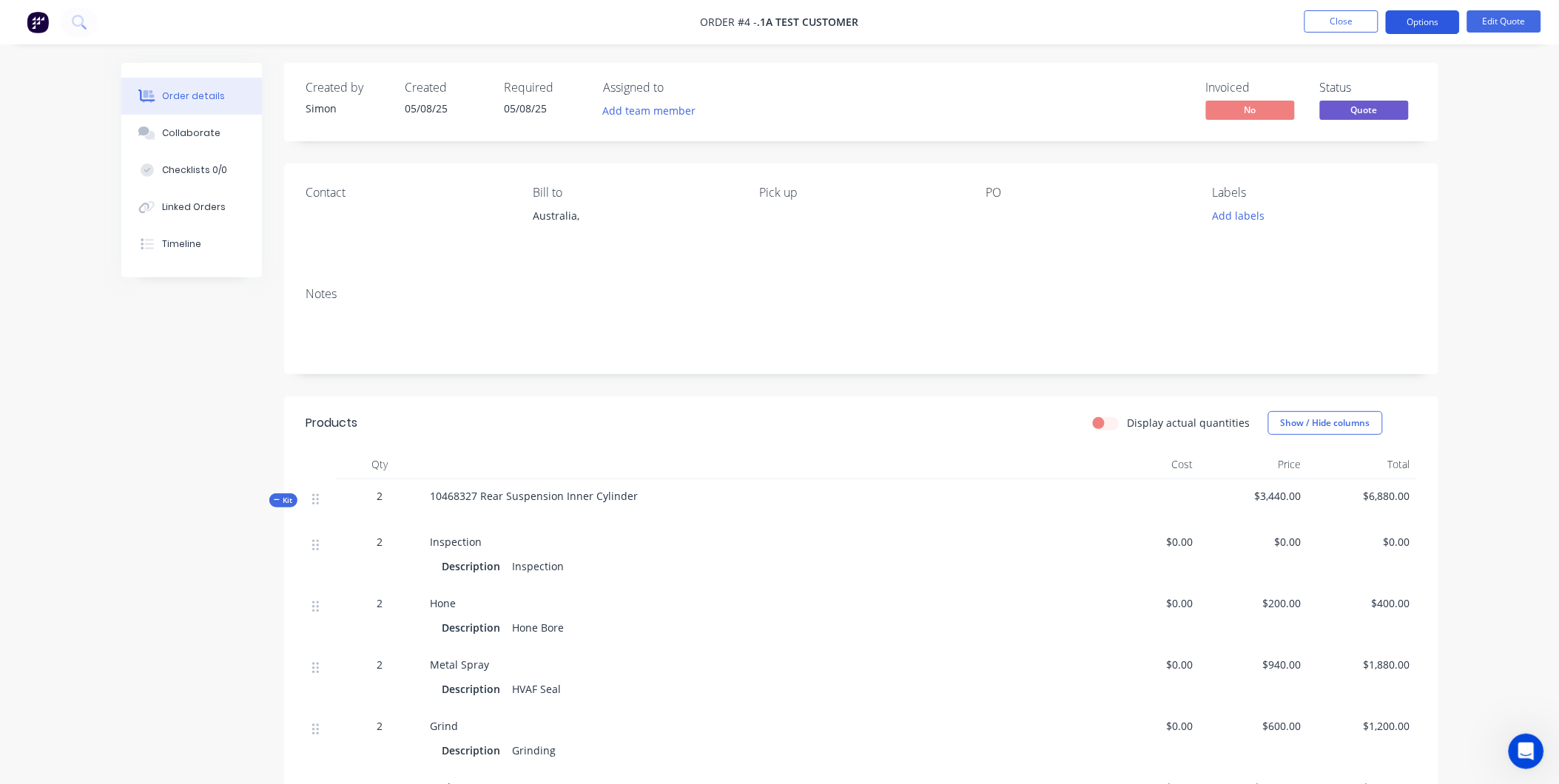click on "Options" at bounding box center (1423, 22) 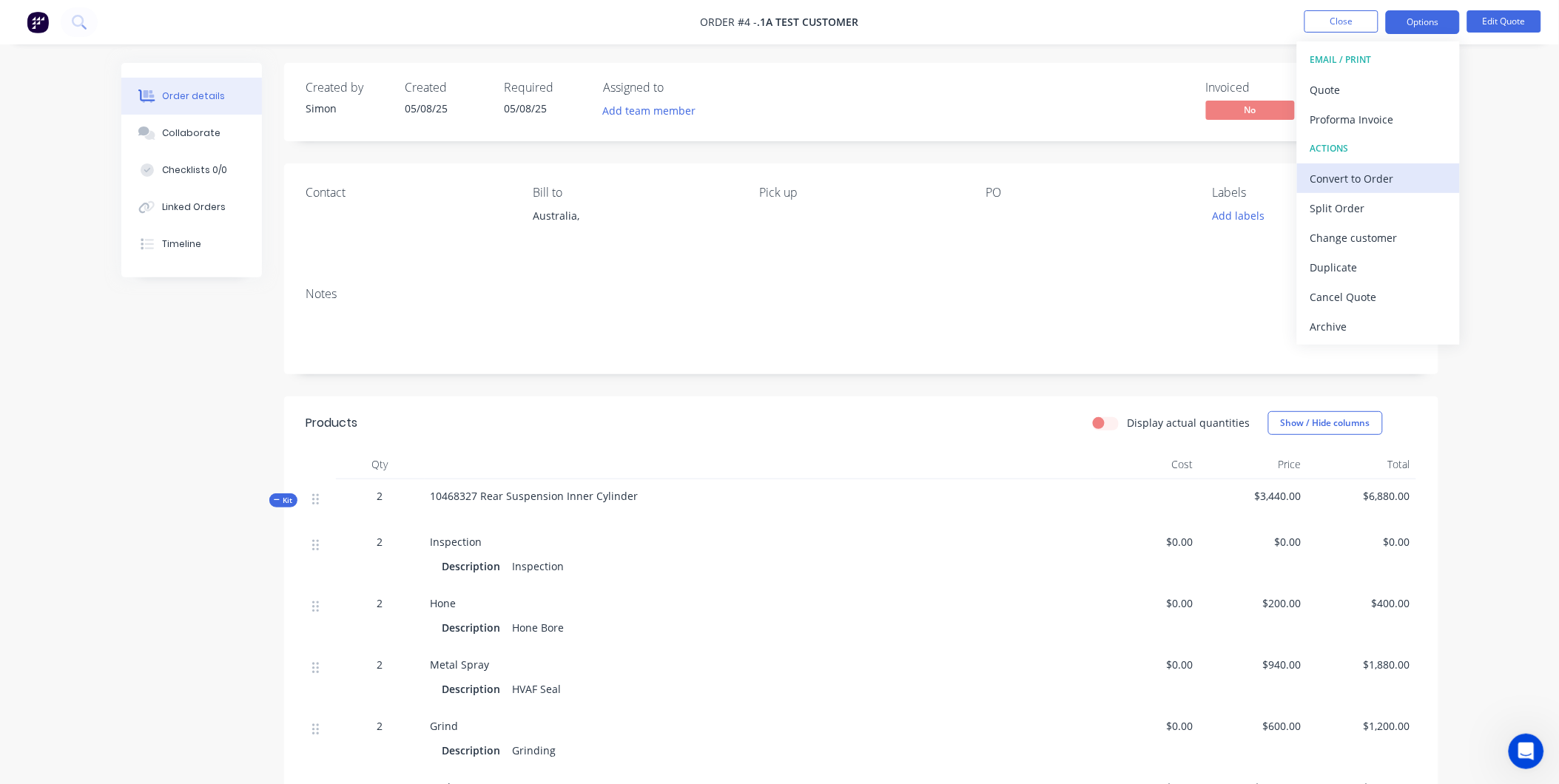 click on "Convert to Order" at bounding box center [1378, 178] 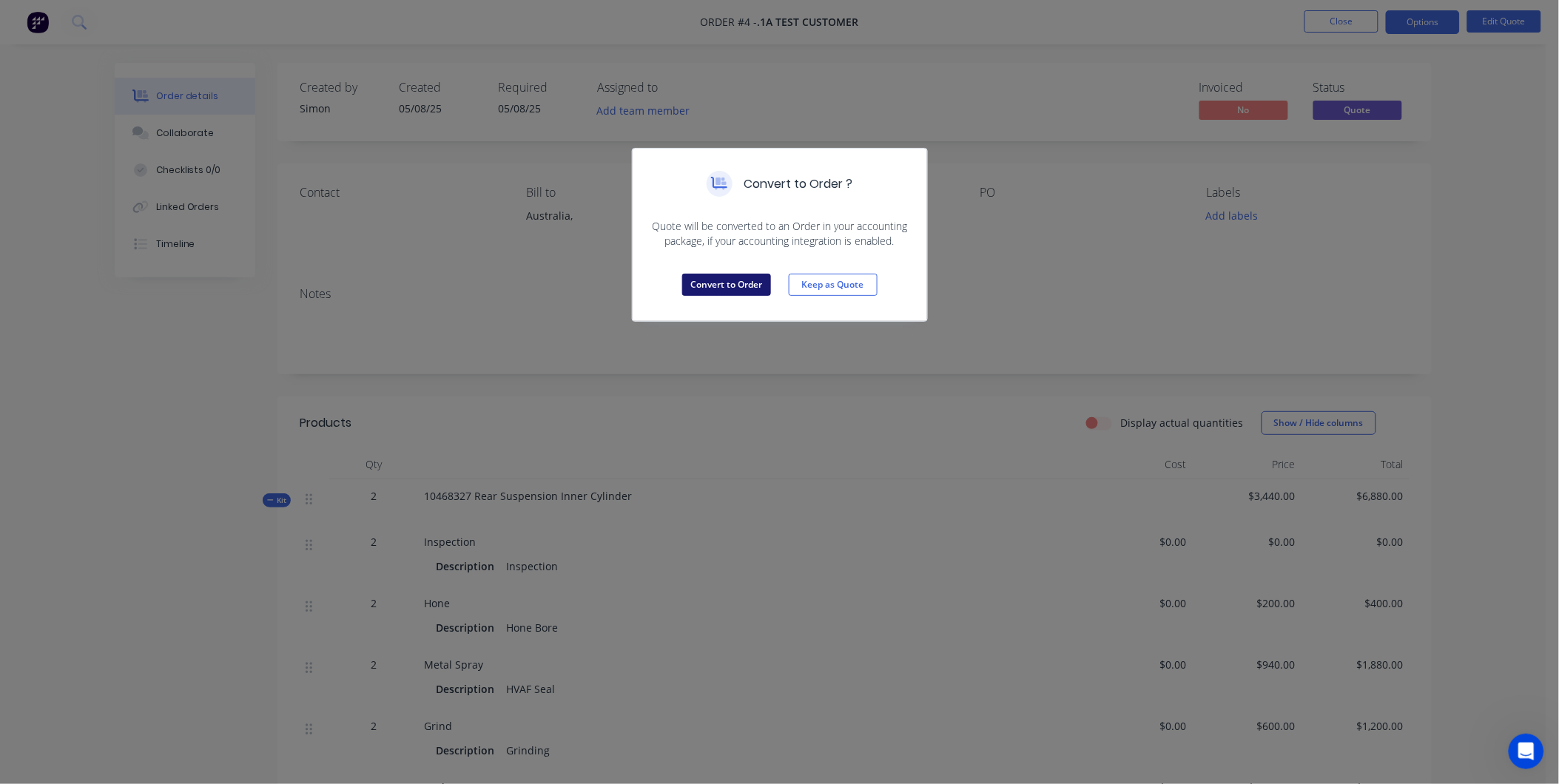 click on "Convert to Order" at bounding box center (727, 285) 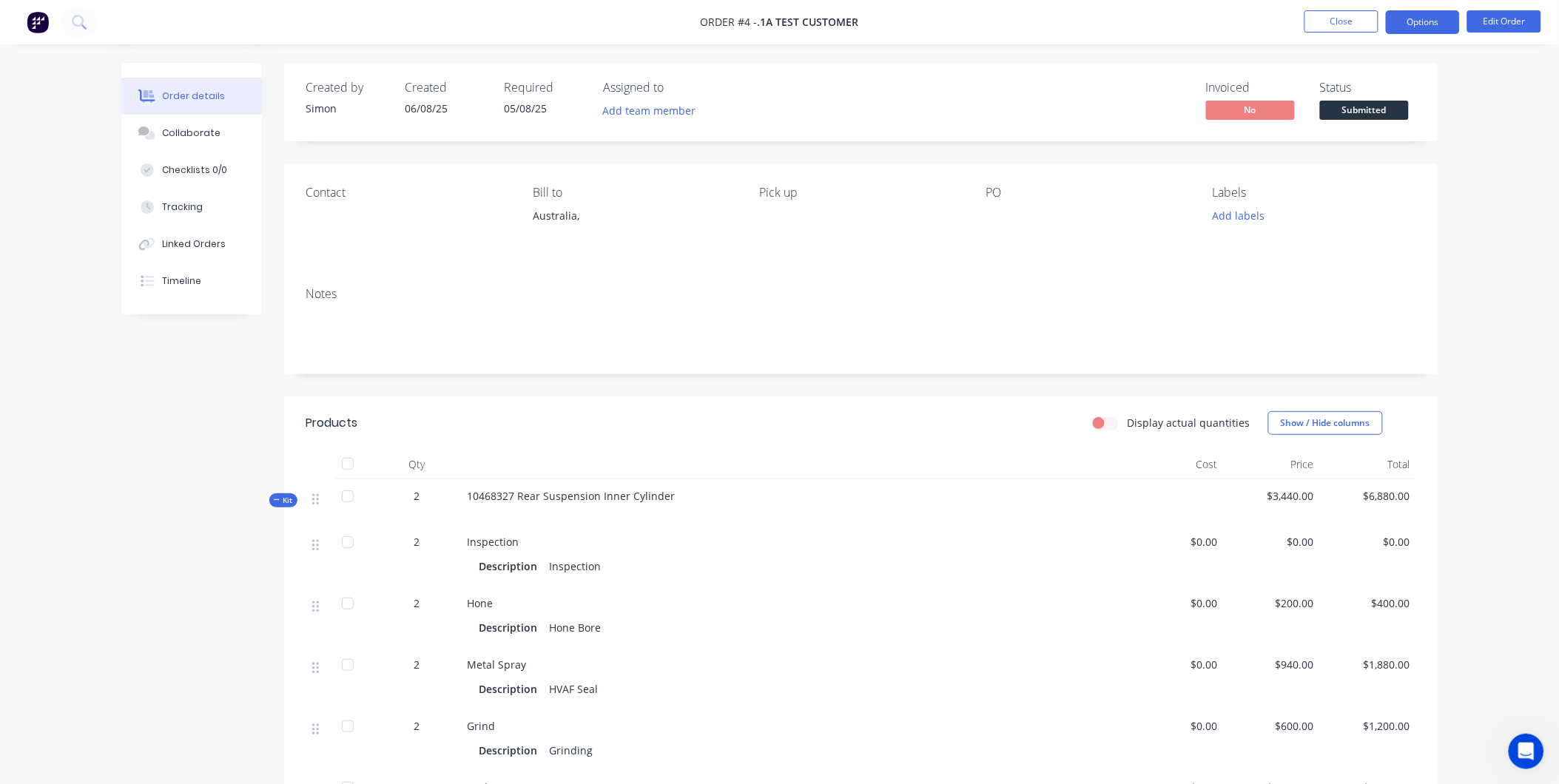 click on "Options" at bounding box center [1423, 22] 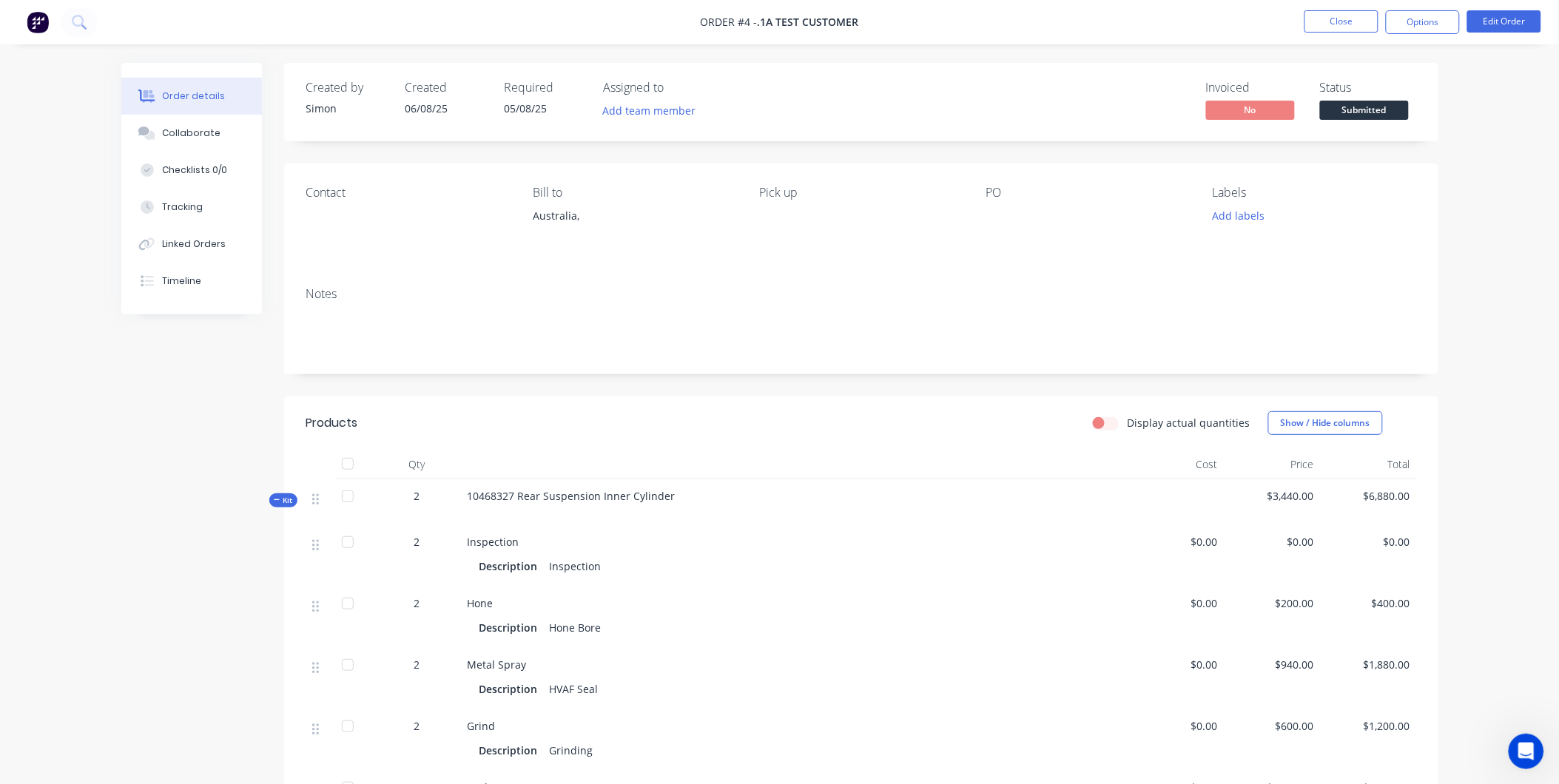 click on "Created by Simon Created 06/08/25 Required 05/08/25 Assigned to Add team member Invoiced No Status Submitted Contact Bill to   Australia,  Pick up PO Labels Add labels Notes Products Display actual quantities Show / Hide columns Qty Cost Price Total  Kit 2 10468327 Rear Suspension Inner Cylinder $3,440.00 $6,880.00 2 Inspection Description Inspection $0.00 $0.00 $0.00 2 Hone Description Hone Bore  $0.00 $200.00 $400.00 2 Metal Spray Description HVAF Seal  $0.00 $940.00 $1,880.00 2 Grind Description Grinding $0.00 $600.00 $1,200.00 2 Rechrome Description Rechrome  $0.00 $1,600.00 $3,200.00 2 Transport Local Description Transport Local $0.00 $100.00 $200.00 Labour $0.00 Sub total $6,880.00 Margin $0.00  ( 0.00 %) Tax $688.00 Total $7,568.00" at bounding box center [861, 598] 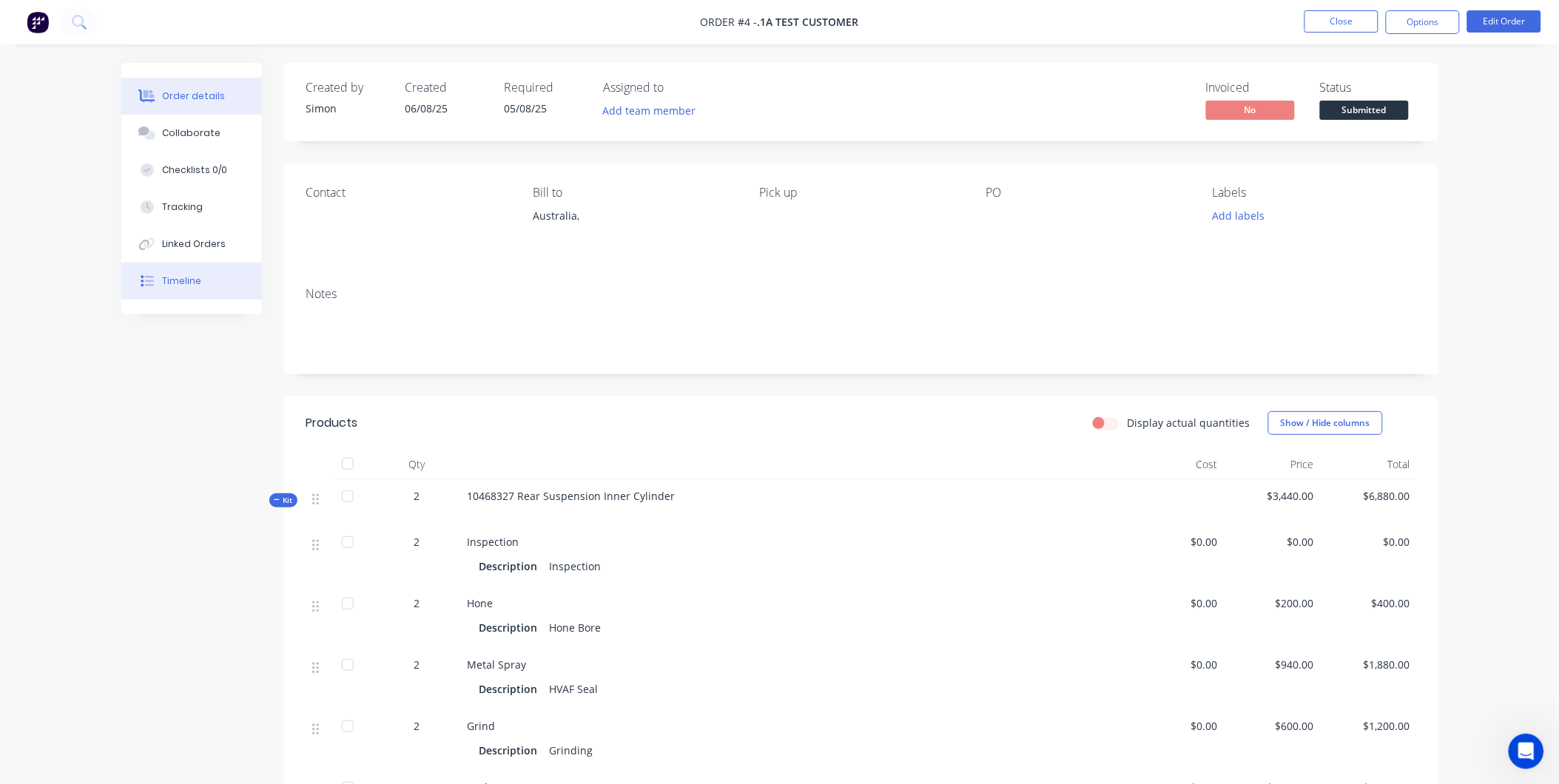 click on "Timeline" at bounding box center (181, 281) 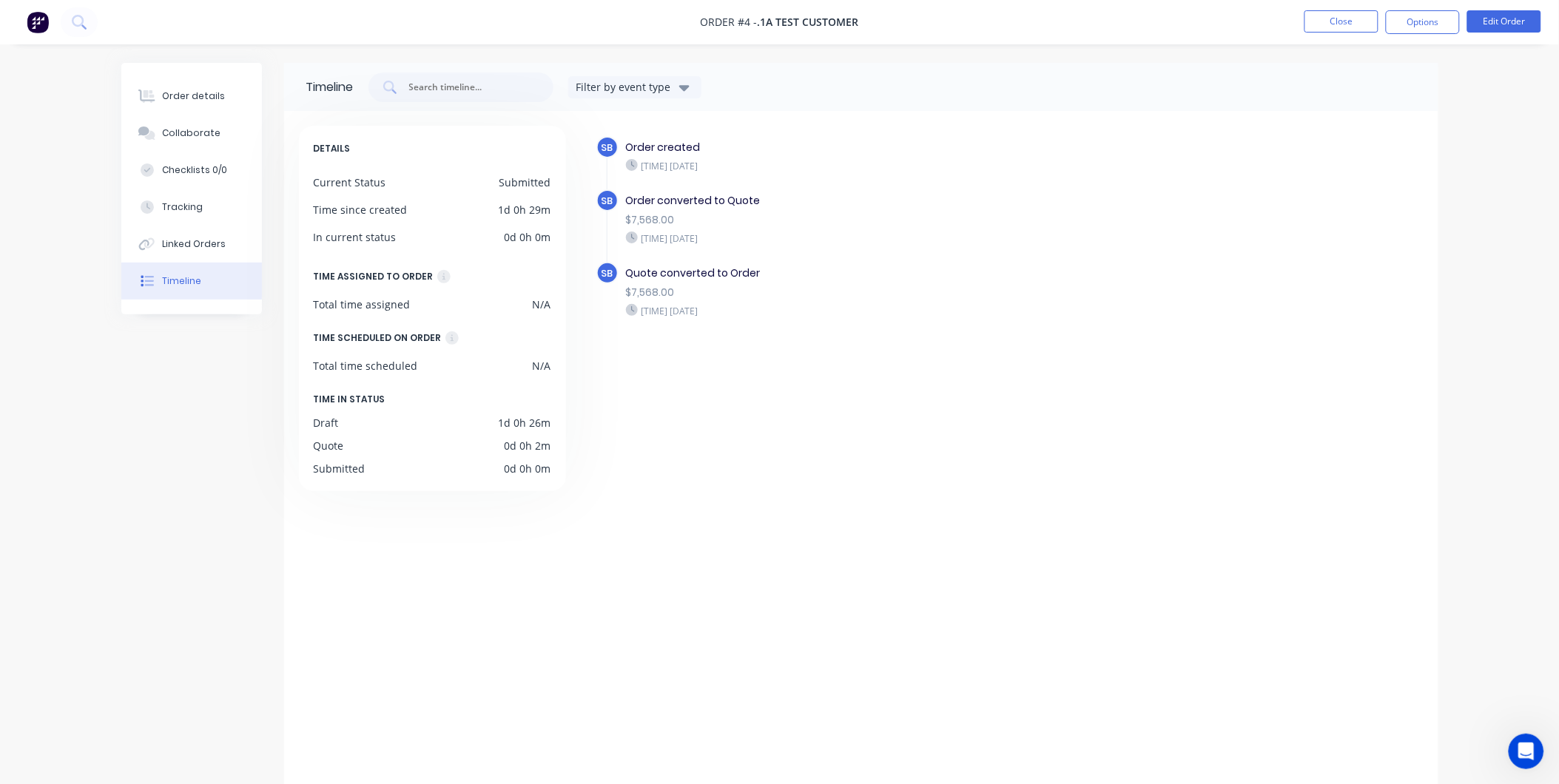 click on "Quote converted to Order" at bounding box center [882, 273] 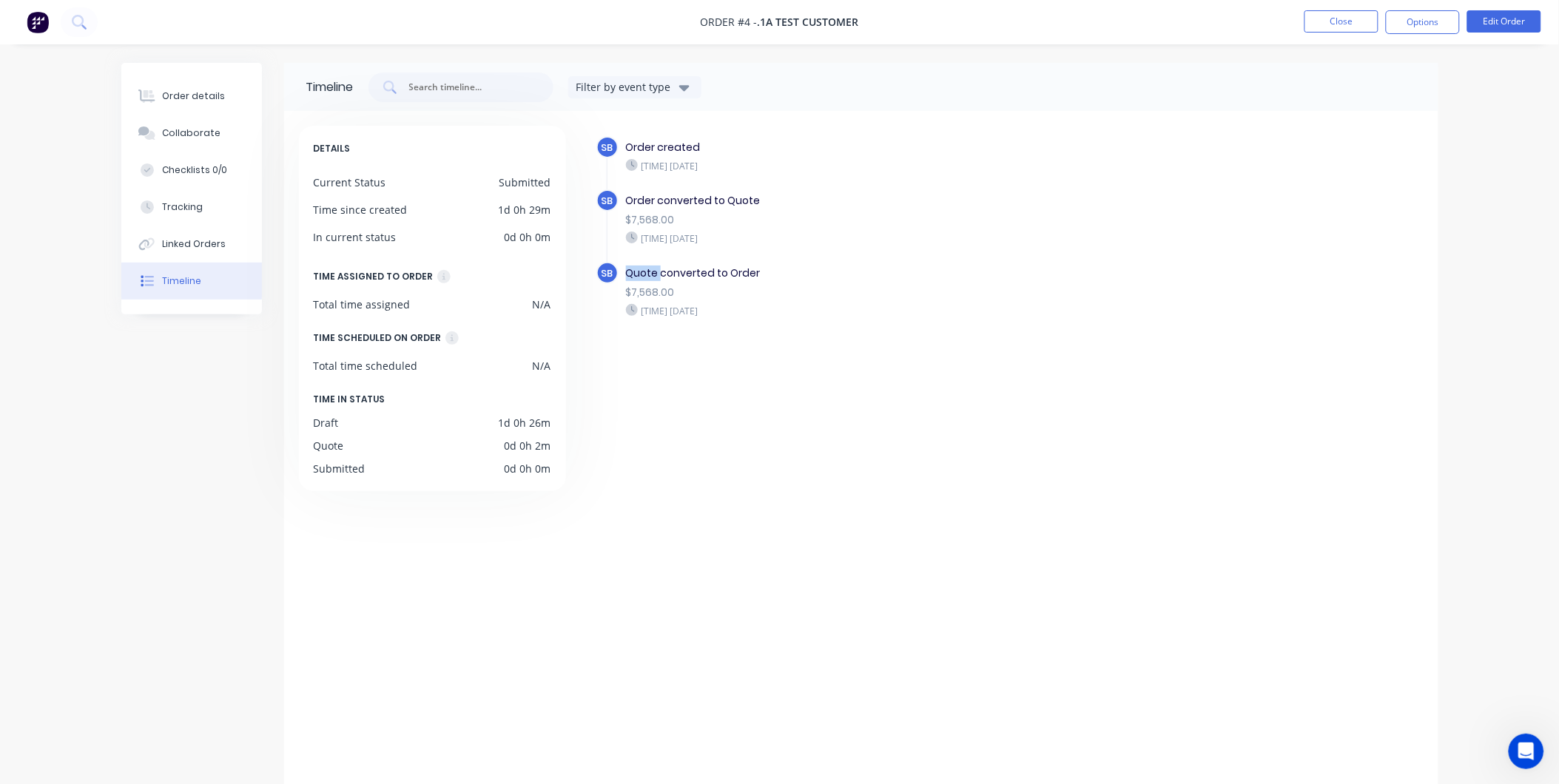 click on "Quote converted to Order" at bounding box center (882, 273) 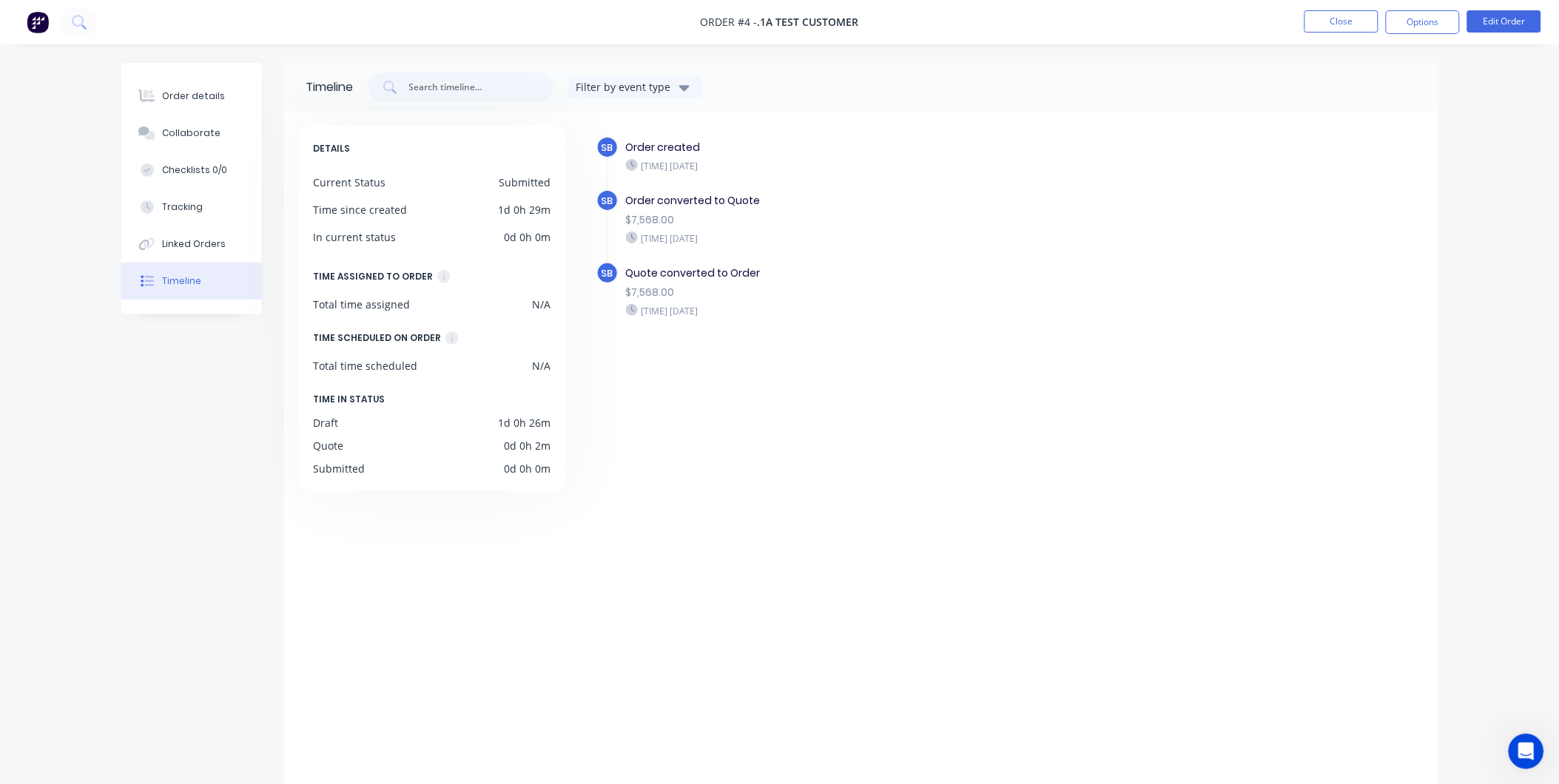 drag, startPoint x: 646, startPoint y: 276, endPoint x: 608, endPoint y: 274, distance: 38.052595 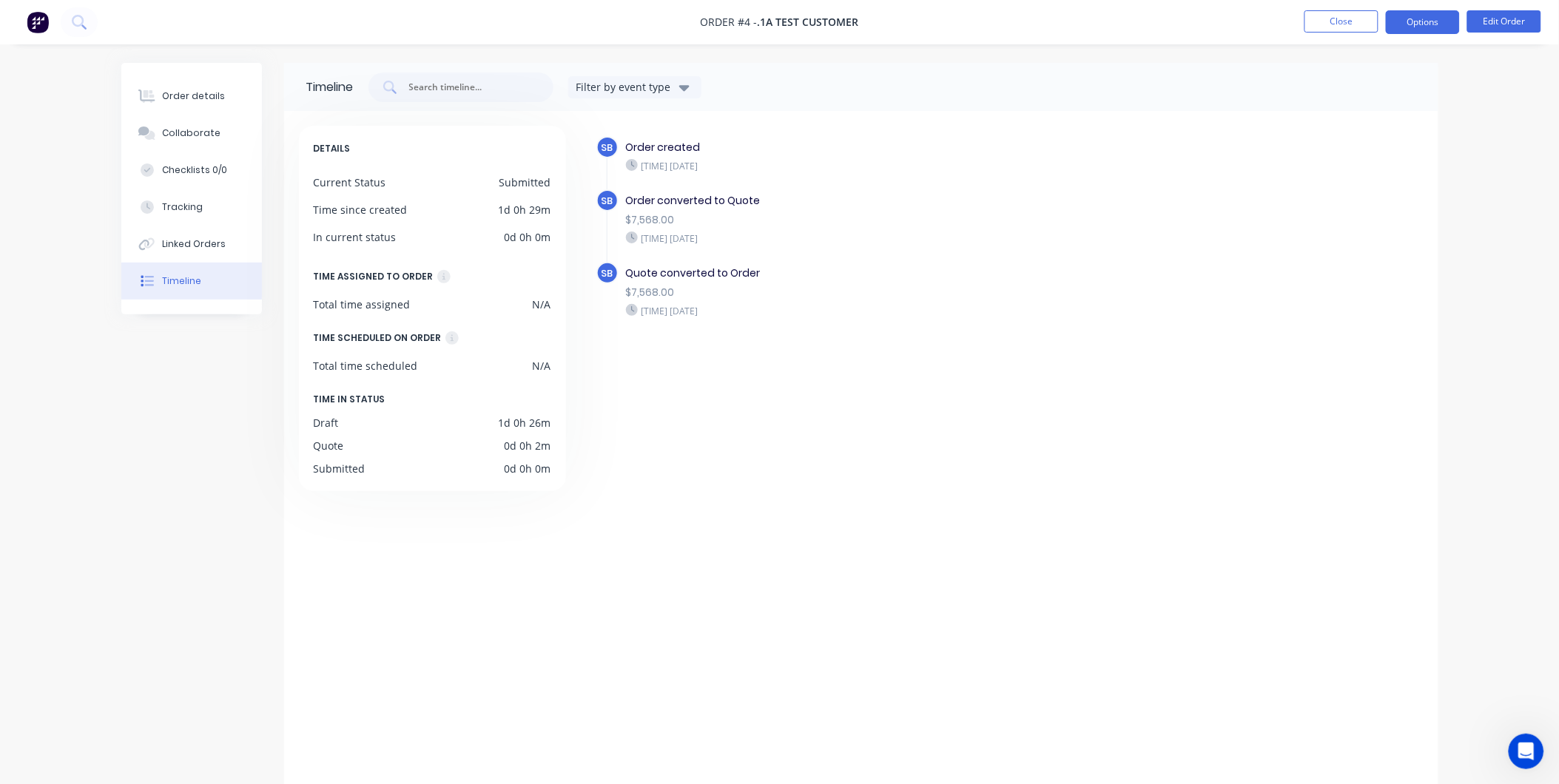 click on "Options" at bounding box center (1423, 22) 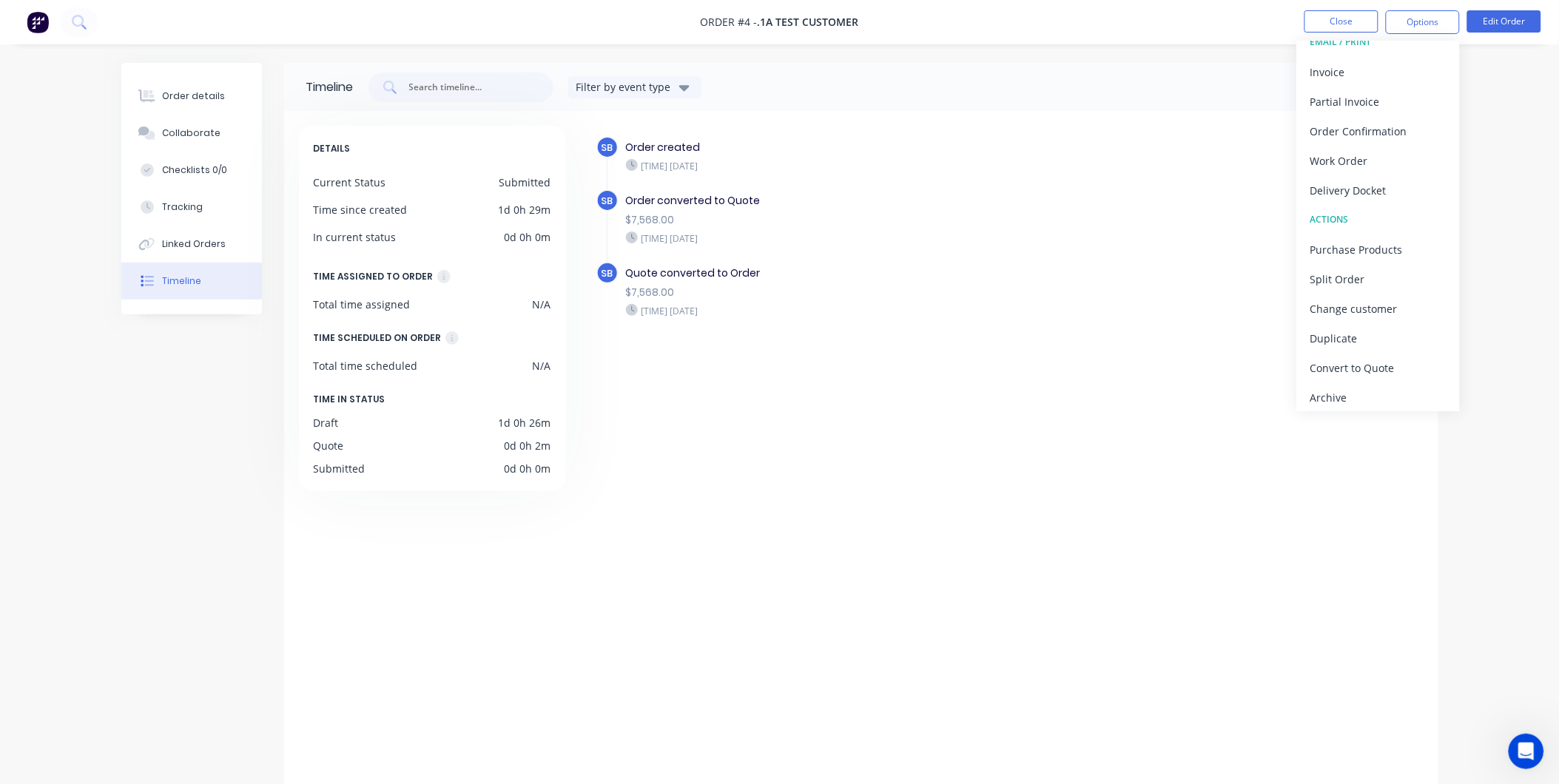 scroll, scrollTop: 22, scrollLeft: 0, axis: vertical 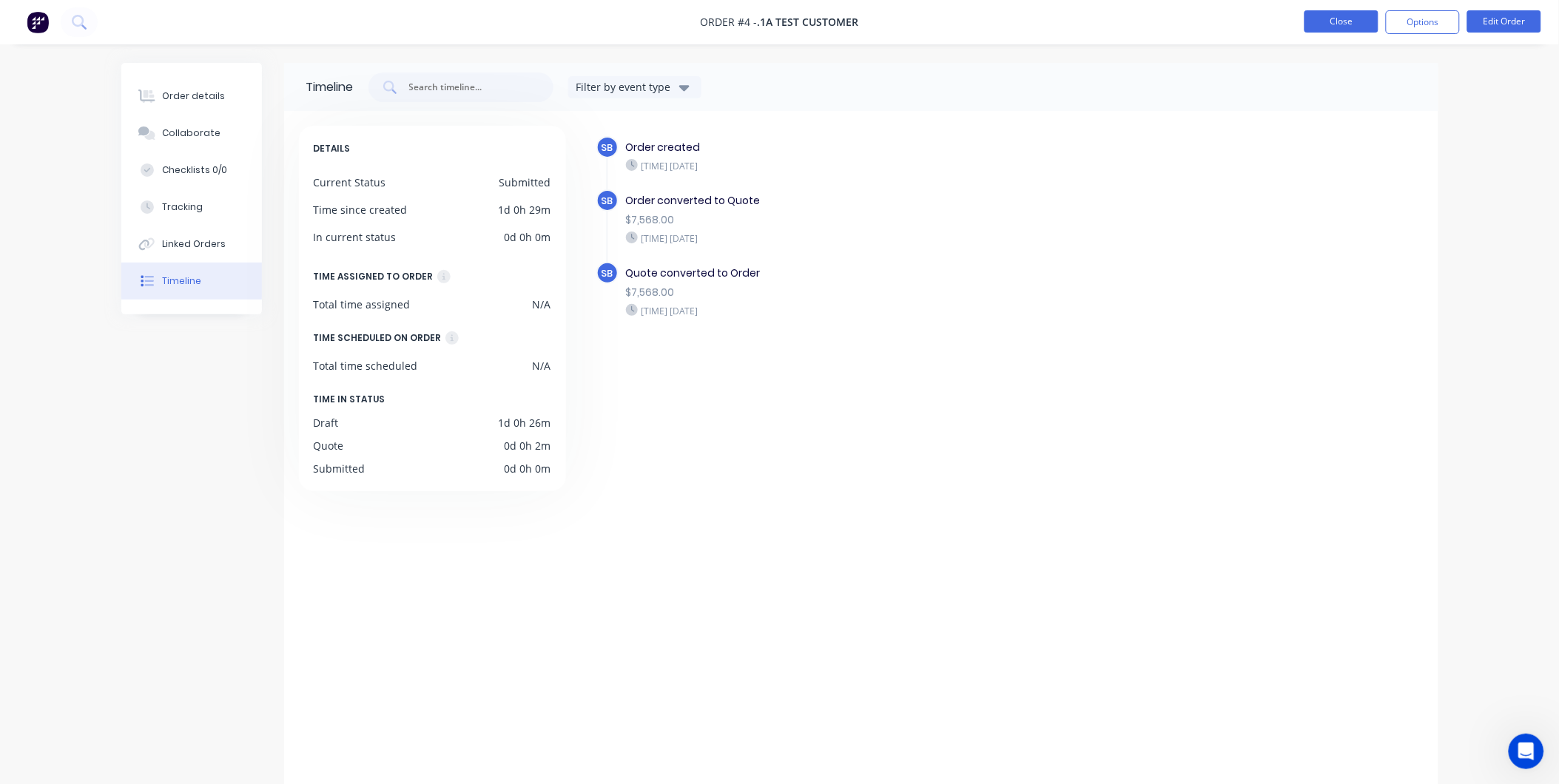 click on "Close" at bounding box center [1341, 21] 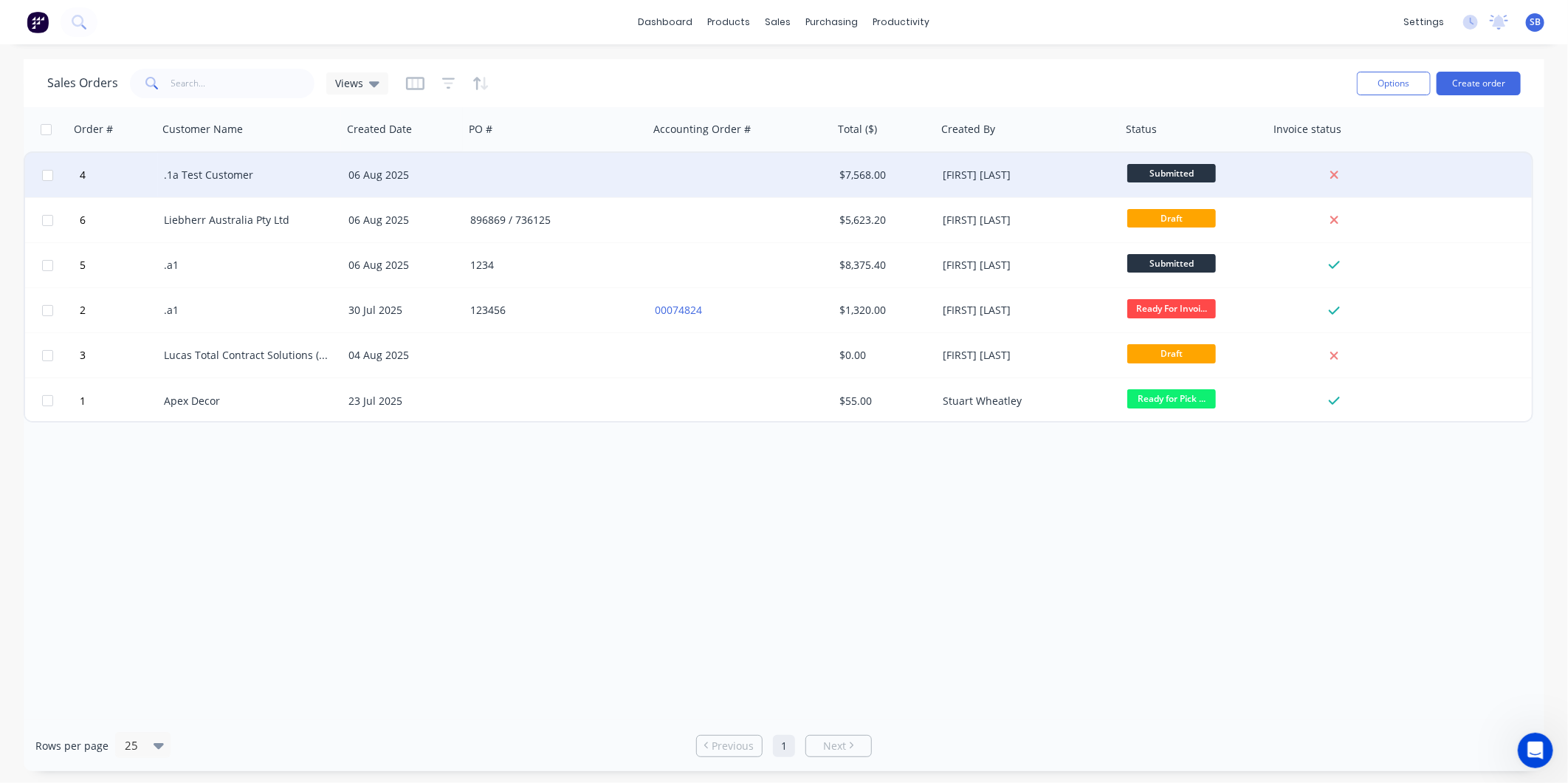 click at bounding box center (741, 175) 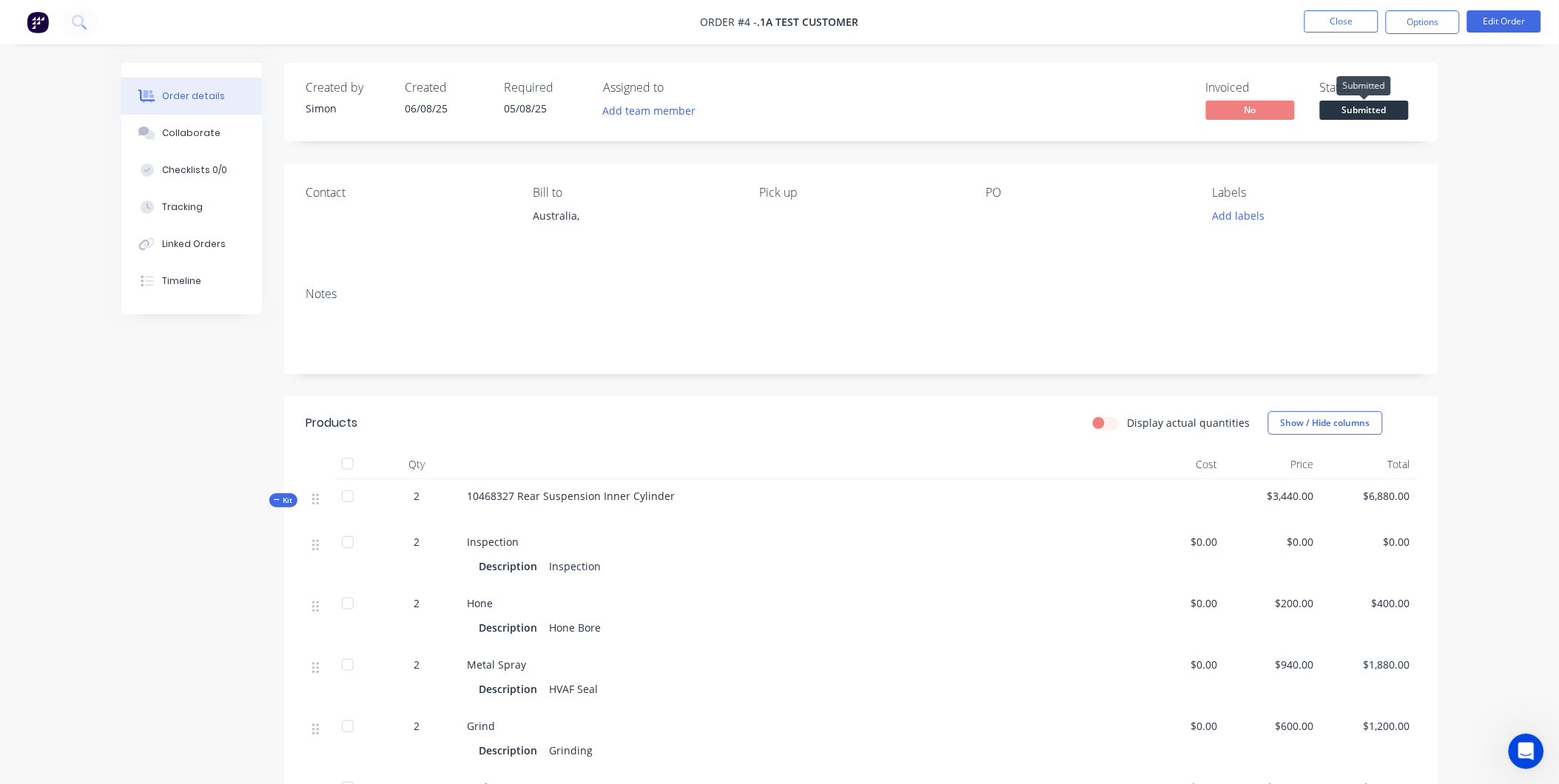 click on "Submitted" at bounding box center [1364, 109] 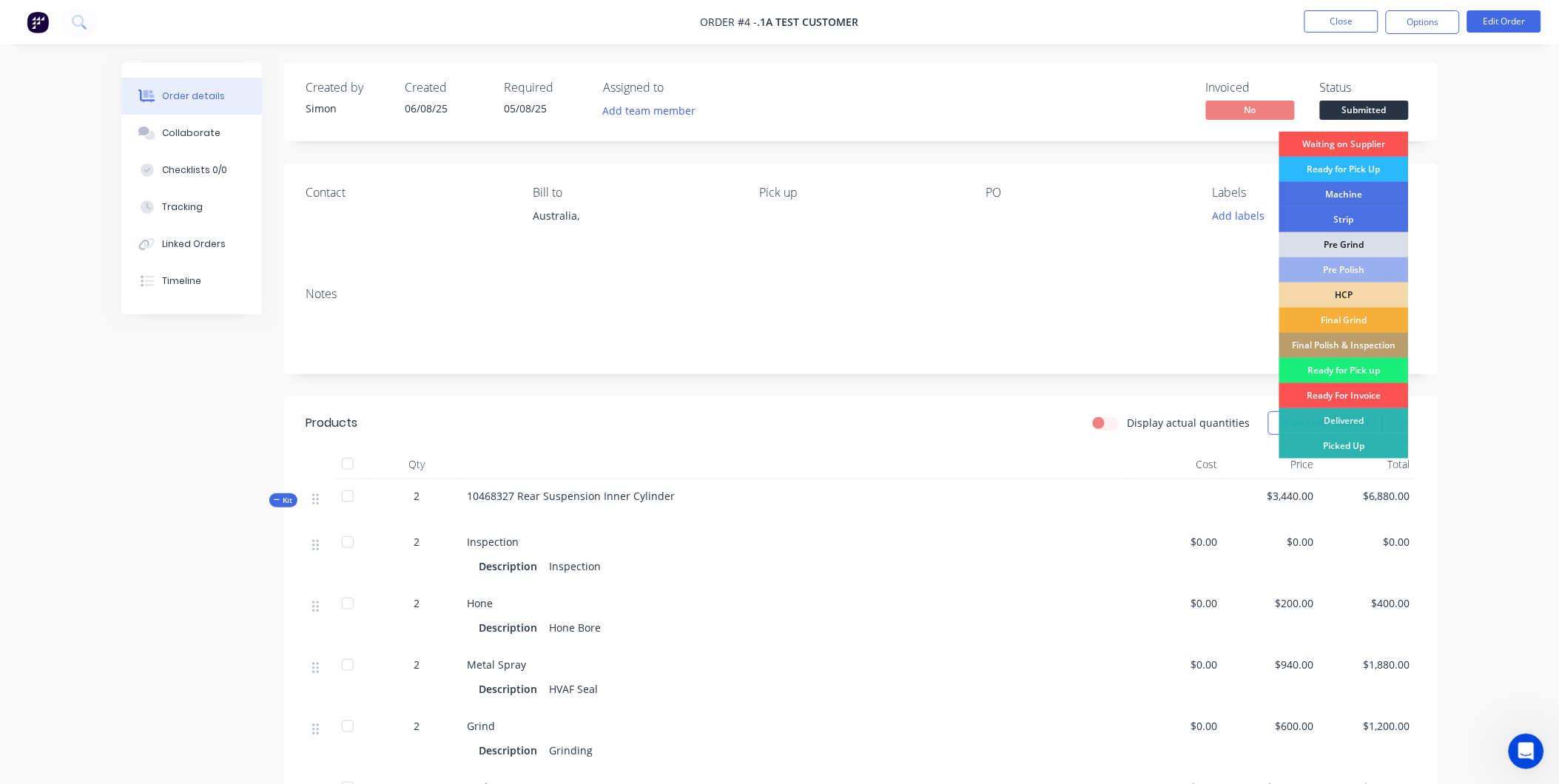 click on "Created by Simon Created 06/08/25 Required 05/08/25 Assigned to Add team member Invoiced No Status Submitted Waiting on Supplier Ready for Pick Up Machine Strip Pre Grind Pre Polish HCP Final Grind Final Polish & Inspection Ready for Pick up Ready For Invoice Delivered Picked Up" at bounding box center [861, 102] 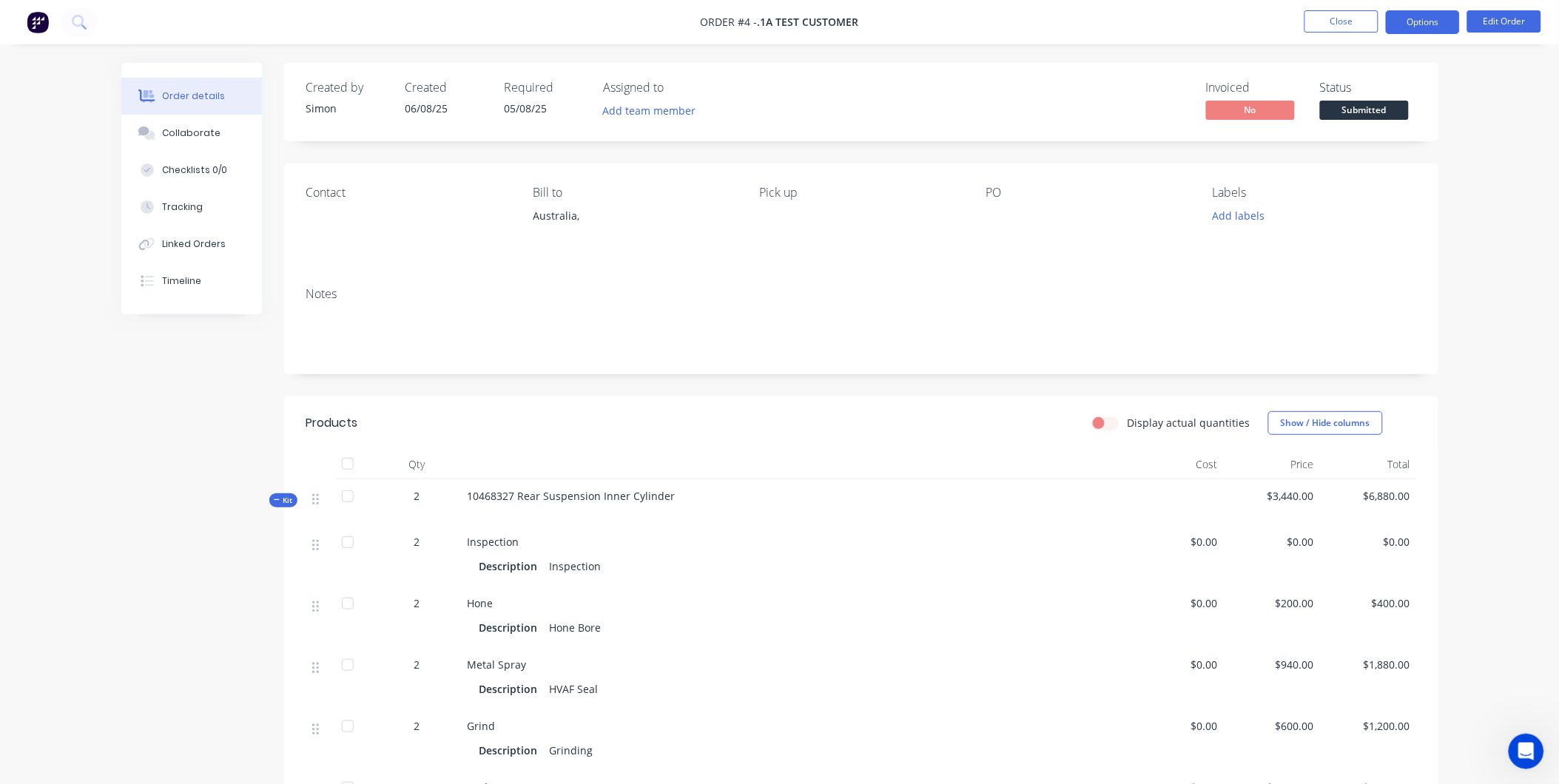 click on "Options" at bounding box center [1423, 22] 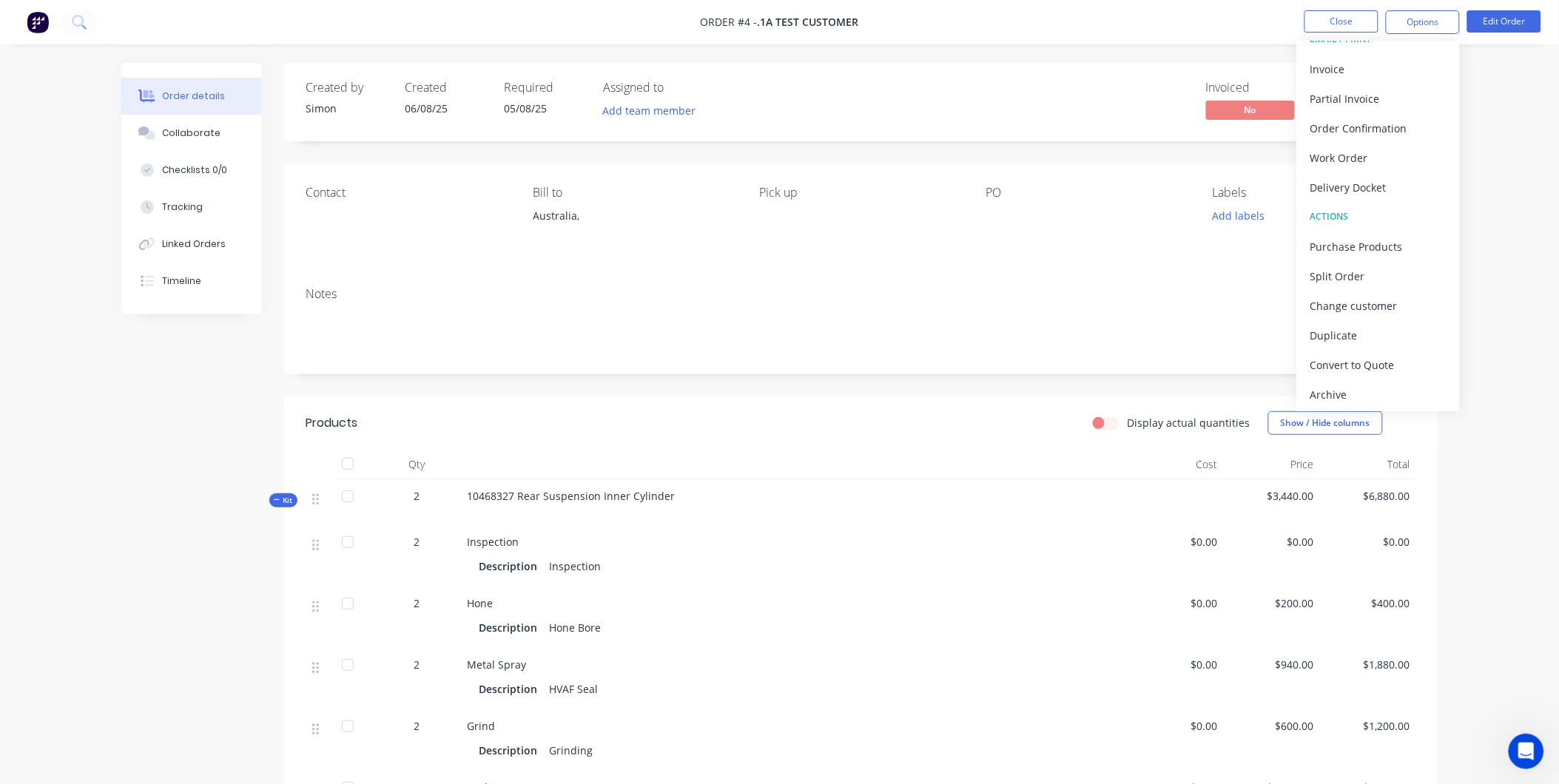 scroll, scrollTop: 22, scrollLeft: 0, axis: vertical 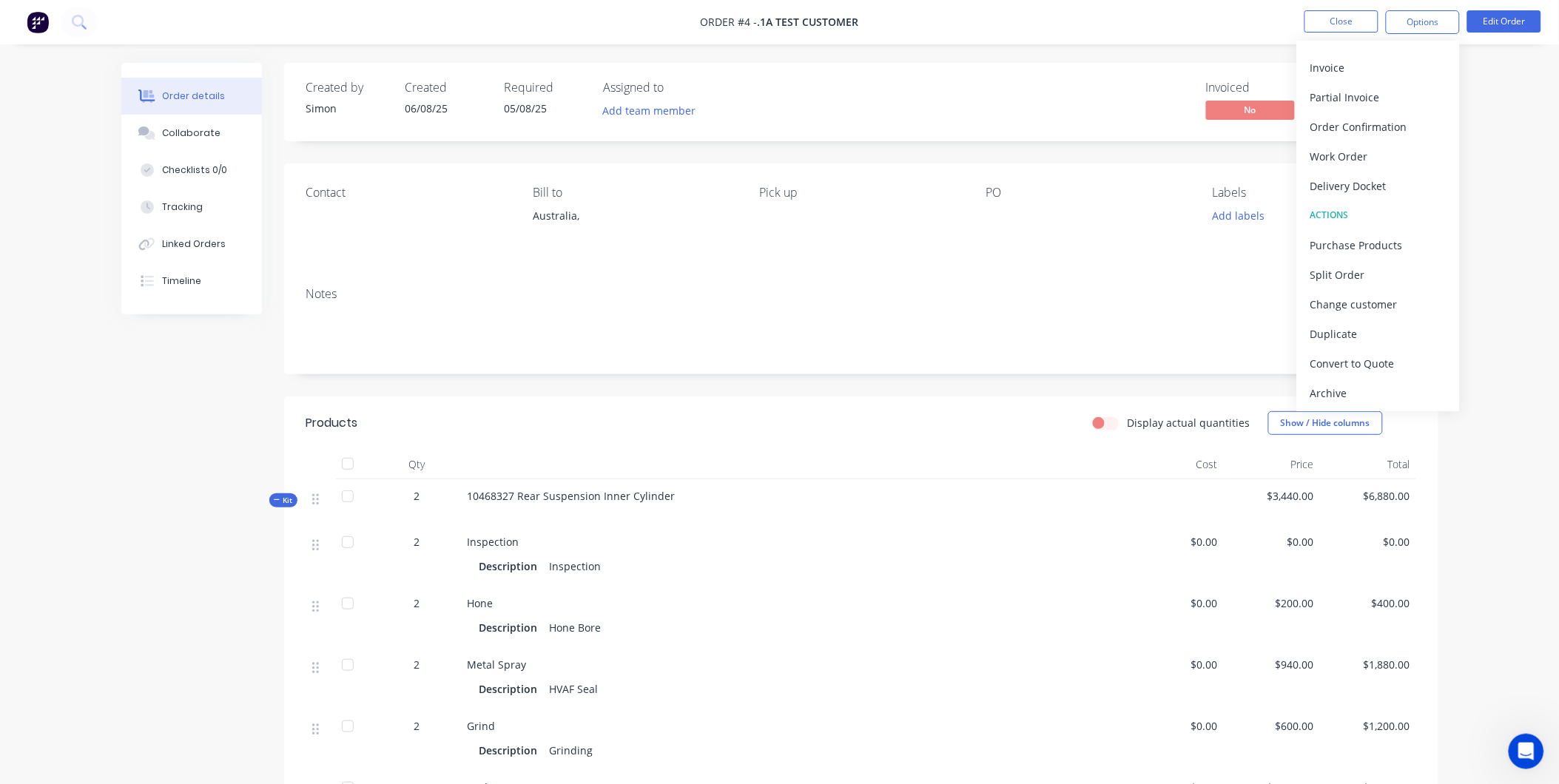 click on "Required" at bounding box center (545, 87) 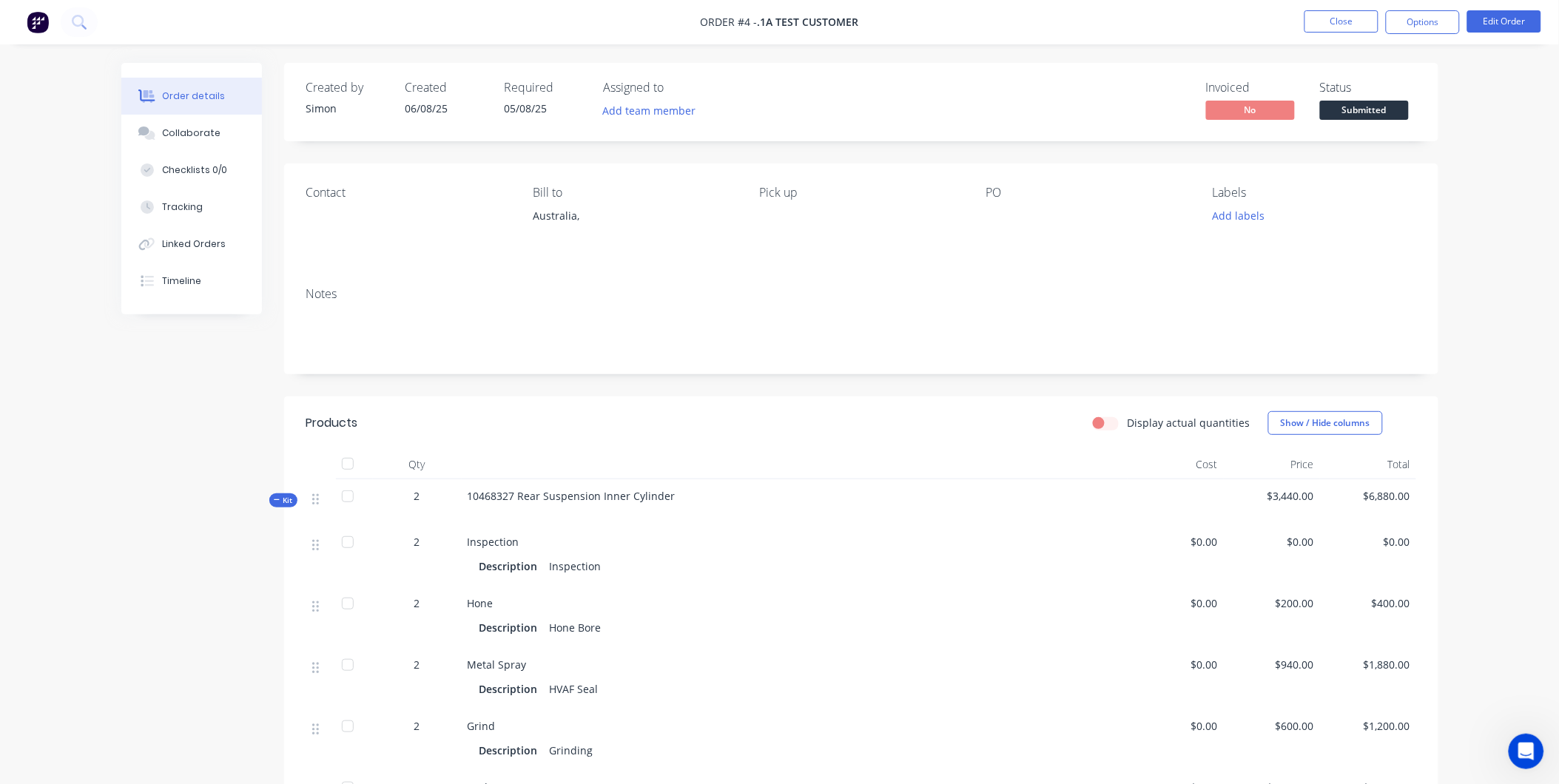 click on "05/08/25" at bounding box center (526, 108) 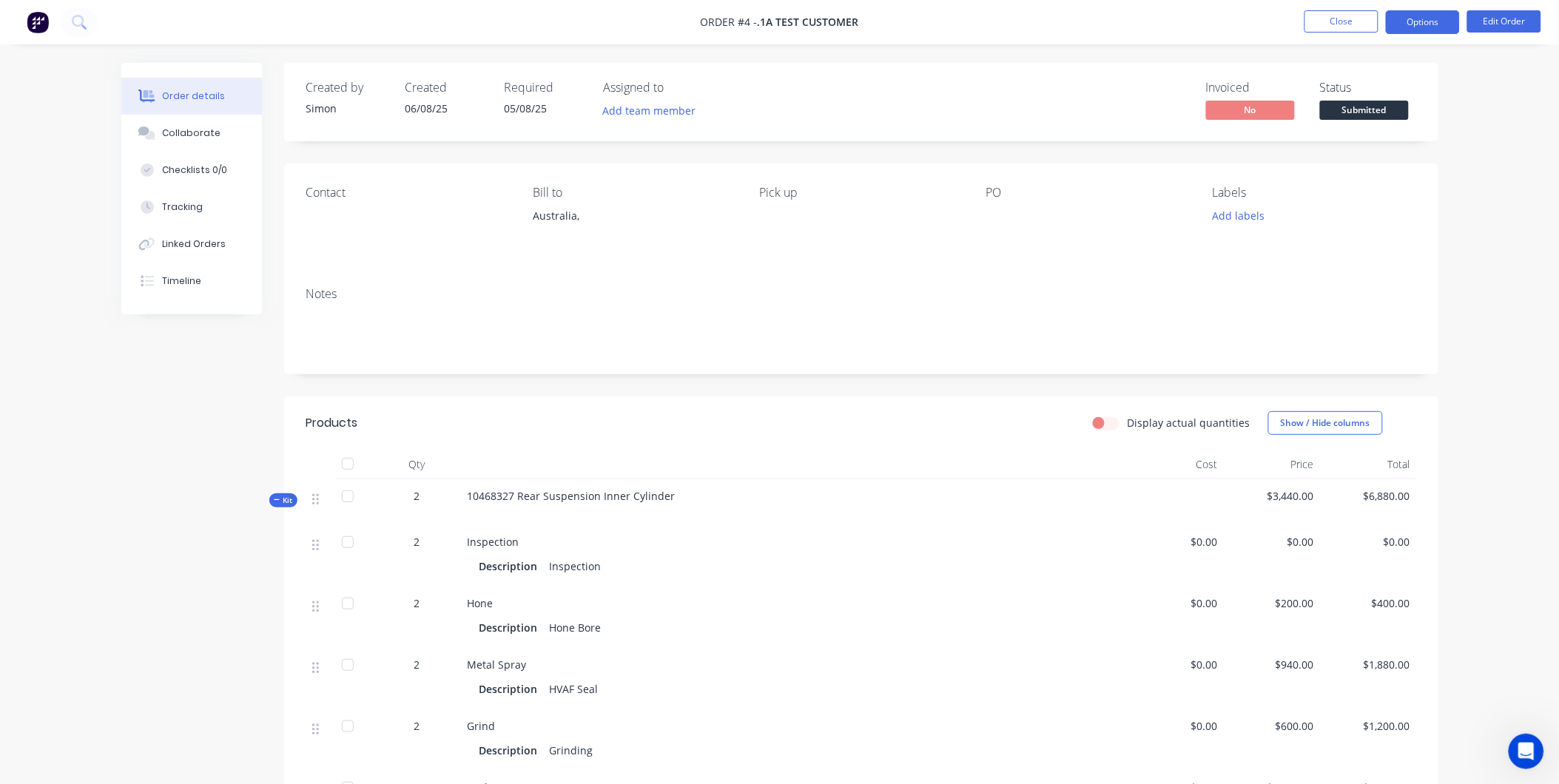 click on "Options" at bounding box center [1423, 22] 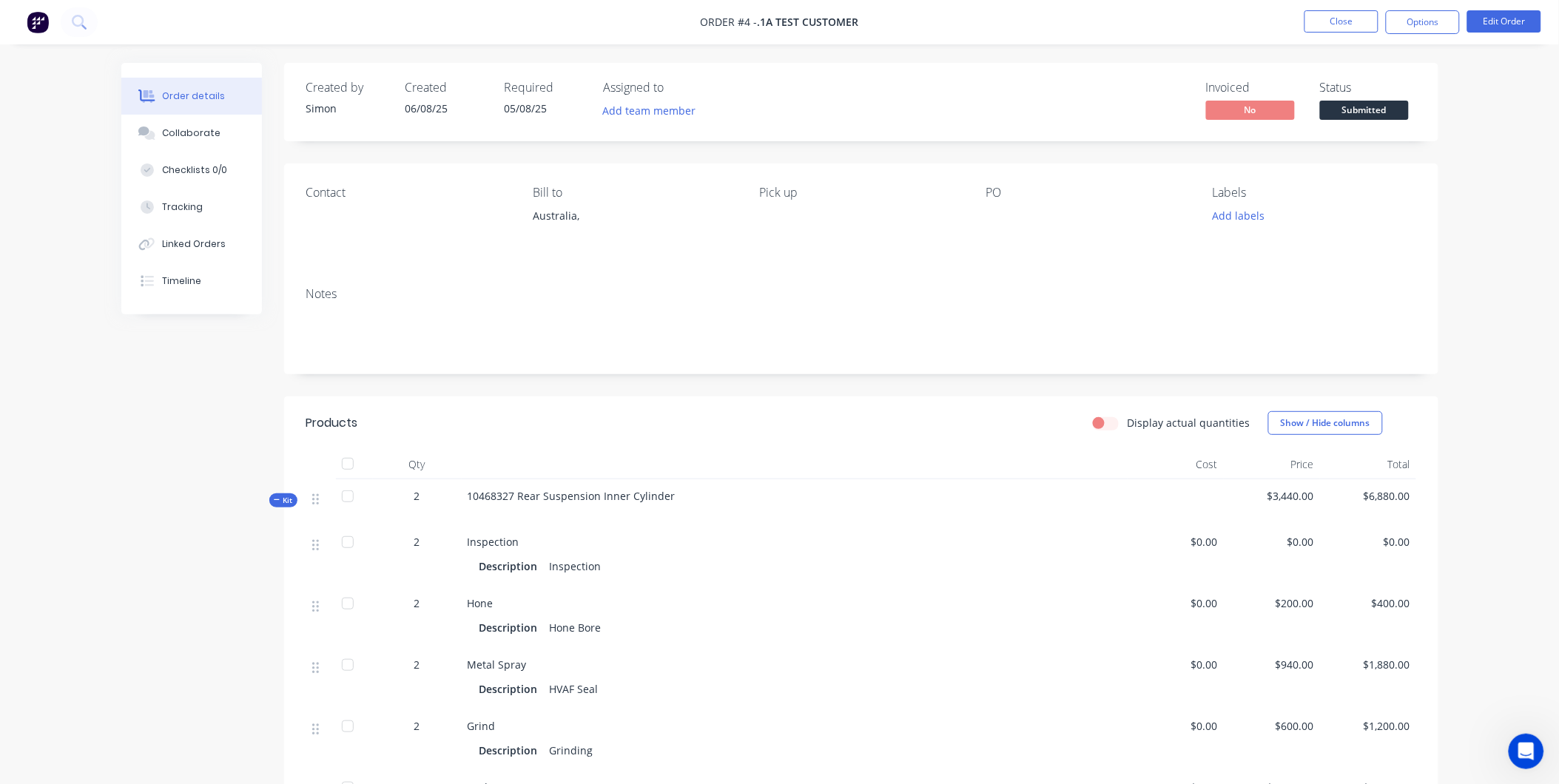 click on "Order details Collaborate Checklists 0/0 Tracking Linked Orders Timeline   Order details   Collaborate   Checklists   Tracking   Linked Orders   Timeline Created by Simon Created 06/08/25 Required 05/08/25 Assigned to Add team member Invoiced No Status Submitted Contact Bill to   Australia,  Pick up PO Labels Add labels Notes Products Display actual quantities Show / Hide columns Qty Cost Price Total  Kit 2 10468327 Rear Suspension Inner Cylinder $3,440.00 $6,880.00 2 Inspection Description Inspection $0.00 $0.00 $0.00 2 Hone Description Hone Bore  $0.00 $200.00 $400.00 2 Metal Spray Description HVAF Seal  $0.00 $940.00 $1,880.00 2 Grind Description Grinding $0.00 $600.00 $1,200.00 2 Rechrome Description Rechrome  $0.00 $1,600.00 $3,200.00 2 Transport Local Description Transport Local $0.00 $100.00 $200.00 Labour $0.00 Sub total $6,880.00 Margin $0.00  ( 0.00 %) Tax $688.00 Total $7,568.00" at bounding box center (779, 578) 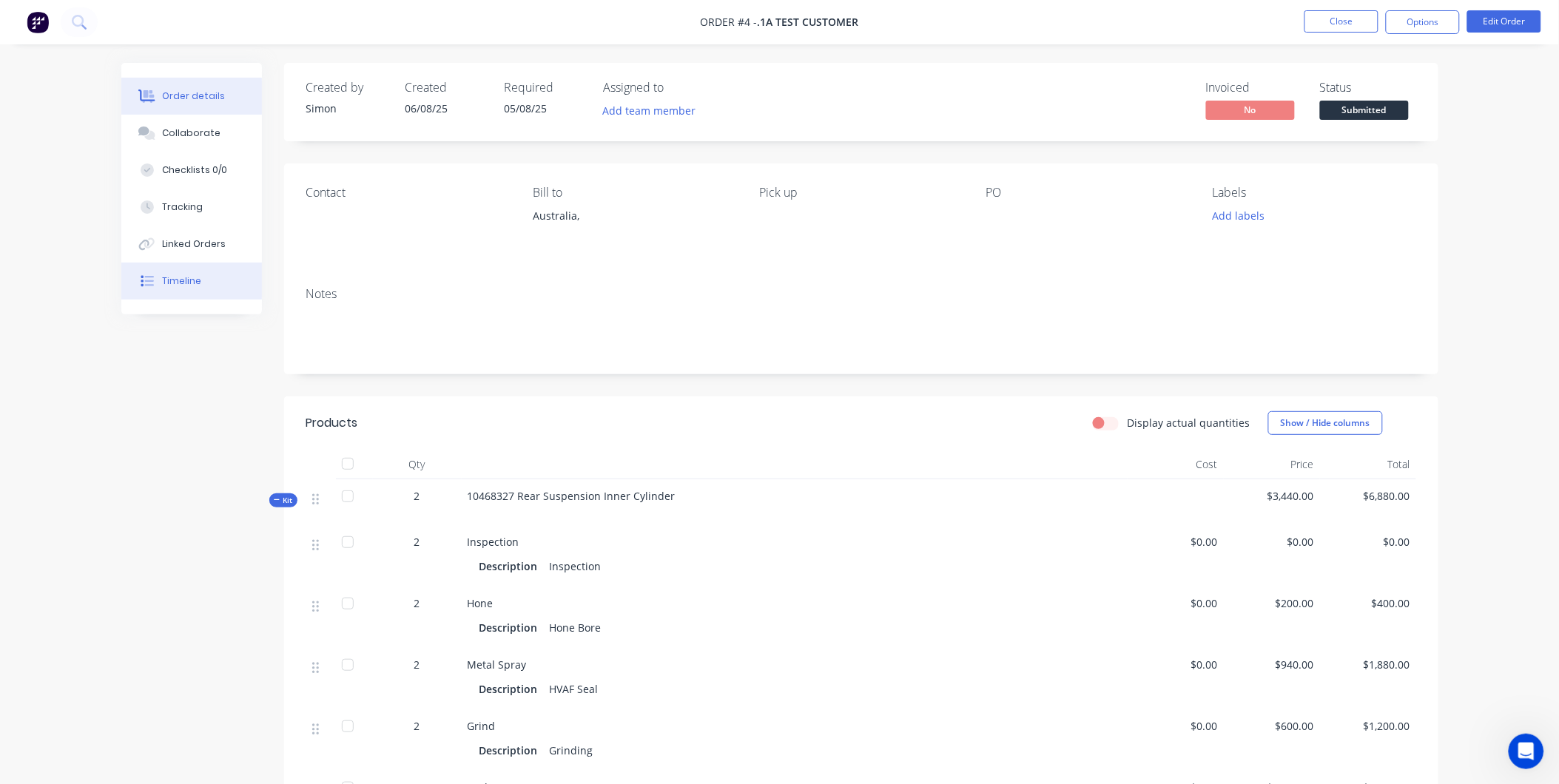 click on "Timeline" at bounding box center (192, 281) 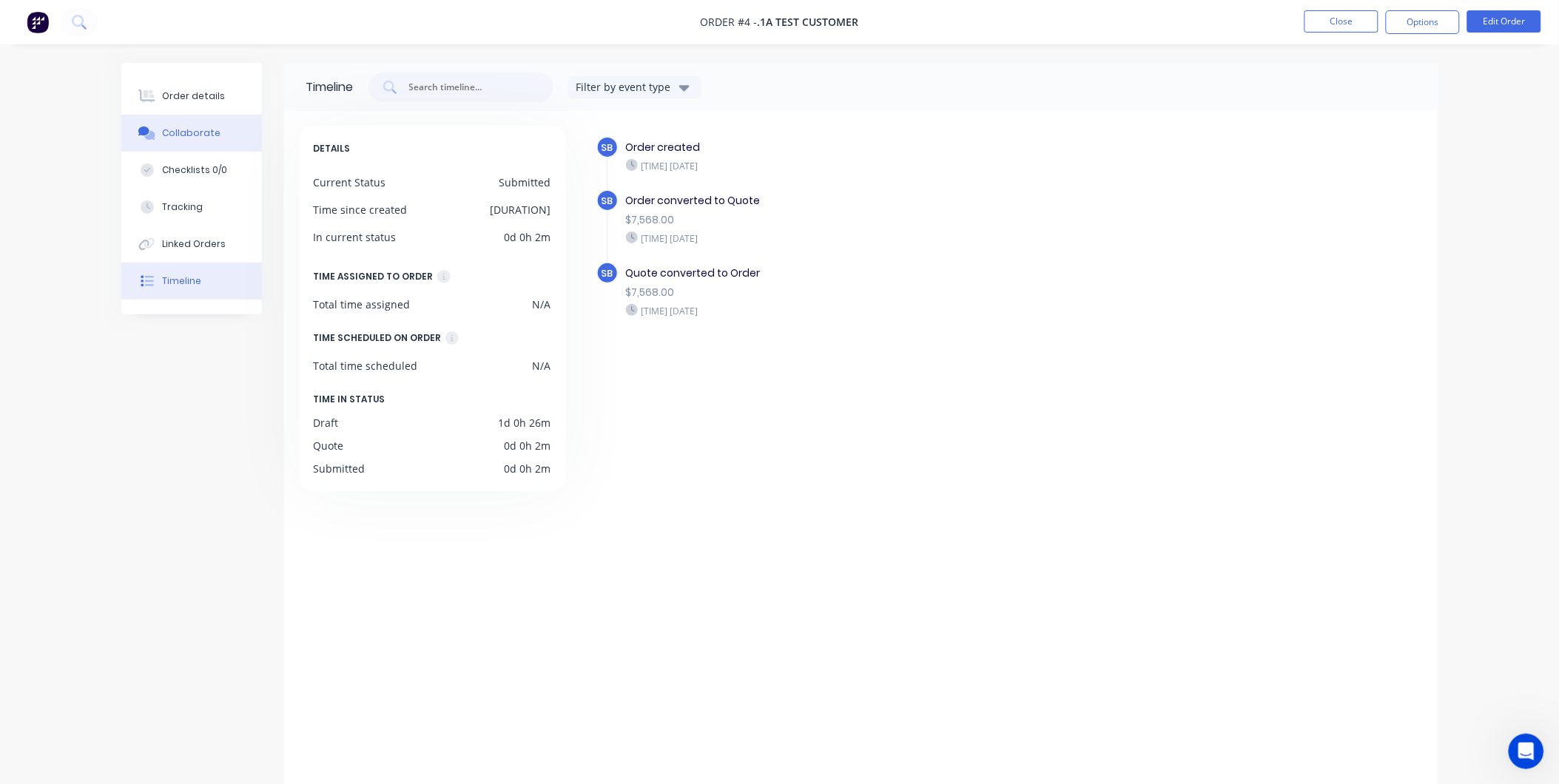 click on "Collaborate" at bounding box center [191, 133] 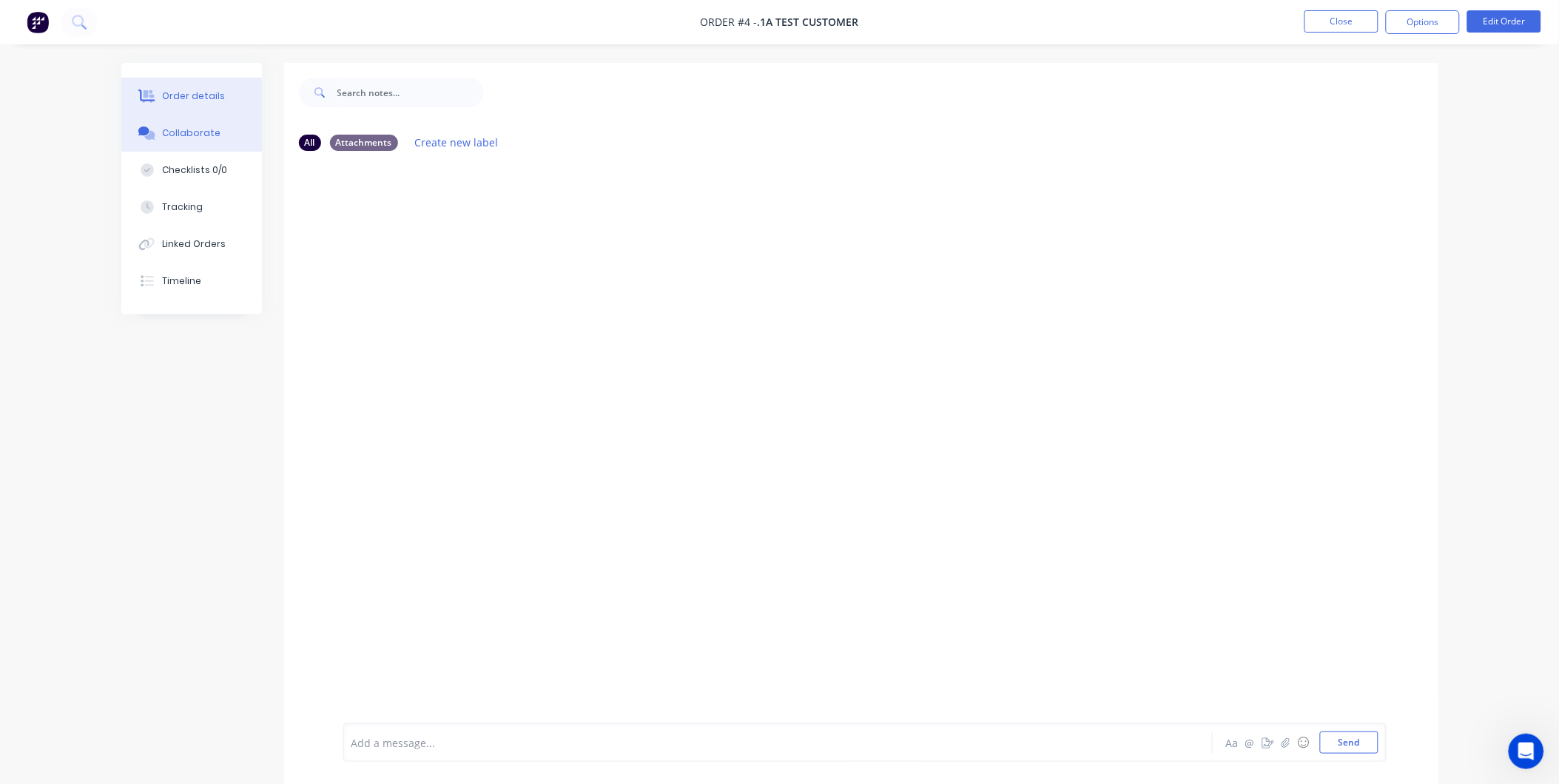 click on "Order details" at bounding box center (192, 96) 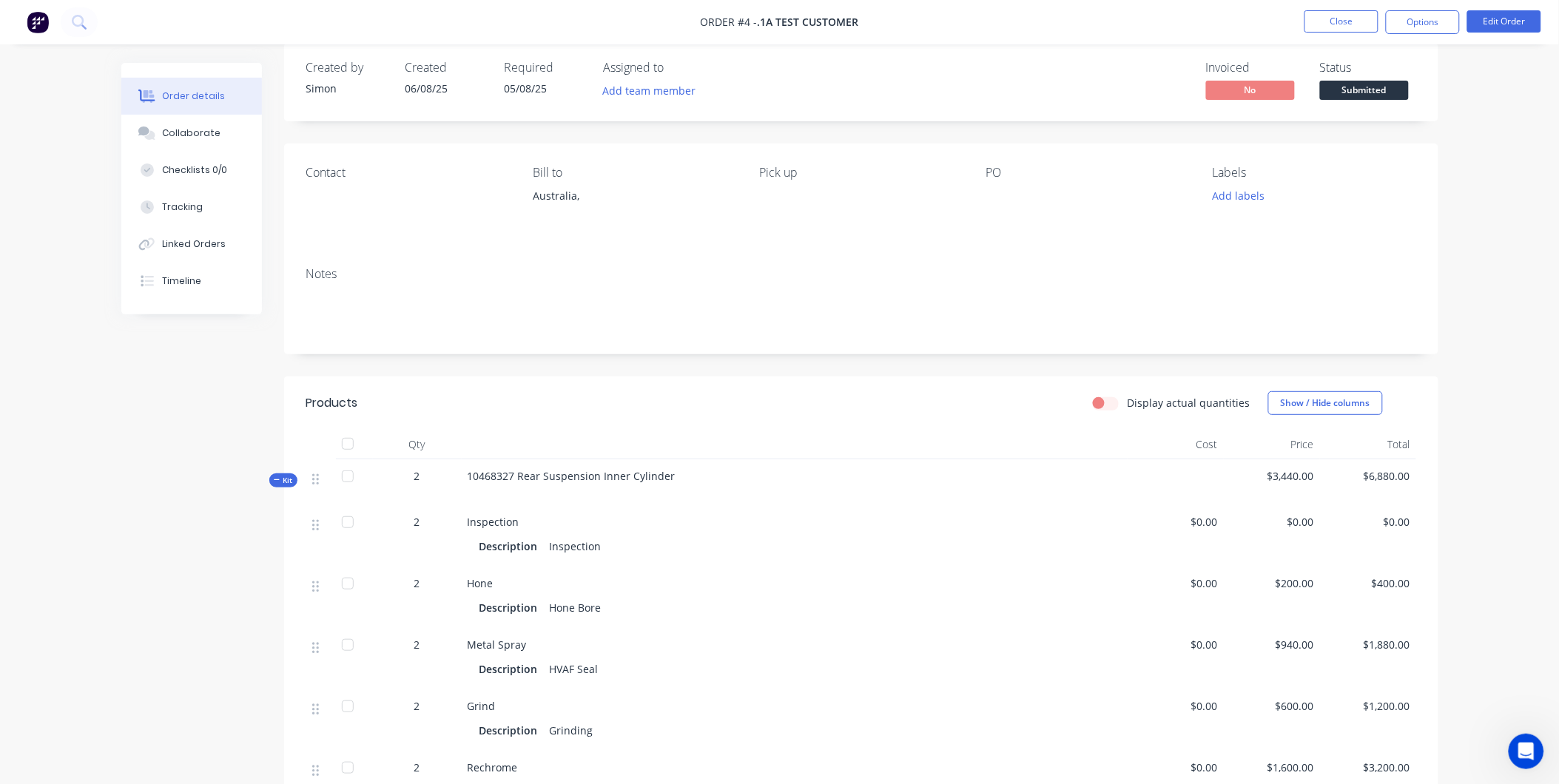 scroll, scrollTop: 0, scrollLeft: 0, axis: both 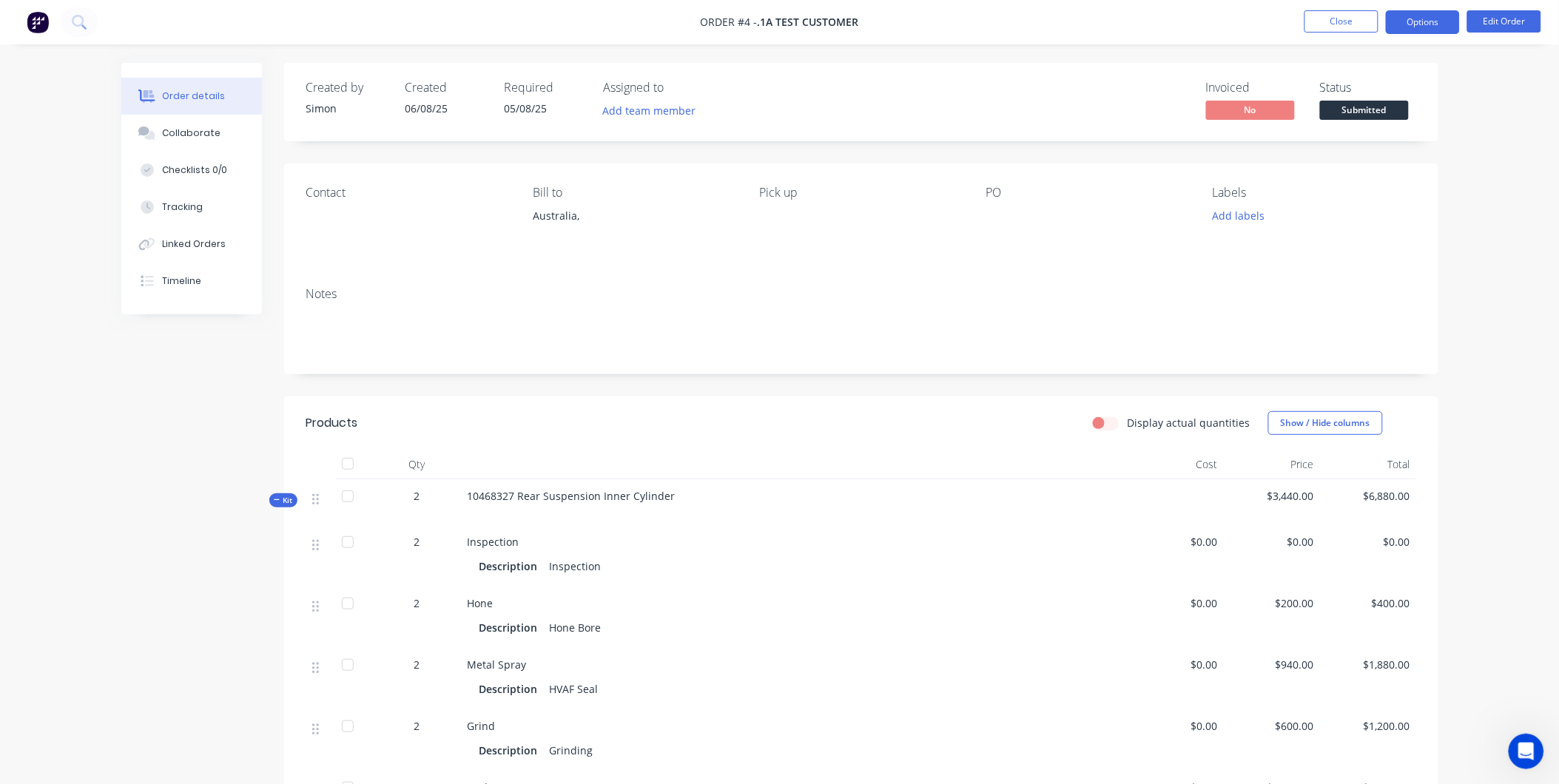 click on "Options" at bounding box center (1423, 22) 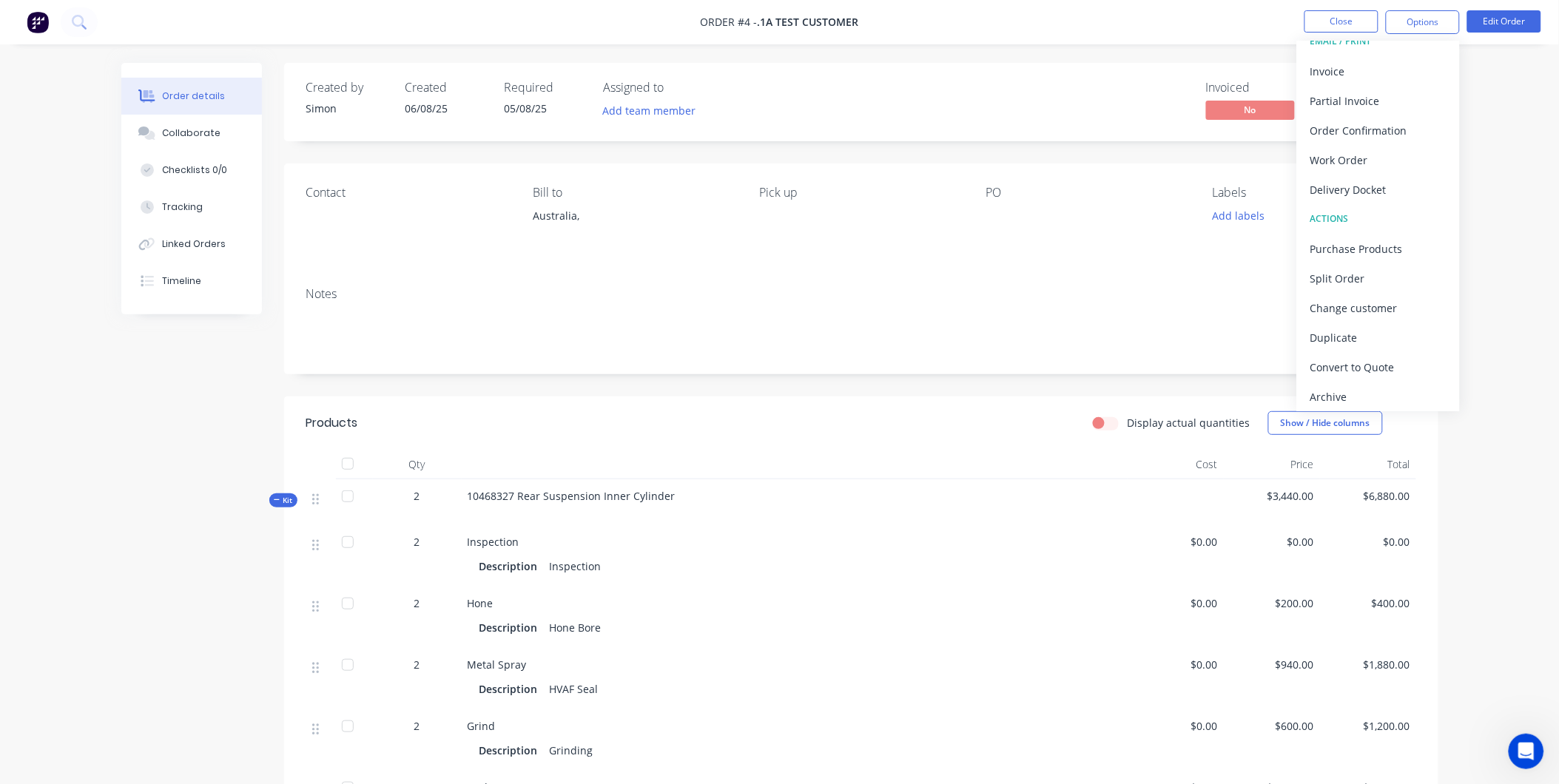 scroll, scrollTop: 22, scrollLeft: 0, axis: vertical 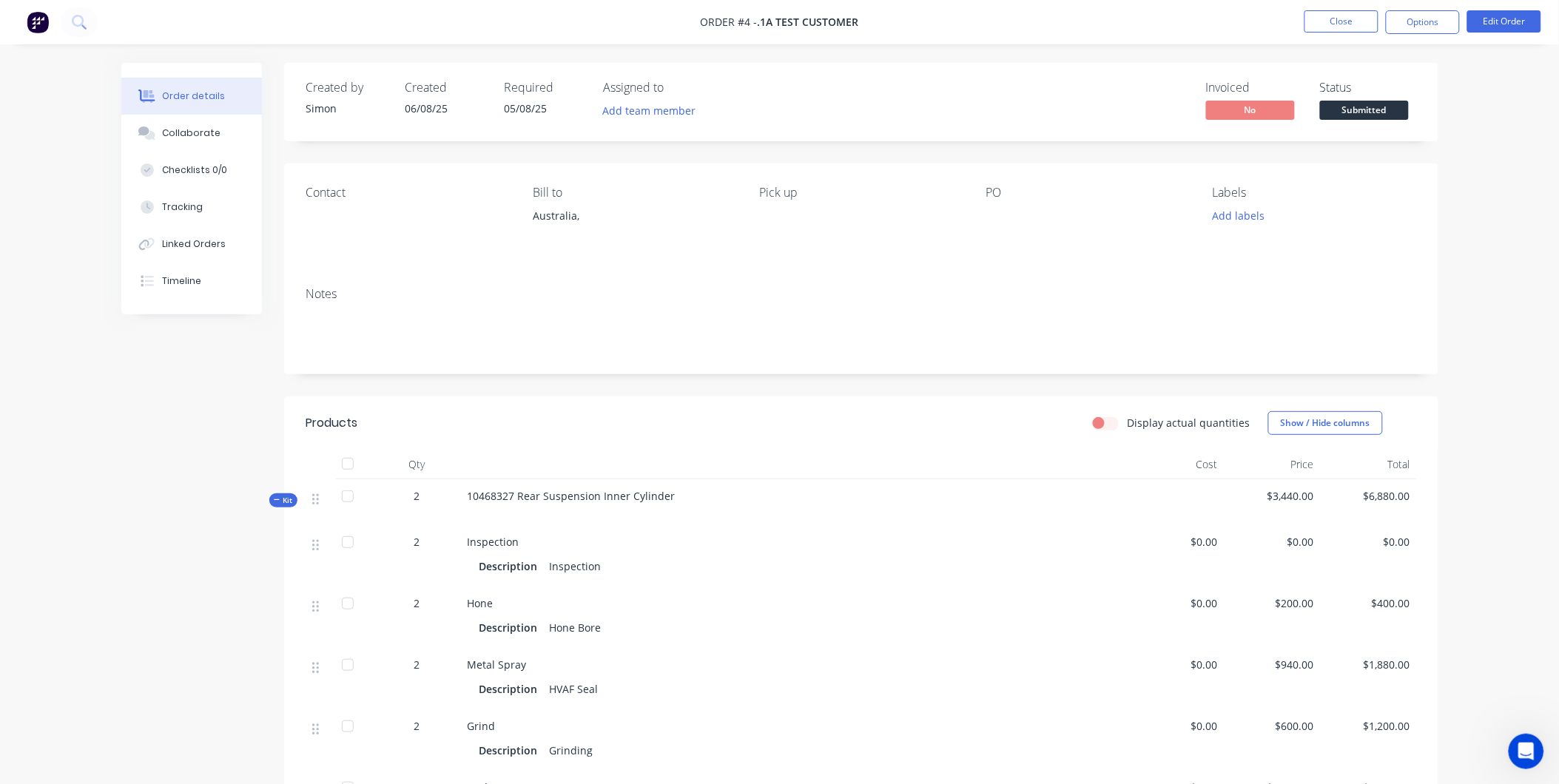 click at bounding box center (795, 464) 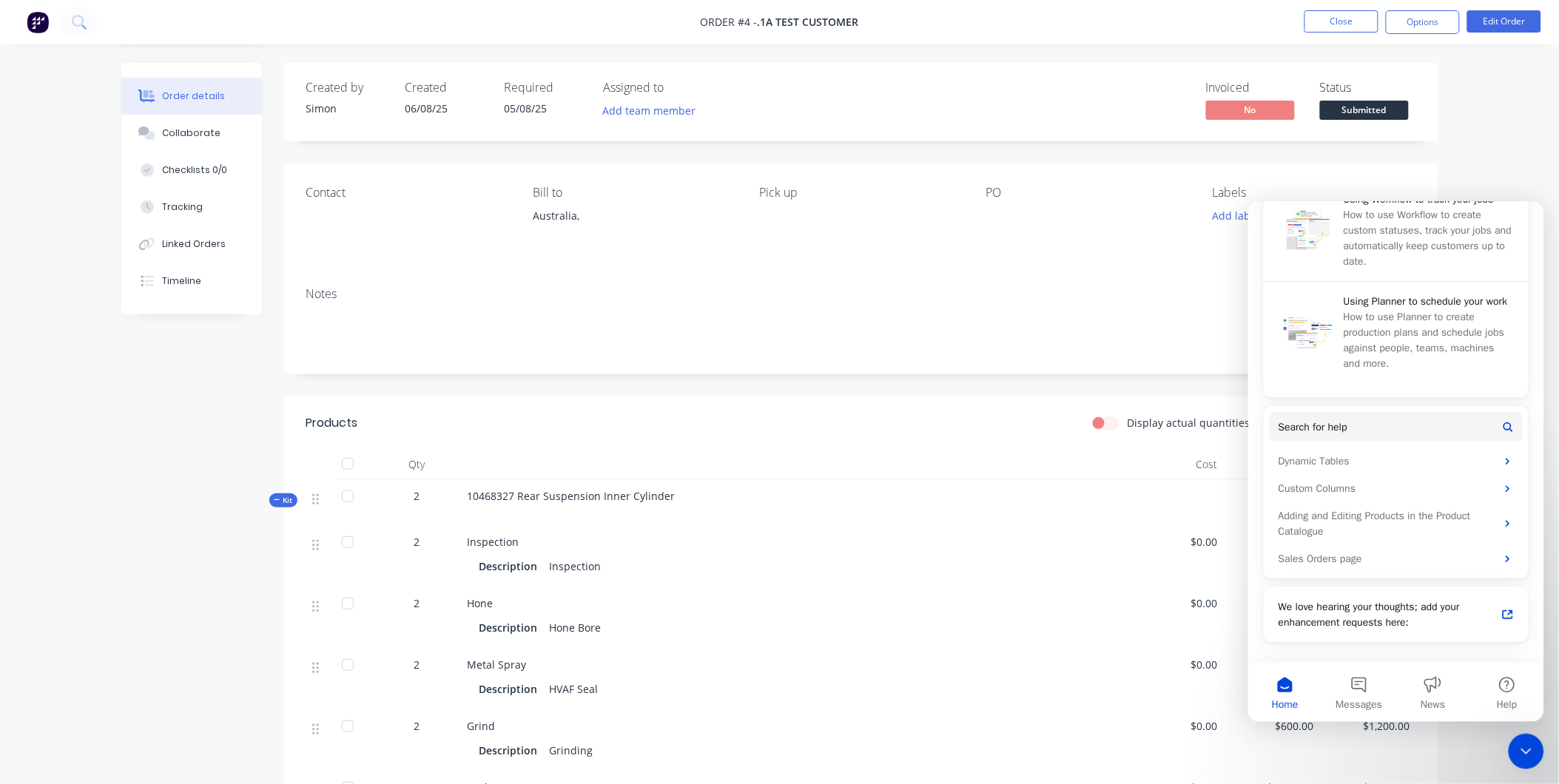 scroll, scrollTop: 567, scrollLeft: 0, axis: vertical 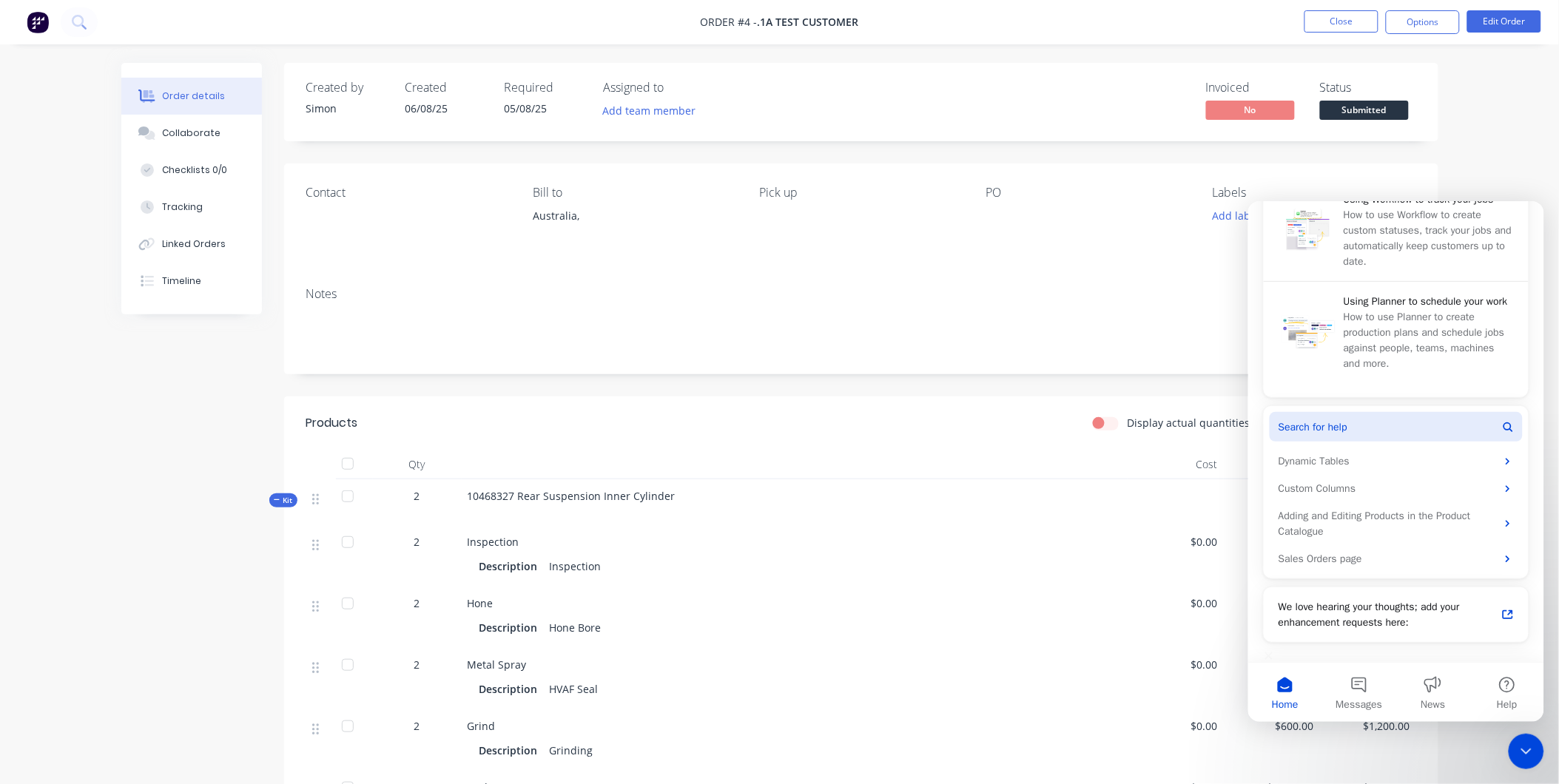 click on "Search for help" at bounding box center (1312, 426) 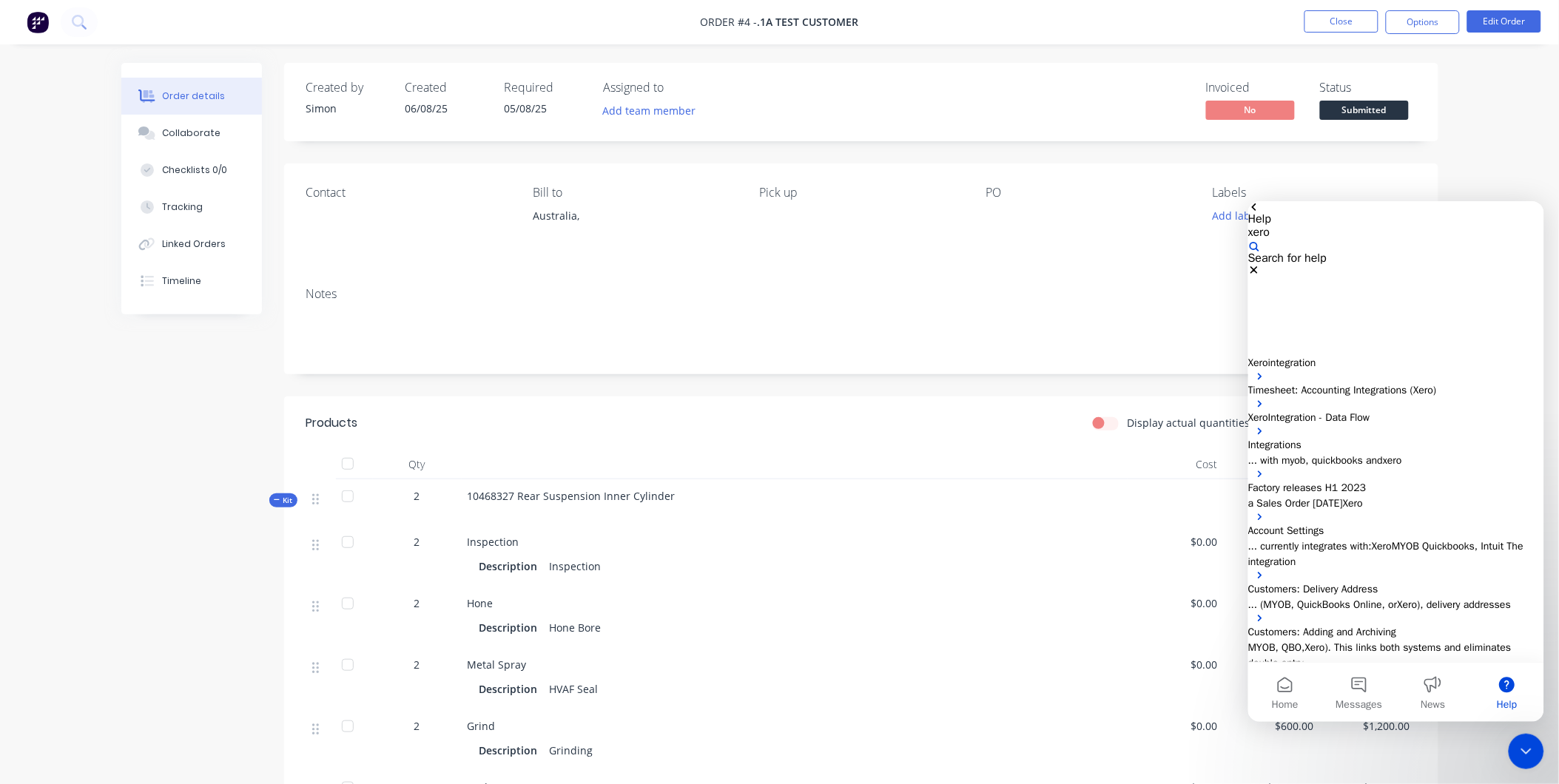 type on "xero" 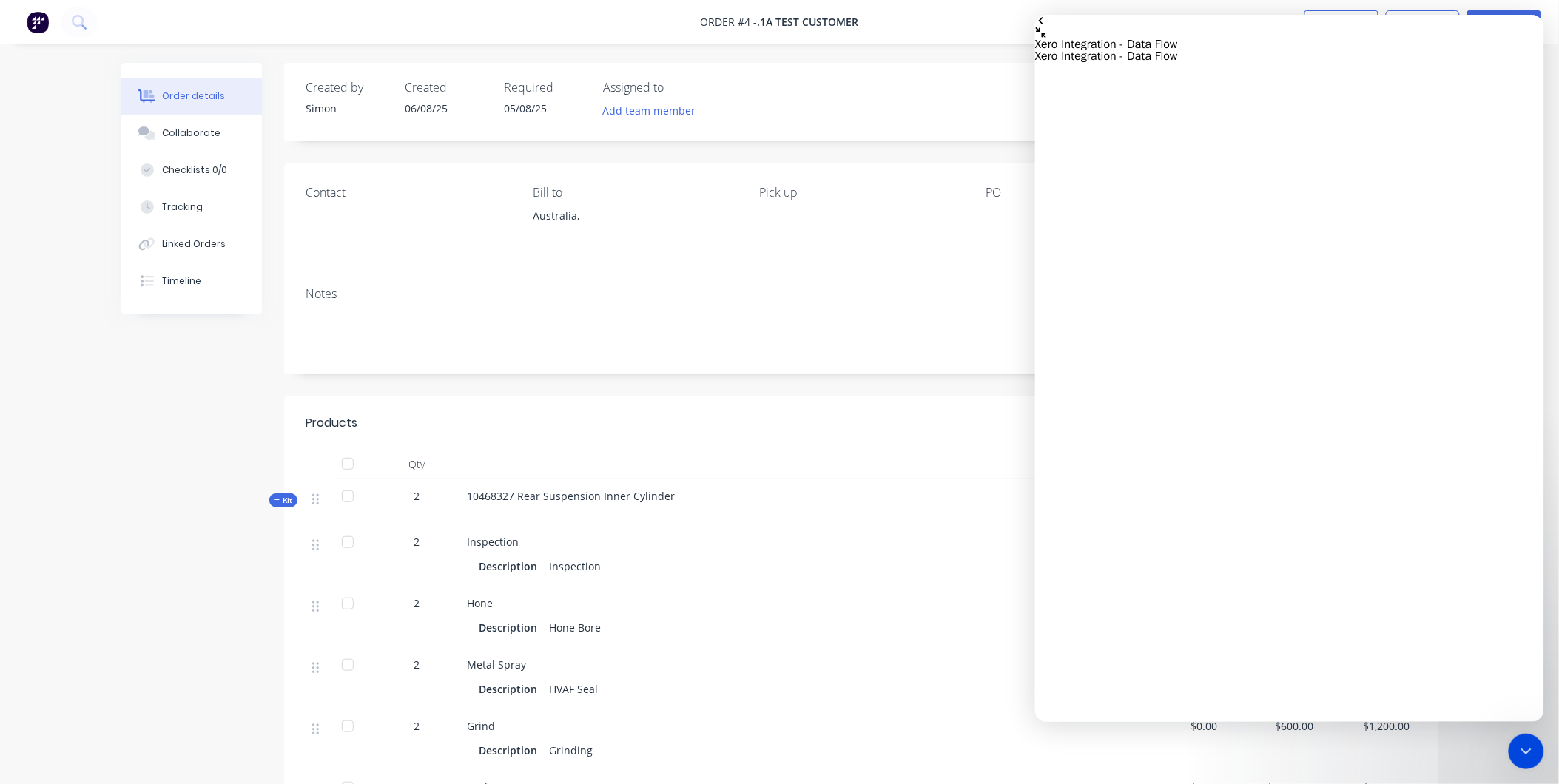 scroll, scrollTop: 1970, scrollLeft: 0, axis: vertical 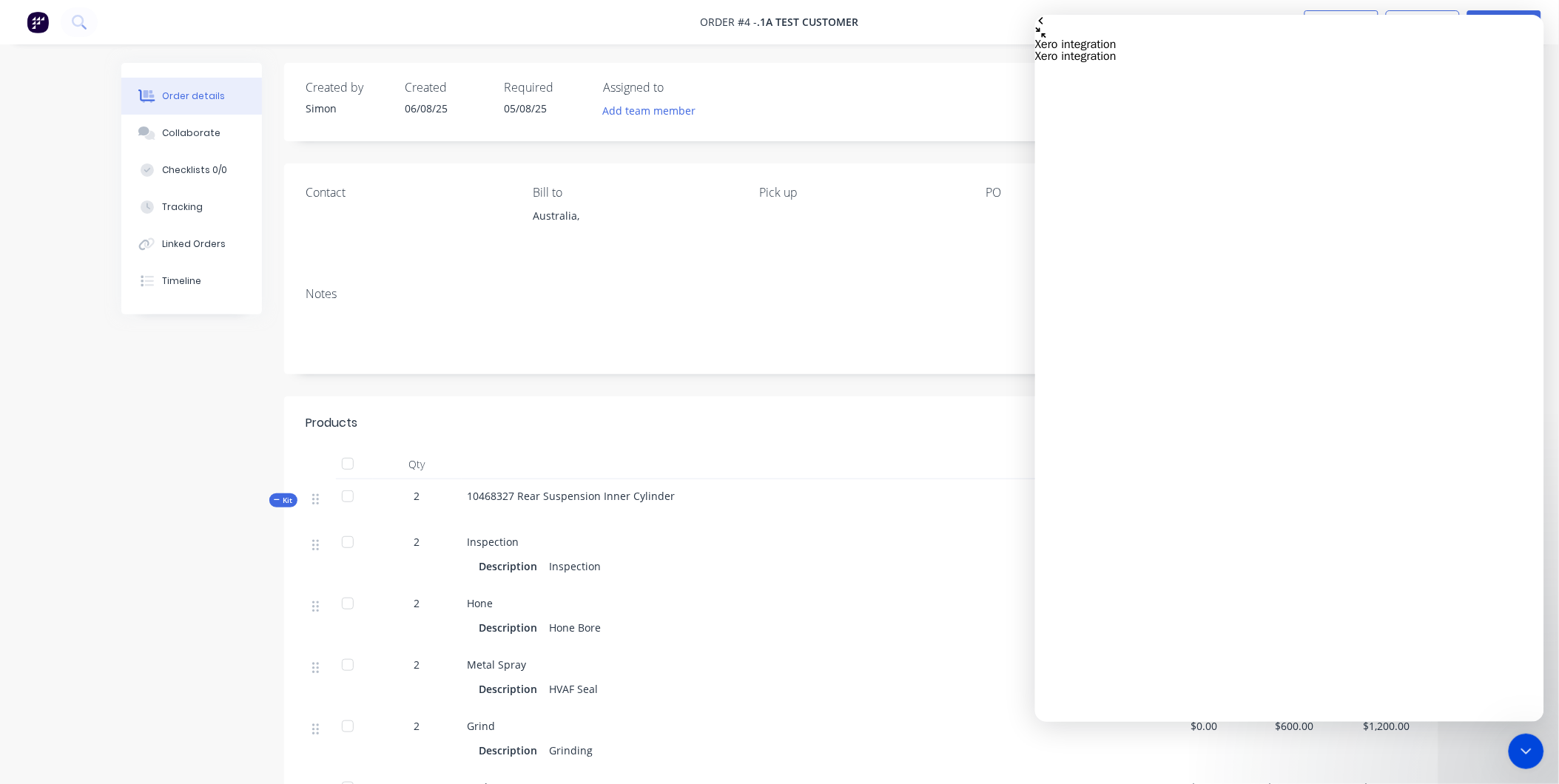 click 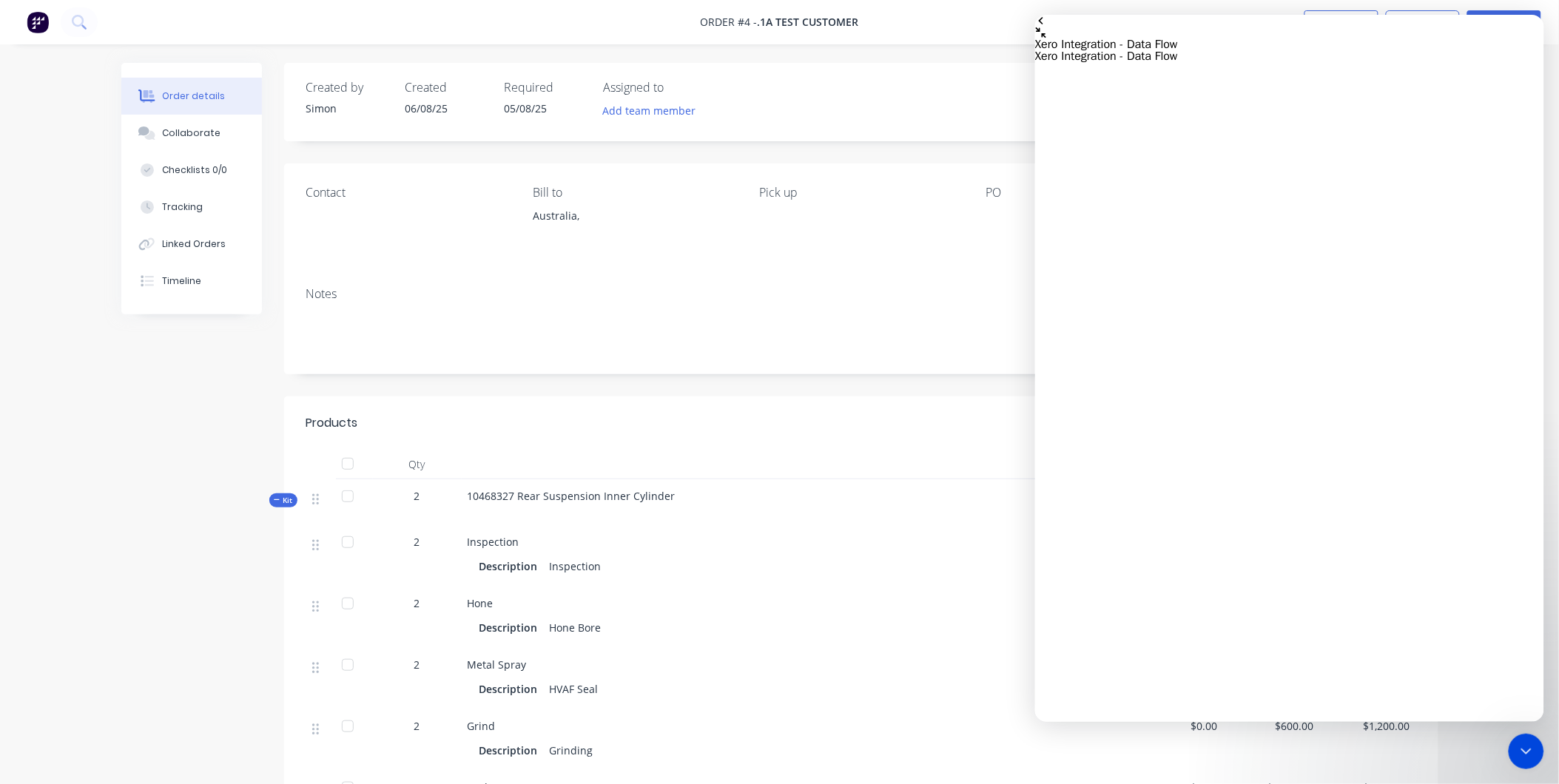 scroll, scrollTop: 0, scrollLeft: 0, axis: both 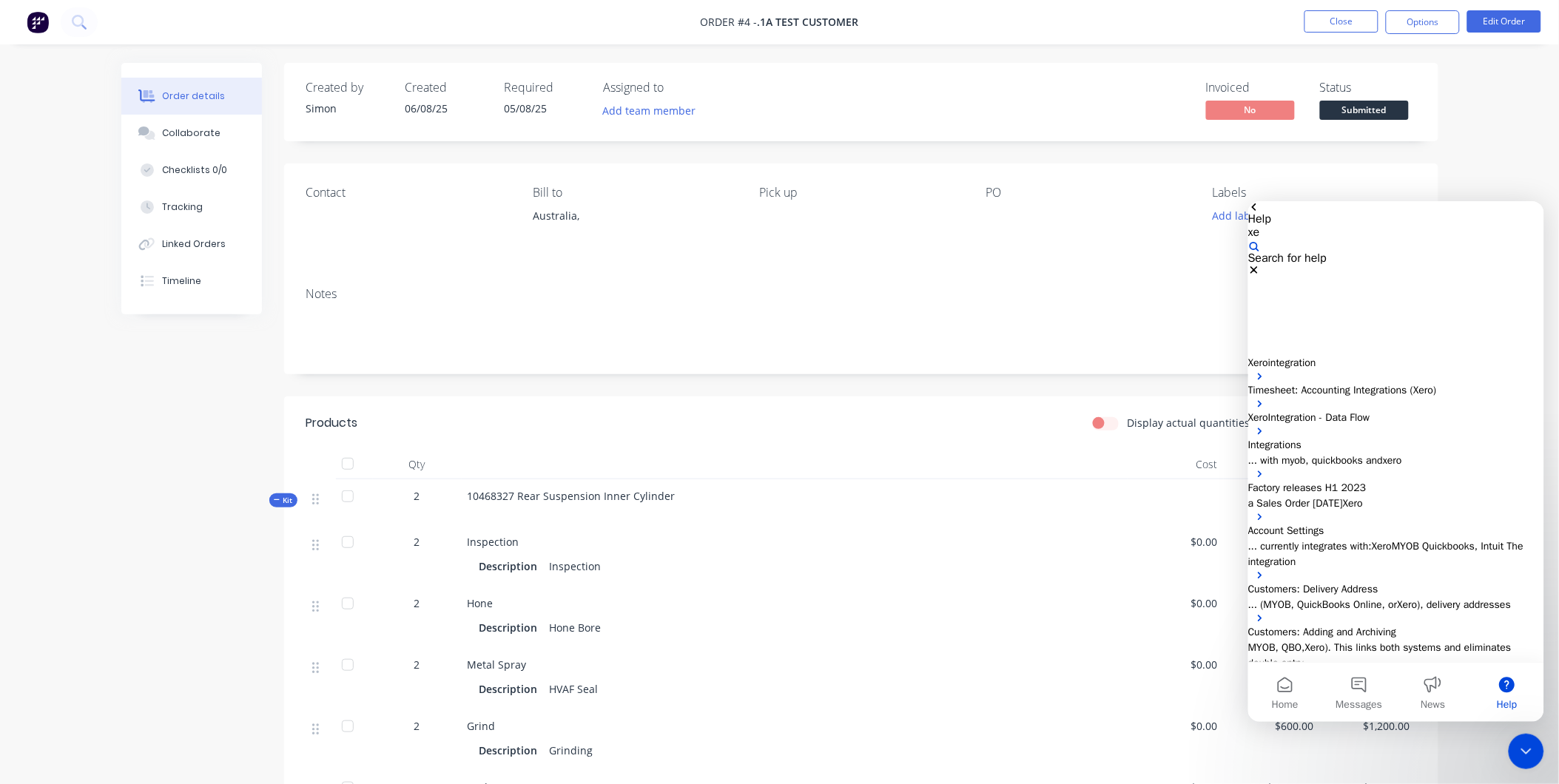 type on "x" 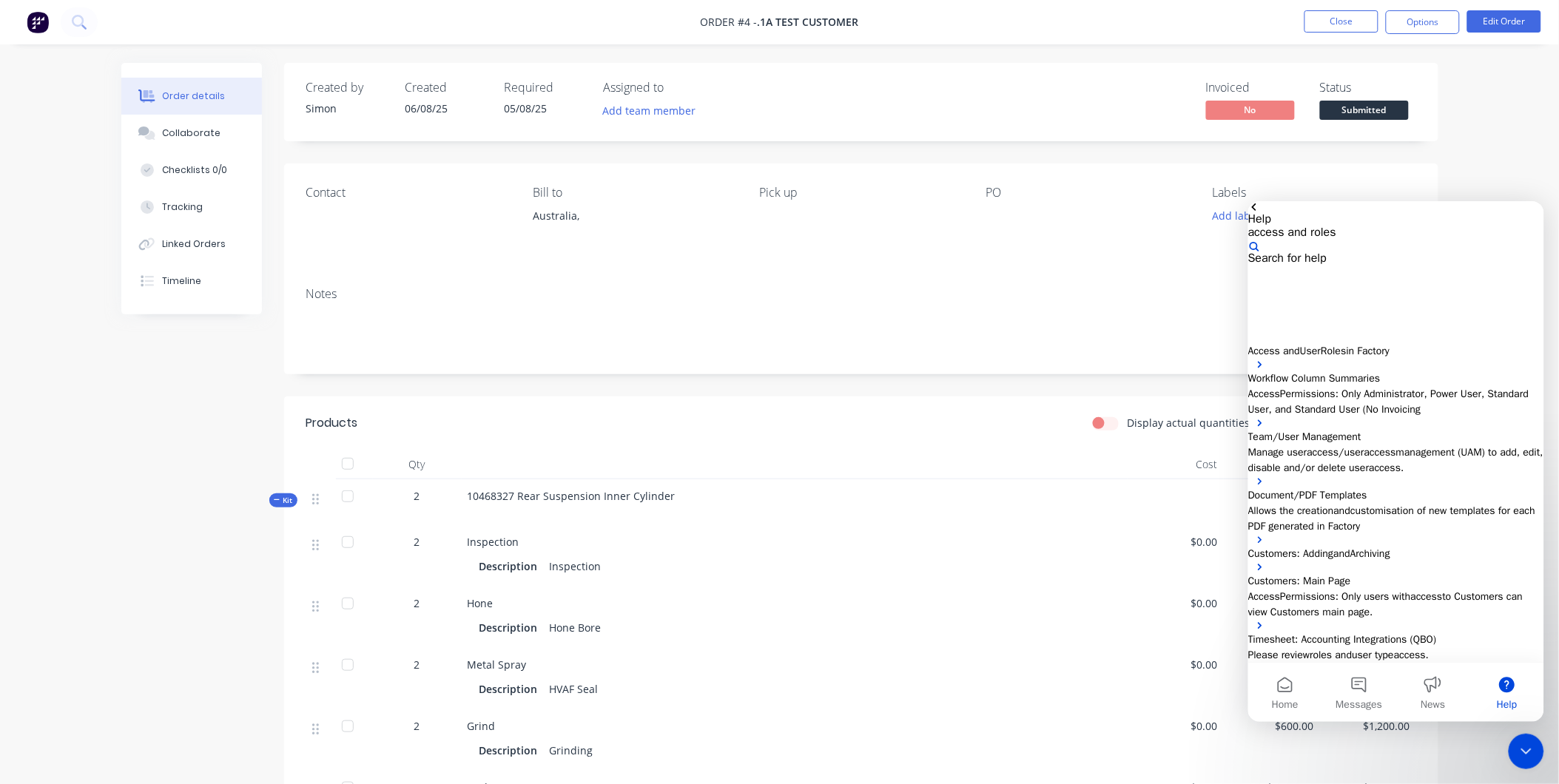 scroll, scrollTop: 0, scrollLeft: 0, axis: both 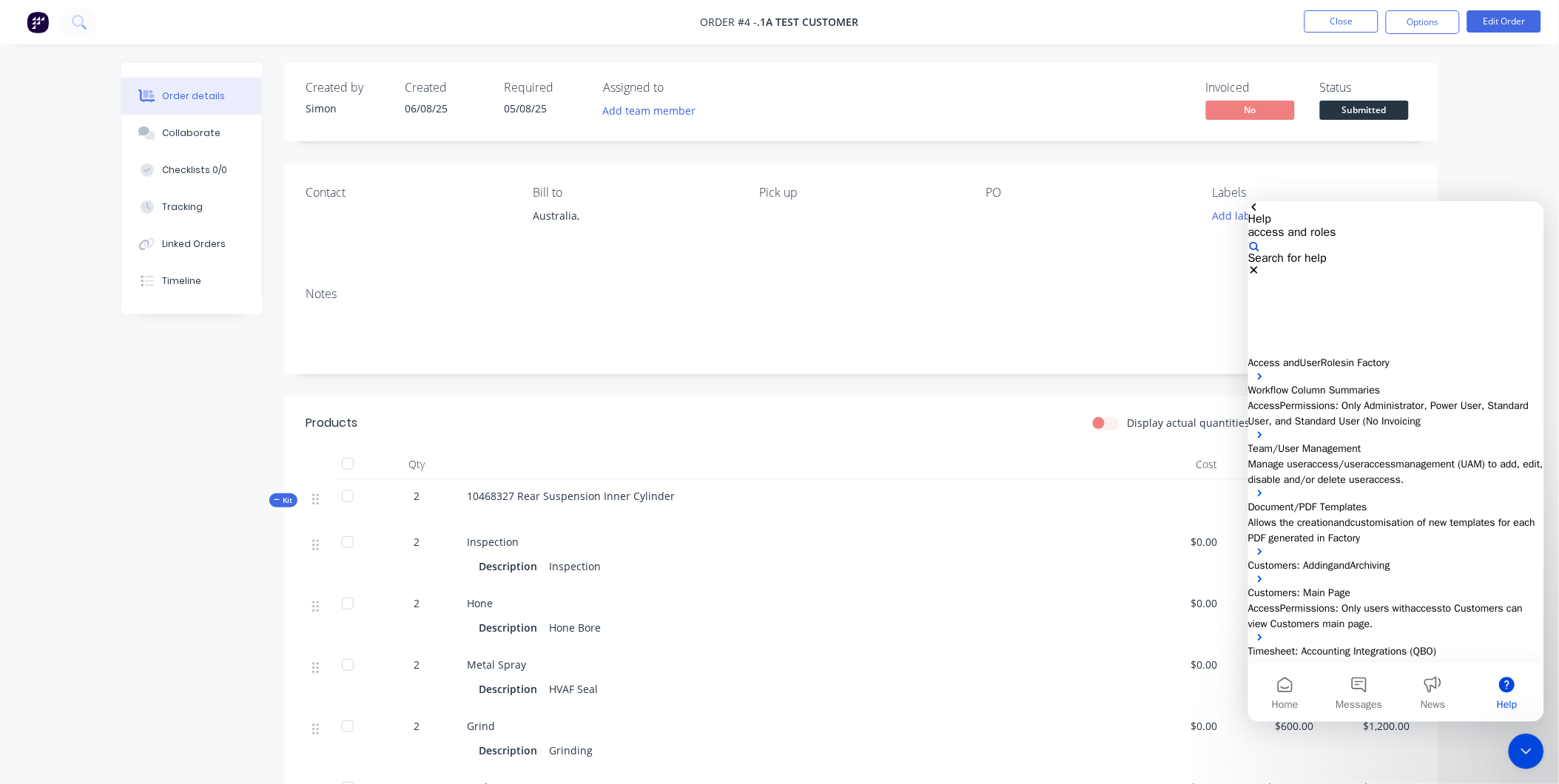 type on "access and roles" 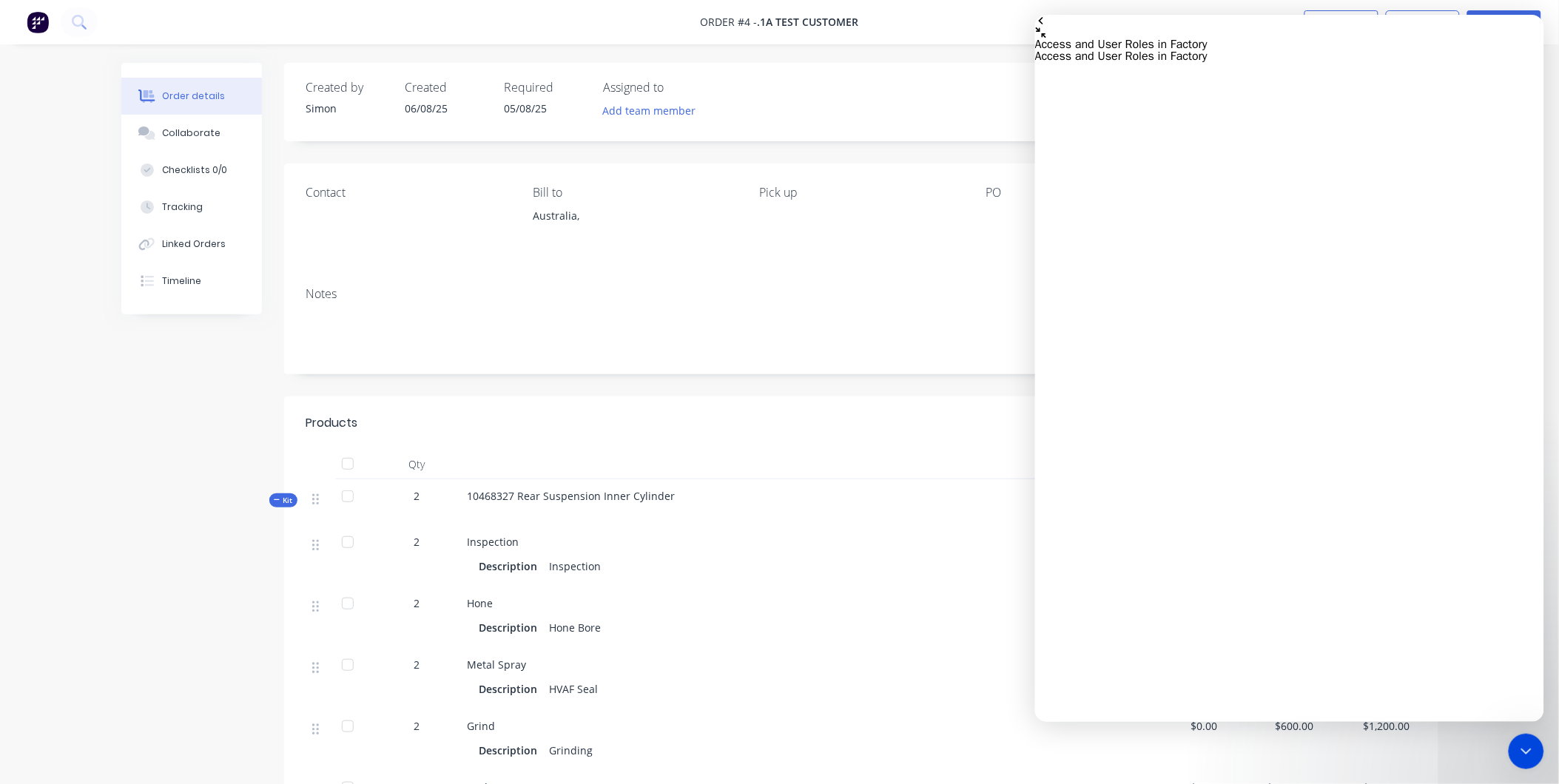 scroll, scrollTop: 1808, scrollLeft: 0, axis: vertical 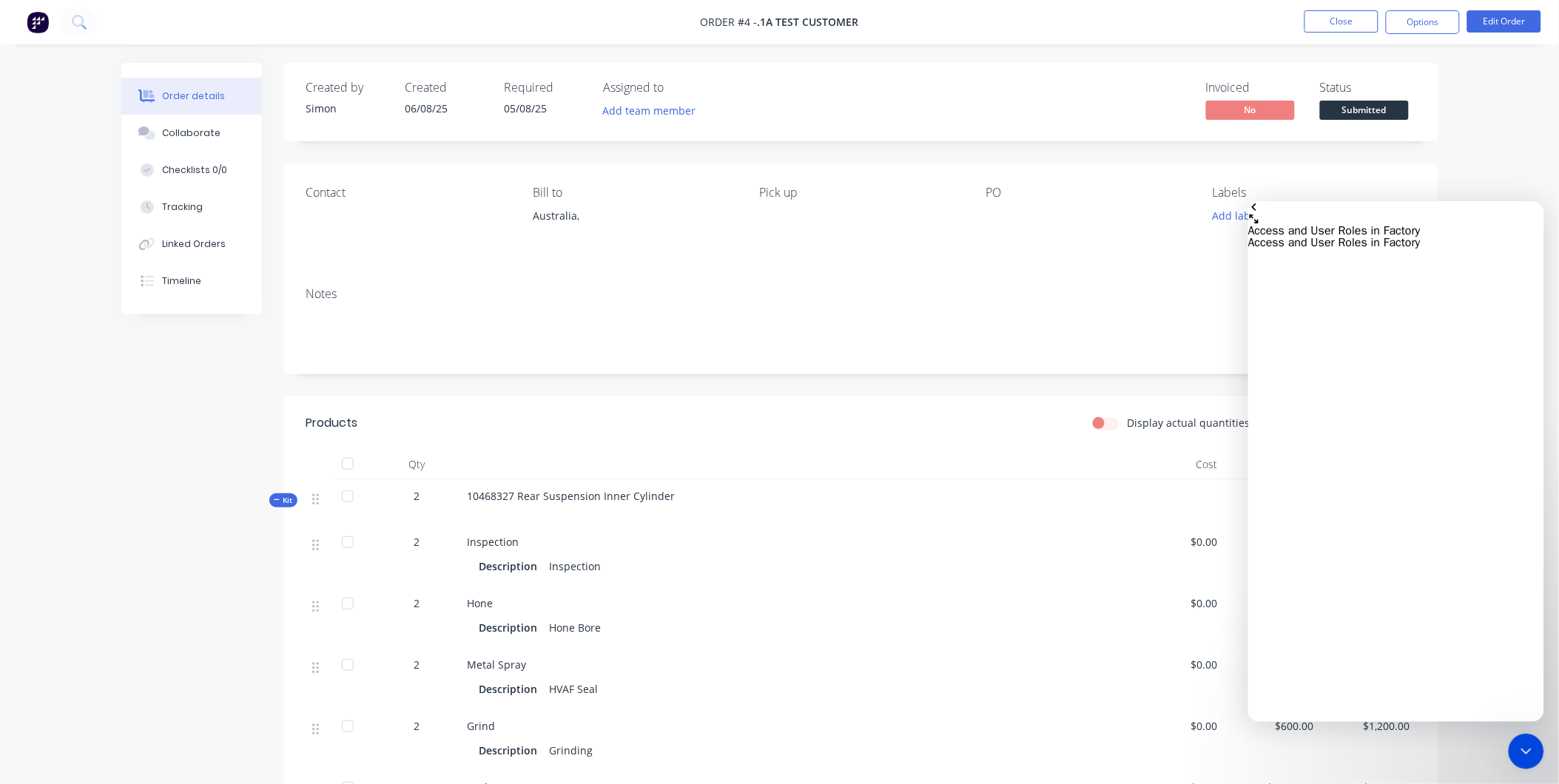 click 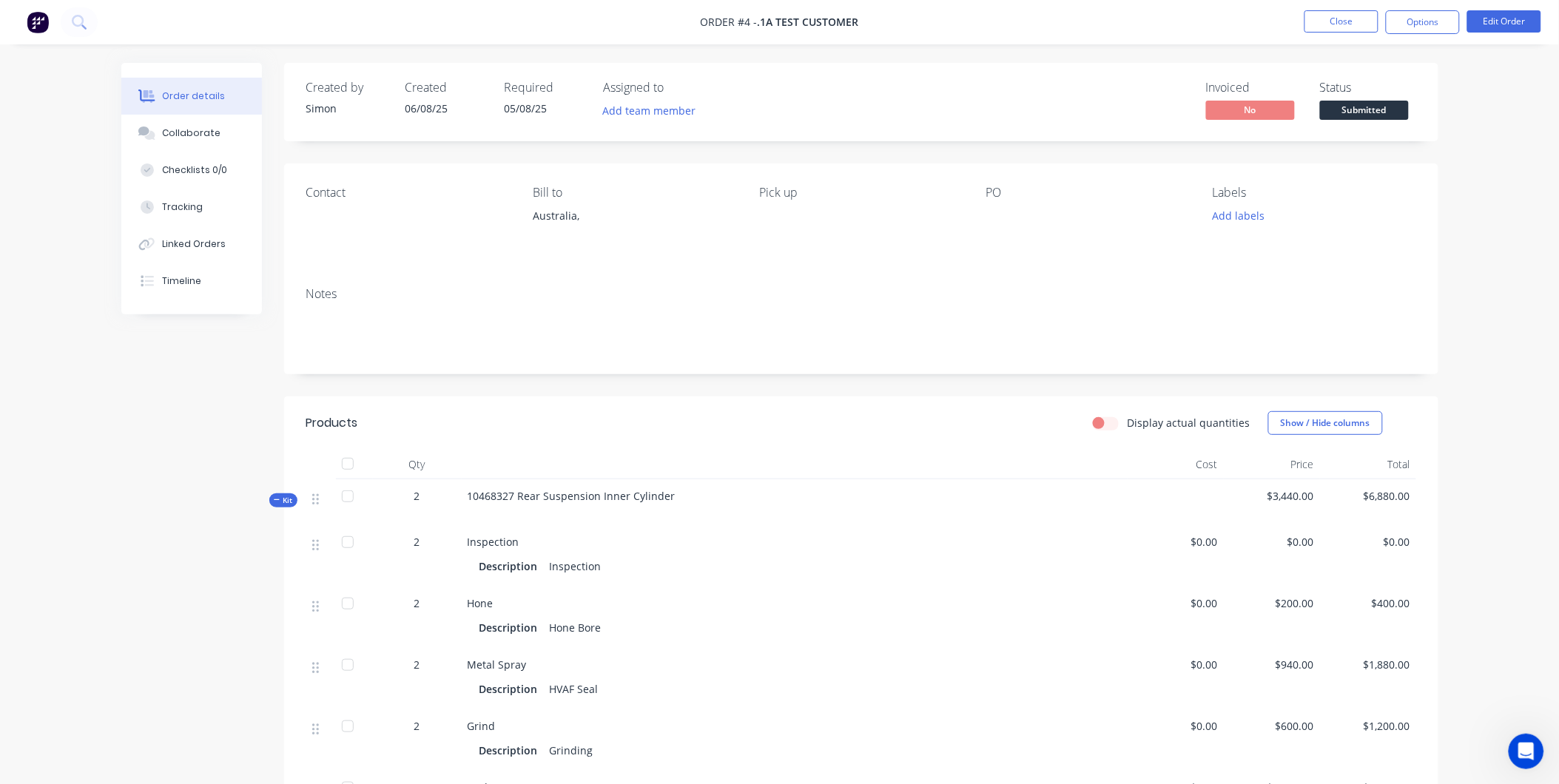 click 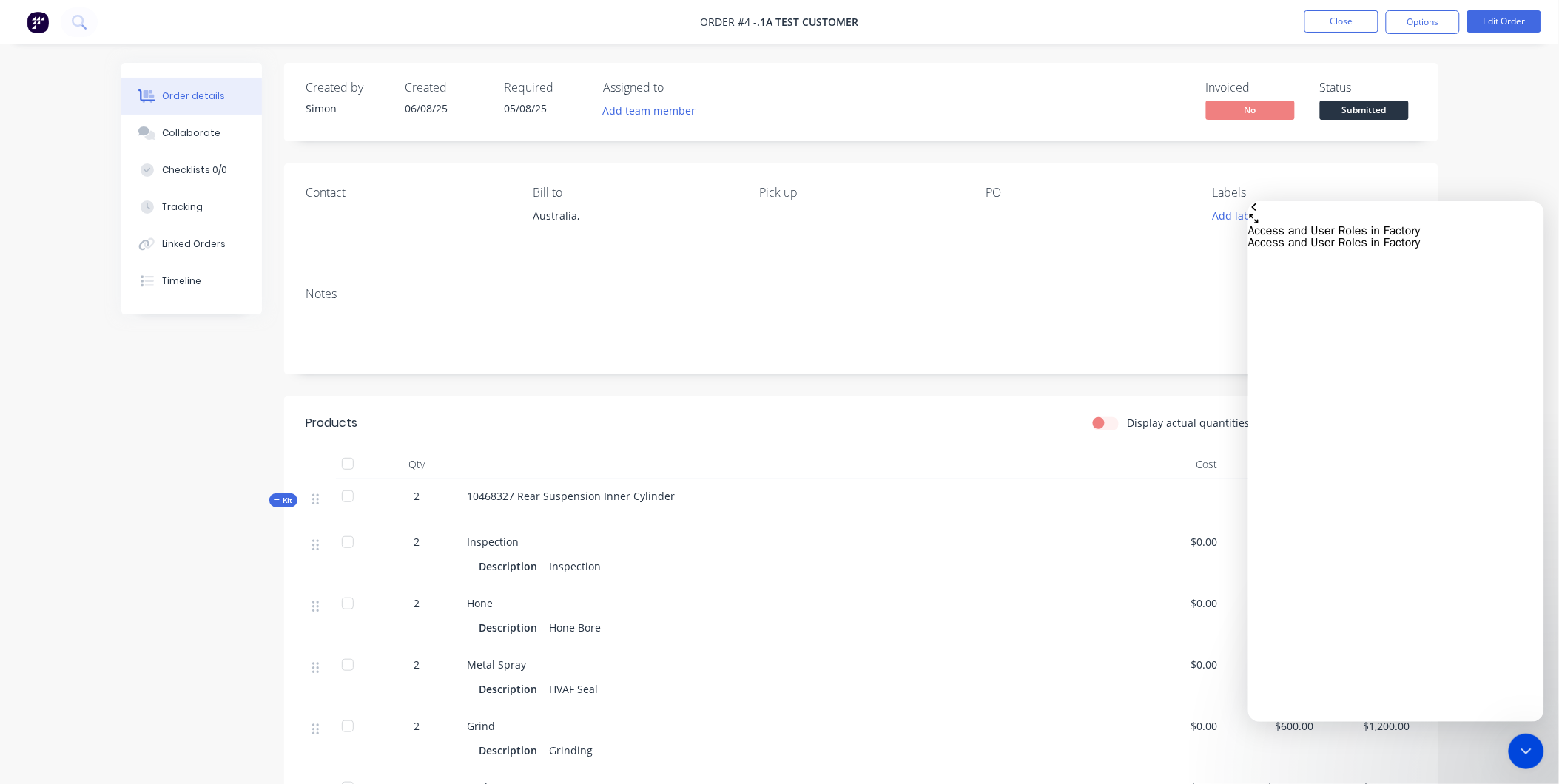 click 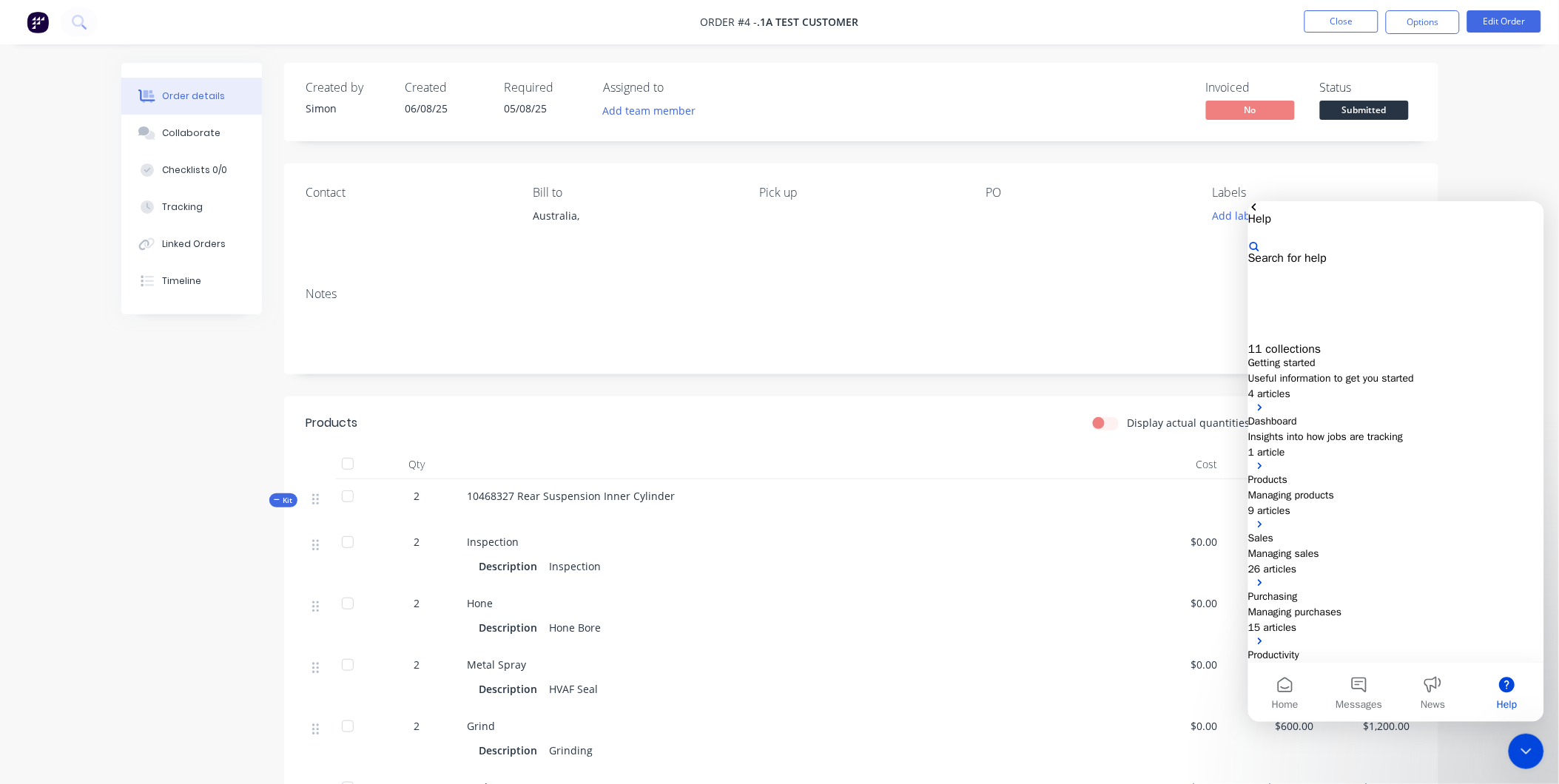click on "Insights into how jobs are tracking" at bounding box center (1395, 436) 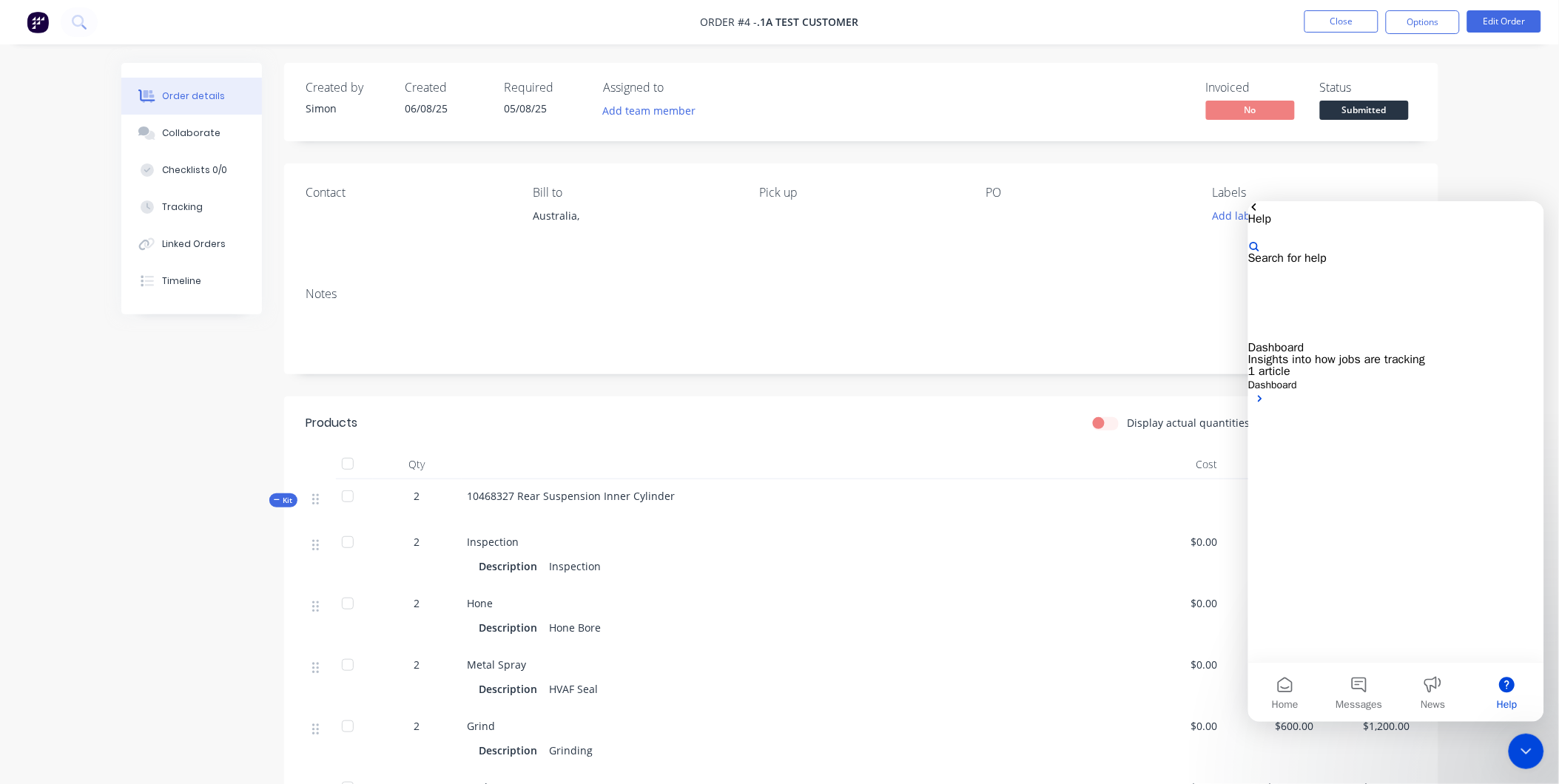 click on "Dashboard" at bounding box center [1395, 384] 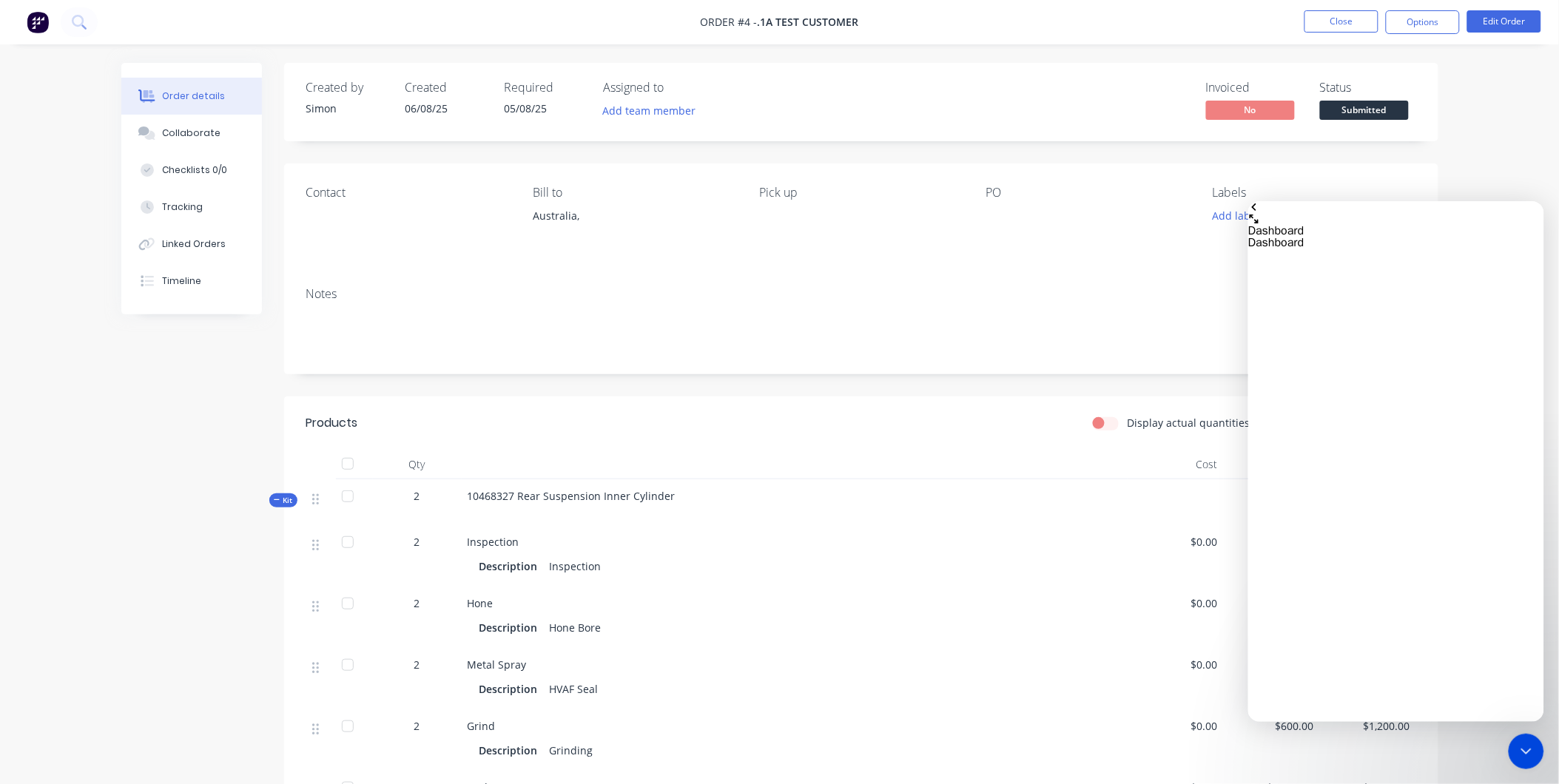 click 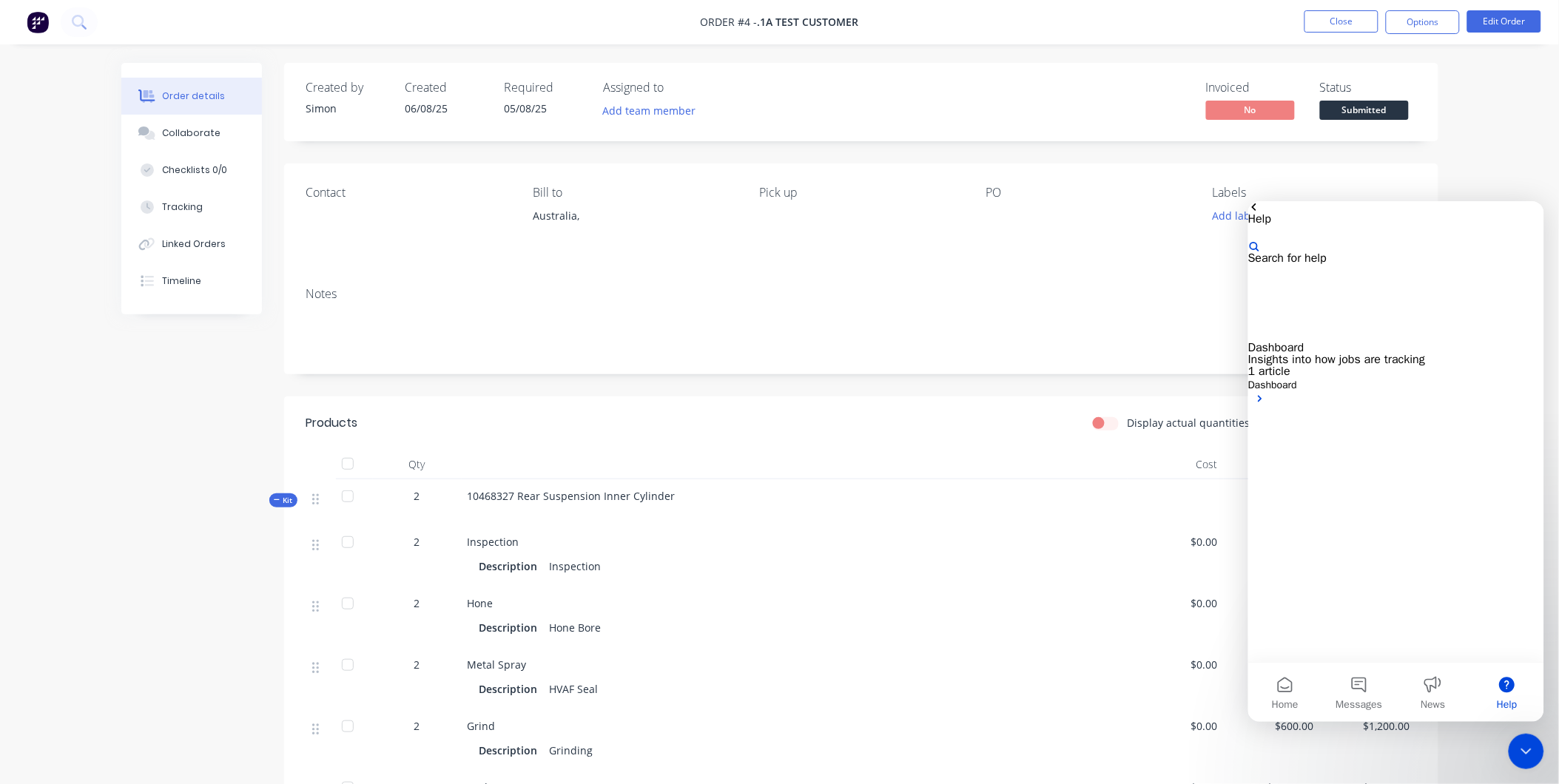click 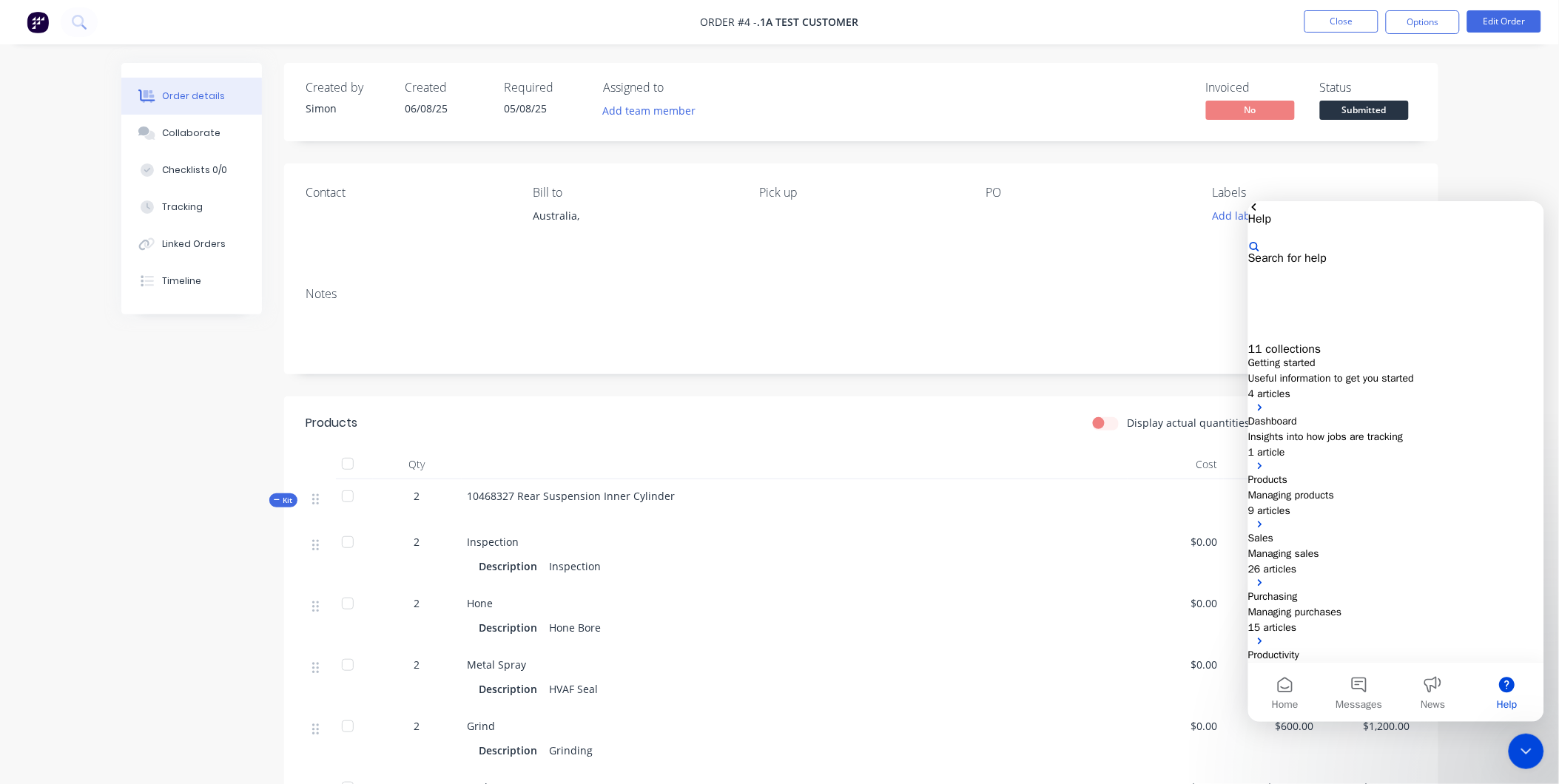 scroll, scrollTop: 246, scrollLeft: 0, axis: vertical 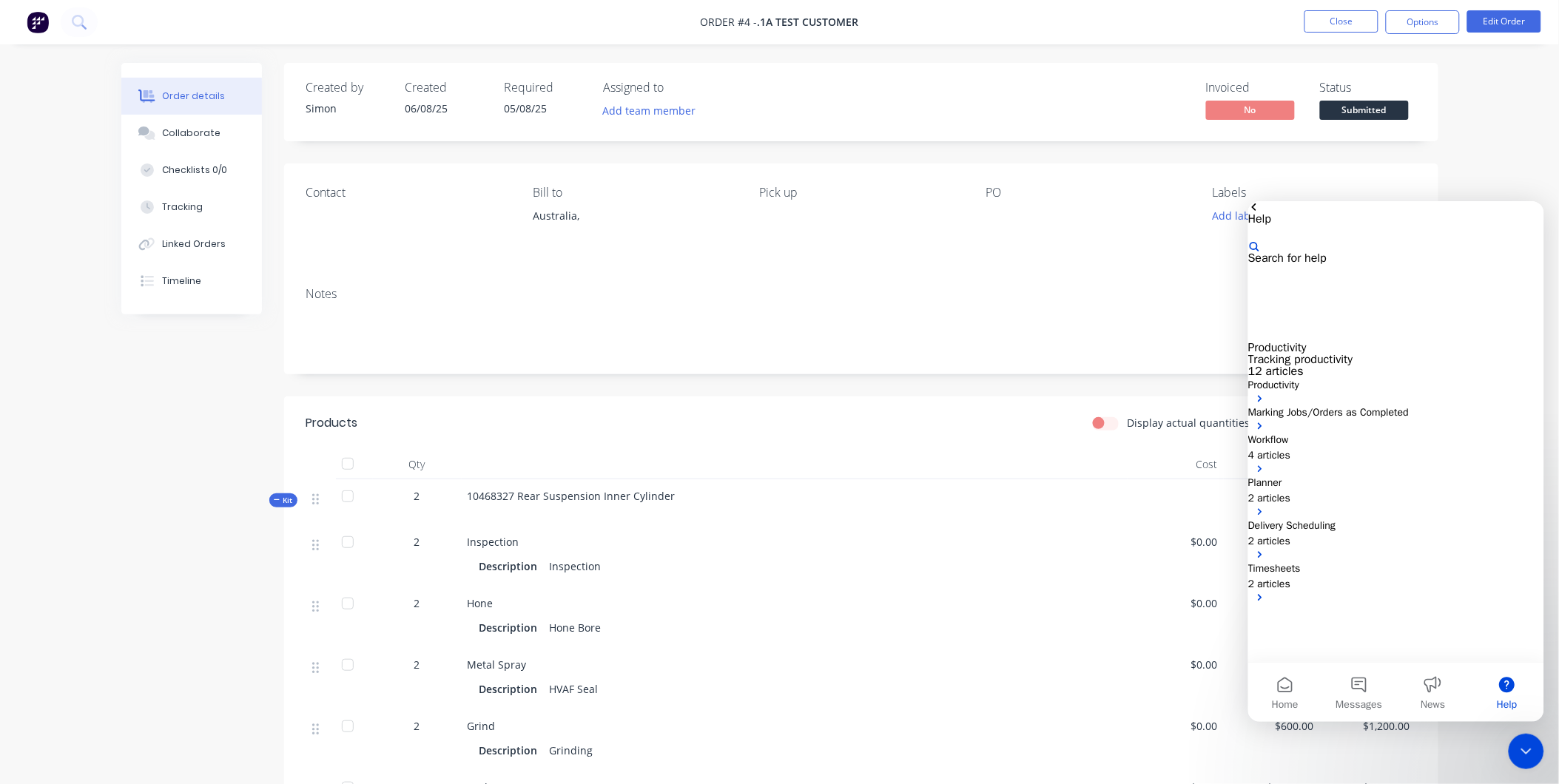 click on "Workflow" at bounding box center (1395, 439) 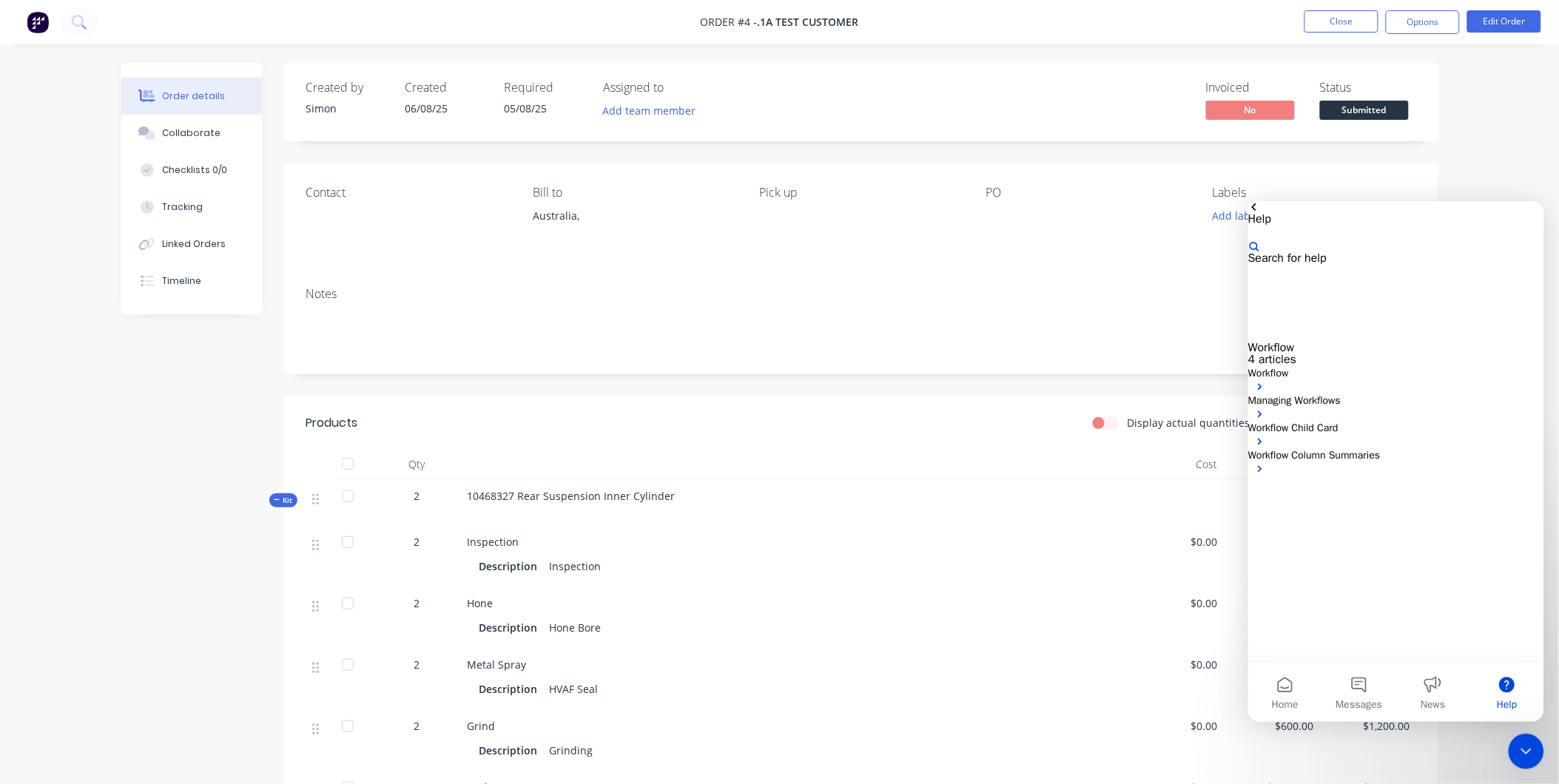 click on "Managing Workflows" at bounding box center [1395, 399] 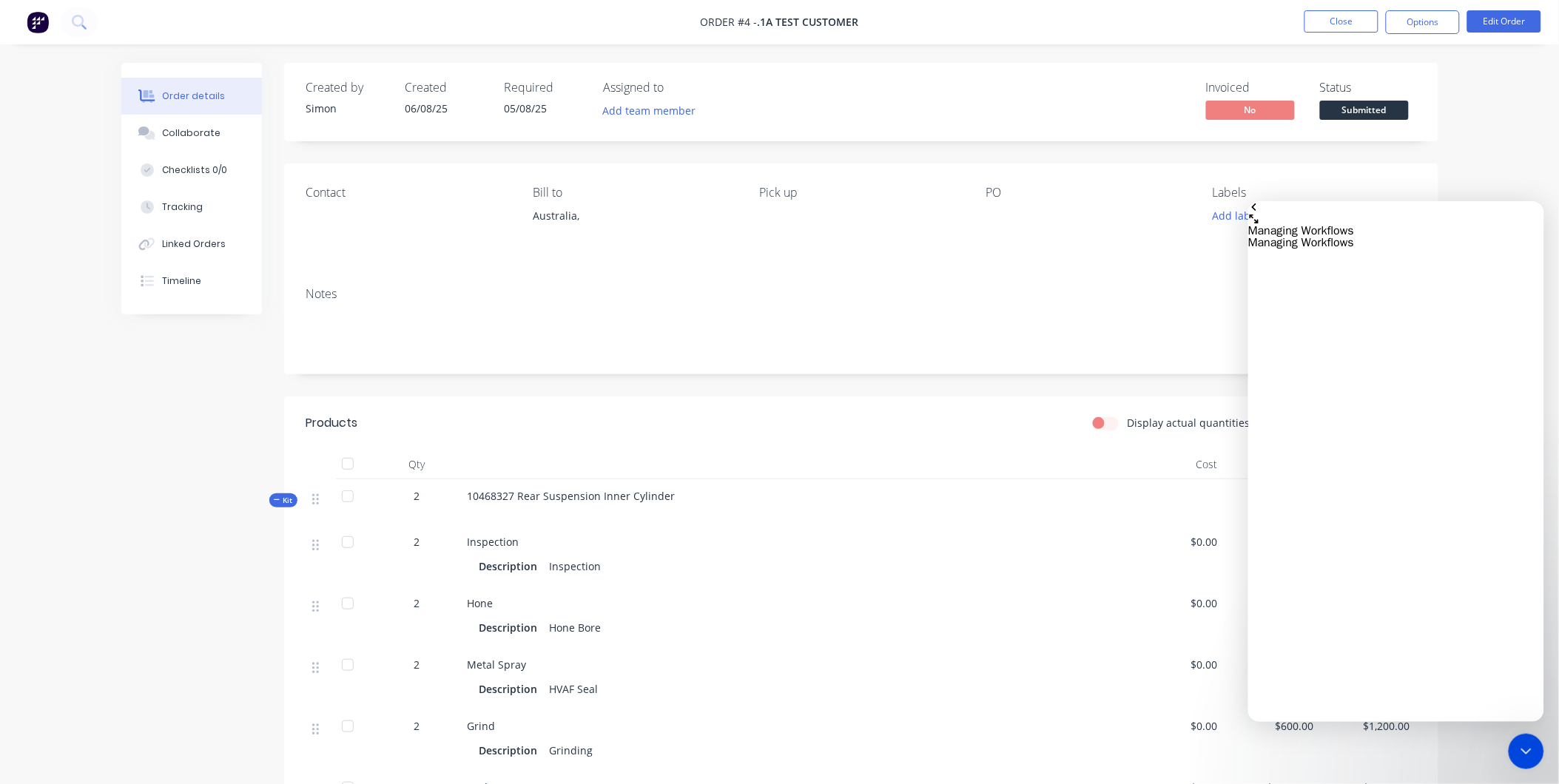 click 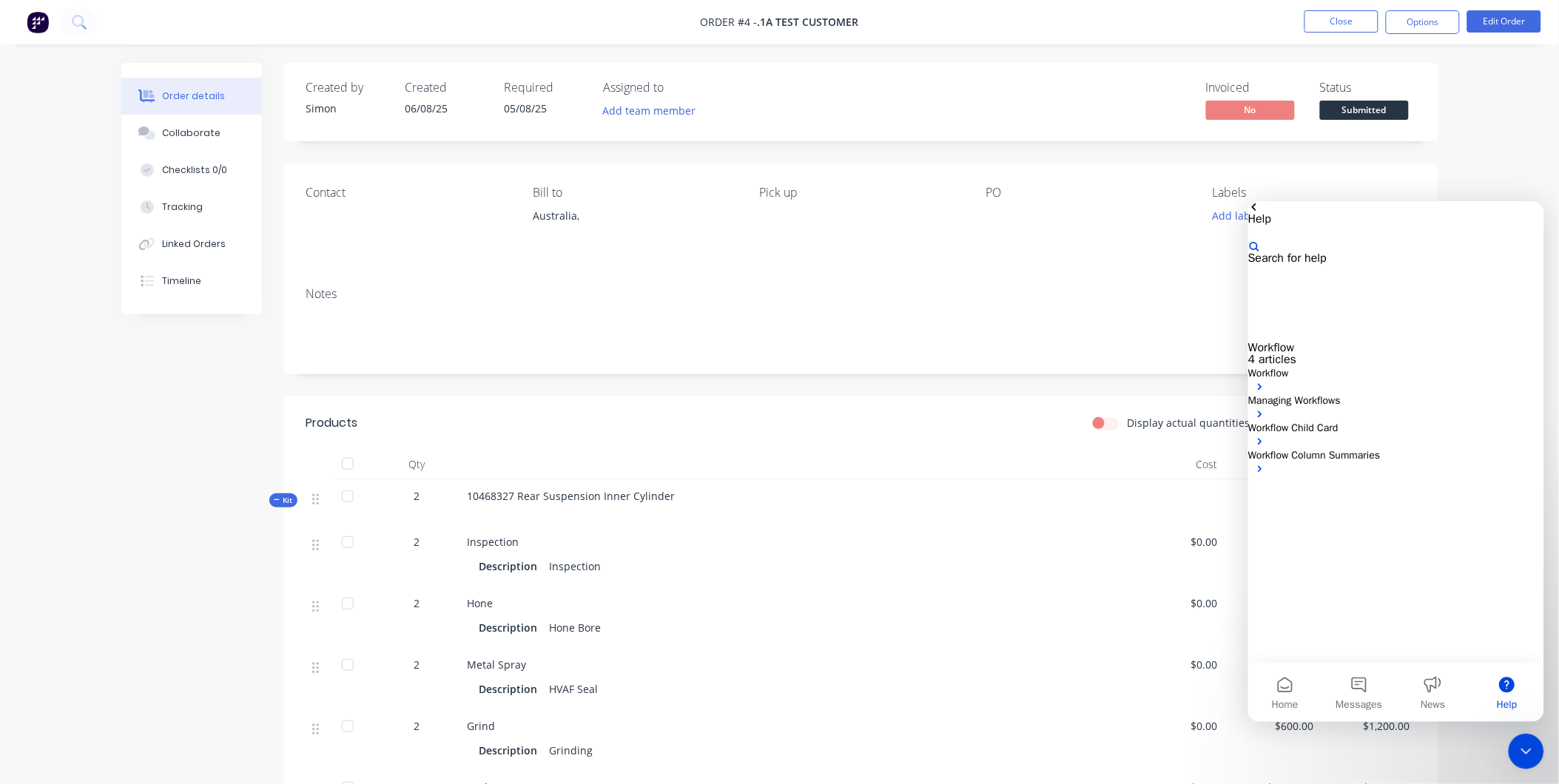 click 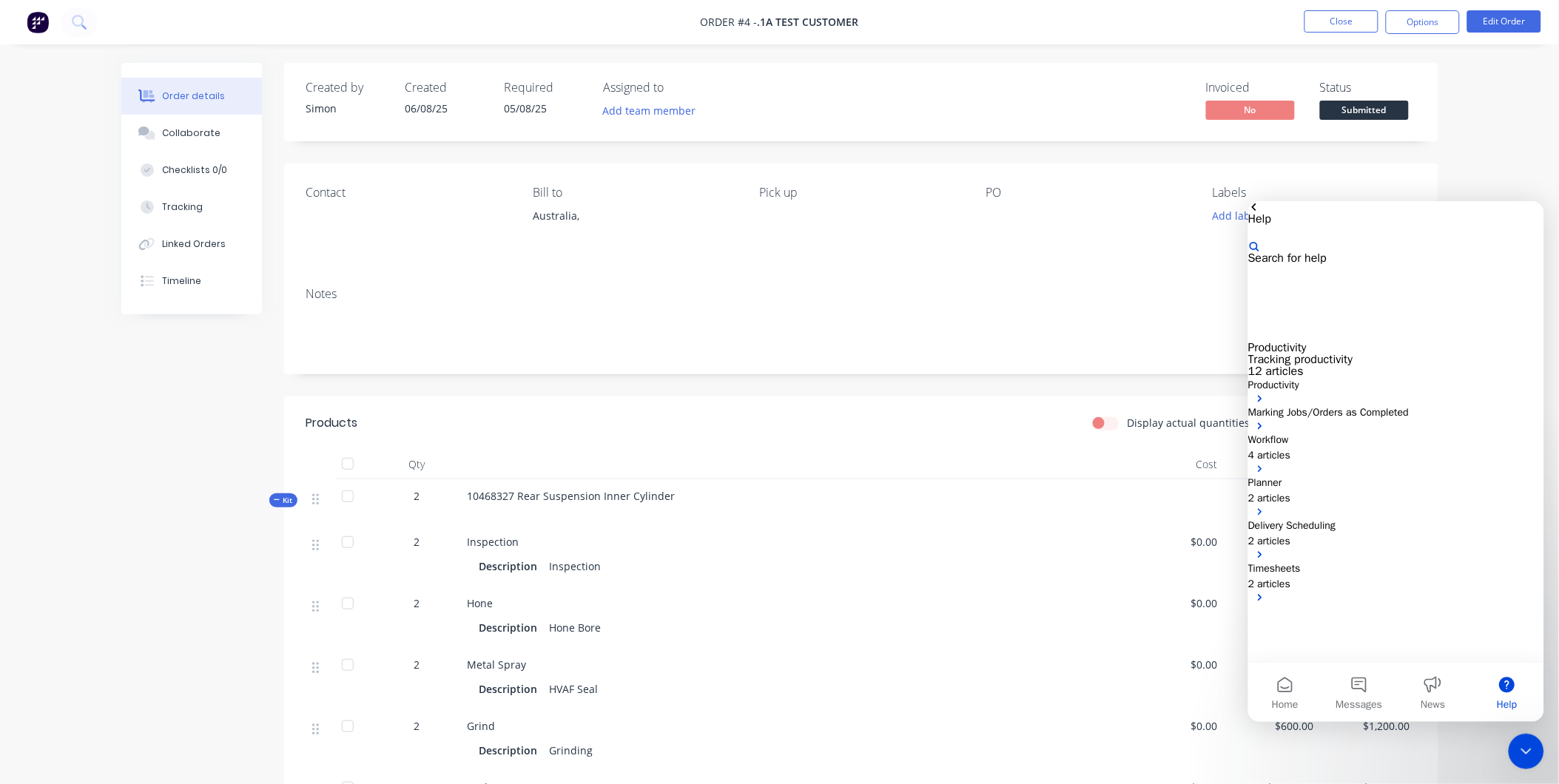 click 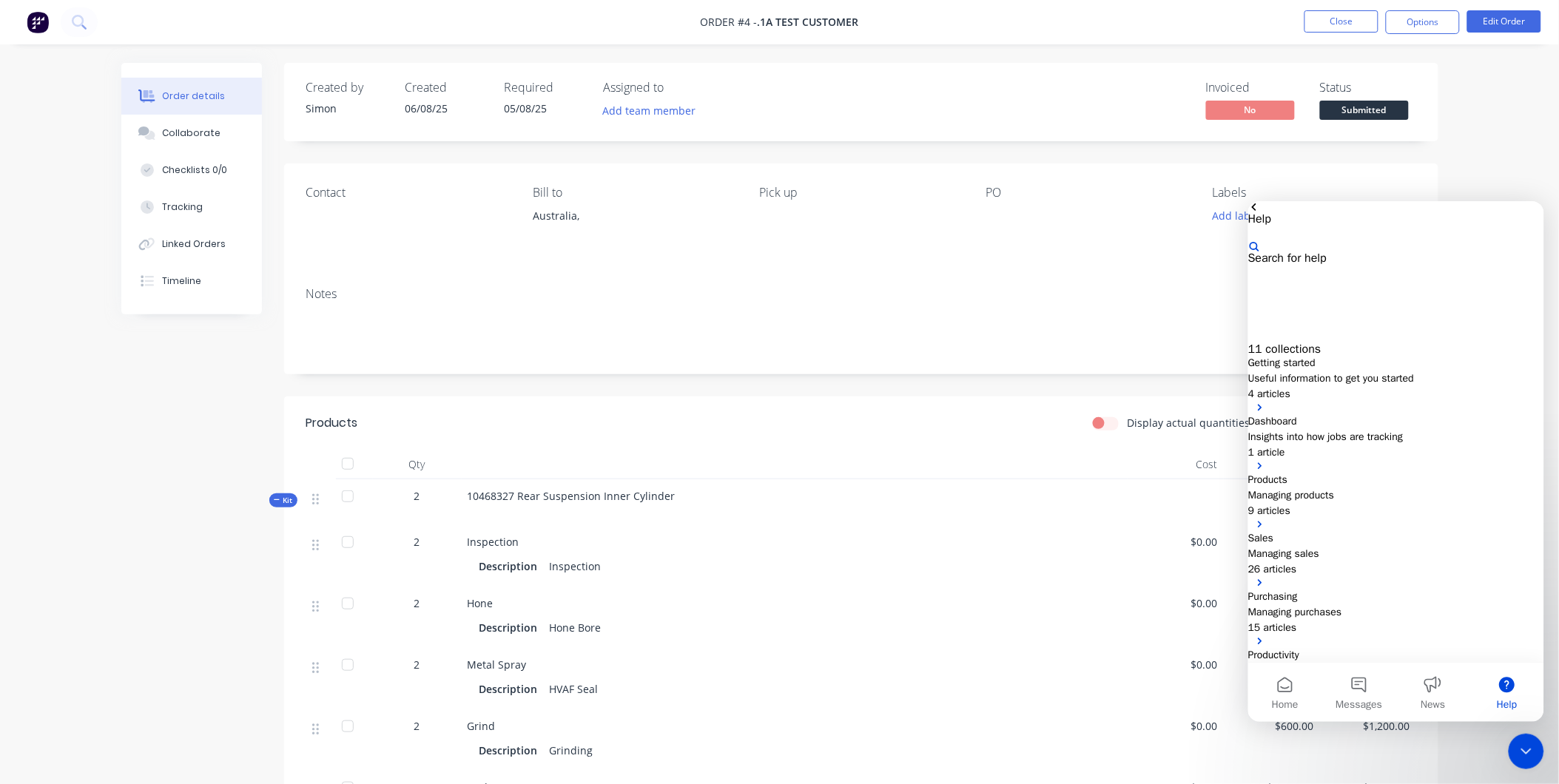 click 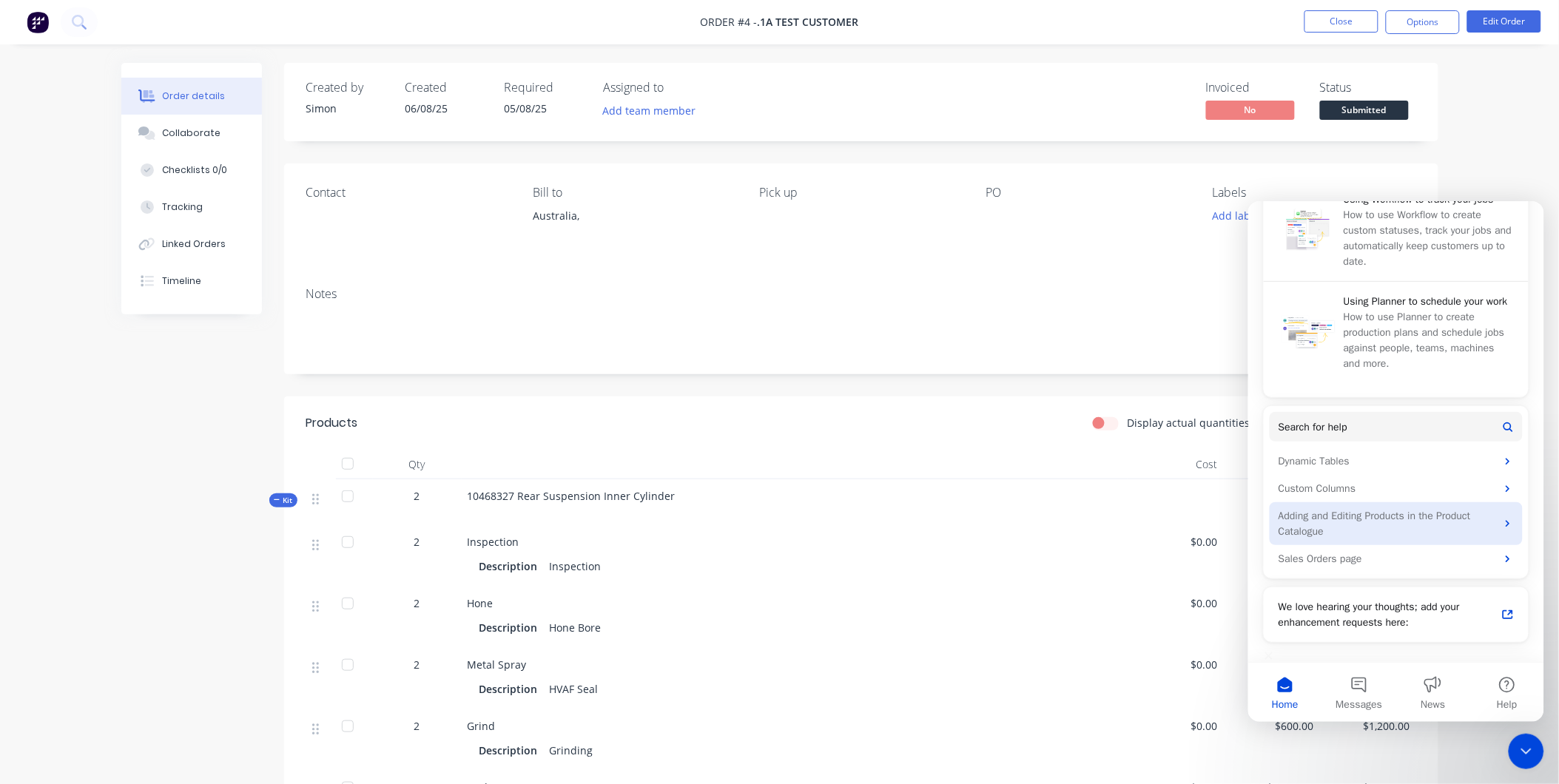 scroll, scrollTop: 485, scrollLeft: 0, axis: vertical 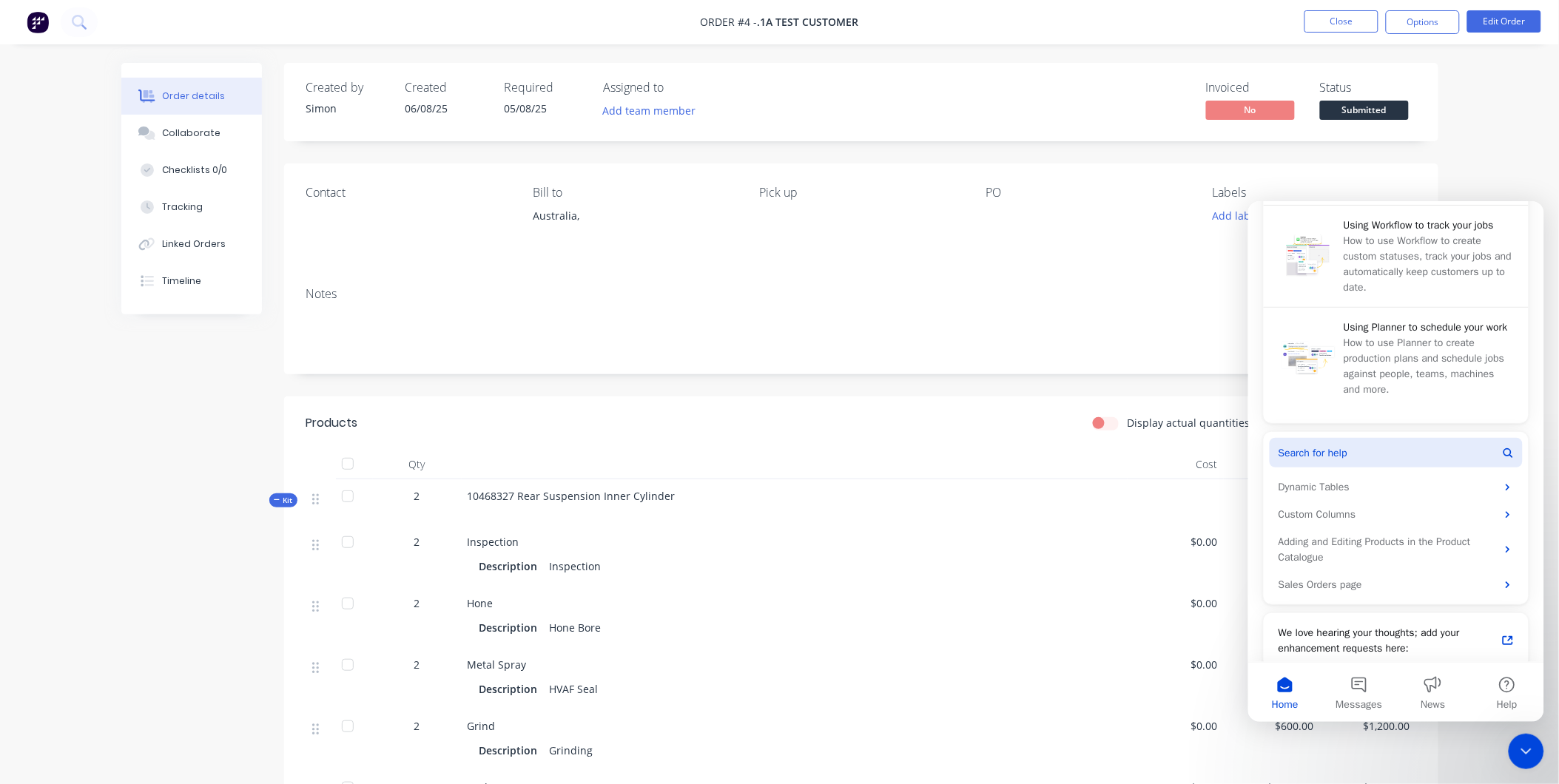 click on "Search for help" at bounding box center (1312, 452) 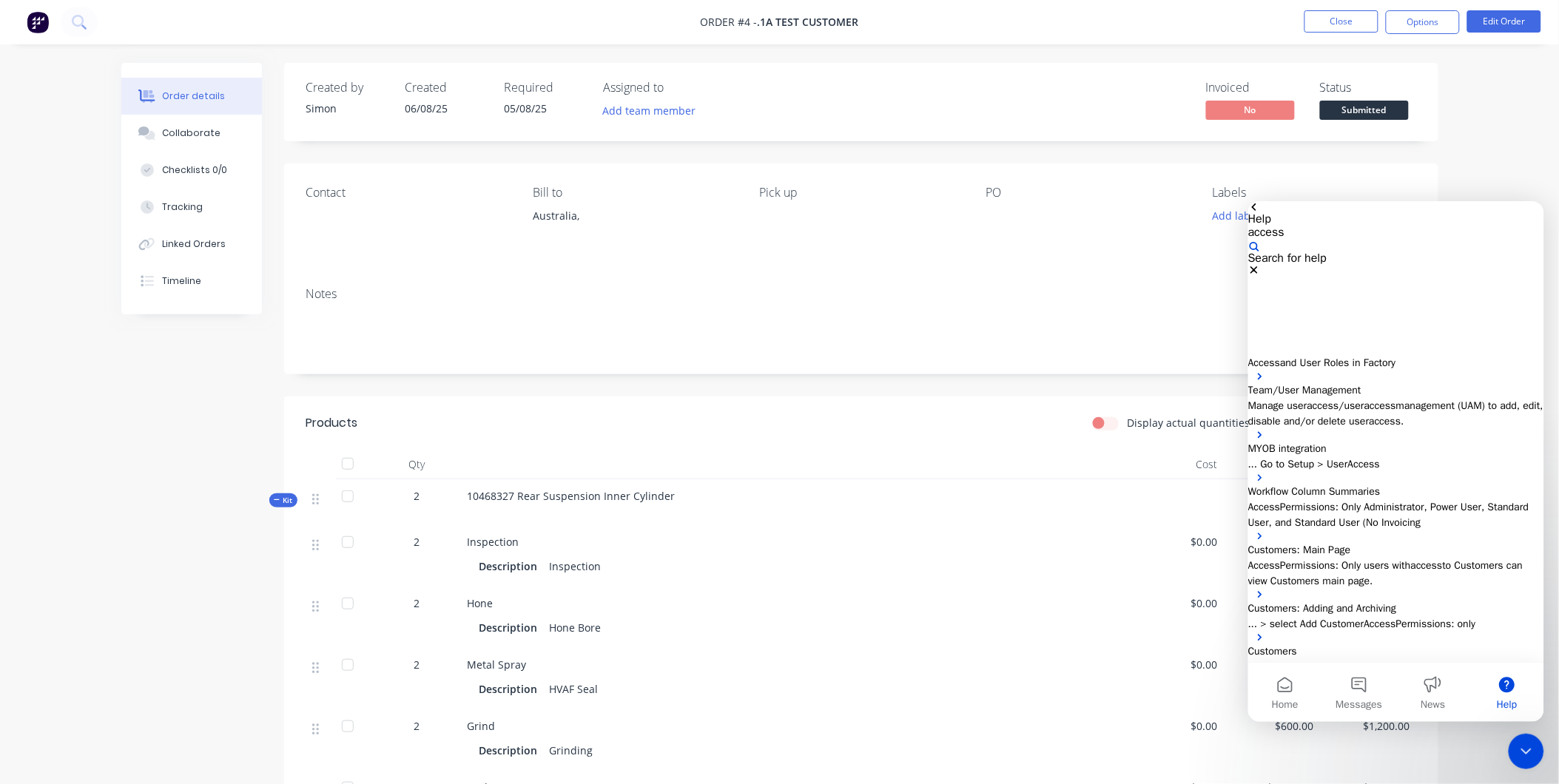 type on "access" 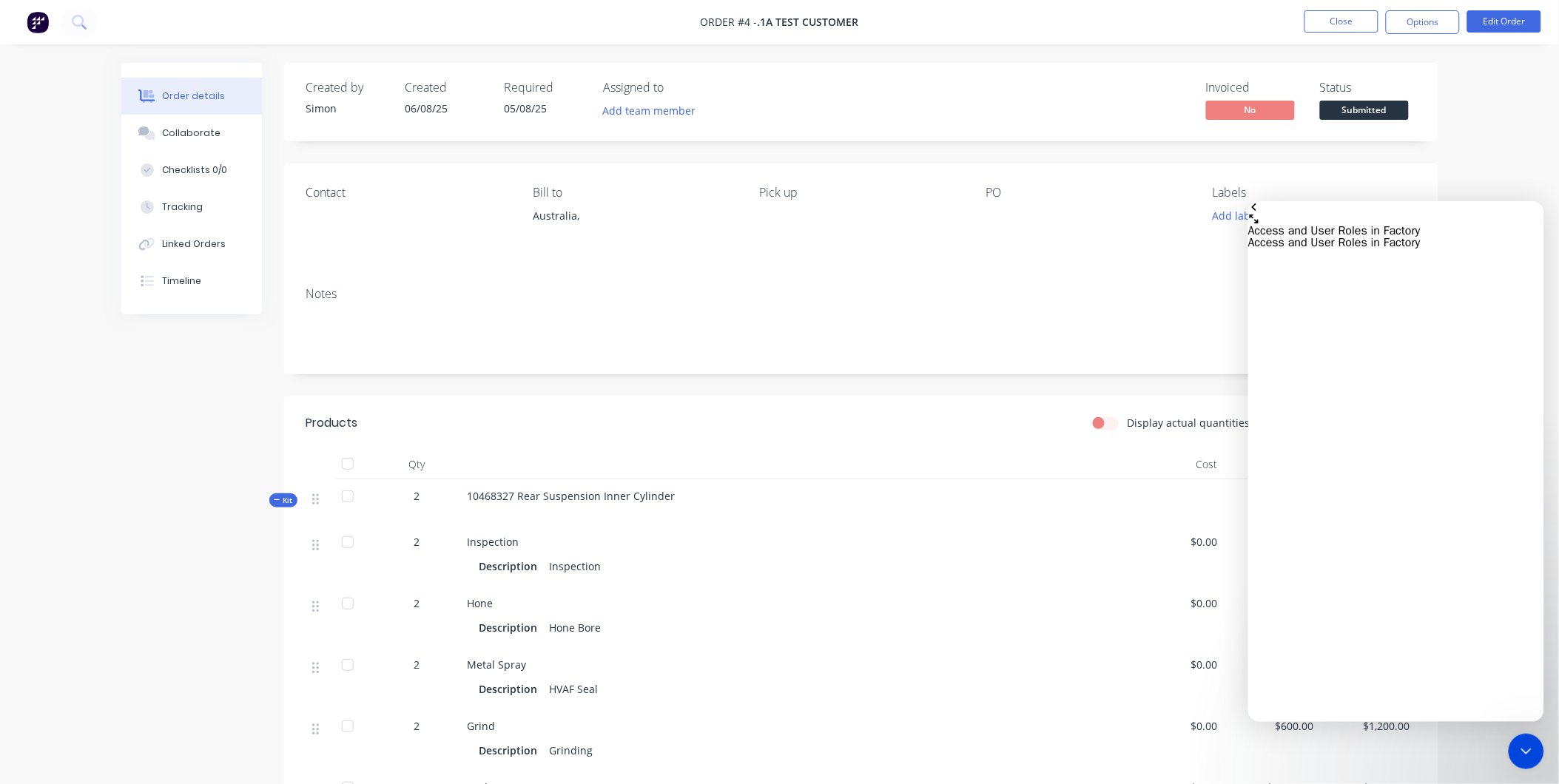 scroll, scrollTop: 984, scrollLeft: 0, axis: vertical 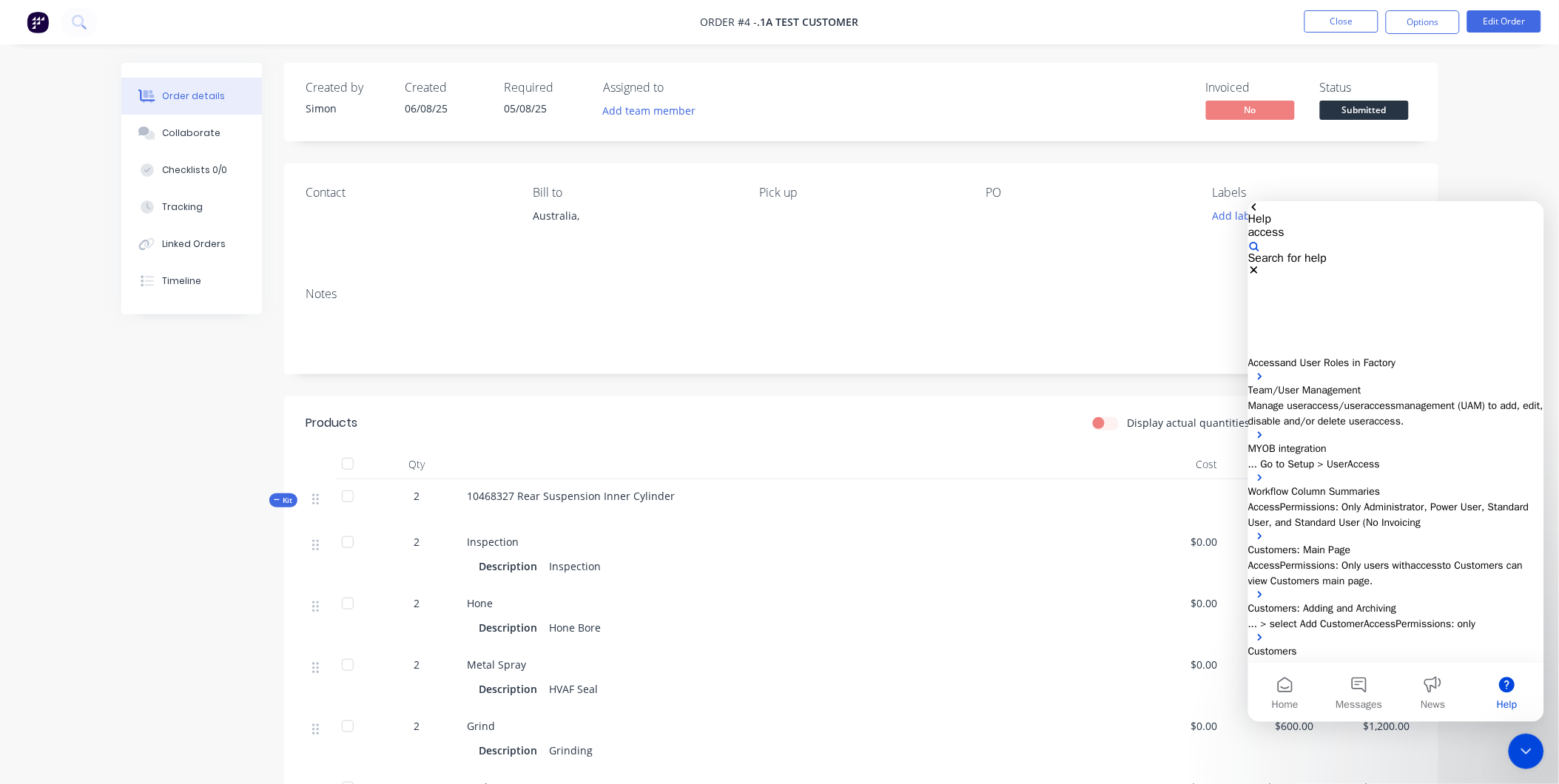 click 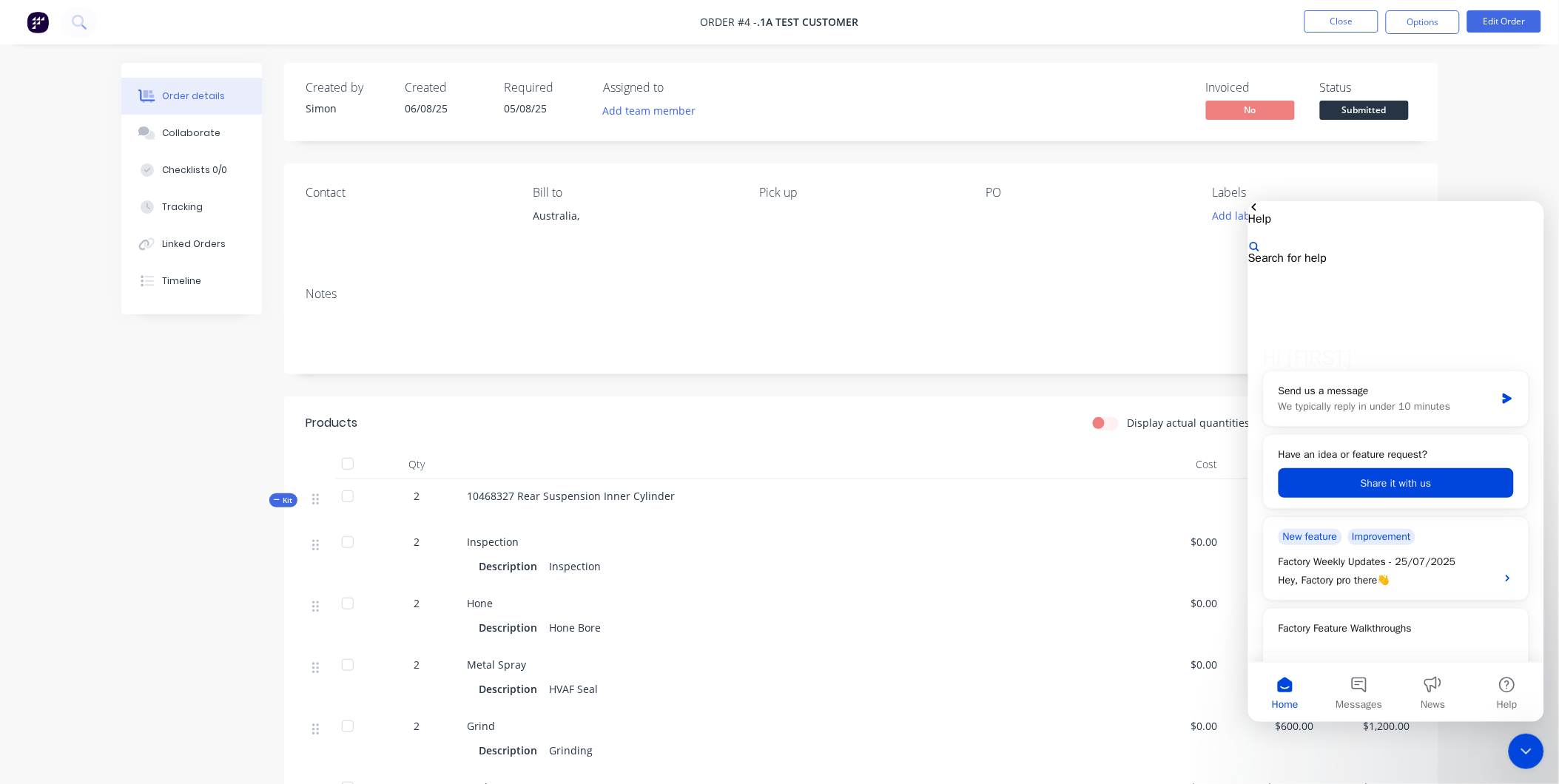 scroll, scrollTop: 0, scrollLeft: 0, axis: both 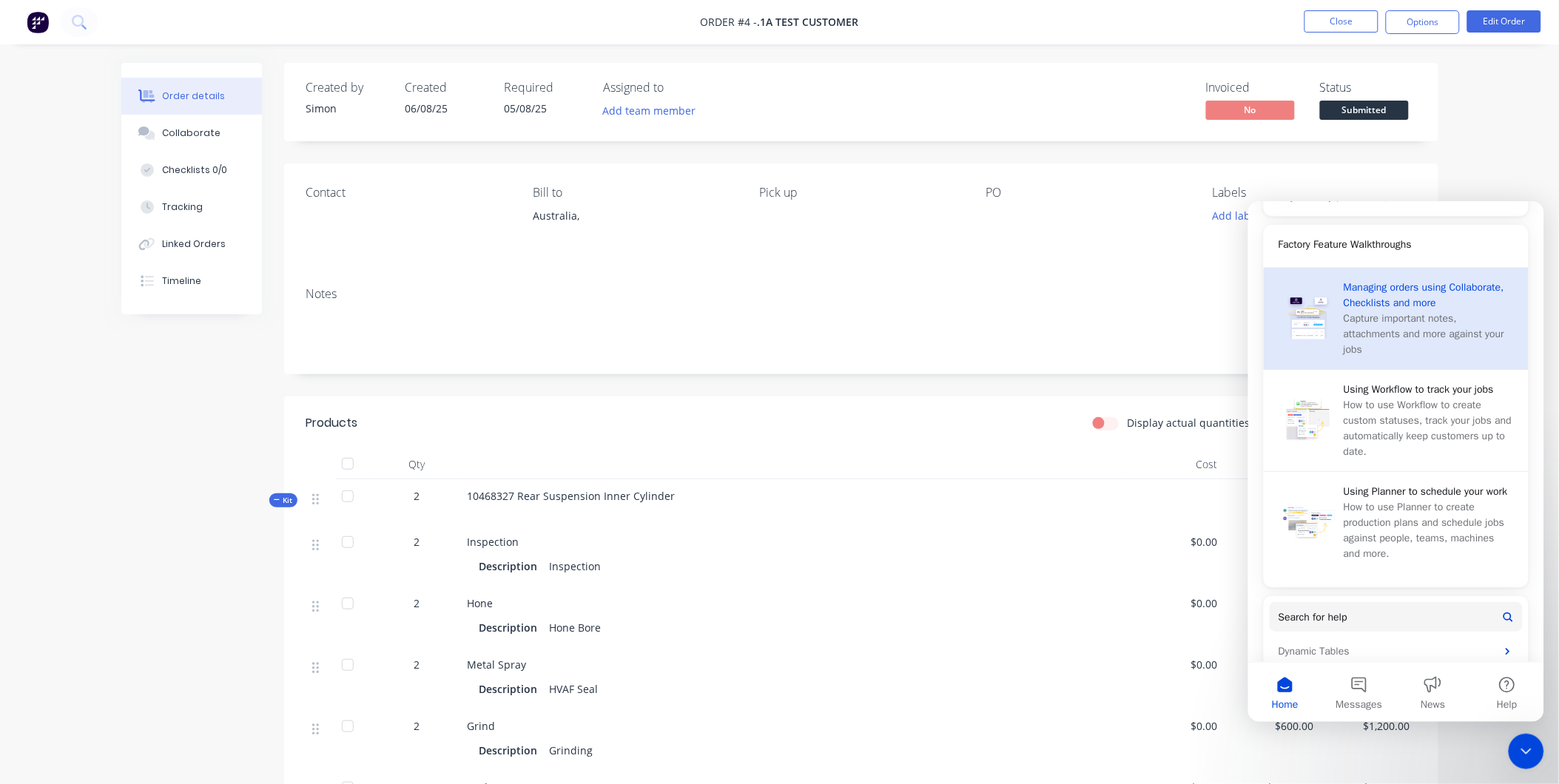click on "Capture important notes, attachments and more against your jobs" at bounding box center (1428, 333) 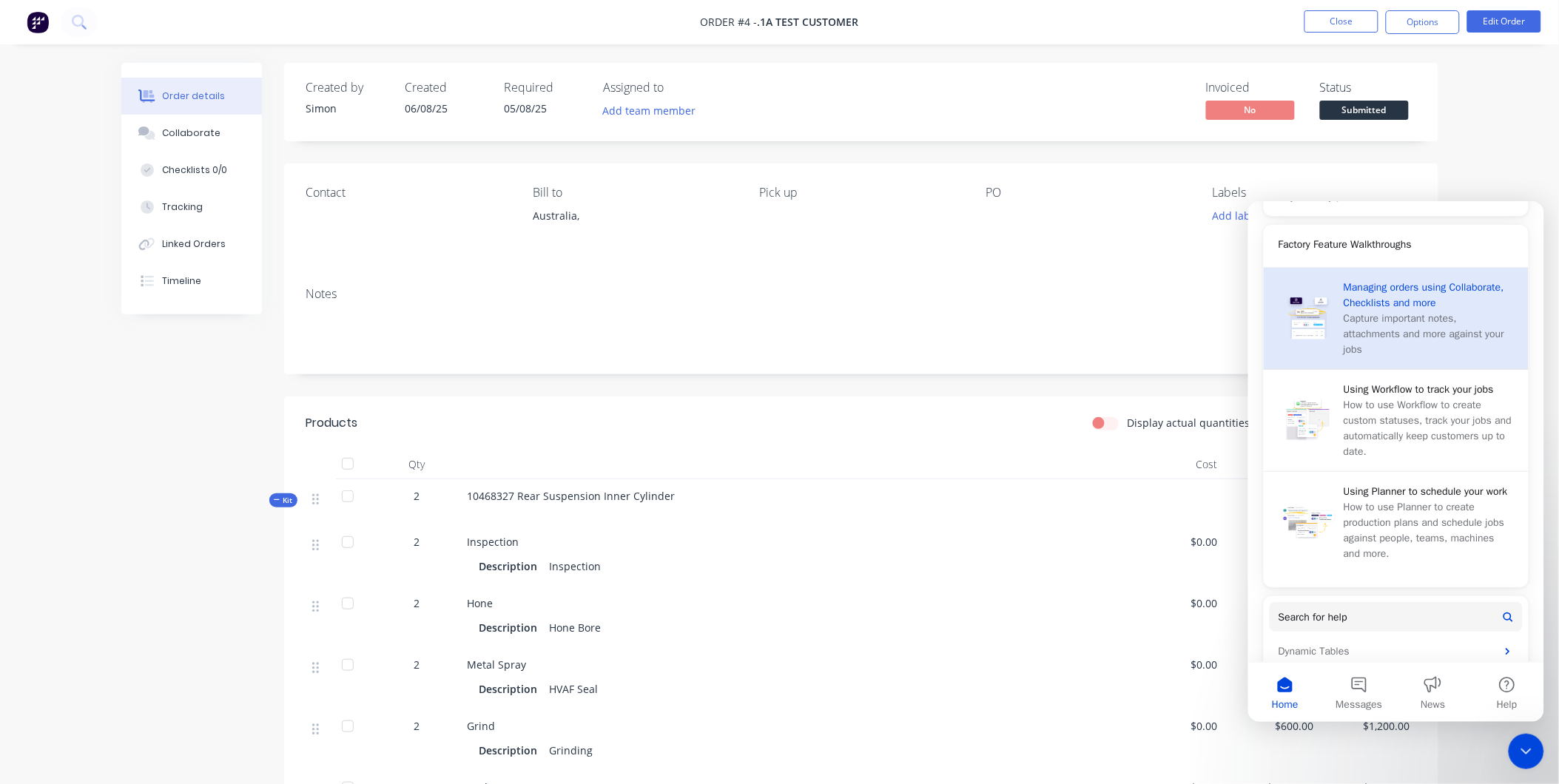 scroll, scrollTop: 403, scrollLeft: 0, axis: vertical 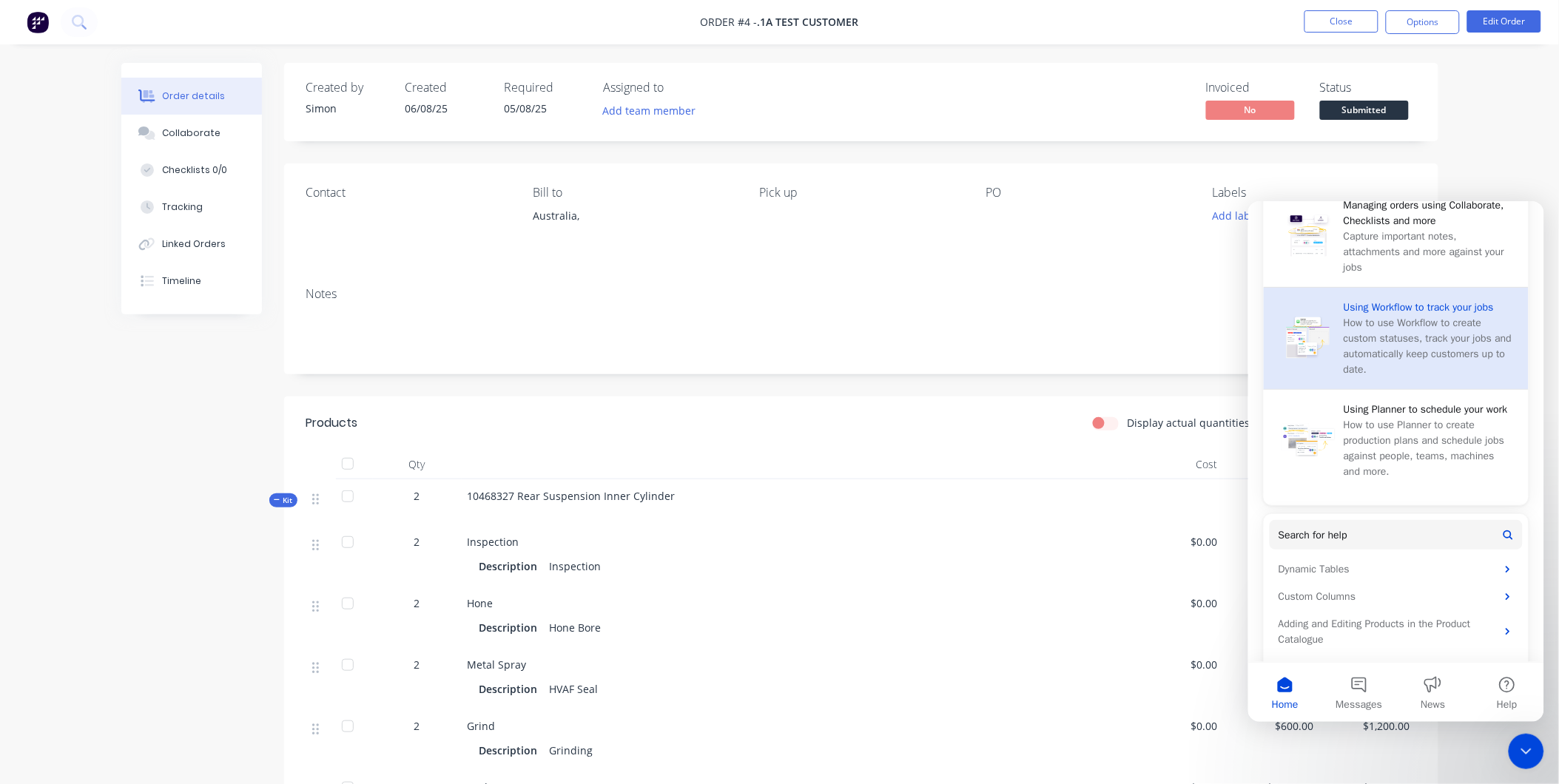 click on "Using Workflow to track your jobs" at bounding box center (1428, 306) 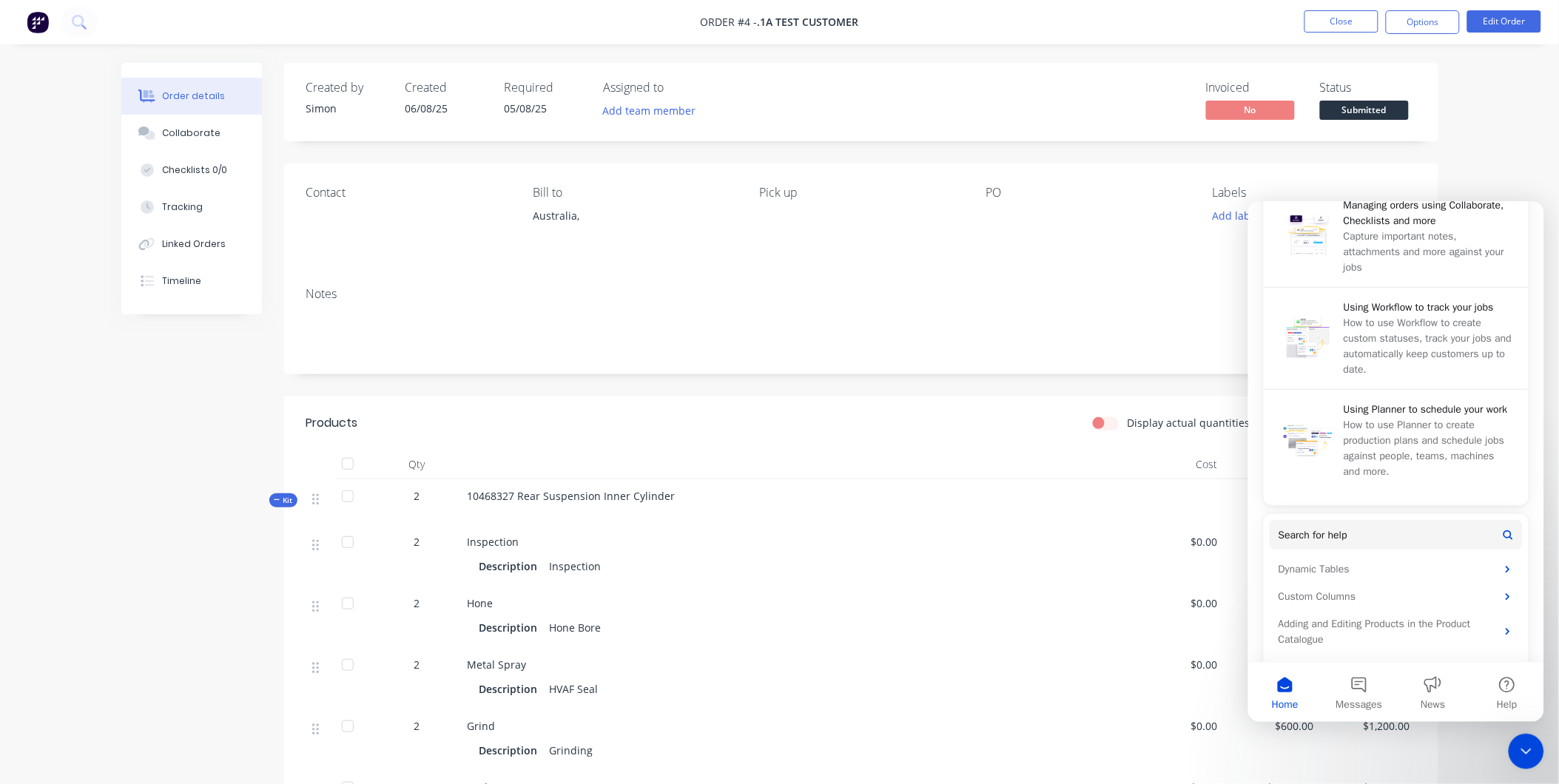 click 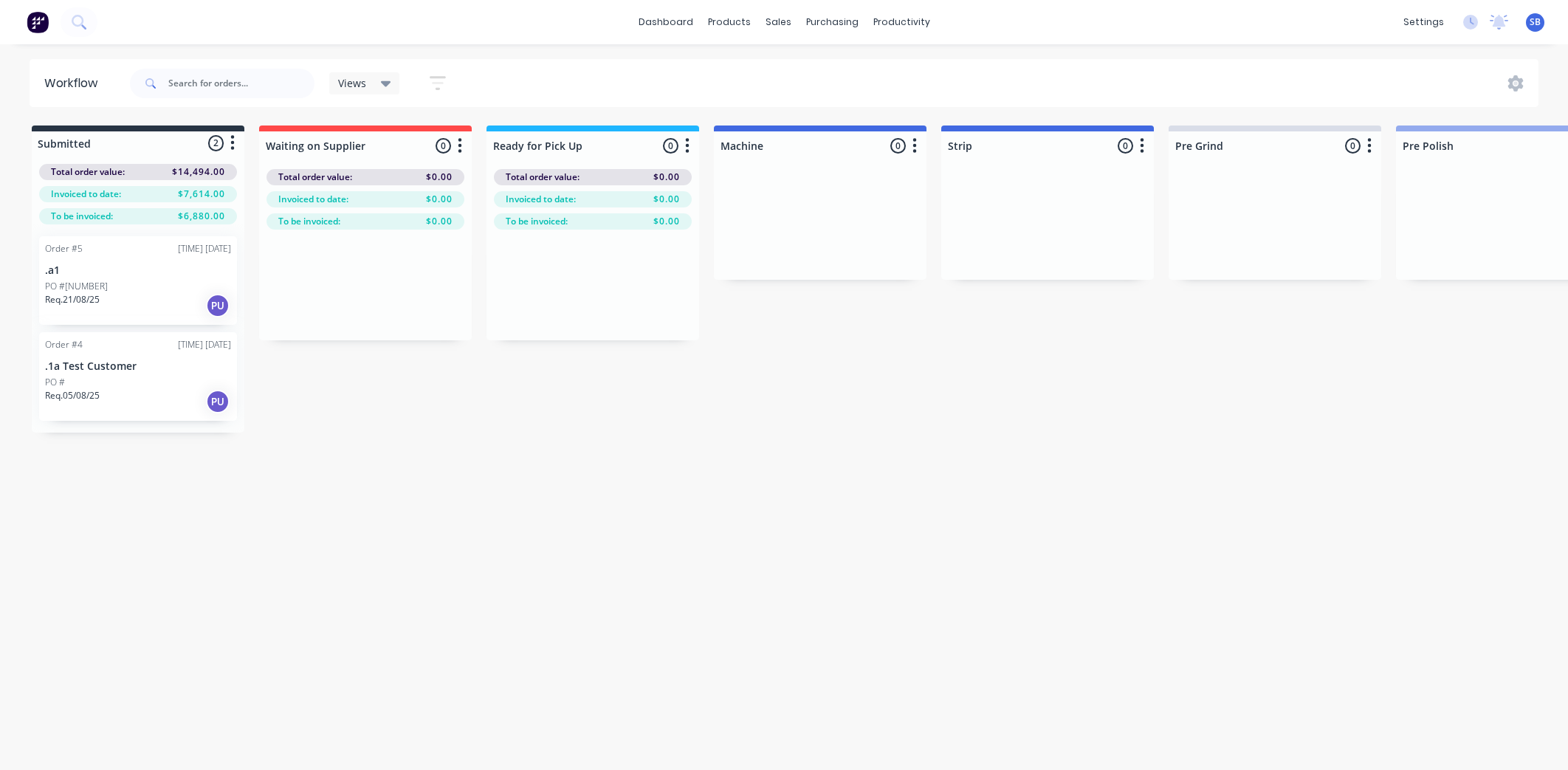scroll, scrollTop: 0, scrollLeft: 0, axis: both 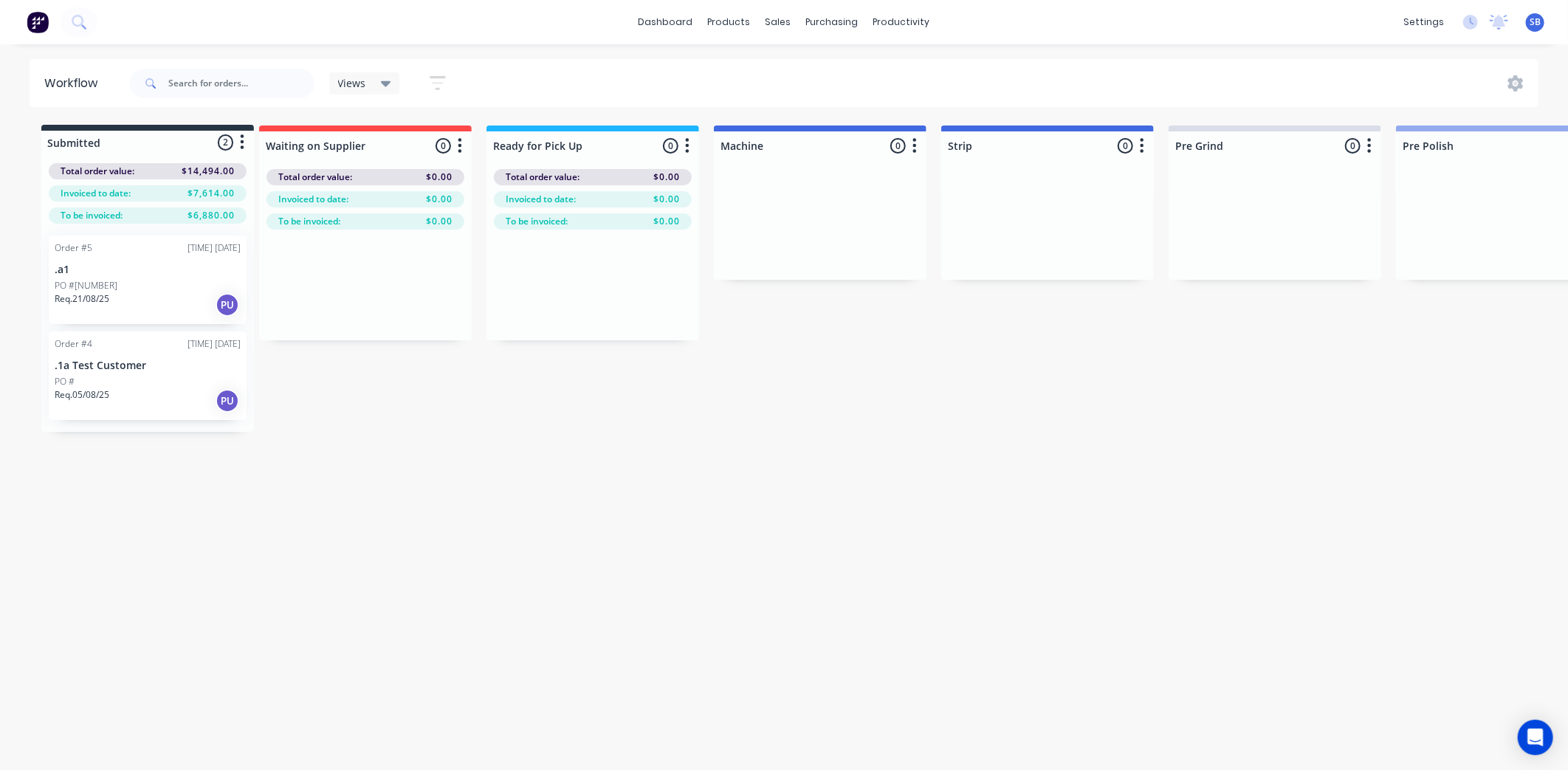 drag, startPoint x: 159, startPoint y: 142, endPoint x: 173, endPoint y: 145, distance: 14.317821 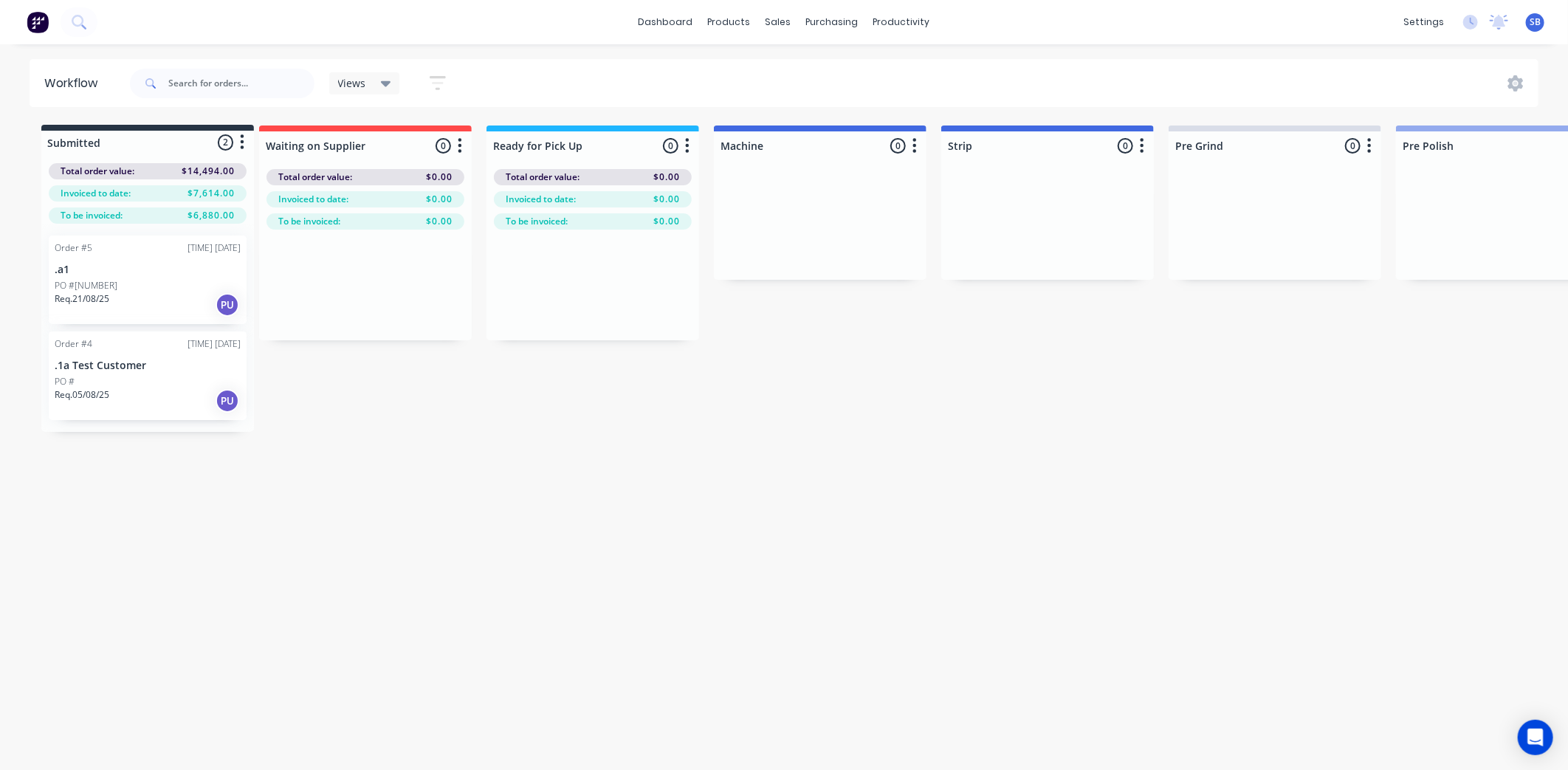 click on "Submitted 2 Status colour #273444 hex #273444 Save Cancel Summaries Total order value Invoiced to date To be invoiced Sort By Created date Required date Order number [CUSTOMER] name Most recent Total order value: $14,494.00 Invoiced to date: $7,614.00 To be invoiced: $6,880.00 Order #5 [TIME] [DATE] .a1 PO #[NUMBER] Req. [DATE] PU Order #4 [TIME] [DATE] .1a Test [CUSTOMER] PO # Req. [DATE] PU Waiting on Supplier 0 Status colour #FF4949 hex #FF4949 Save Cancel Notifications Email SMS Summaries Total order value Invoiced to date To be invoiced Sort By Created date Required date Order number [CUSTOMER] name Most recent Delete Total order value: $0.00 Invoiced to date: $0.00 To be invoiced: $0.00 Ready for Pick Up 0 Status colour #1FB6FF hex #1FB6FF Save Cancel Notifications Email SMS Summaries Total order value Invoiced to date To be invoiced Sort By Created date Required date Order number [CUSTOMER] name Most recent Delete Total order value: $0.00 Invoiced to date: $0.00 To be invoiced: $0.00 Machine 0 #4169E1" at bounding box center (1541, 279) 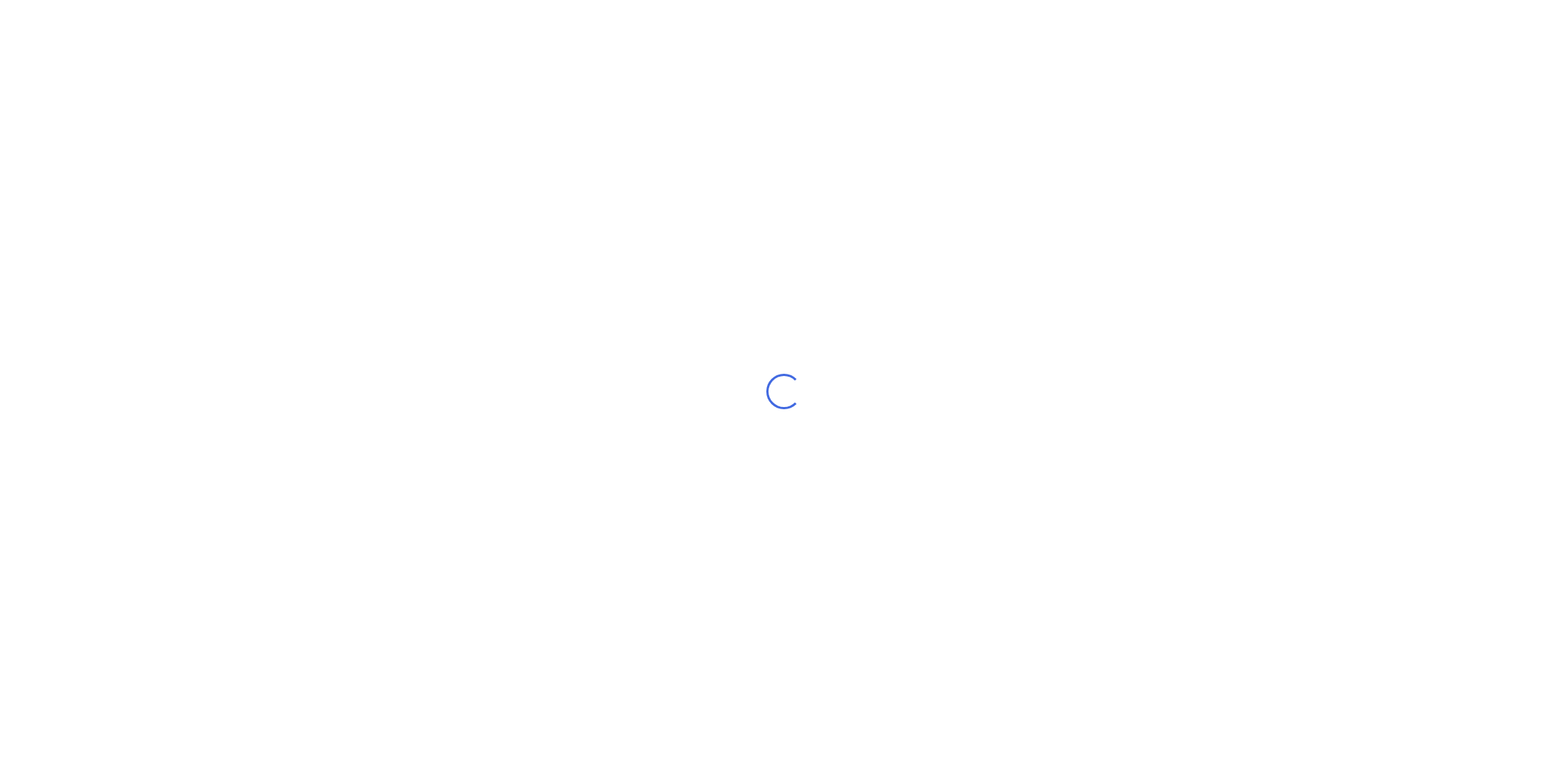 scroll, scrollTop: 0, scrollLeft: 0, axis: both 